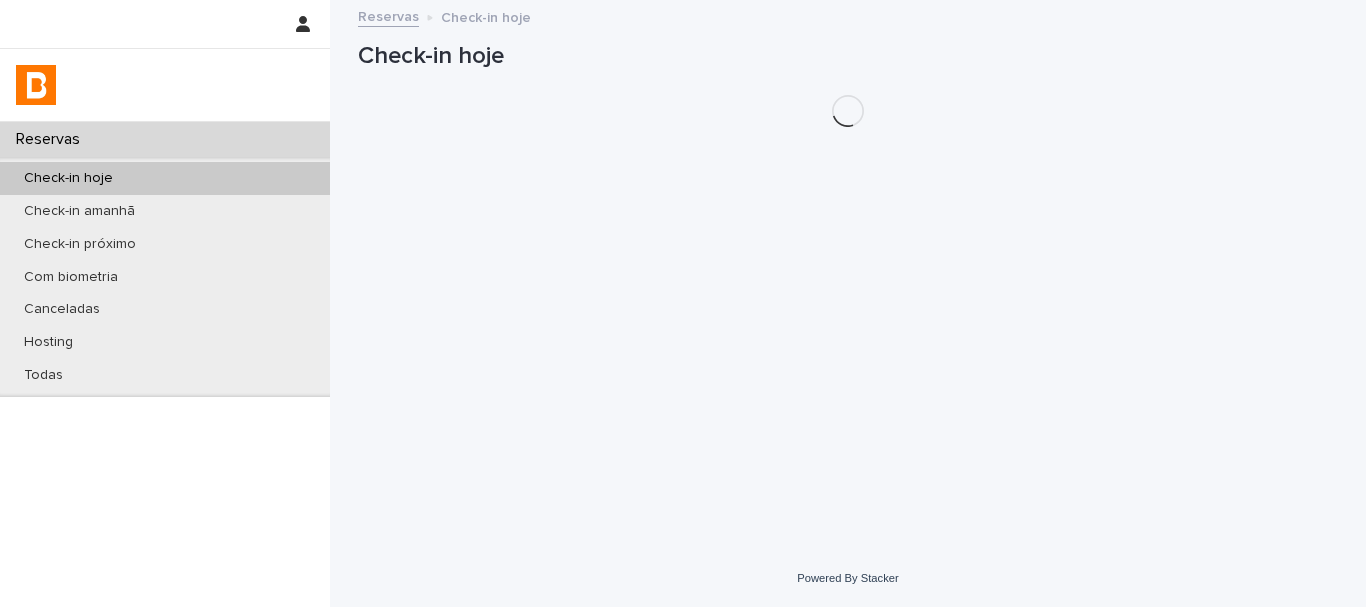 scroll, scrollTop: 0, scrollLeft: 0, axis: both 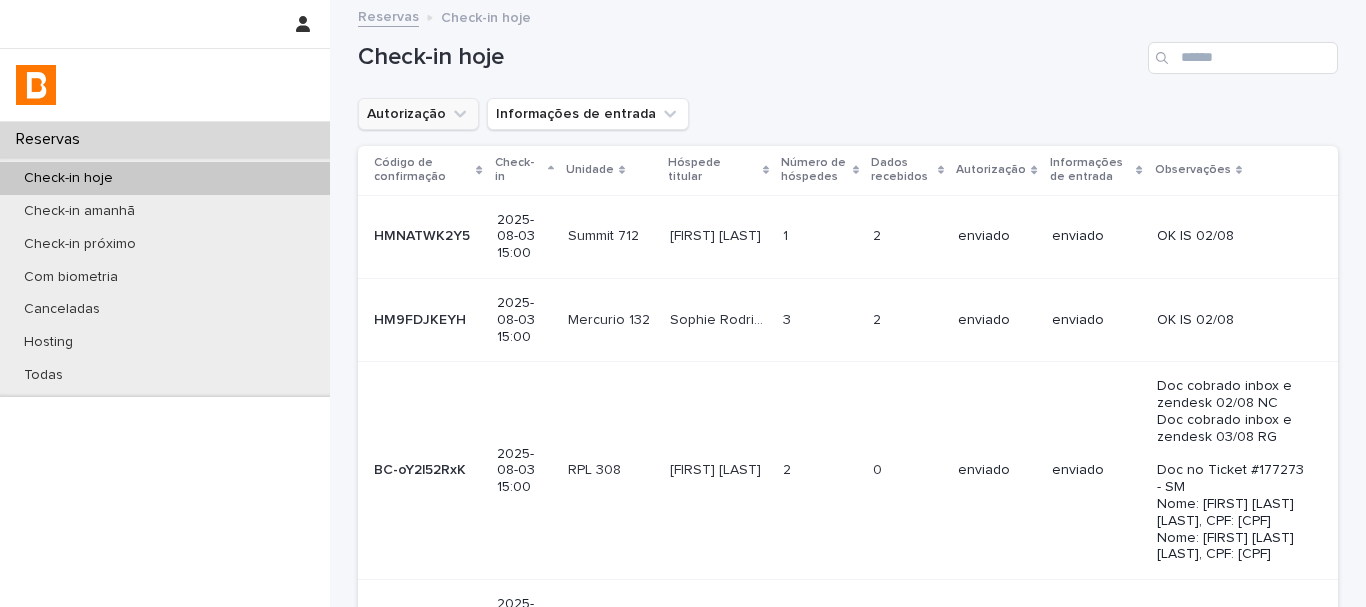 drag, startPoint x: 437, startPoint y: 117, endPoint x: 438, endPoint y: 141, distance: 24.020824 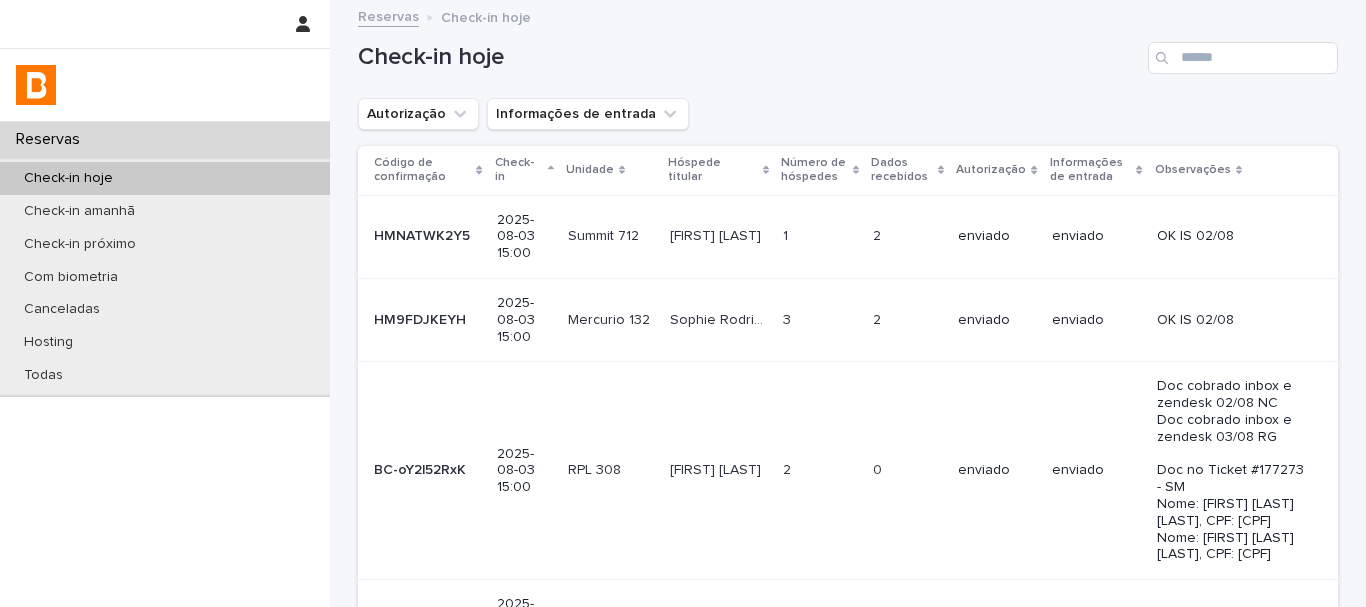 click on "Autorização" at bounding box center [418, 114] 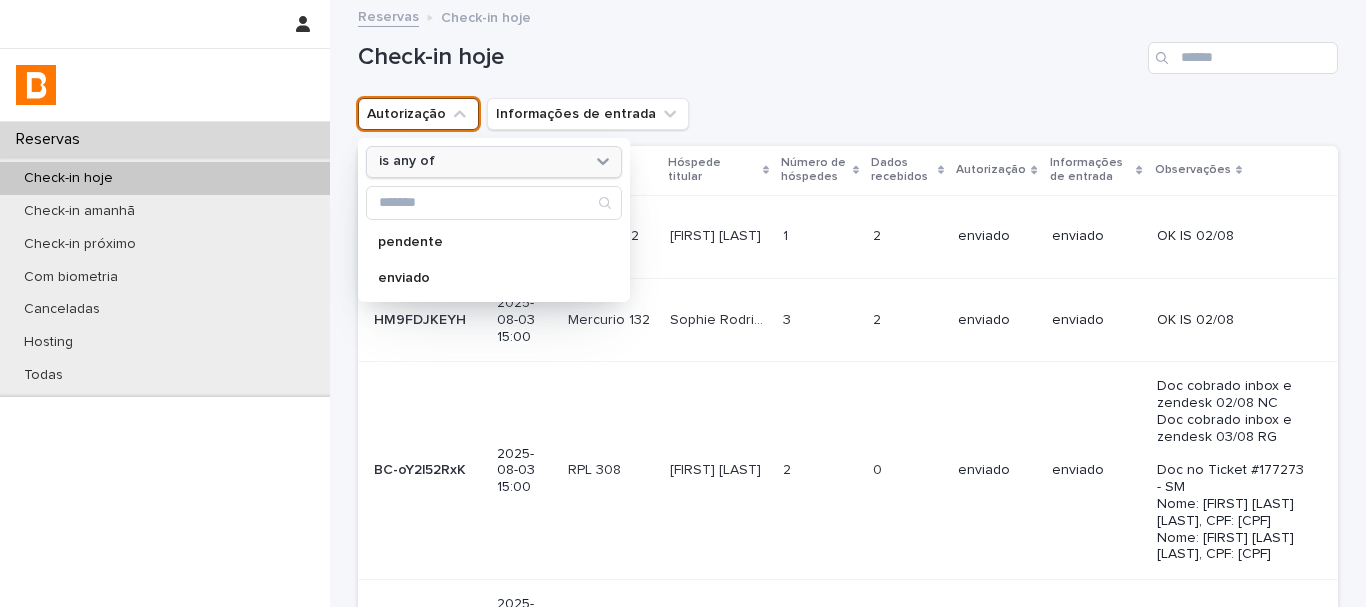 click on "is any of" at bounding box center (481, 161) 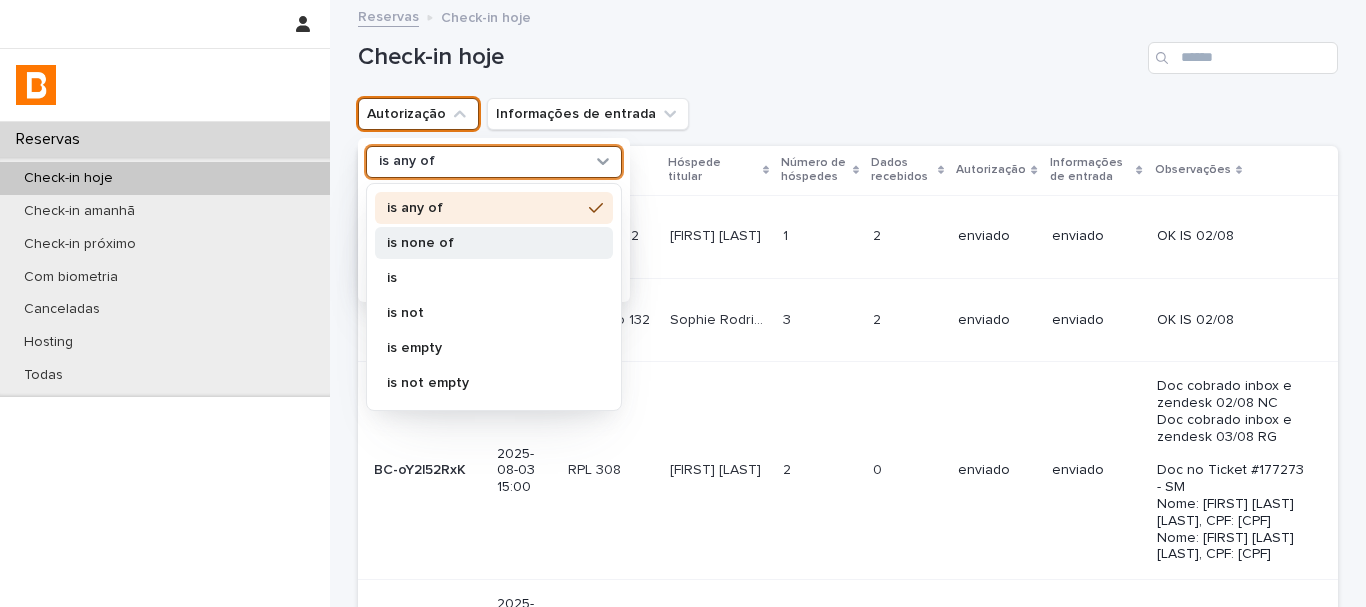 click on "is none of" at bounding box center [484, 243] 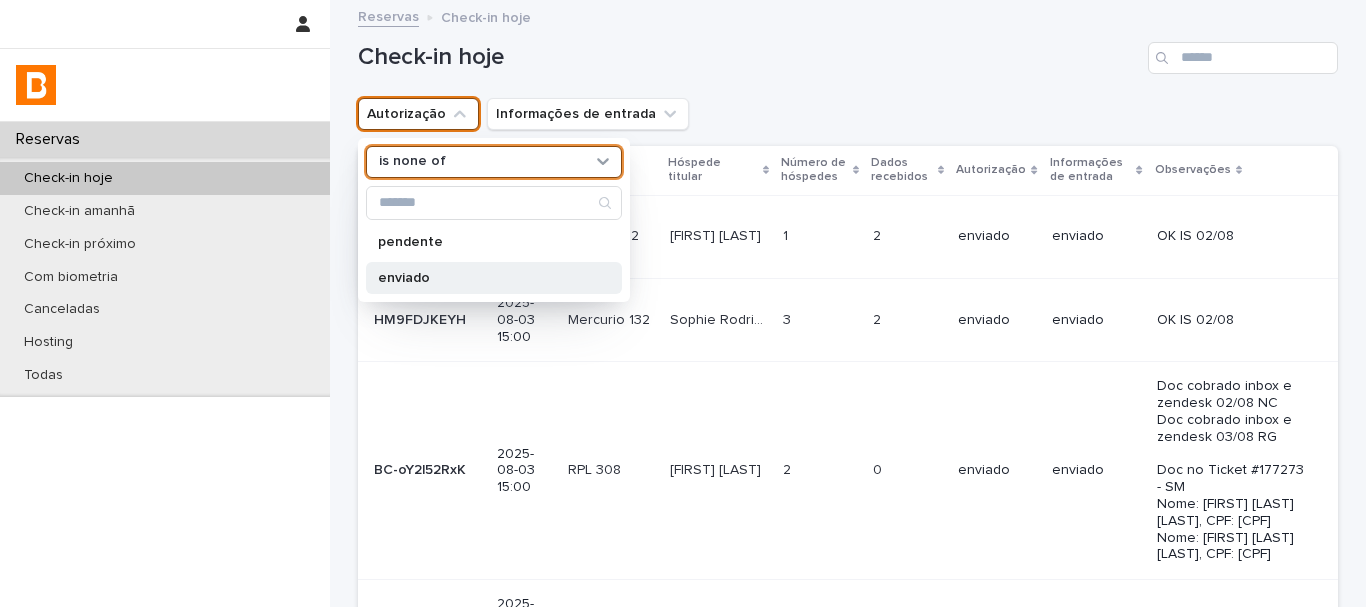 click on "enviado" at bounding box center (494, 278) 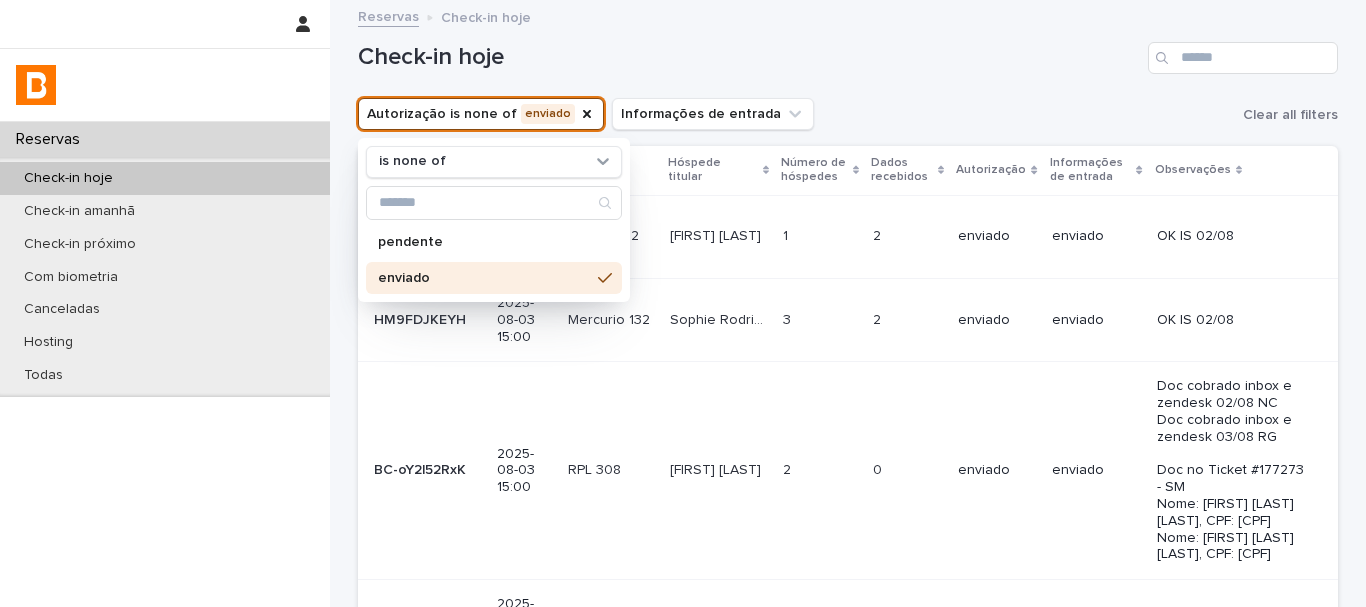 click on "Check-in hoje" at bounding box center [848, 50] 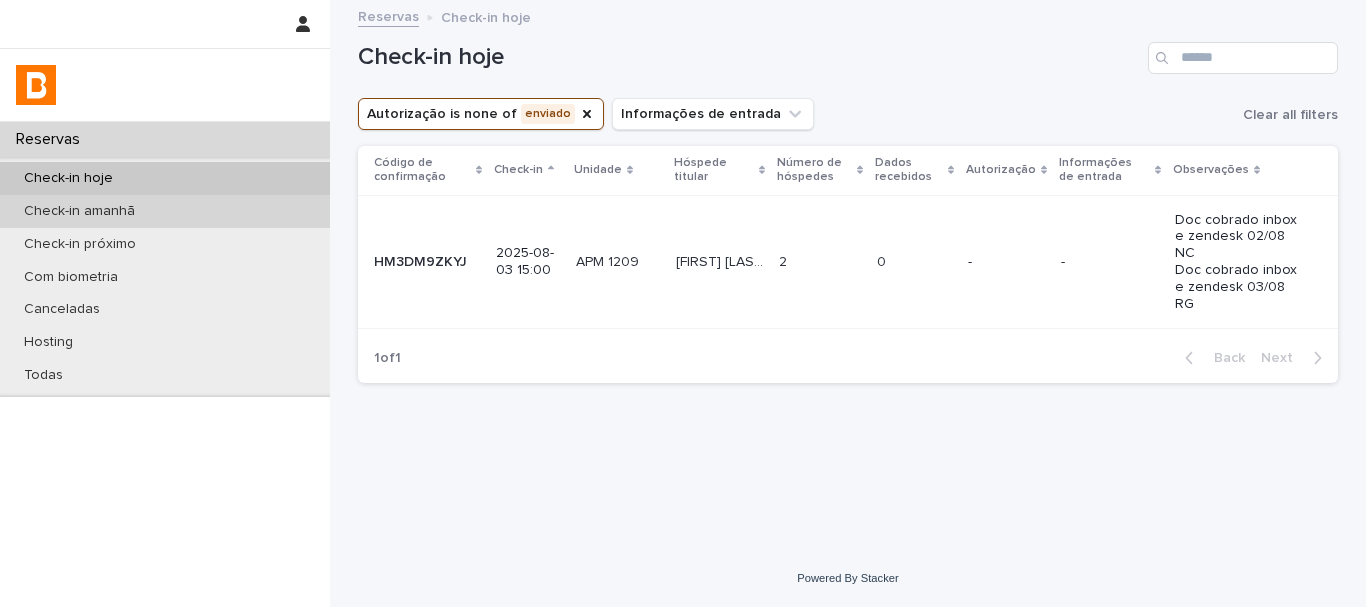 click on "Check-in amanhã" at bounding box center (165, 211) 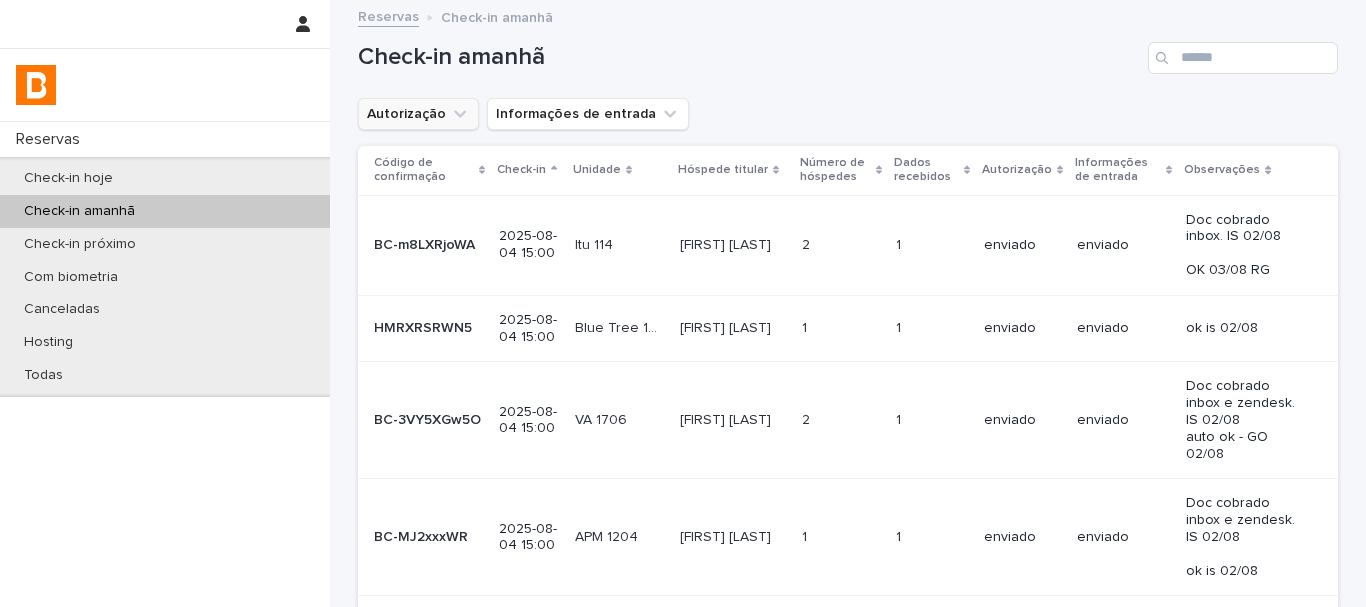 click 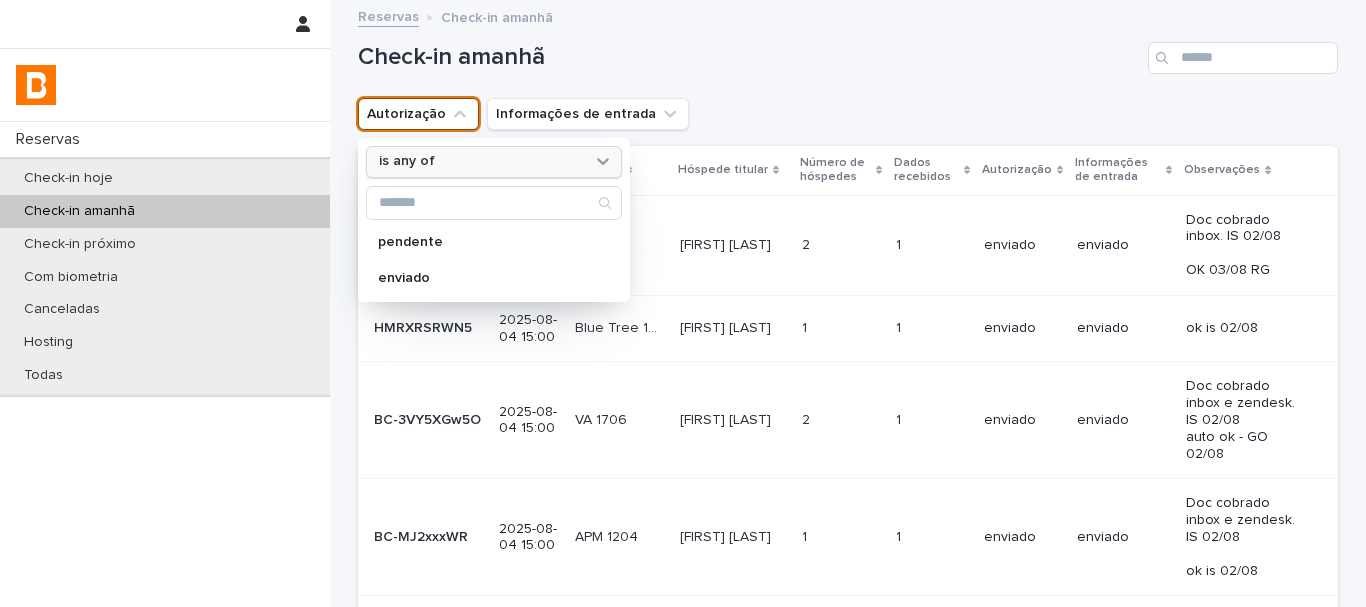 click on "is any of" at bounding box center [481, 161] 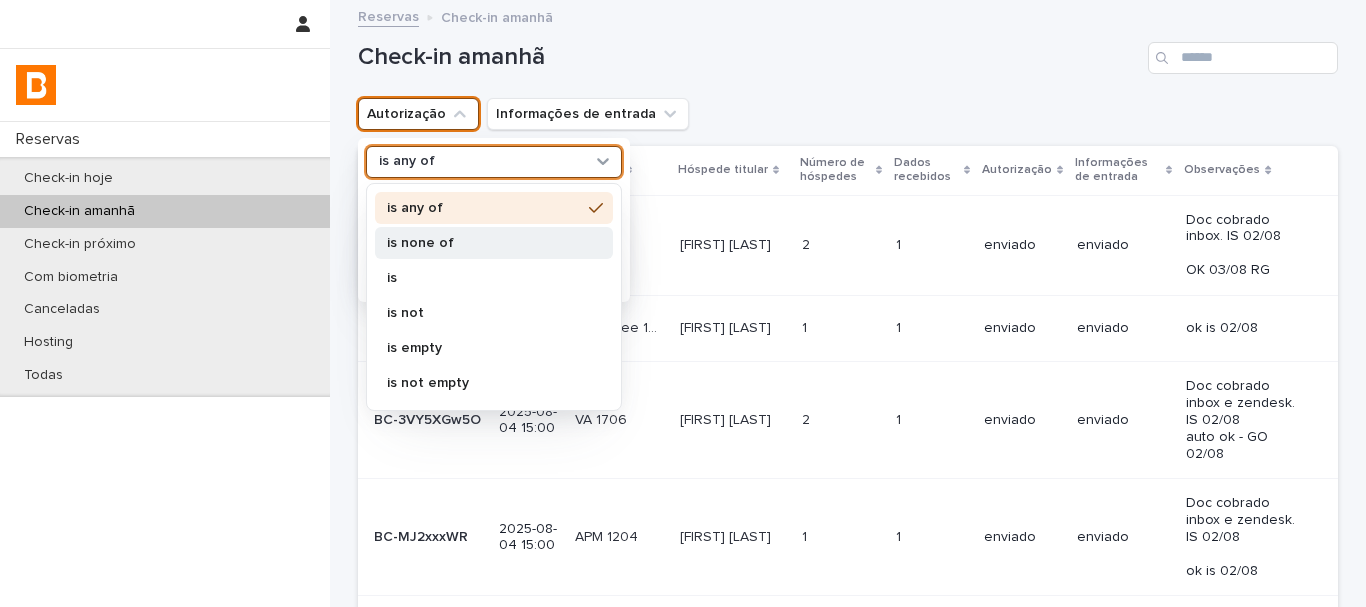 click on "is none of" at bounding box center (484, 243) 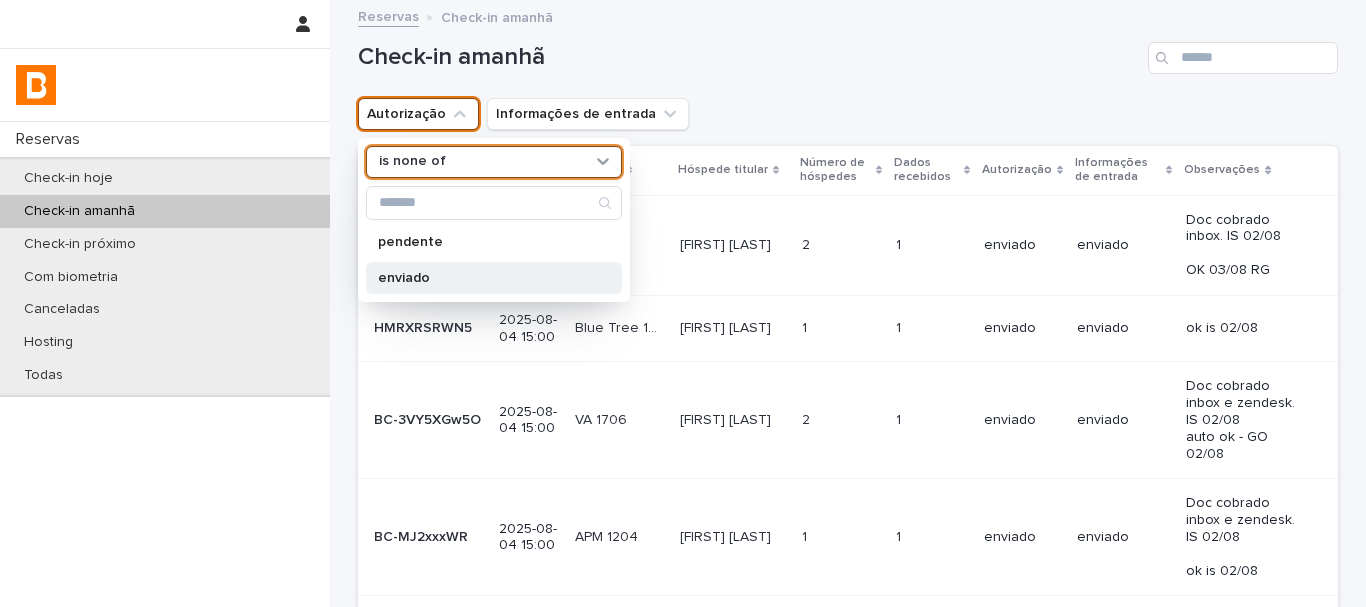 click on "enviado" at bounding box center (484, 278) 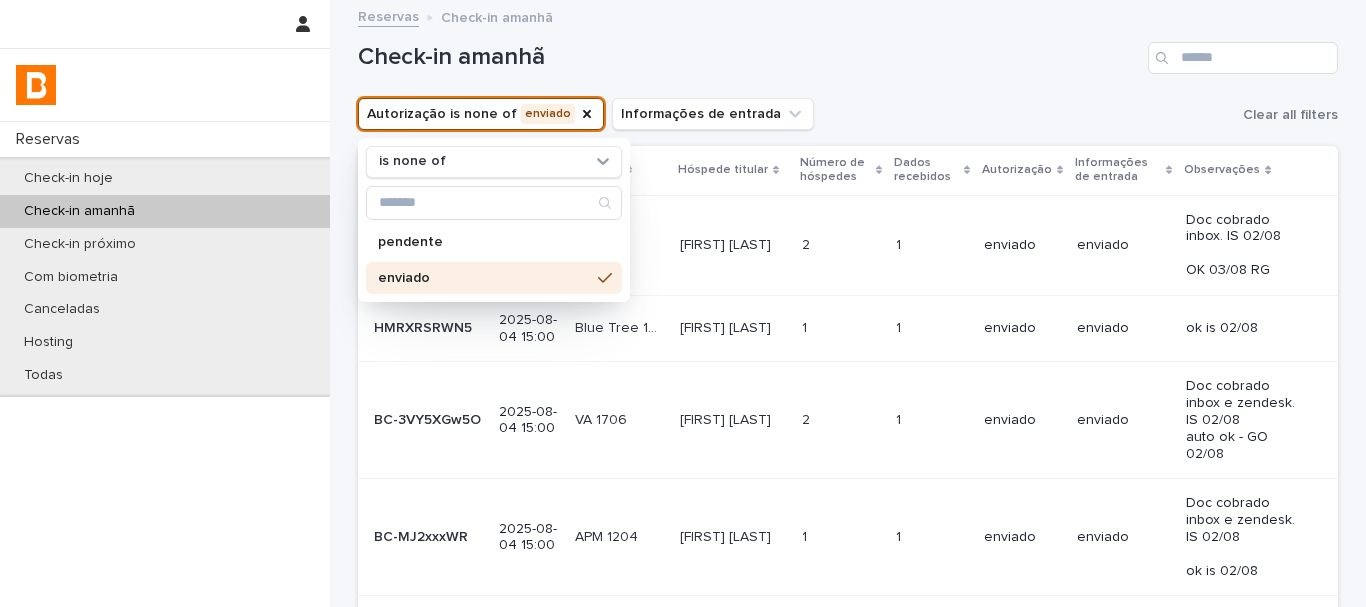 drag, startPoint x: 926, startPoint y: 134, endPoint x: 920, endPoint y: 117, distance: 18.027756 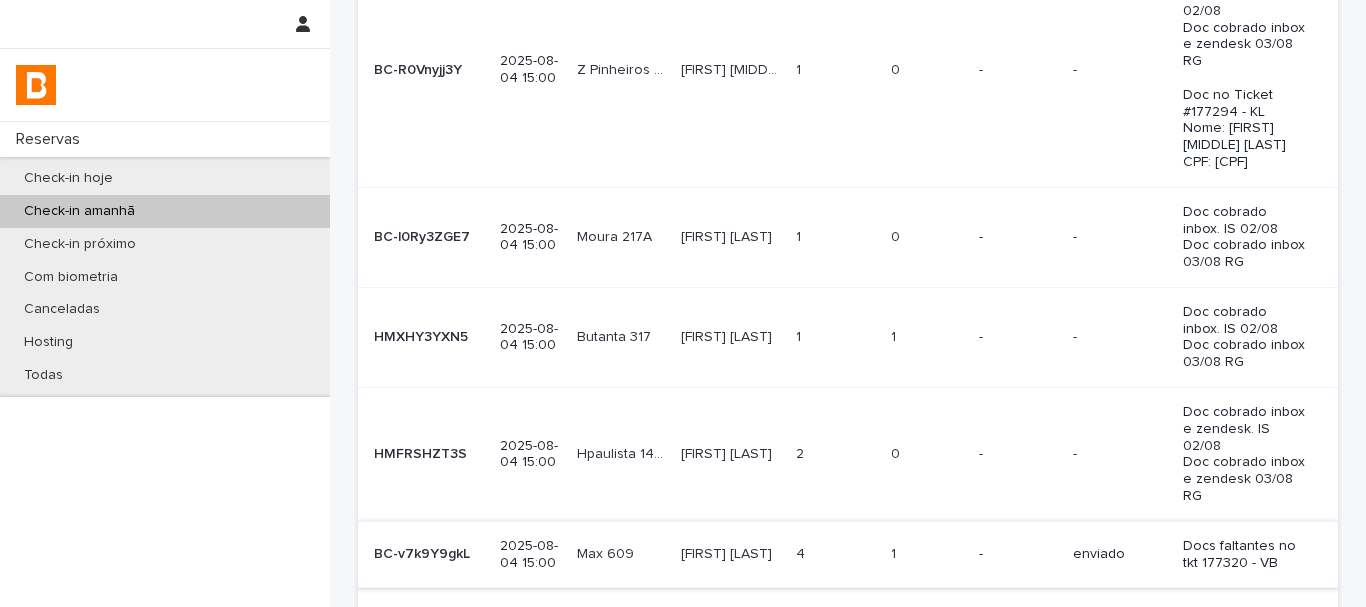 scroll, scrollTop: 451, scrollLeft: 0, axis: vertical 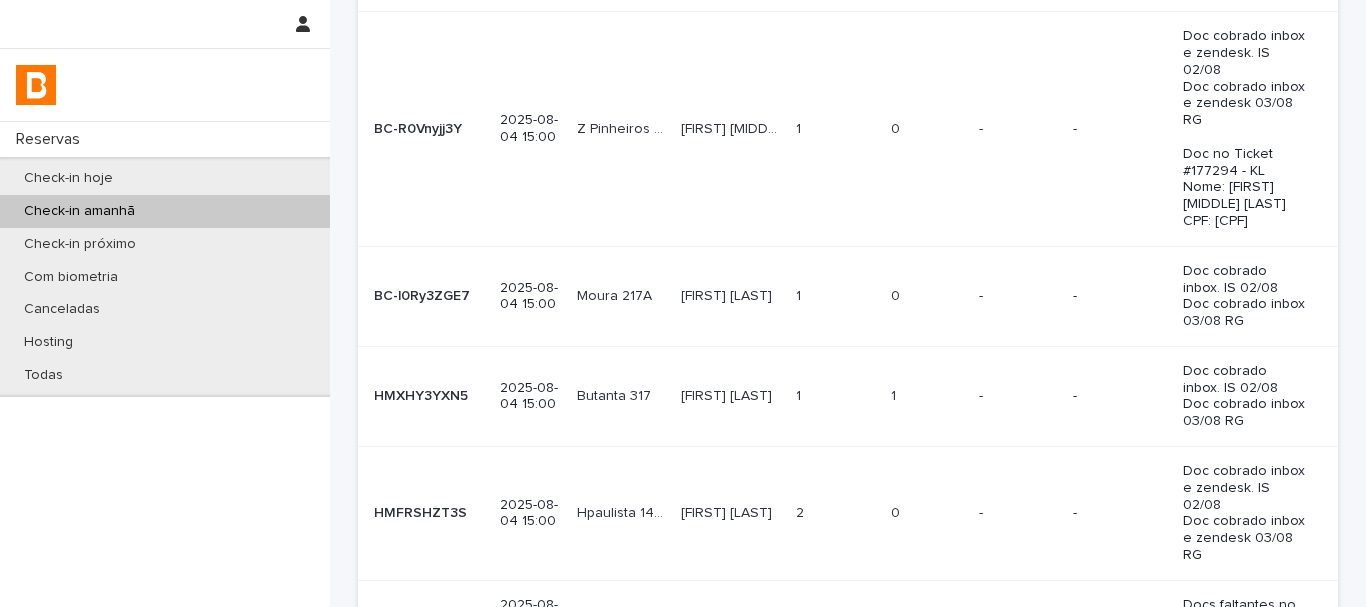click at bounding box center [927, 613] 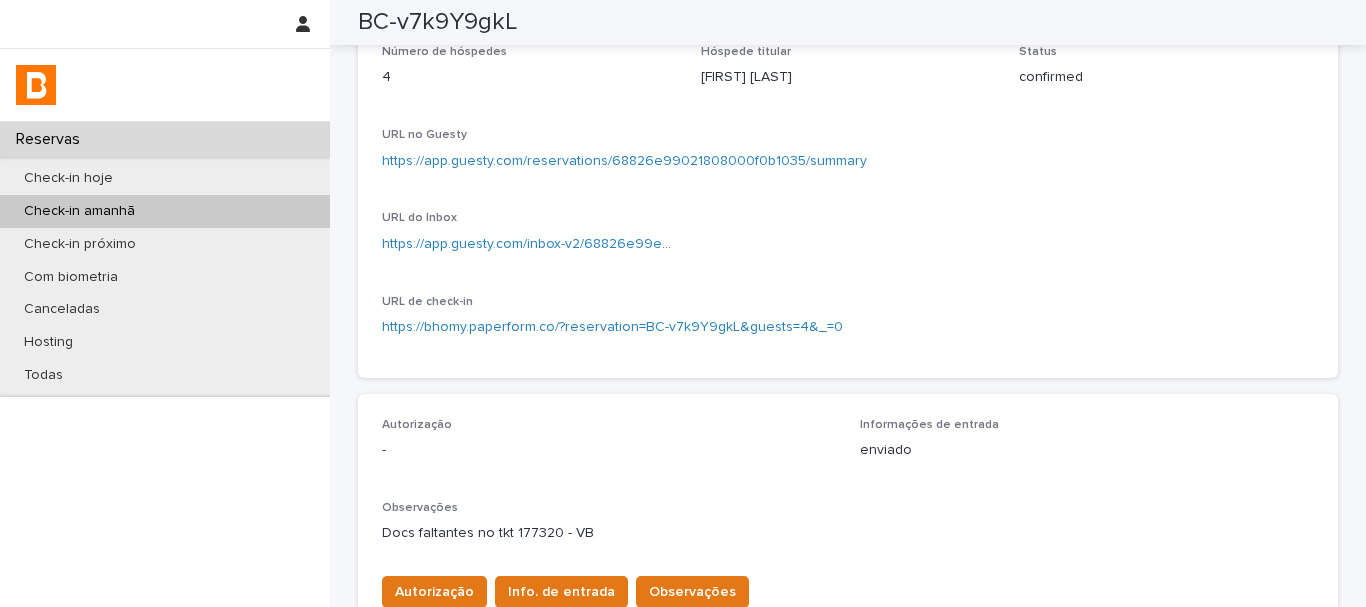 scroll, scrollTop: 0, scrollLeft: 0, axis: both 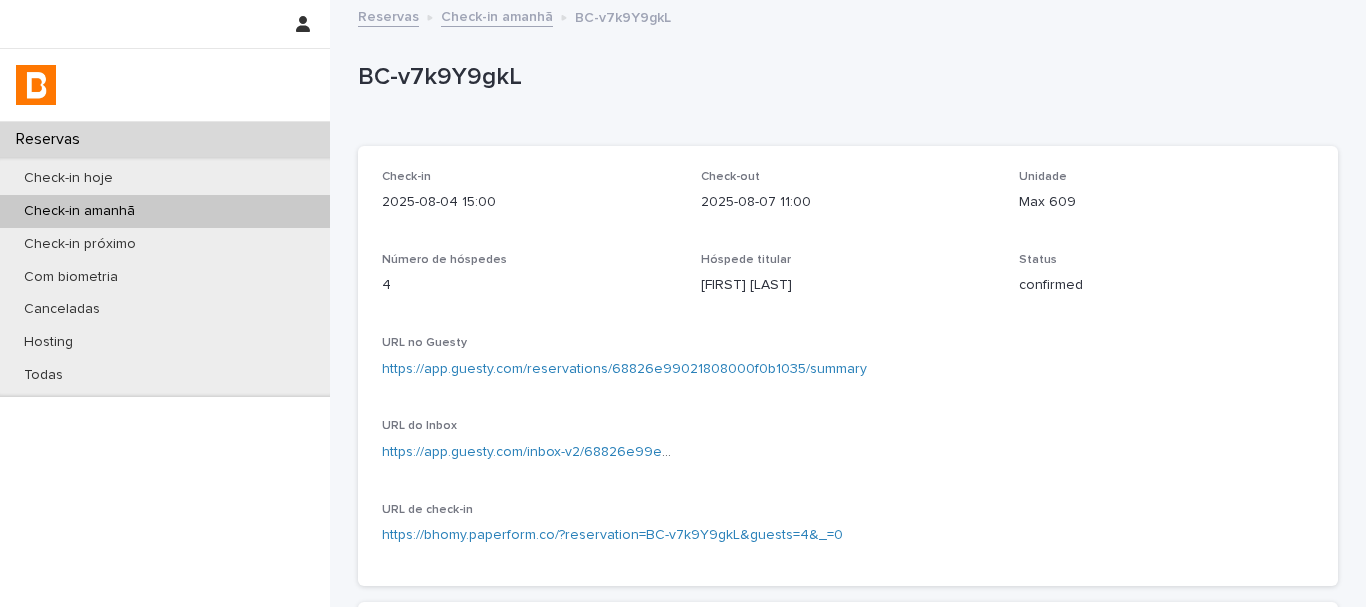 click on "BC-v7k9Y9gkL" at bounding box center (844, 77) 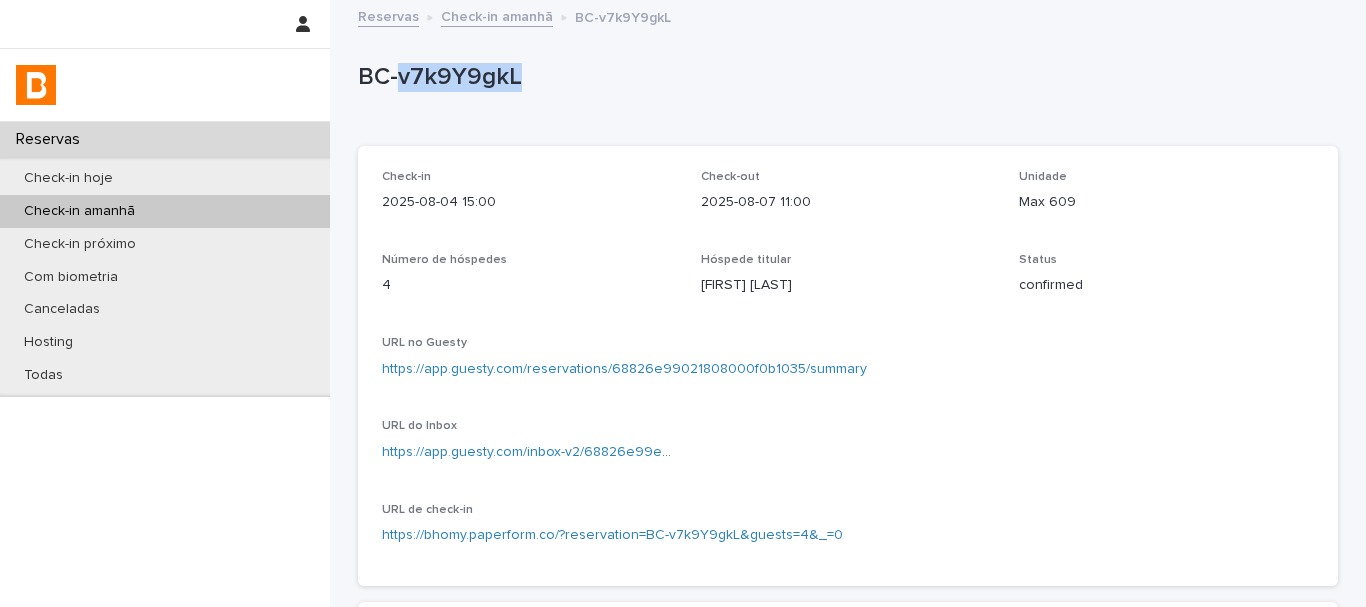 click on "BC-v7k9Y9gkL" at bounding box center (844, 77) 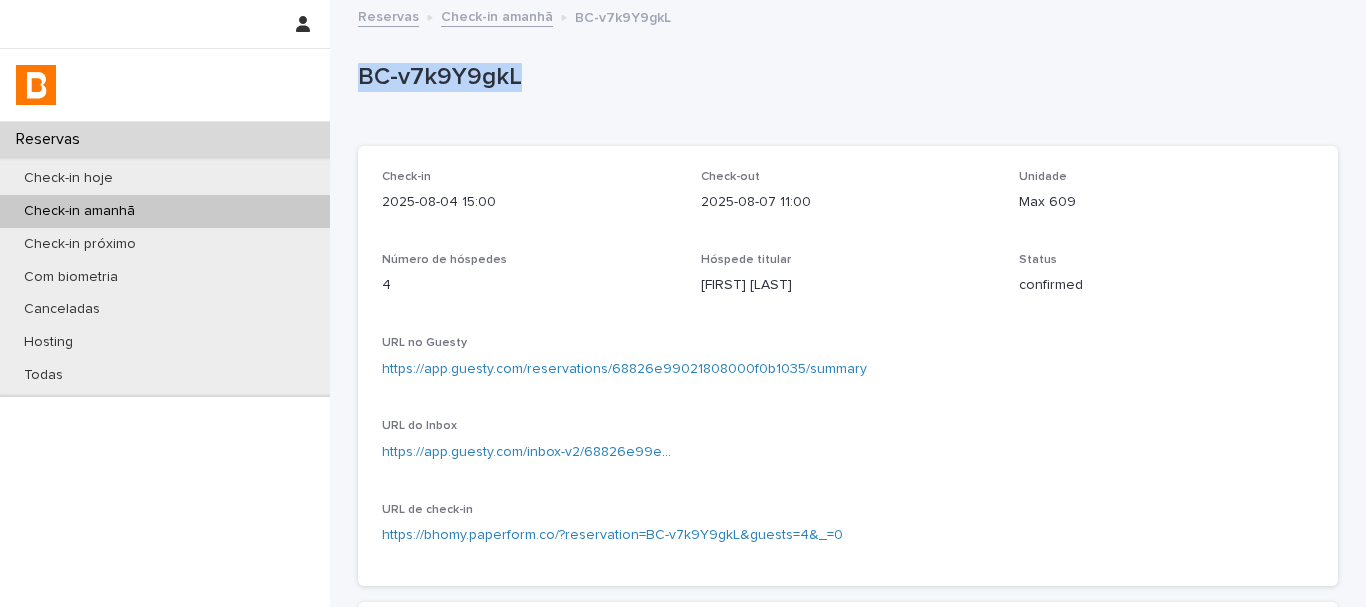 click on "BC-v7k9Y9gkL" at bounding box center [844, 77] 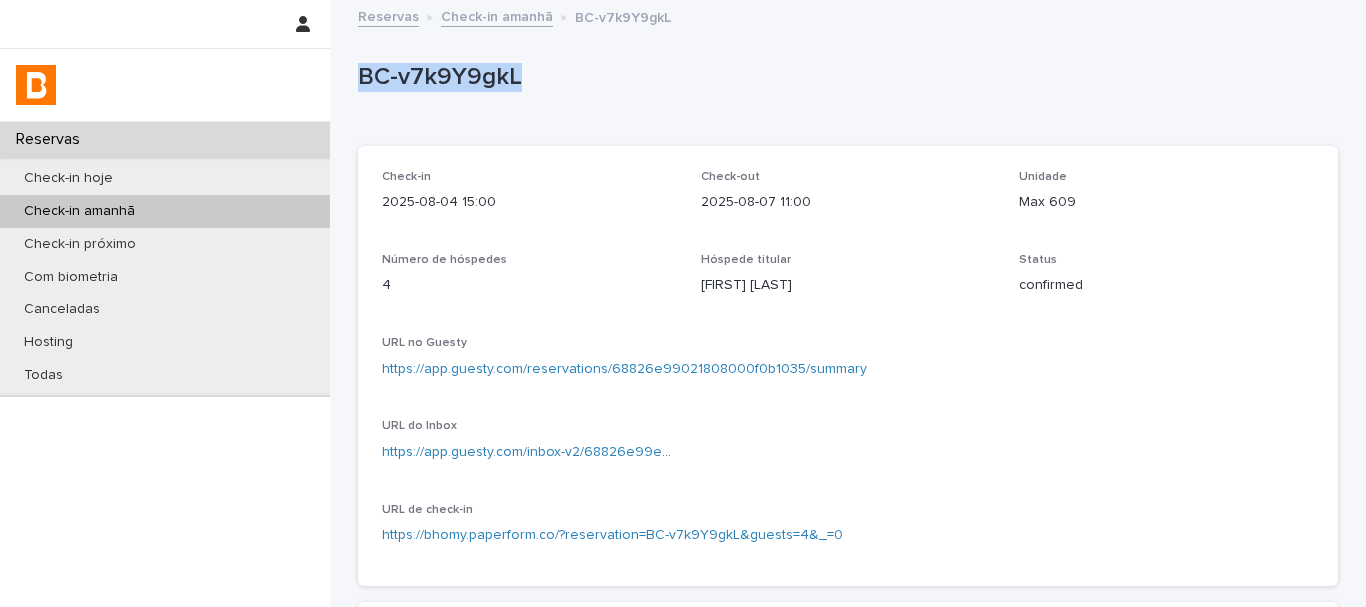 copy on "BC-v7k9Y9gkL" 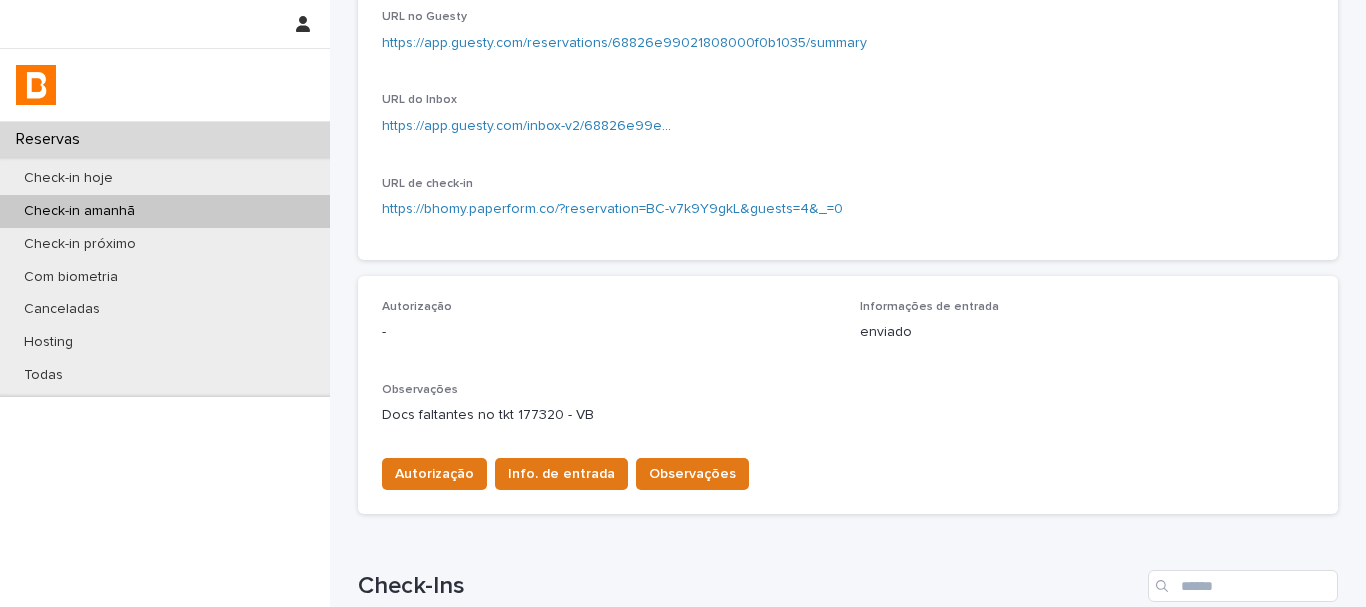 scroll, scrollTop: 657, scrollLeft: 0, axis: vertical 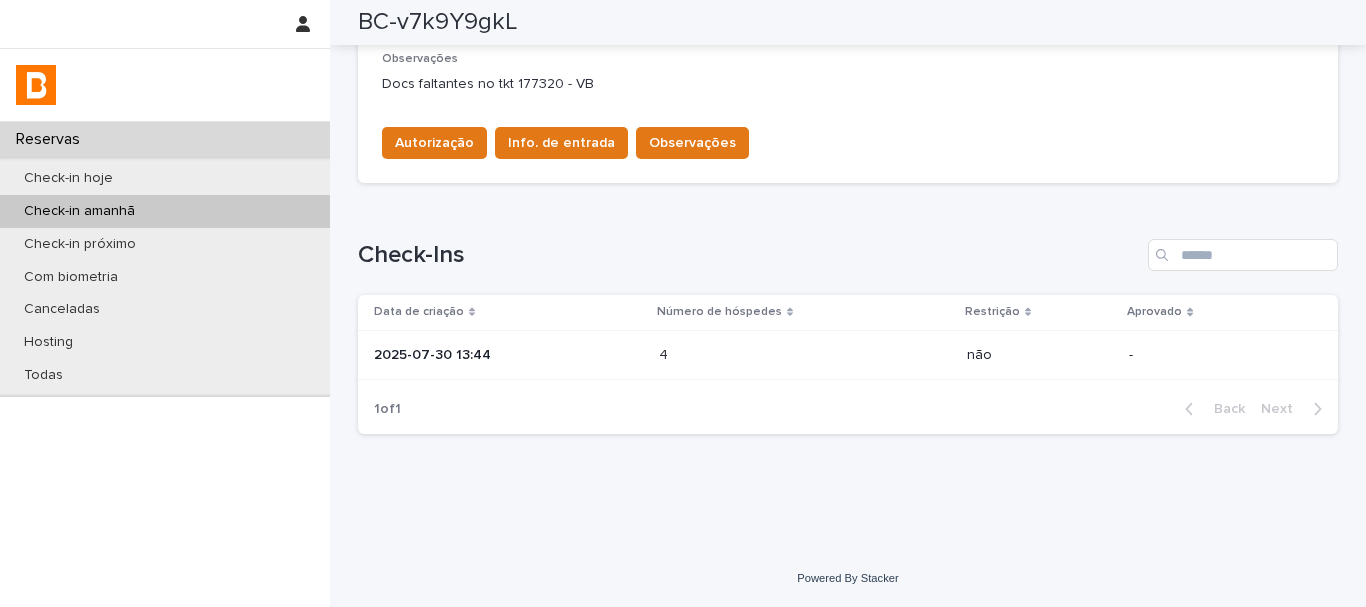 click on "2025-07-30 13:44" at bounding box center [508, 355] 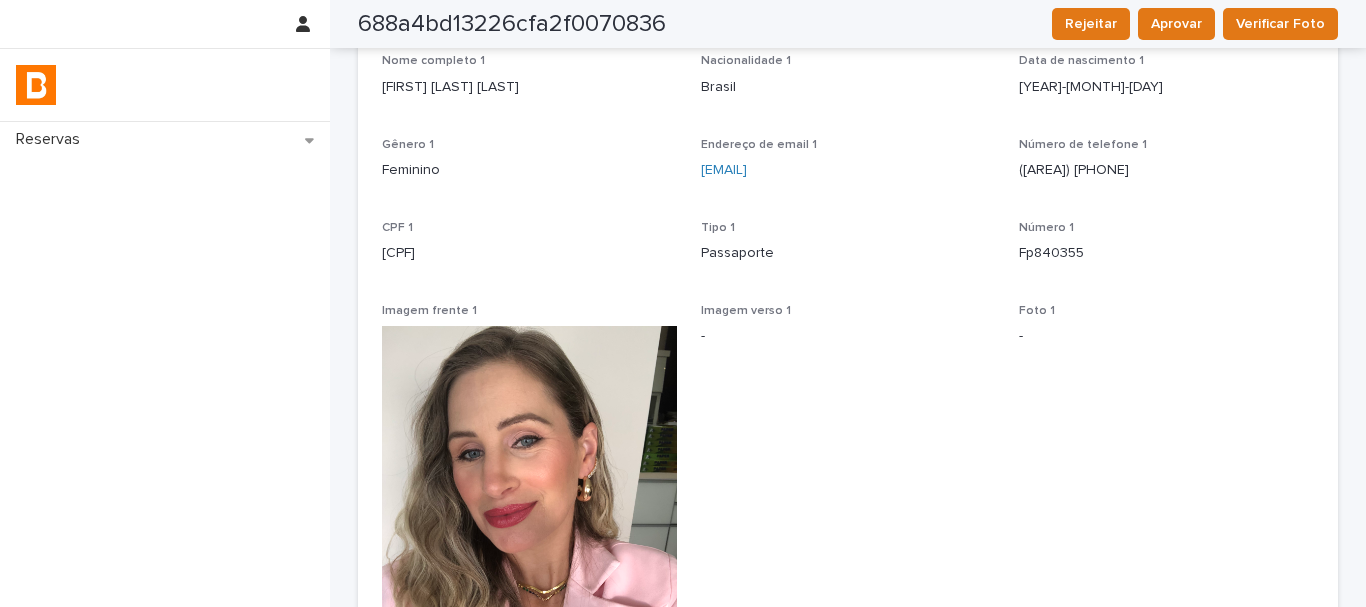 scroll, scrollTop: 0, scrollLeft: 0, axis: both 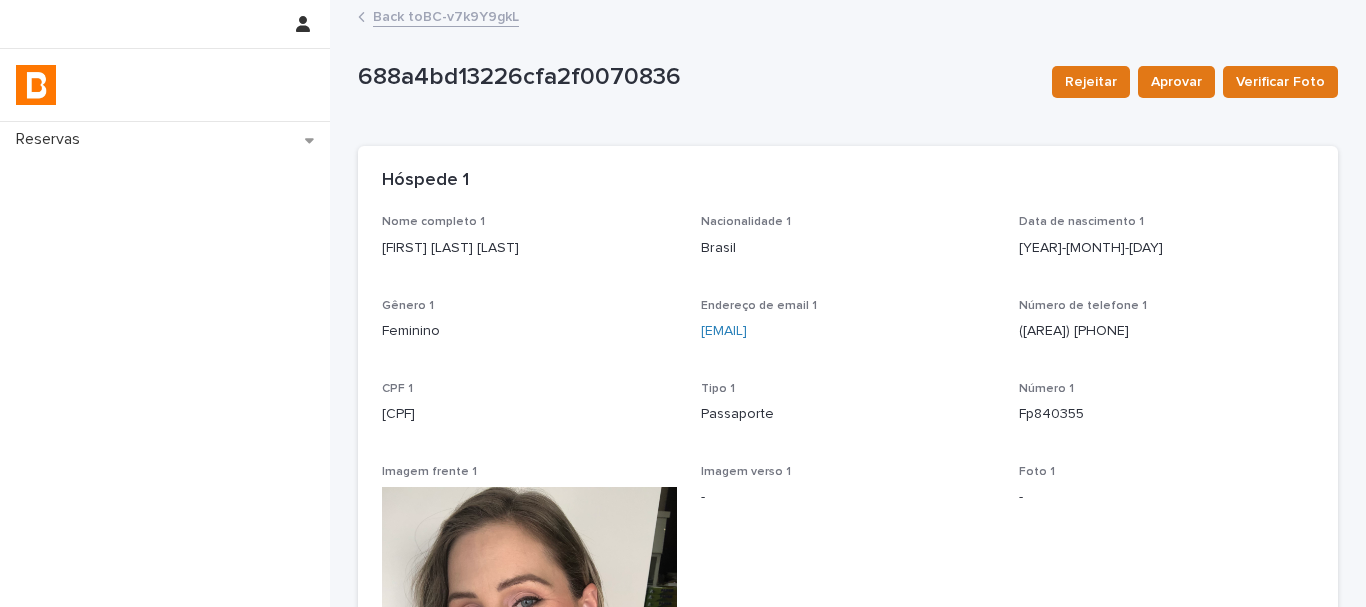 click on "Back to  BC-v7k9Y9gkL" at bounding box center [446, 15] 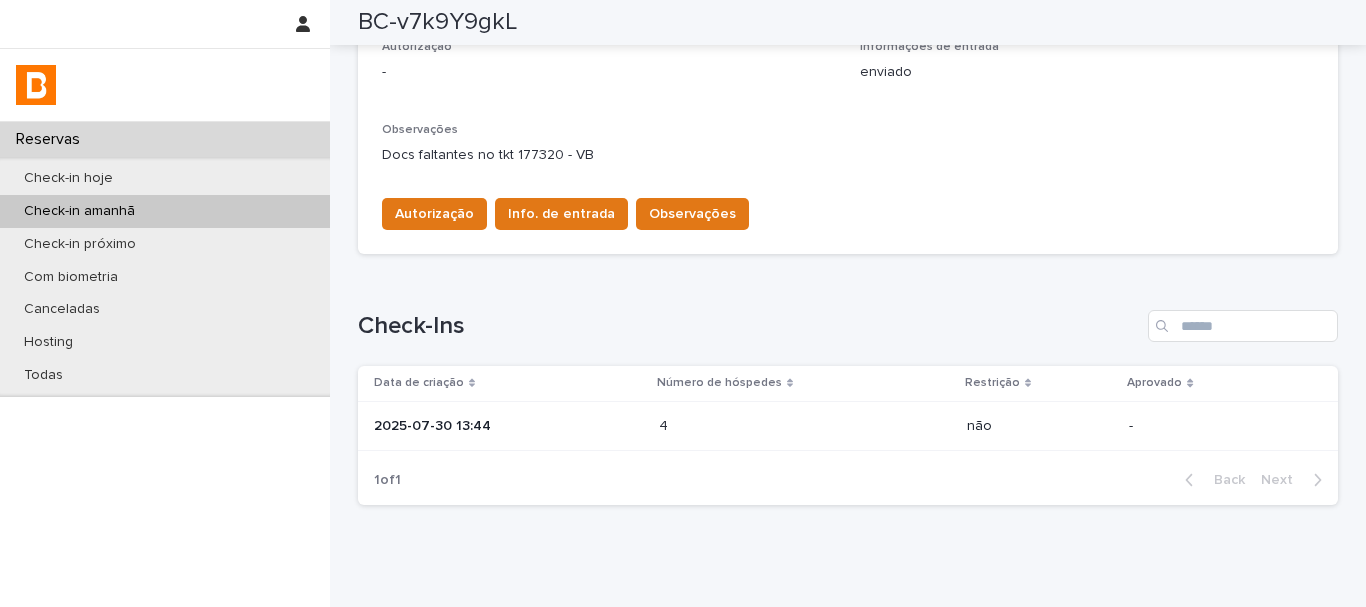 scroll, scrollTop: 557, scrollLeft: 0, axis: vertical 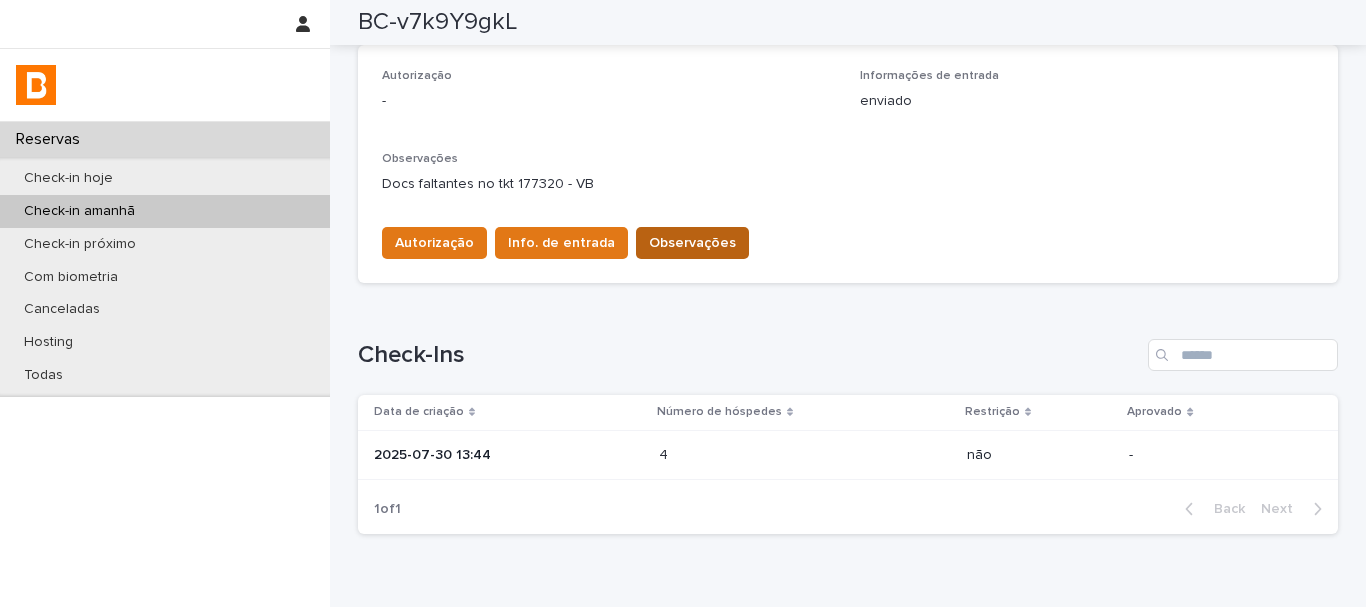 click on "Observações" at bounding box center [692, 243] 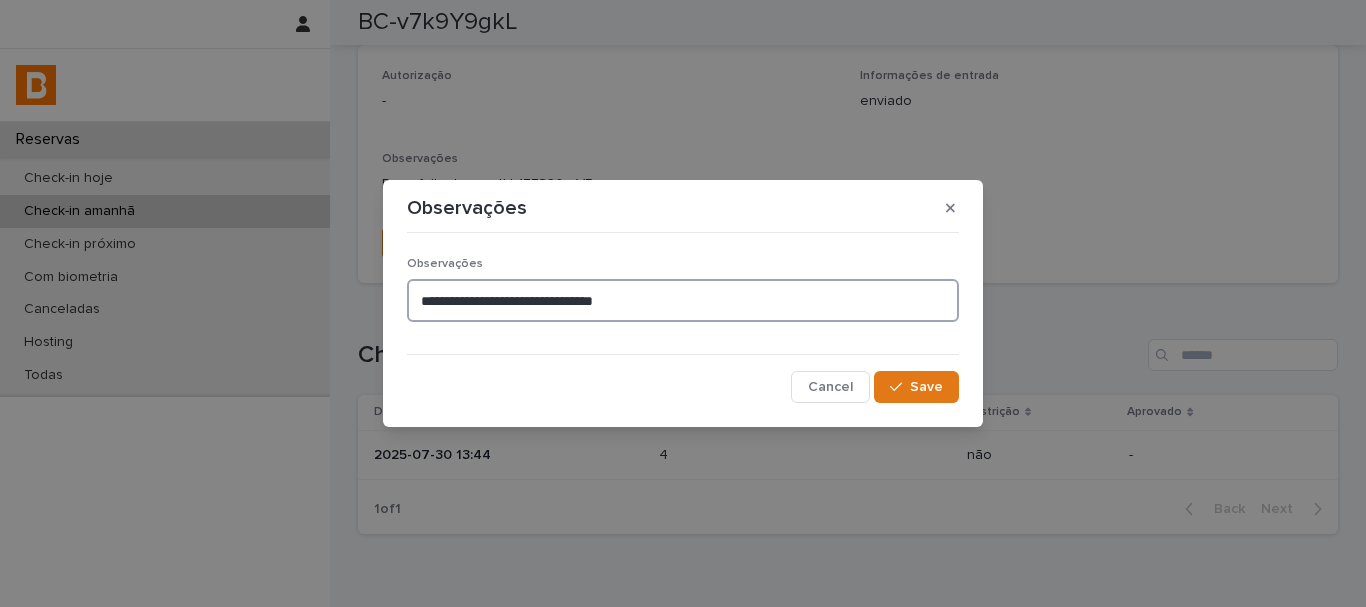 click on "**********" at bounding box center (683, 300) 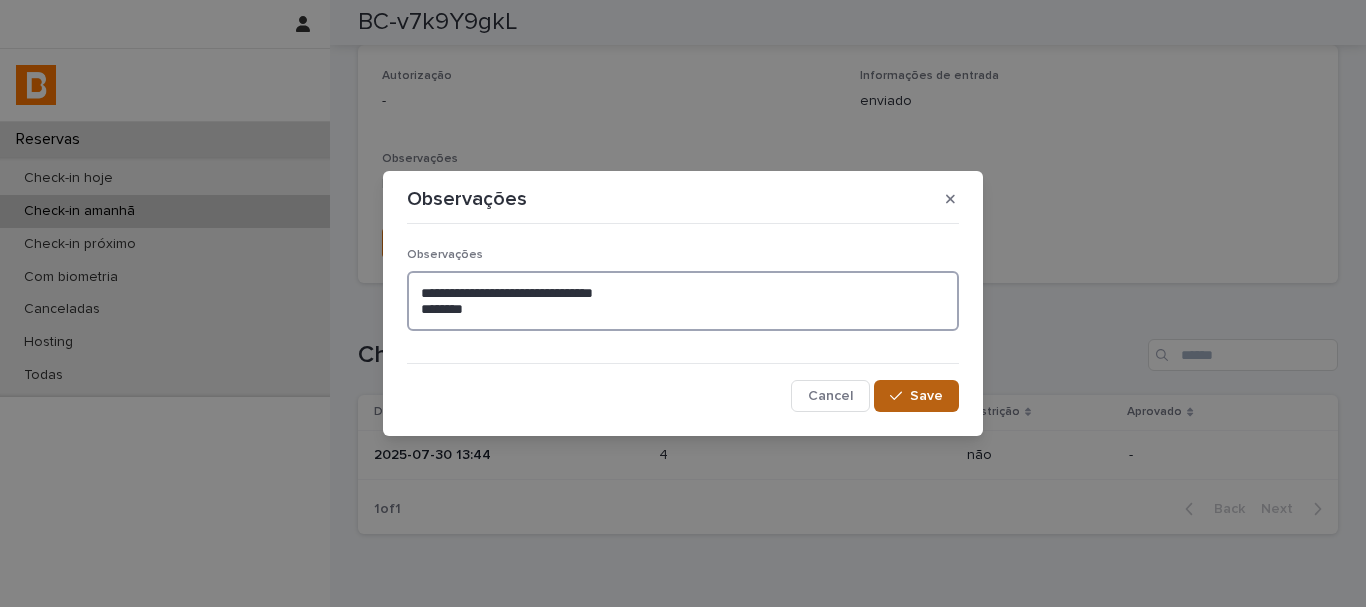 type on "**********" 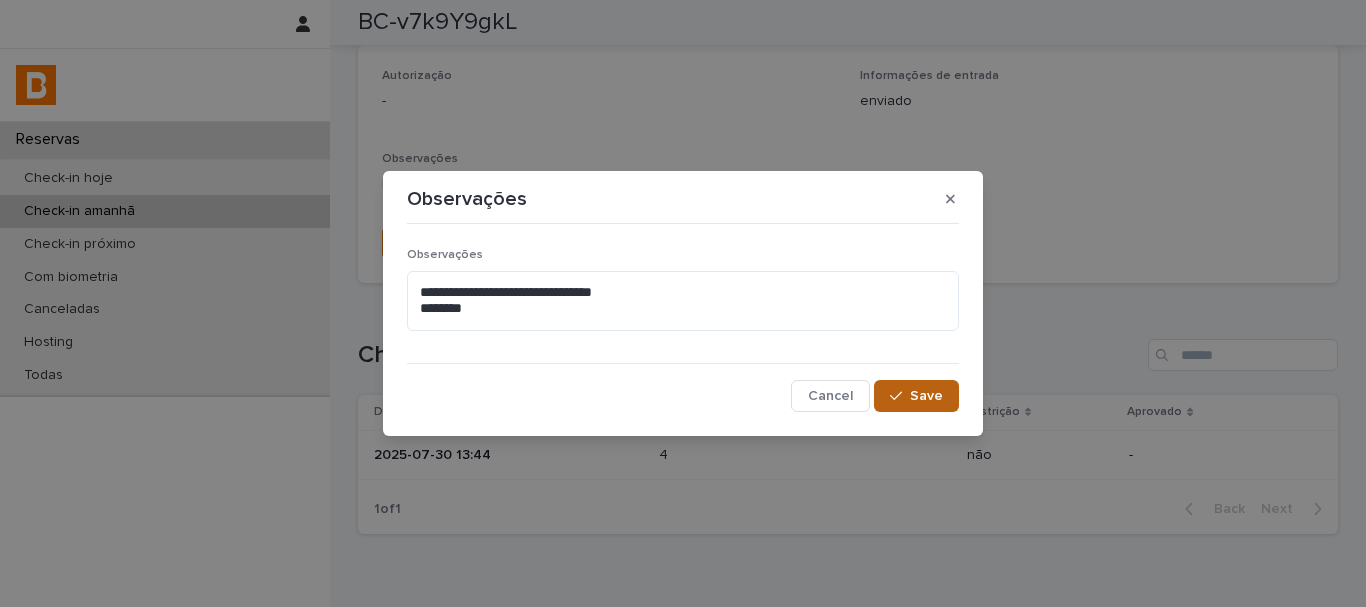 click on "Save" at bounding box center [926, 396] 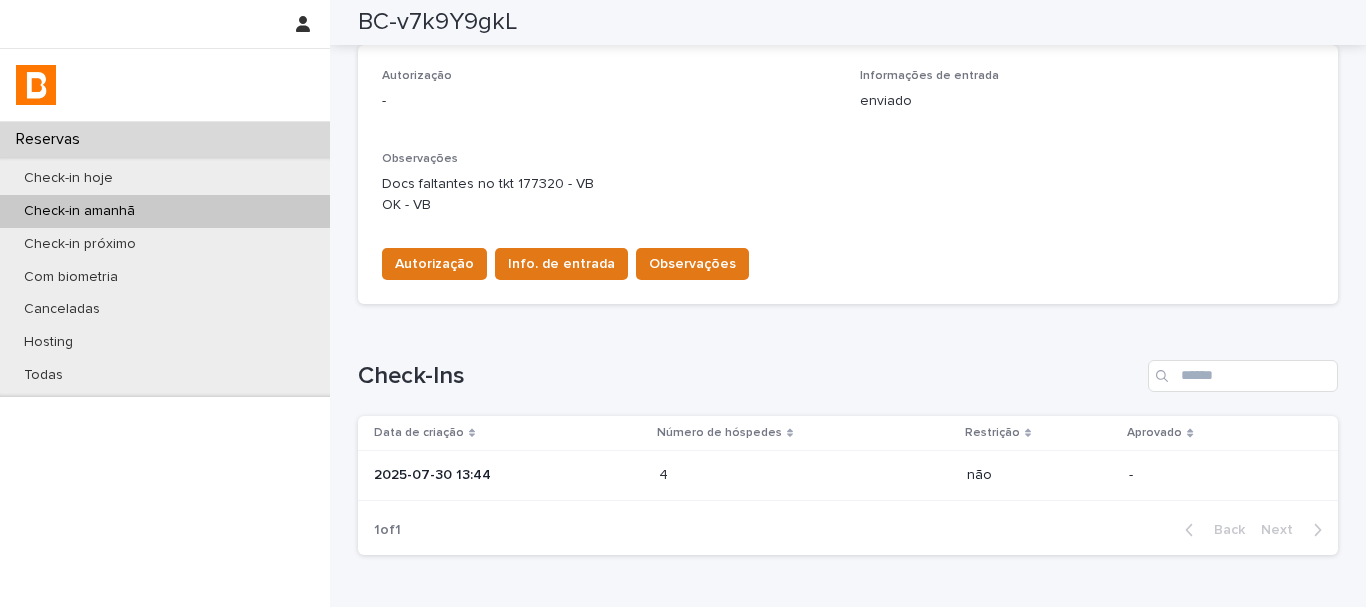 scroll, scrollTop: 568, scrollLeft: 0, axis: vertical 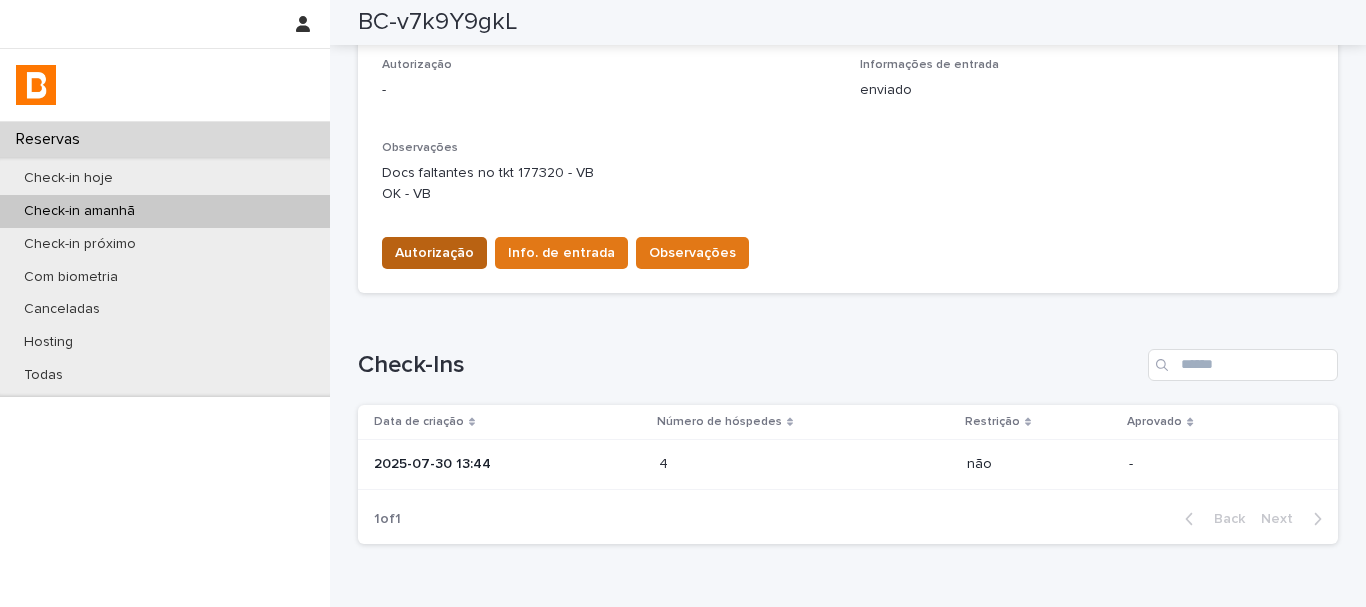 click on "Autorização" at bounding box center (434, 253) 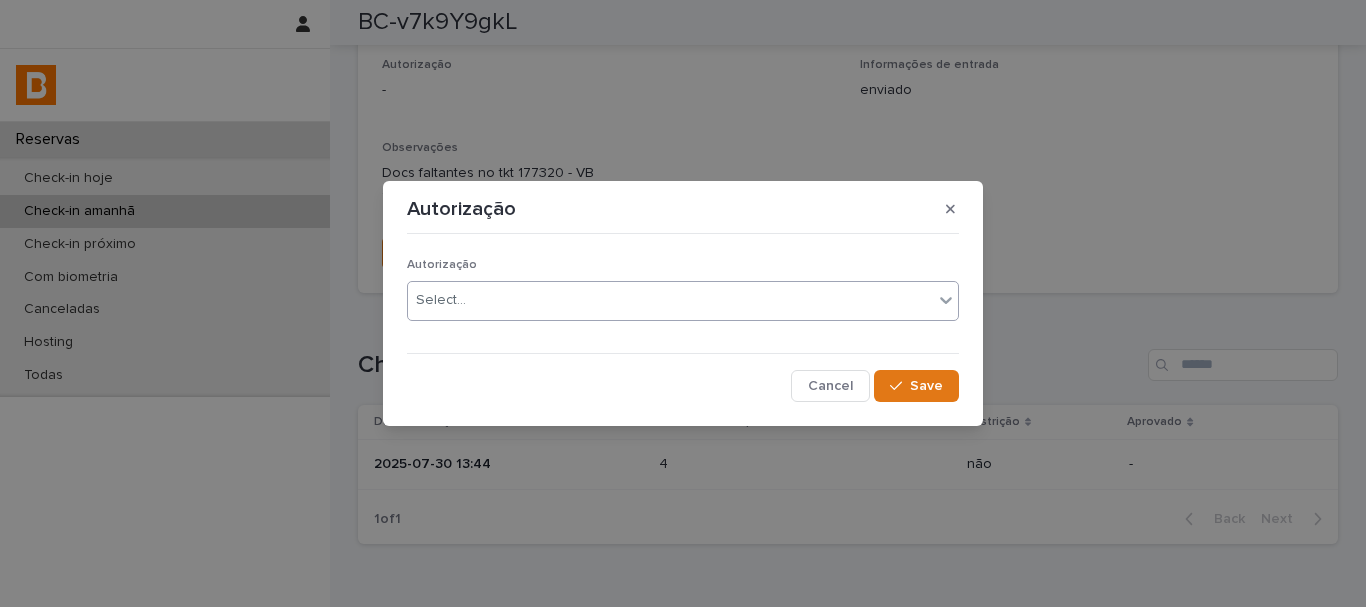 click on "Select..." at bounding box center [441, 300] 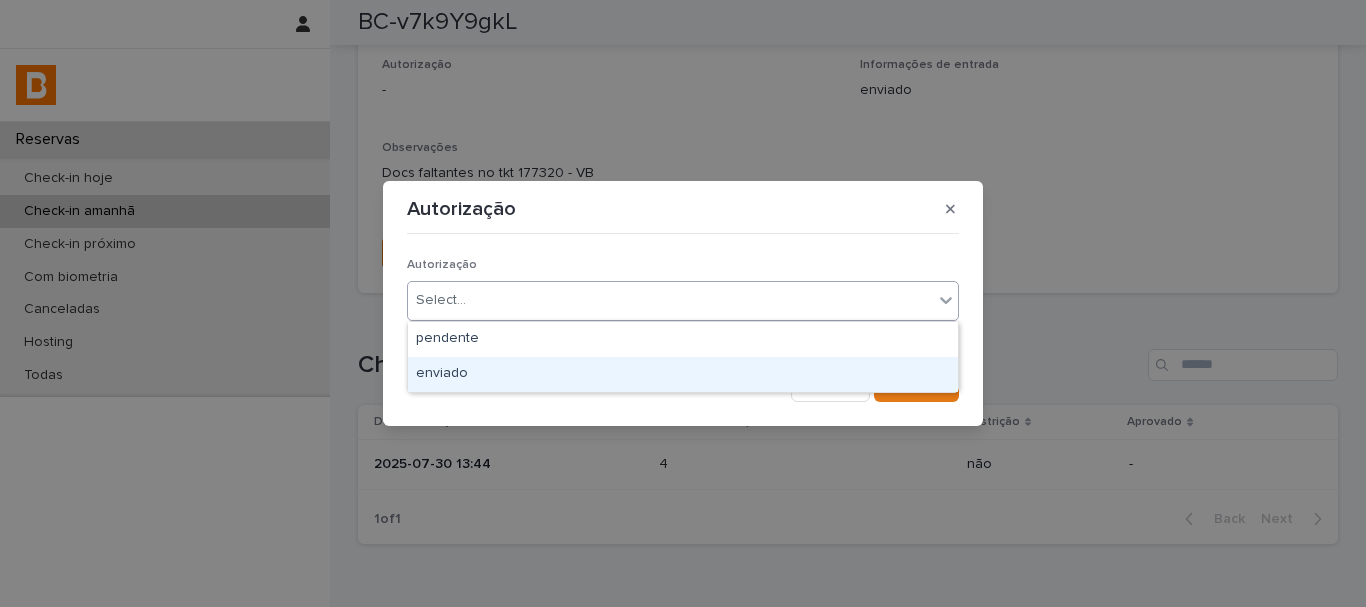 click on "enviado" at bounding box center [683, 374] 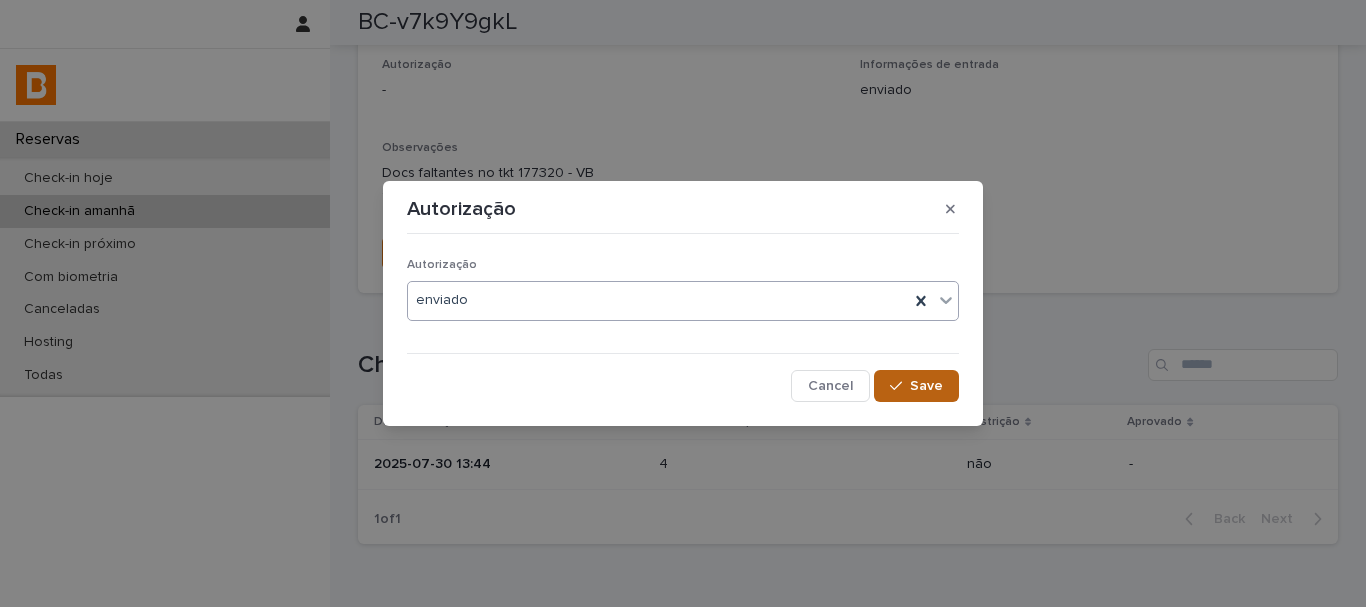 click on "Save" at bounding box center (916, 386) 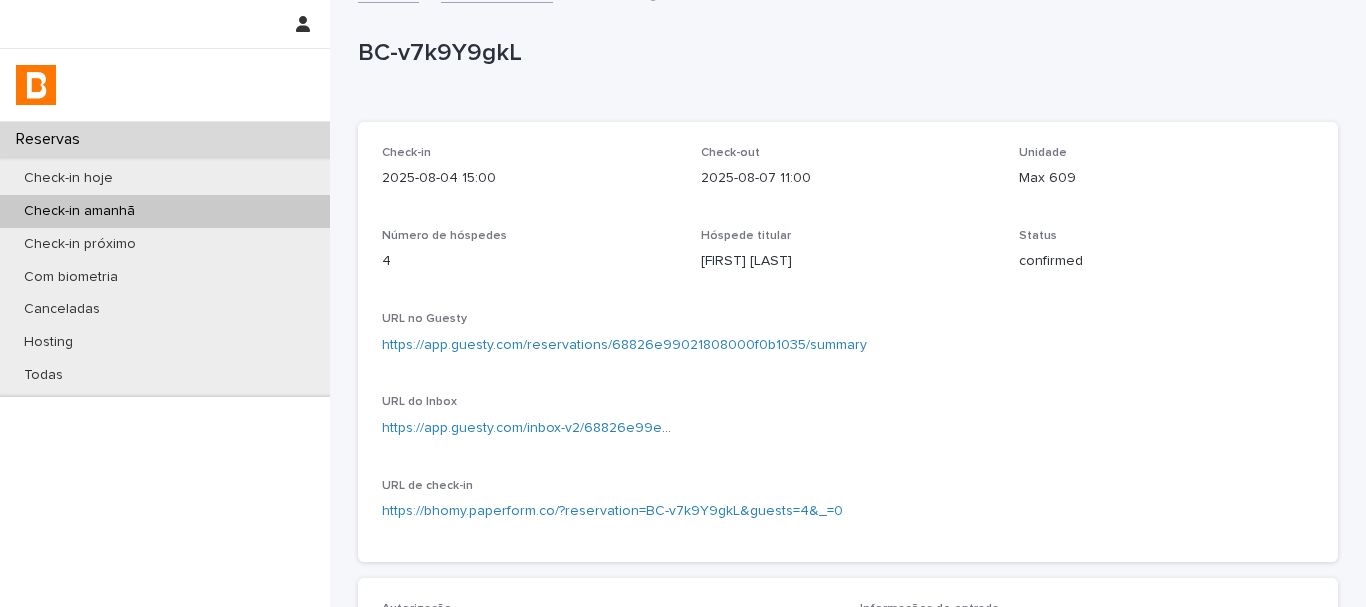 scroll, scrollTop: 0, scrollLeft: 0, axis: both 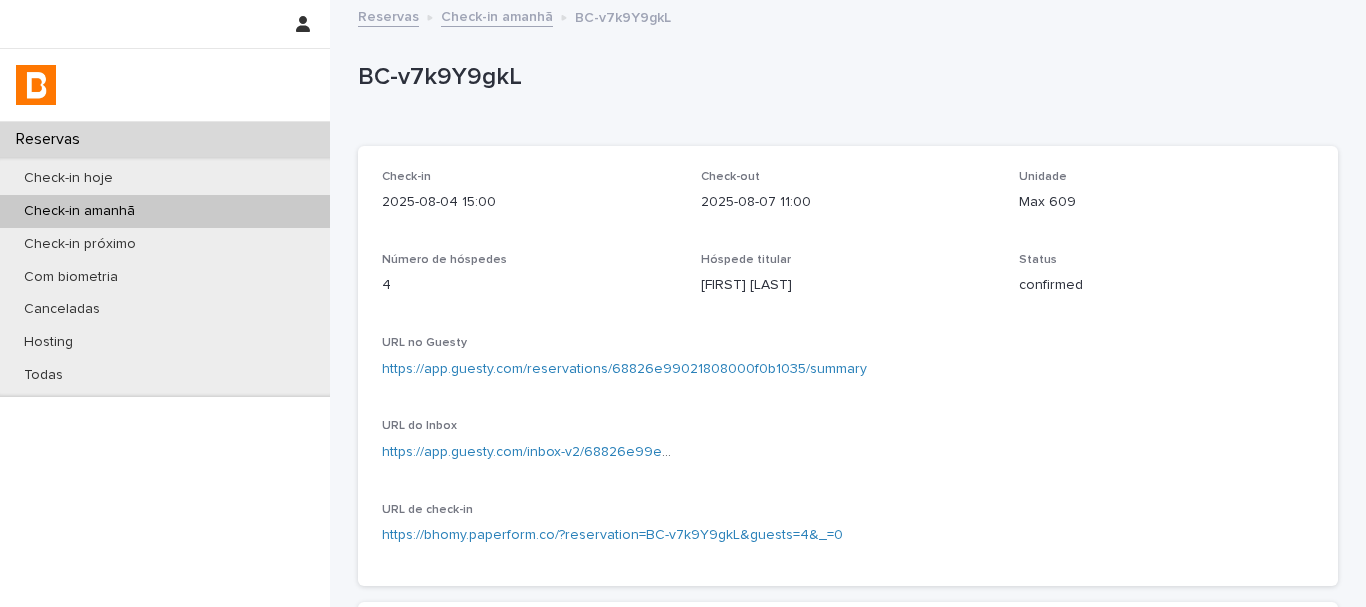 click on "BC-v7k9Y9gkL" at bounding box center [844, 77] 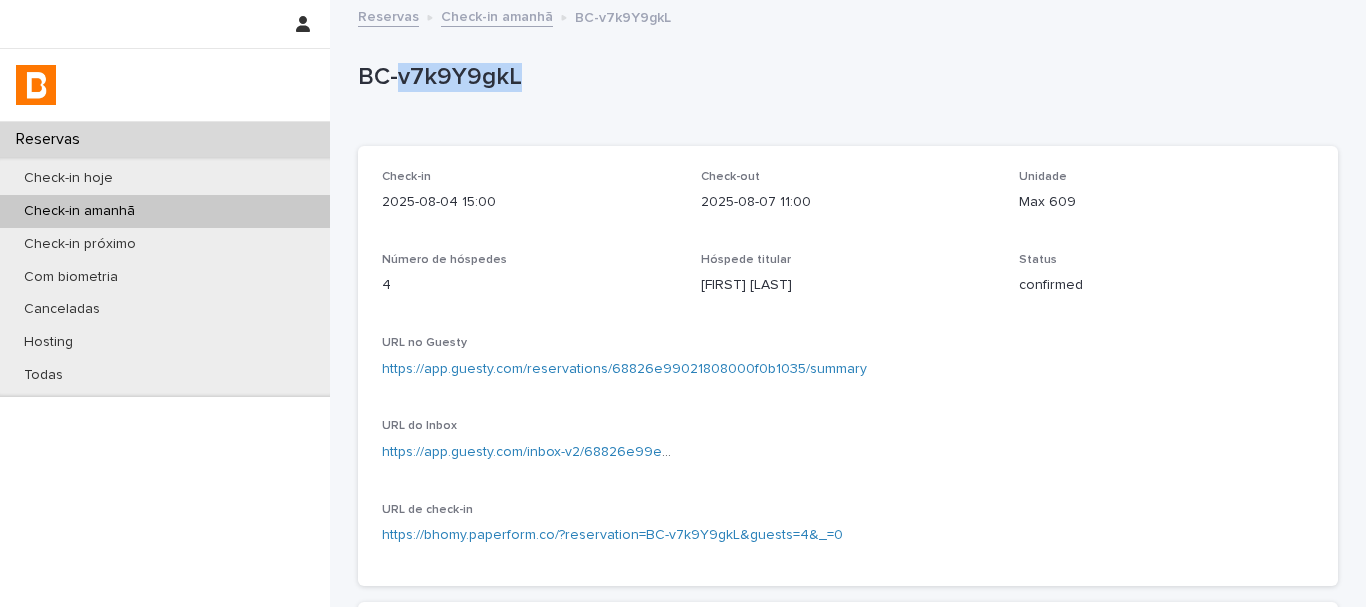 click on "BC-v7k9Y9gkL" at bounding box center [844, 77] 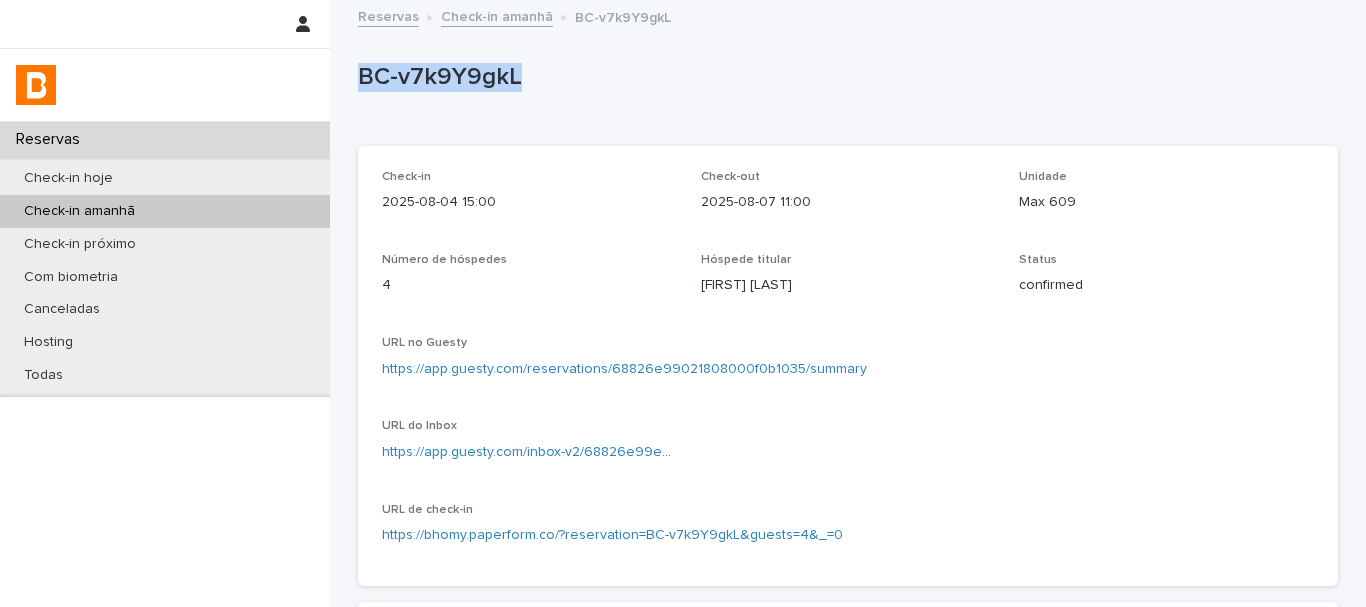 click on "BC-v7k9Y9gkL" at bounding box center [844, 77] 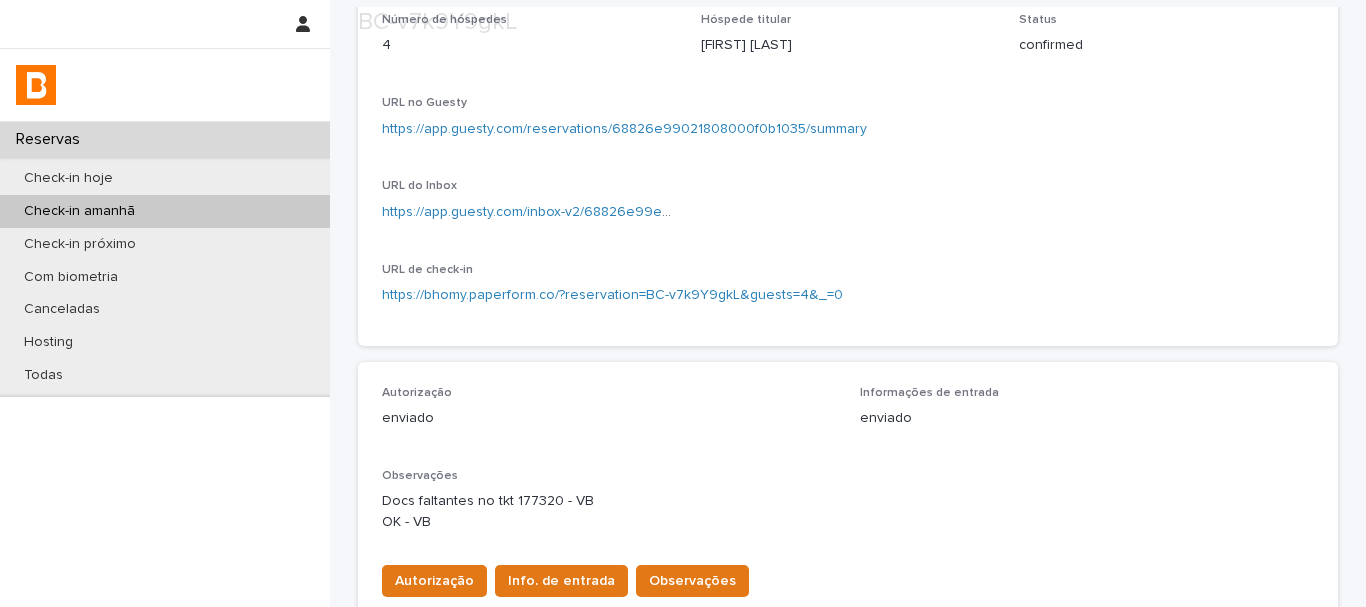 scroll, scrollTop: 400, scrollLeft: 0, axis: vertical 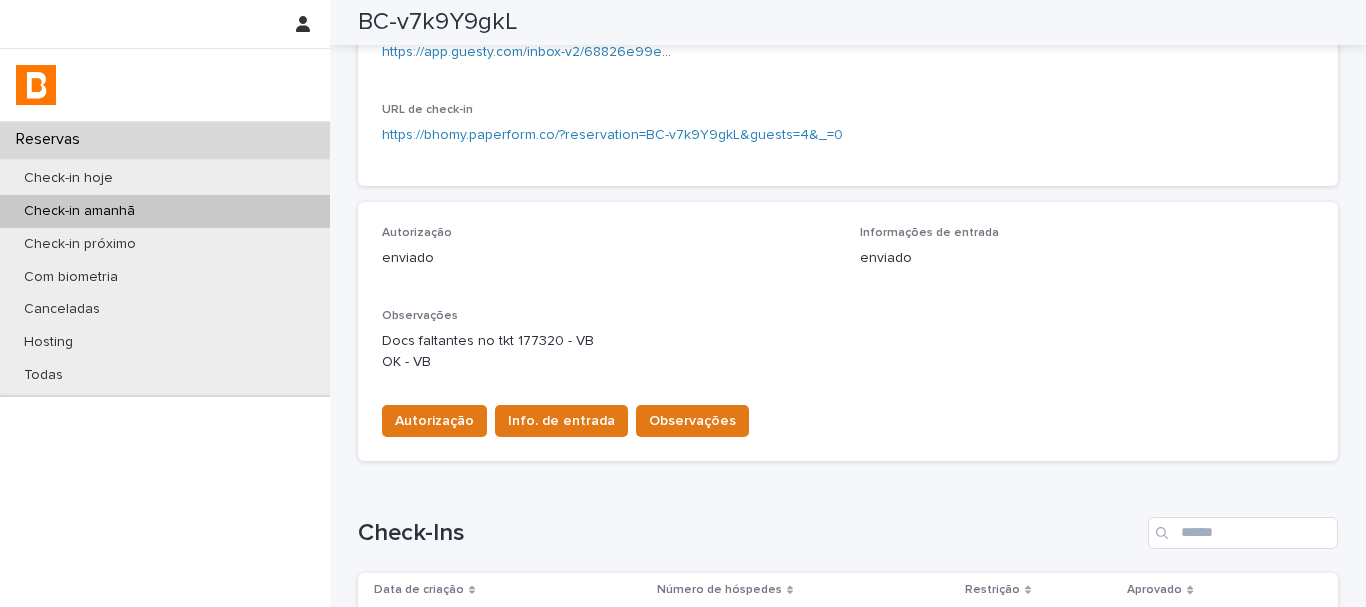 click on "enviado" at bounding box center (609, 258) 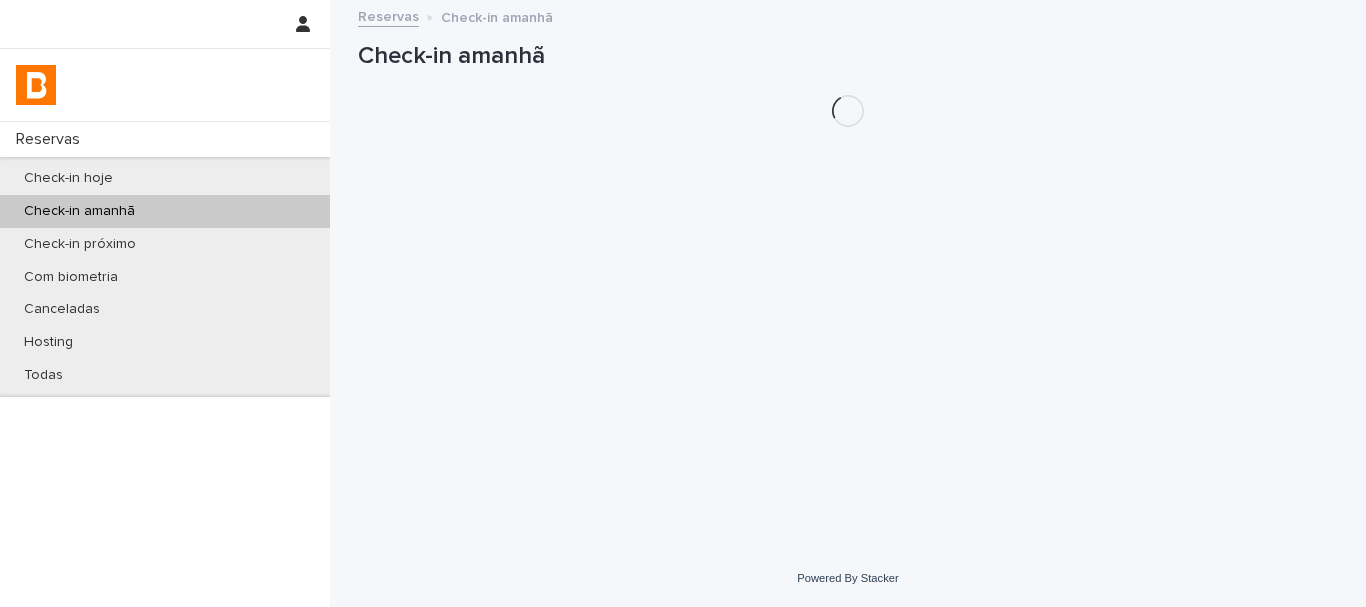 scroll, scrollTop: 0, scrollLeft: 0, axis: both 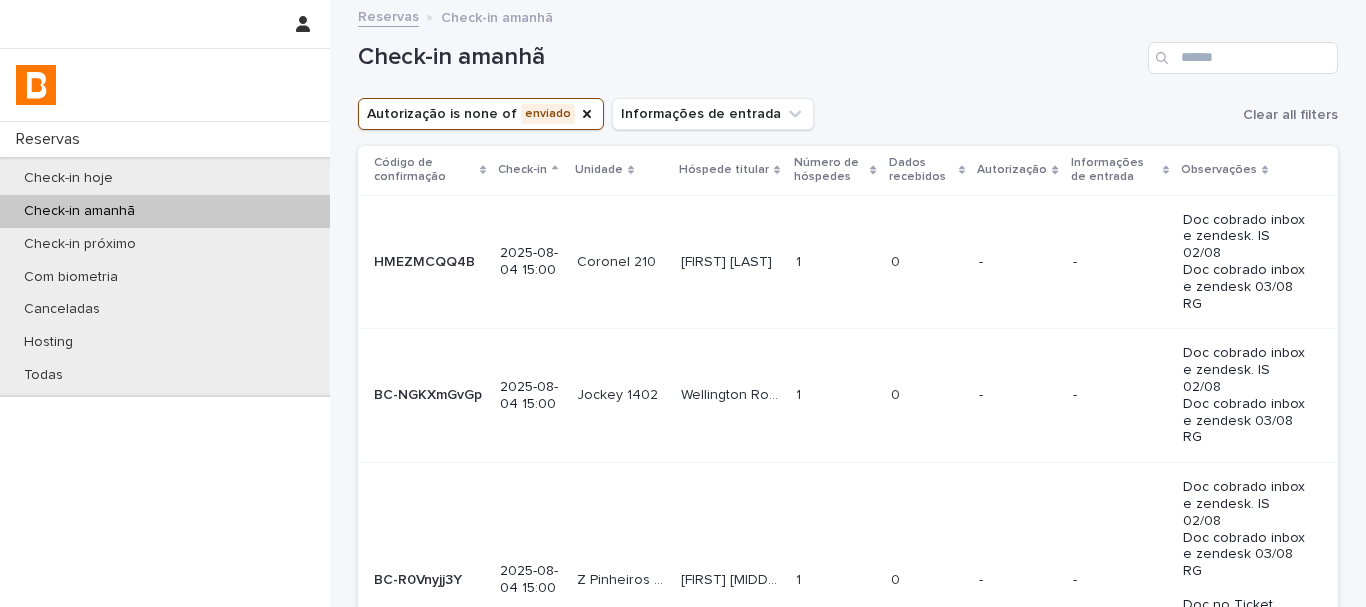 click on "Autorização is none of enviado Informações de entrada Clear all filters" at bounding box center (848, 114) 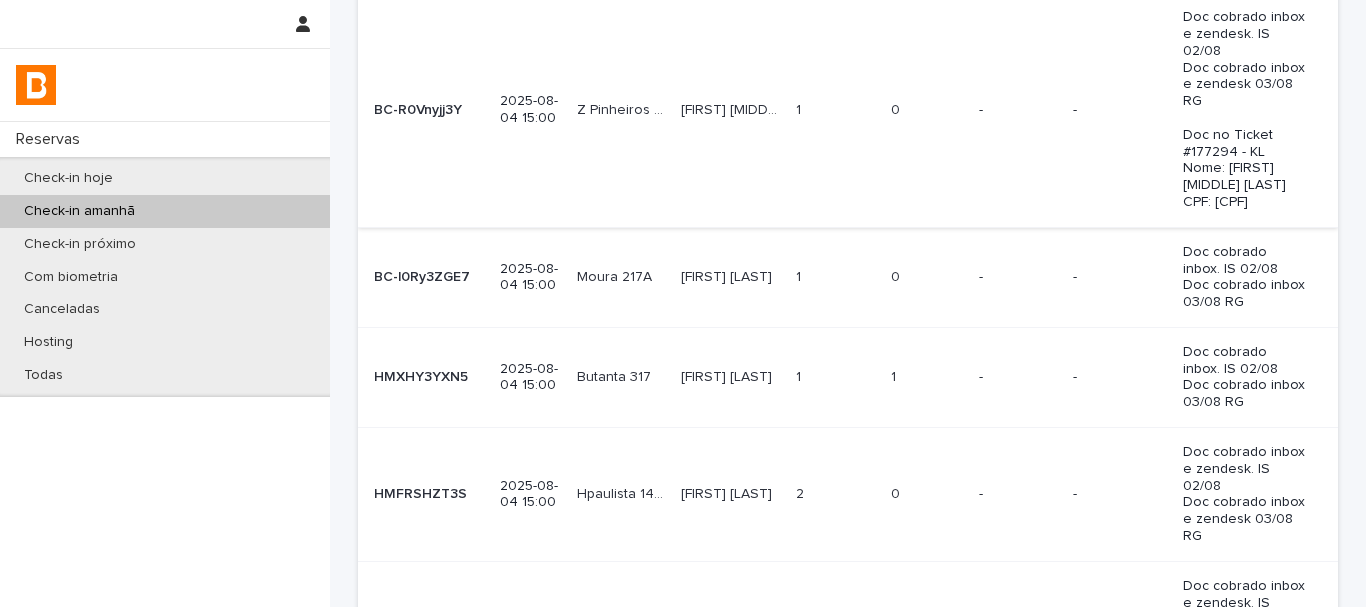 scroll, scrollTop: 500, scrollLeft: 0, axis: vertical 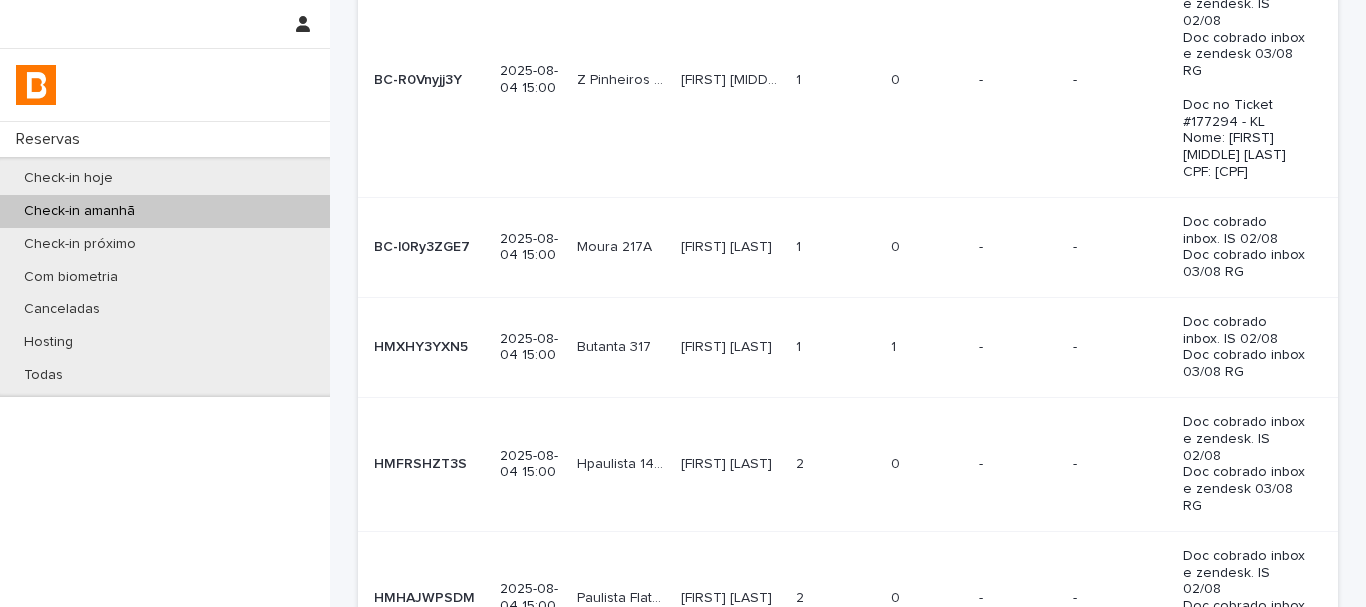 click on "1 1" at bounding box center (927, 347) 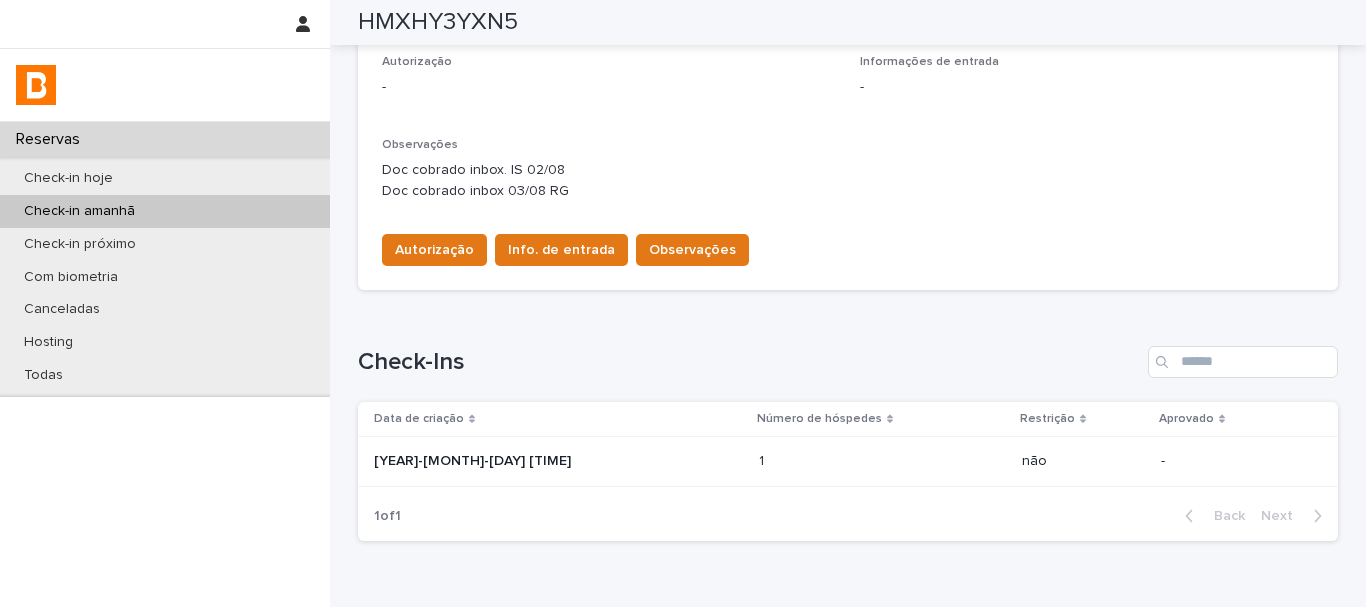 scroll, scrollTop: 600, scrollLeft: 0, axis: vertical 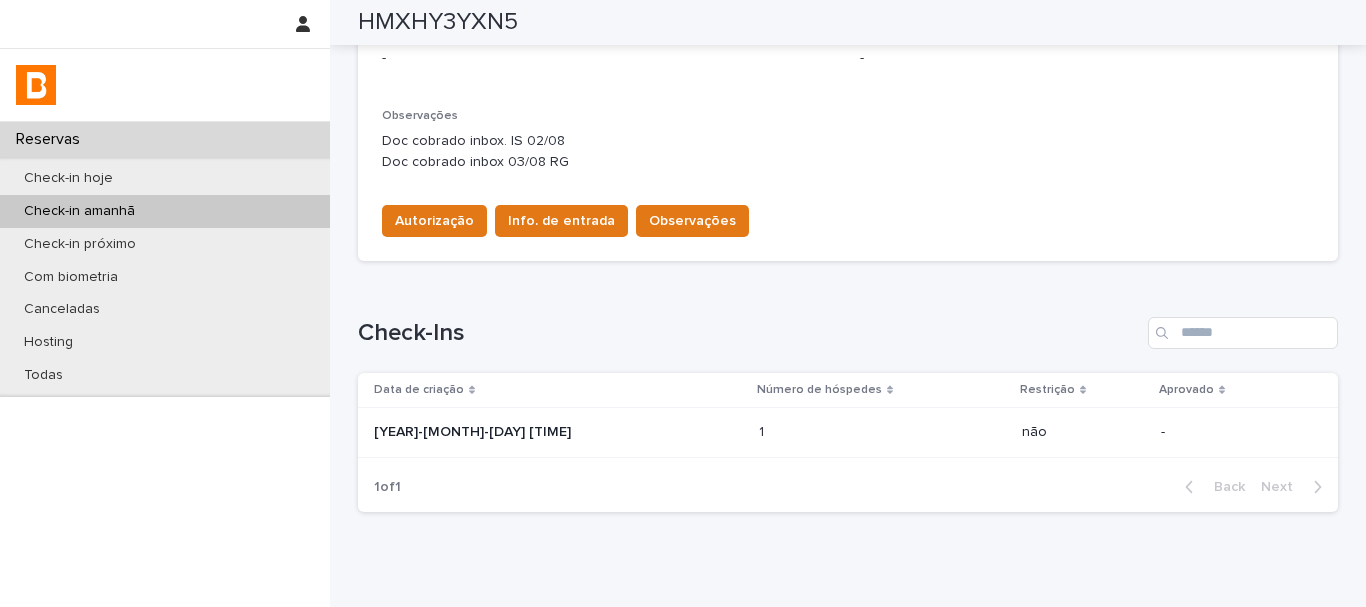 click at bounding box center [846, 432] 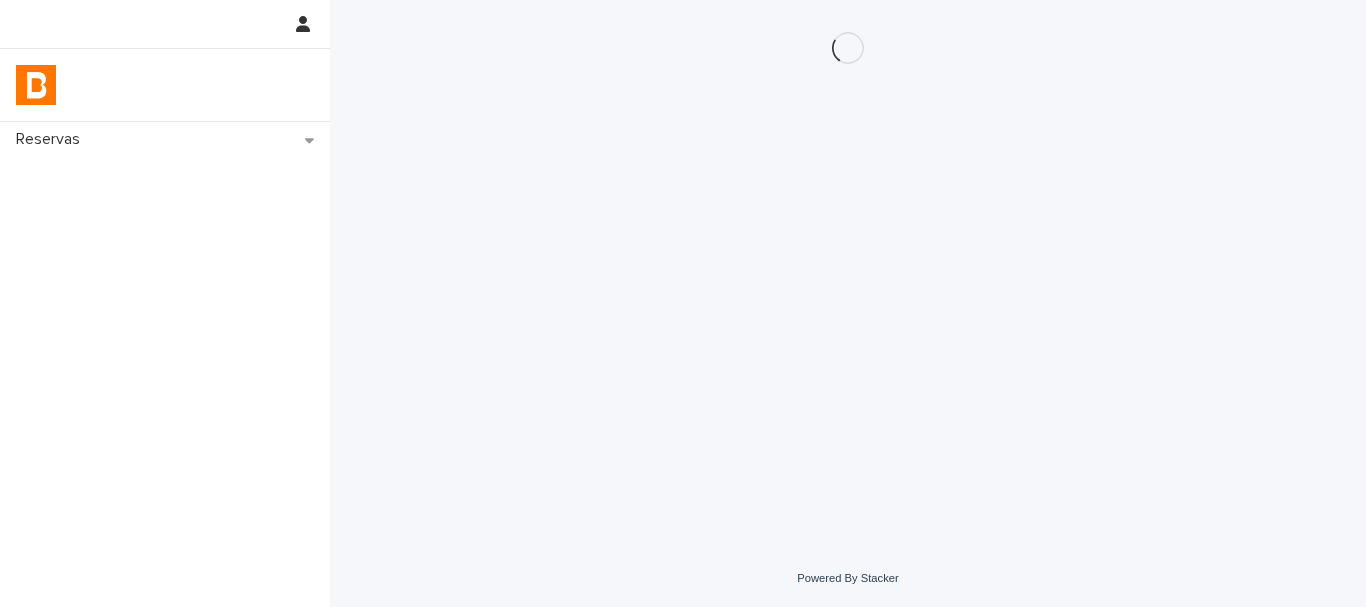 scroll, scrollTop: 0, scrollLeft: 0, axis: both 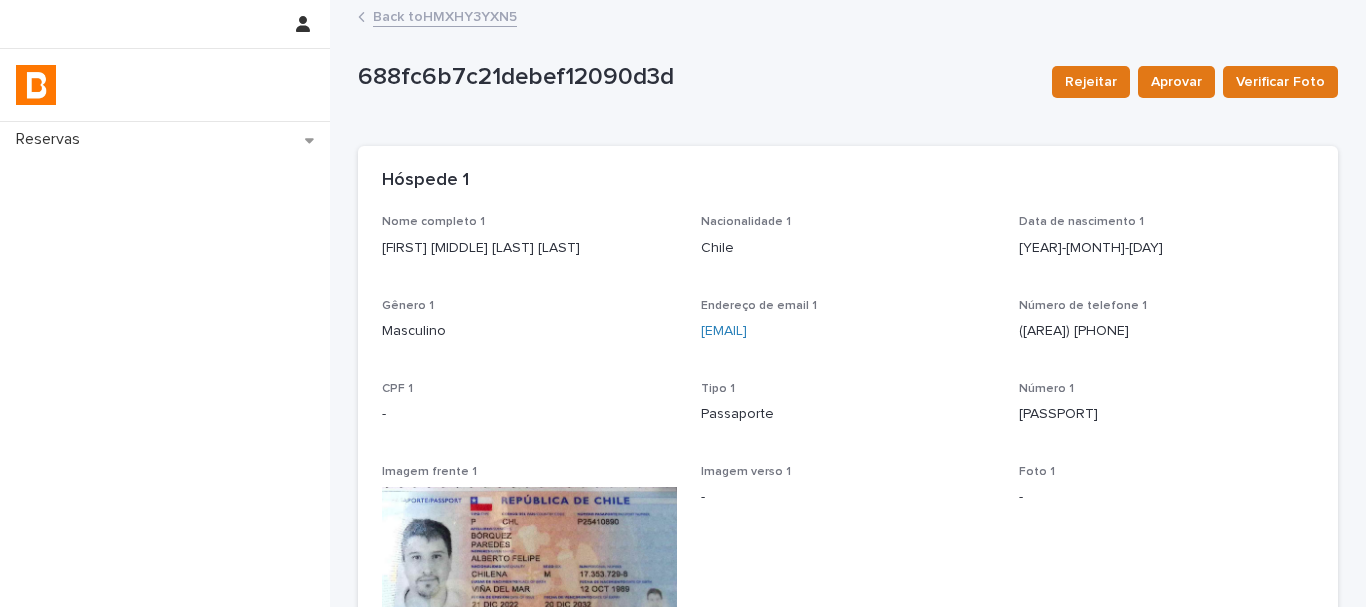 click on "Nacionalidade 1 Chile" at bounding box center (848, 244) 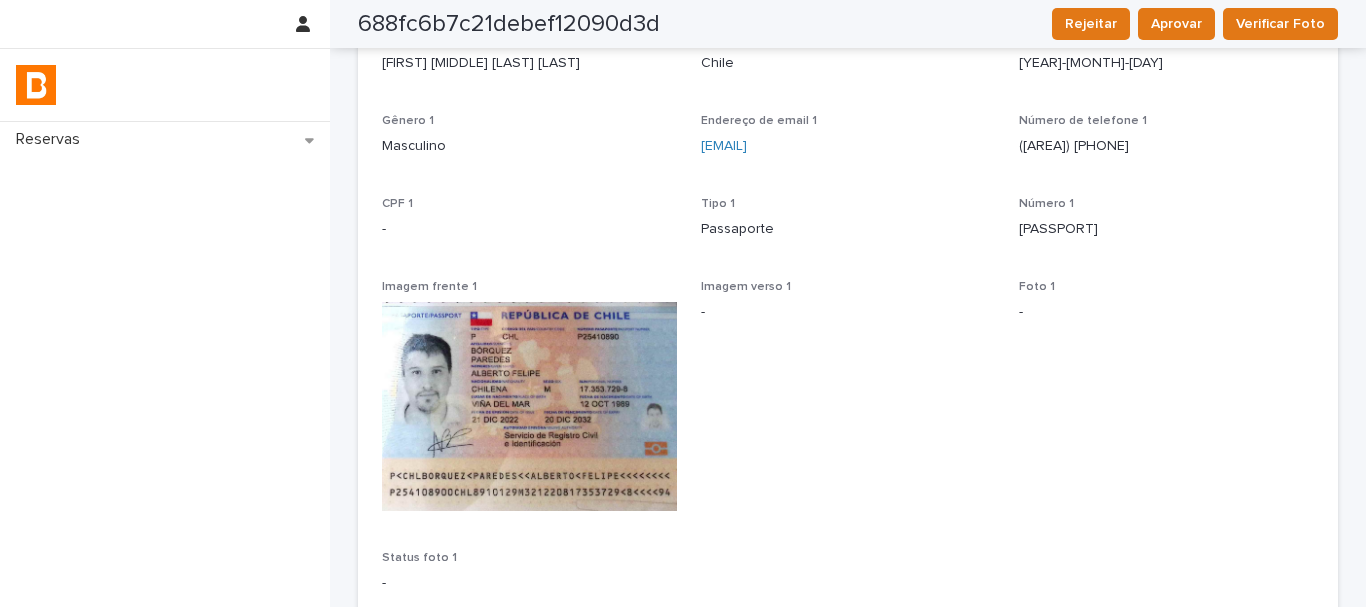 scroll, scrollTop: 0, scrollLeft: 0, axis: both 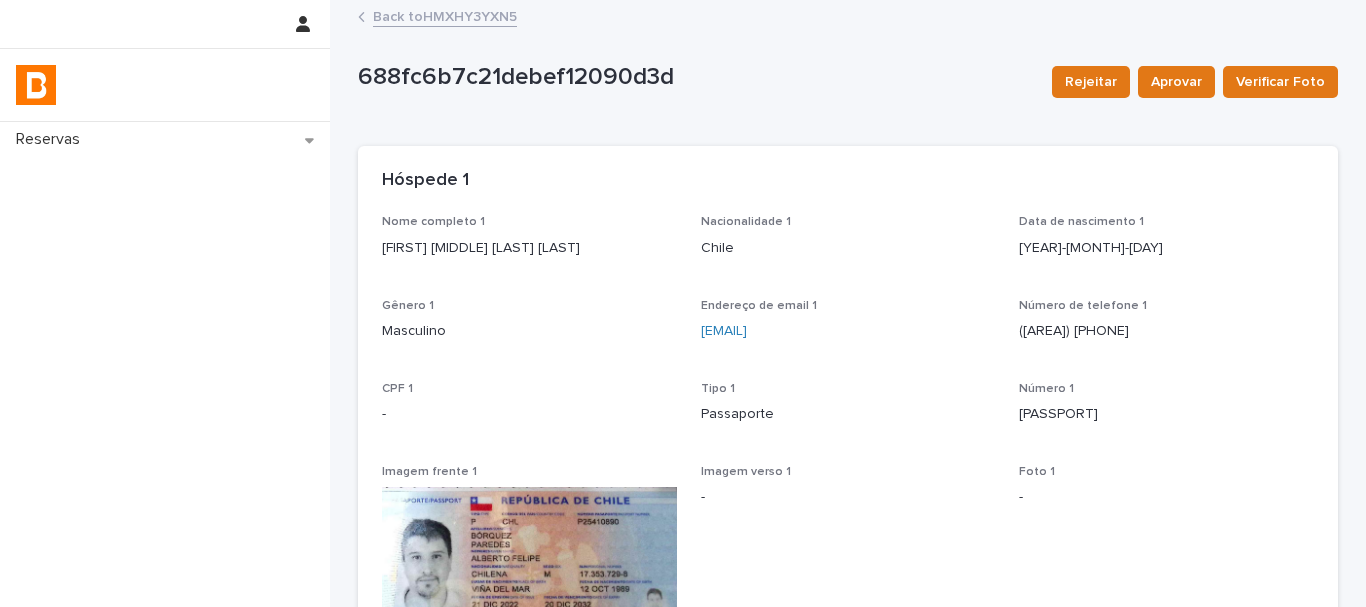click on "Back to  HMXHY3YXN5" at bounding box center (445, 15) 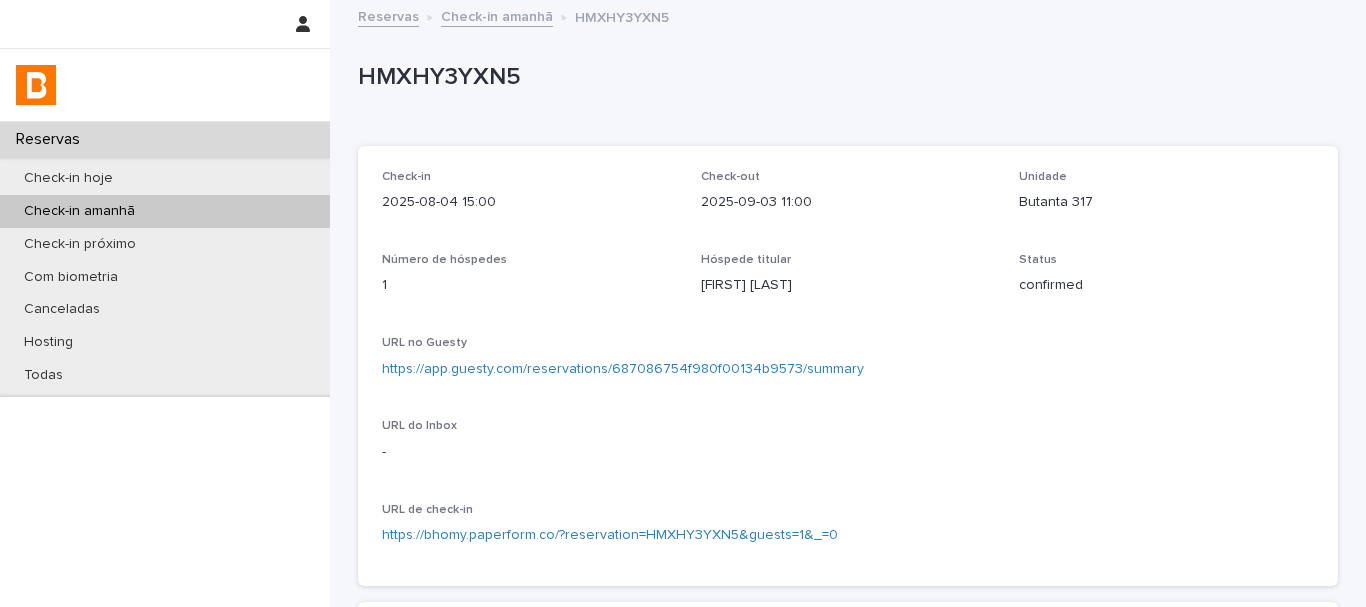 click on "HMXHY3YXN5" at bounding box center [844, 81] 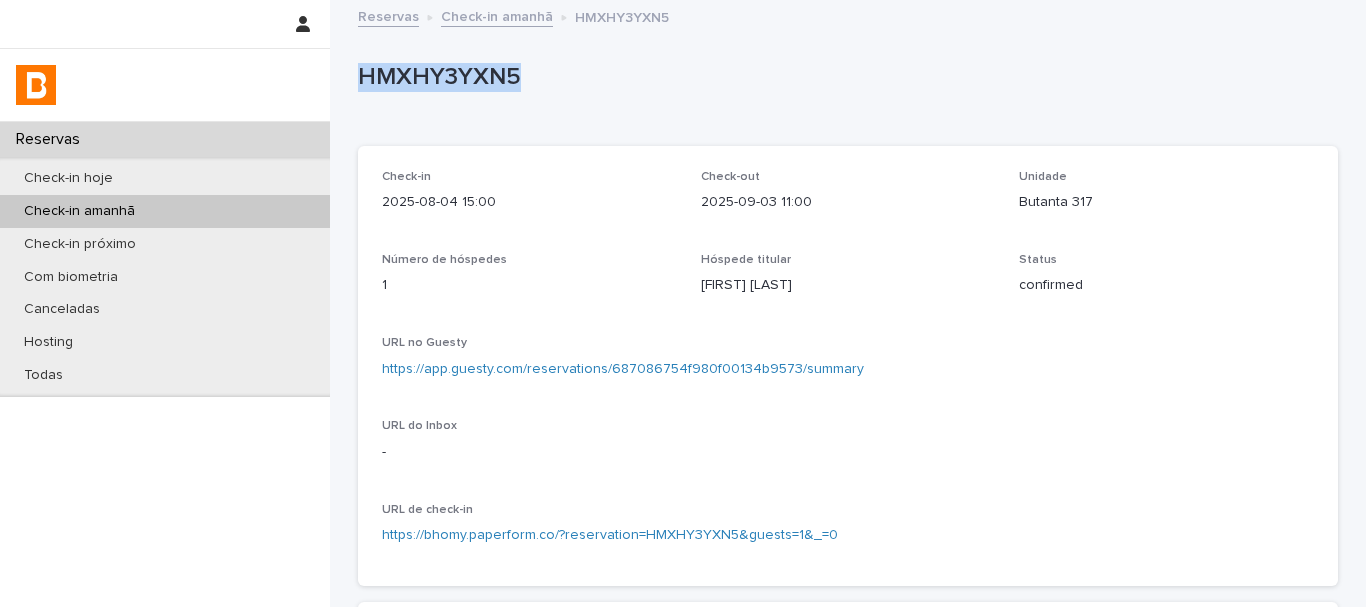 click on "HMXHY3YXN5" at bounding box center [844, 81] 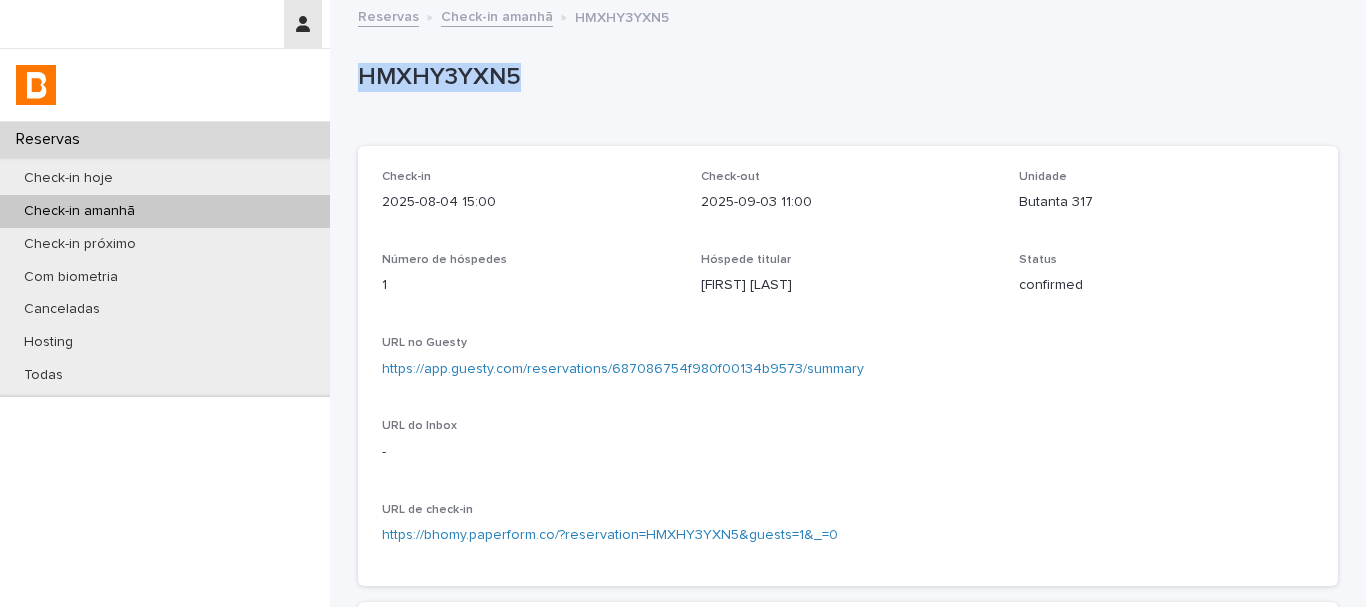 copy on "HMXHY3YXN5" 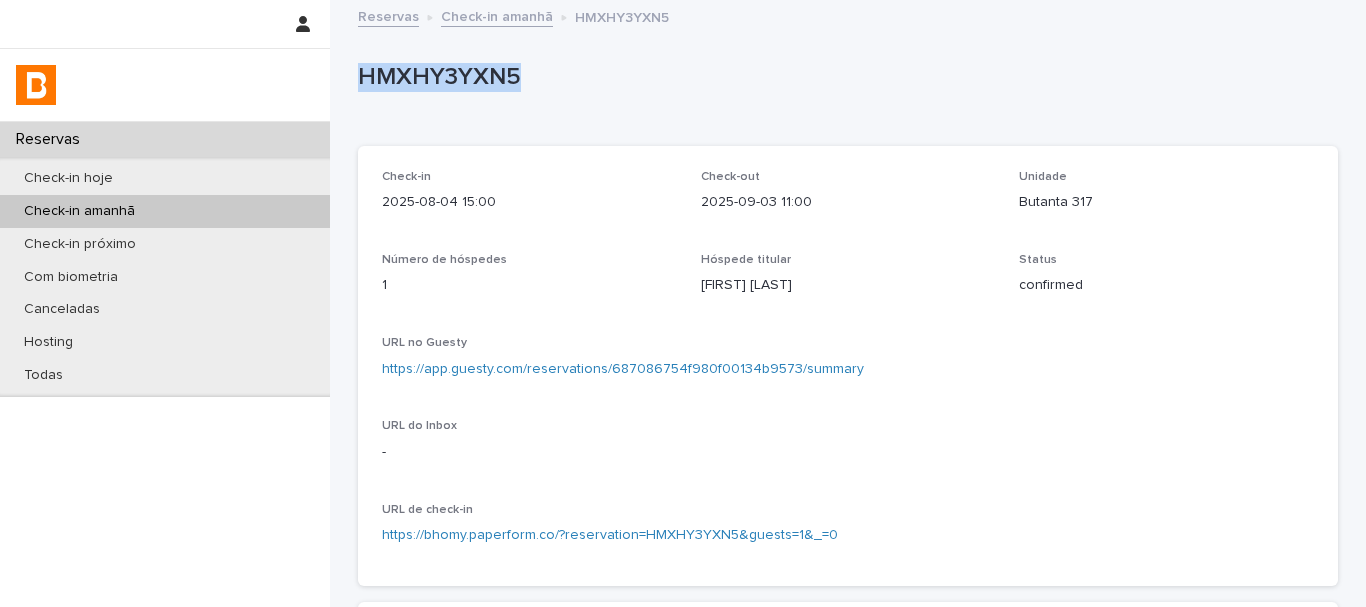 scroll, scrollTop: 500, scrollLeft: 0, axis: vertical 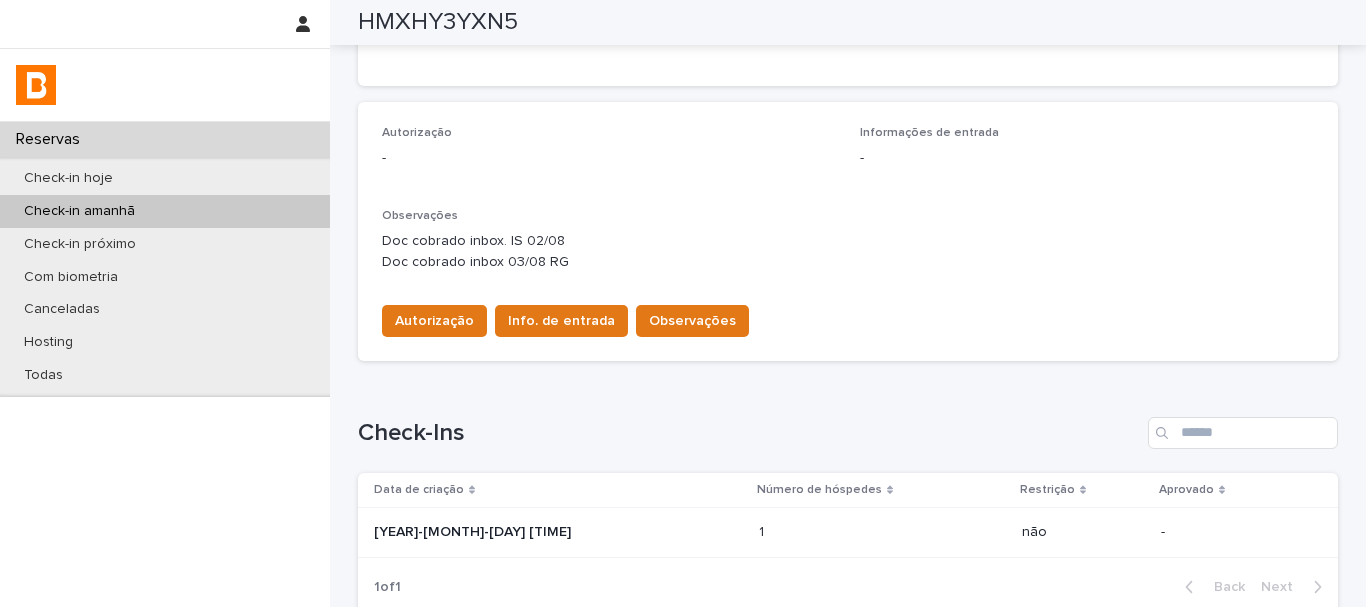 click on "[YEAR]-[MONTH]-[DAY] [TIME]" at bounding box center (549, 532) 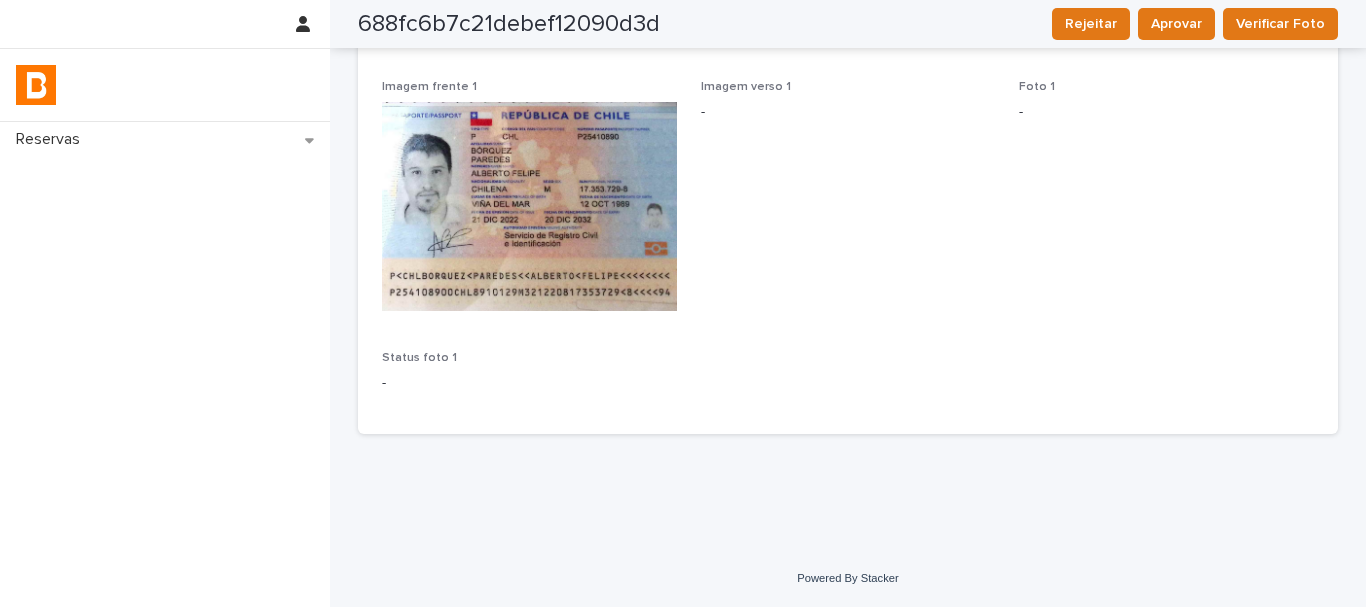 scroll, scrollTop: 0, scrollLeft: 0, axis: both 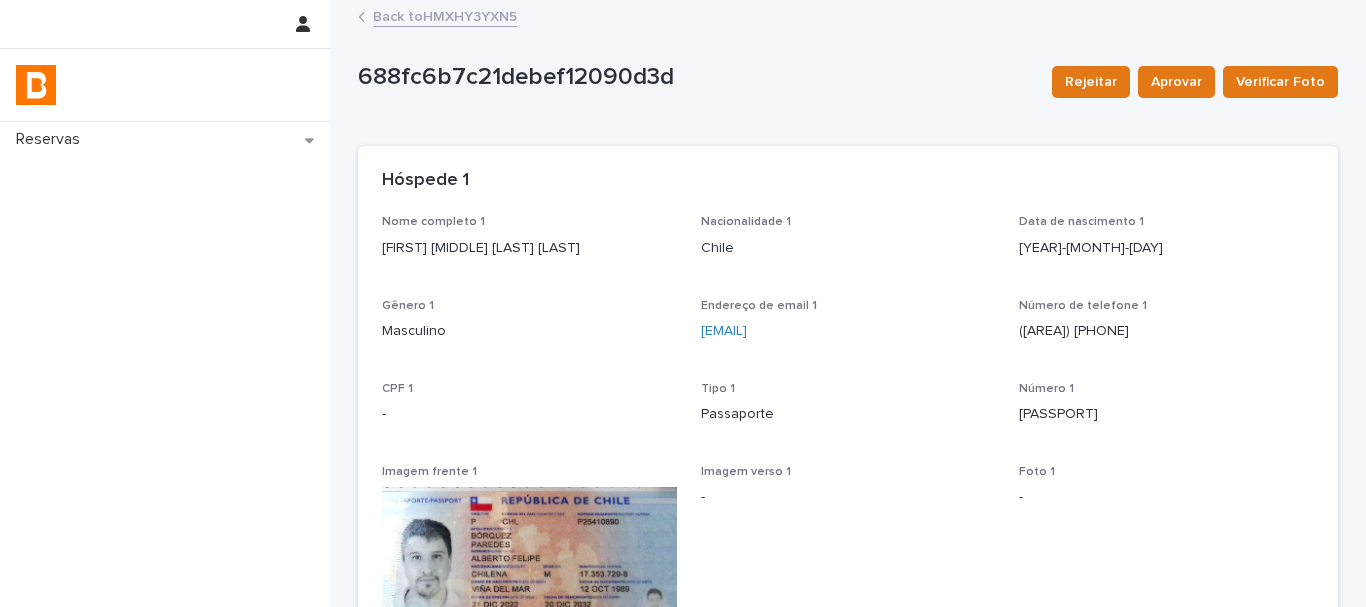 click on "[FIRST] [MIDDLE] [LAST] [LAST]" at bounding box center (529, 248) 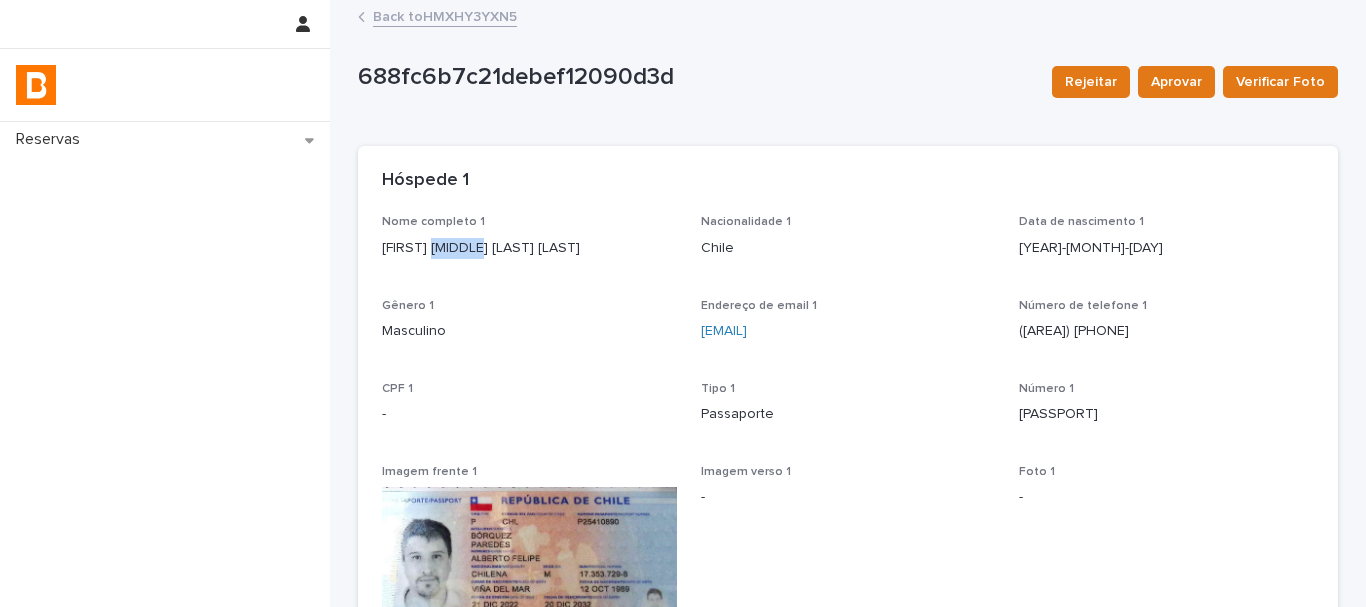 click on "[FIRST] [MIDDLE] [LAST] [LAST]" at bounding box center (529, 248) 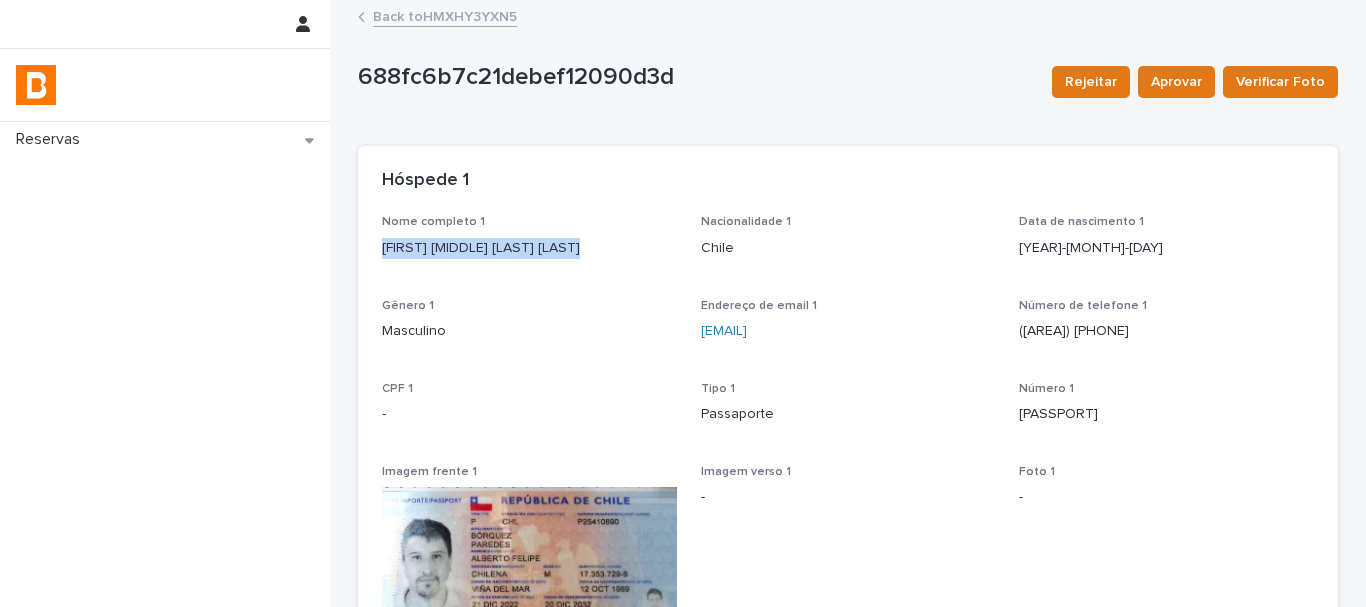 click on "[FIRST] [MIDDLE] [LAST] [LAST]" at bounding box center [529, 248] 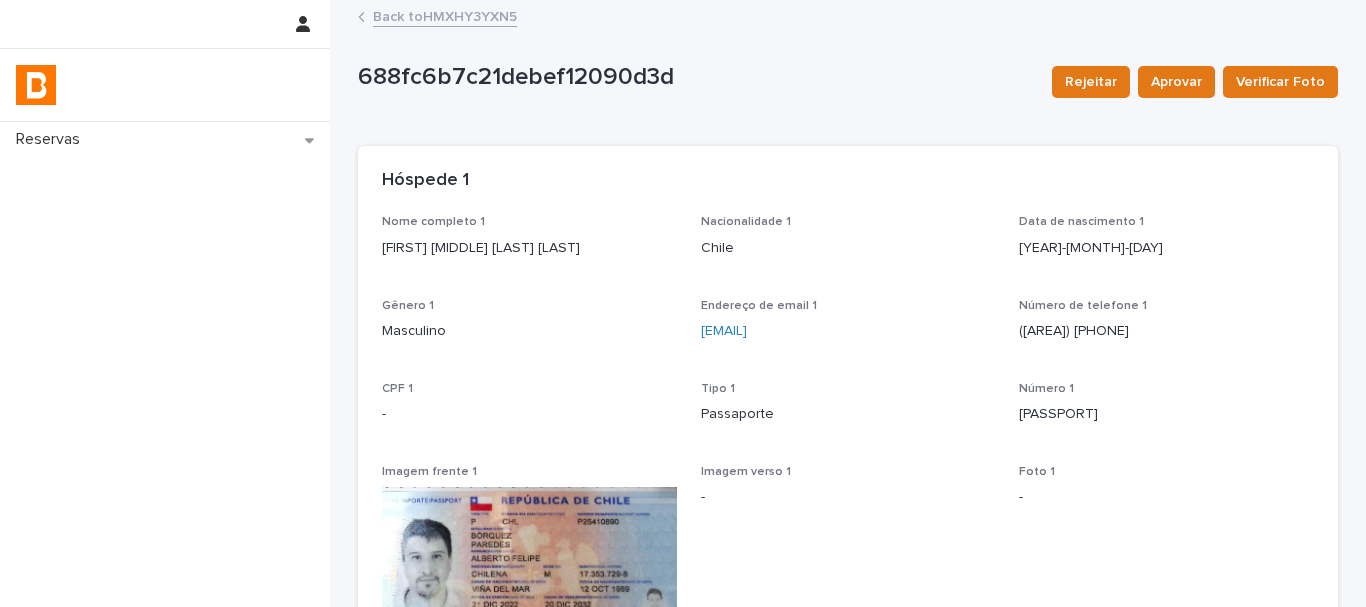 click on "[PASSPORT]" at bounding box center [1166, 414] 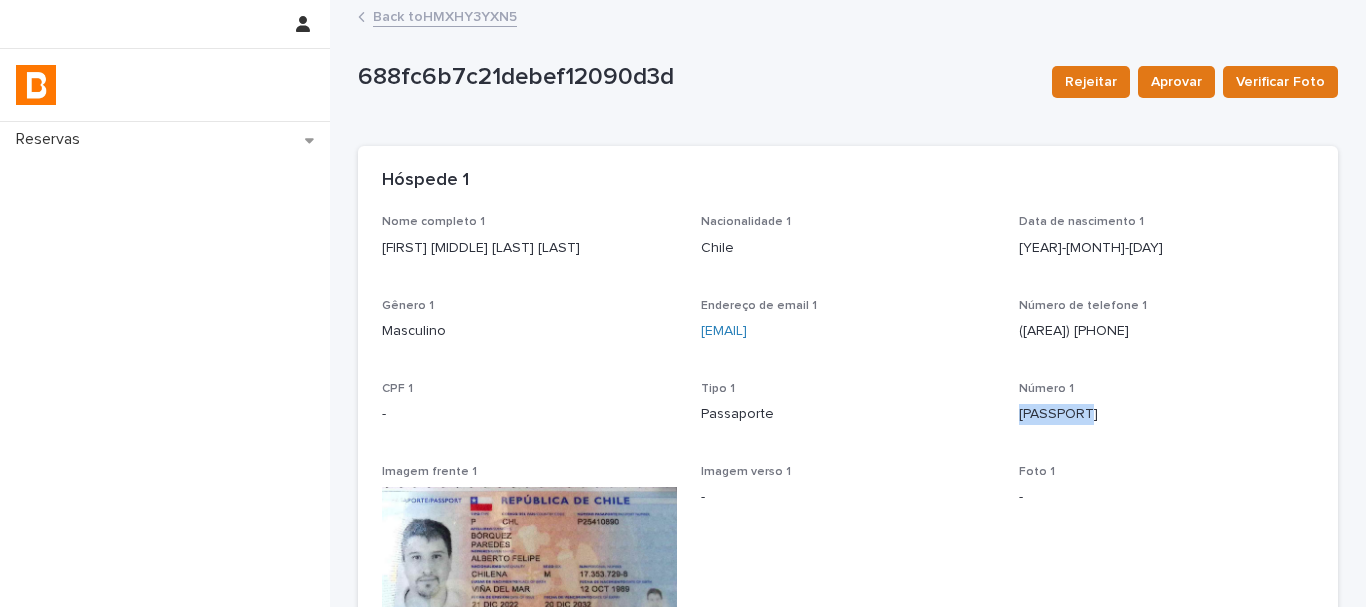 click on "[PASSPORT]" at bounding box center [1166, 414] 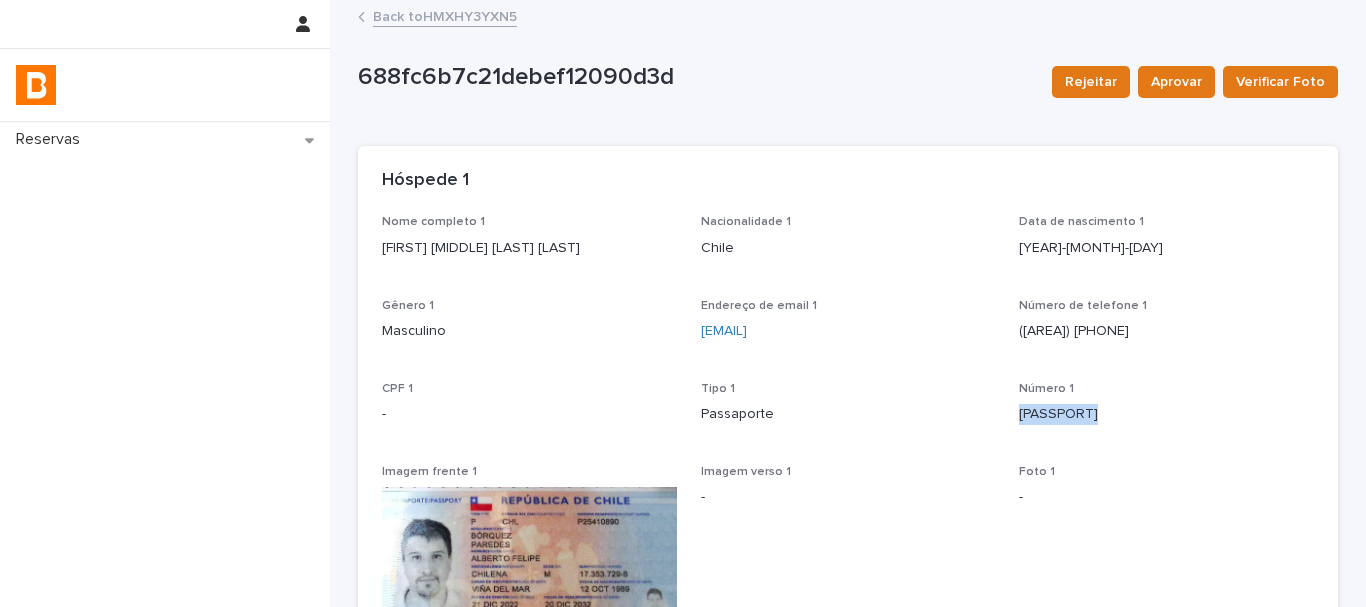 click on "[PASSPORT]" at bounding box center (1166, 414) 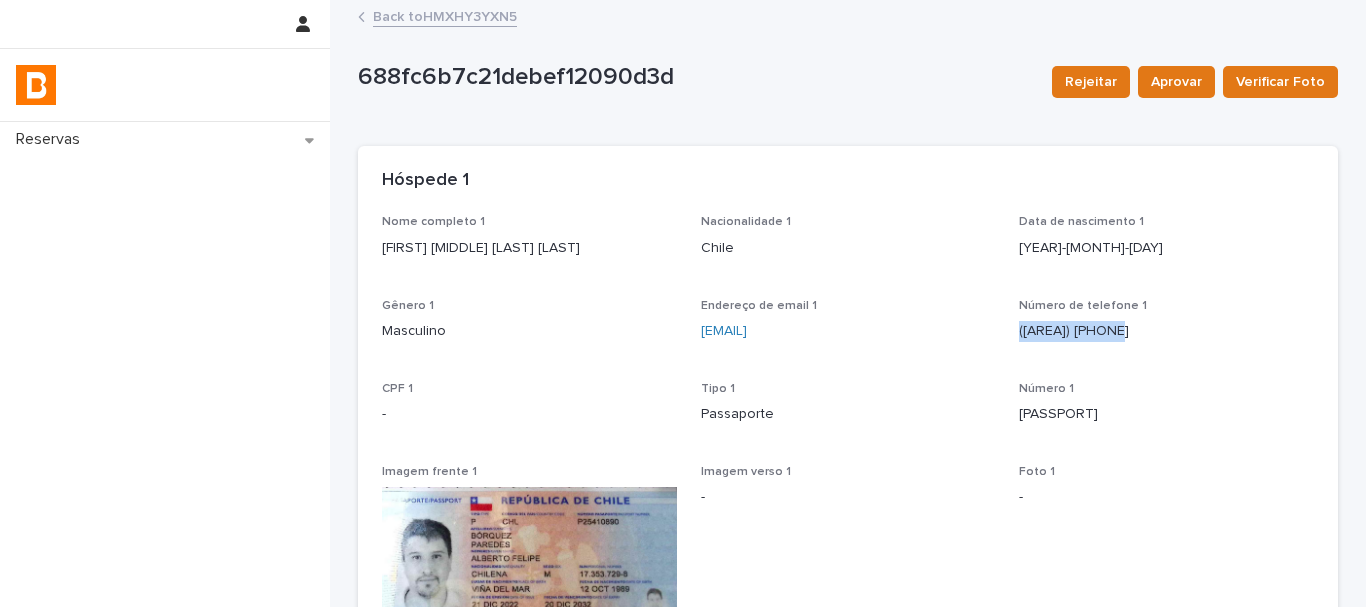 drag, startPoint x: 1128, startPoint y: 333, endPoint x: 1011, endPoint y: 337, distance: 117.06836 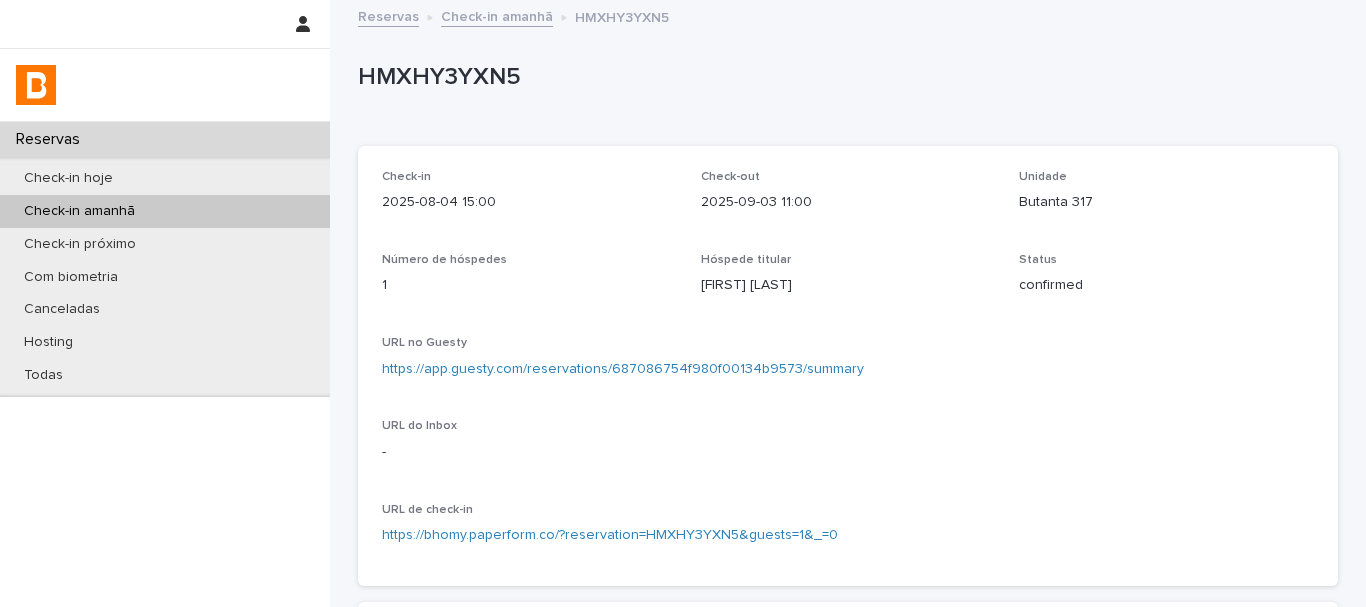 click on "HMXHY3YXN5" at bounding box center [844, 81] 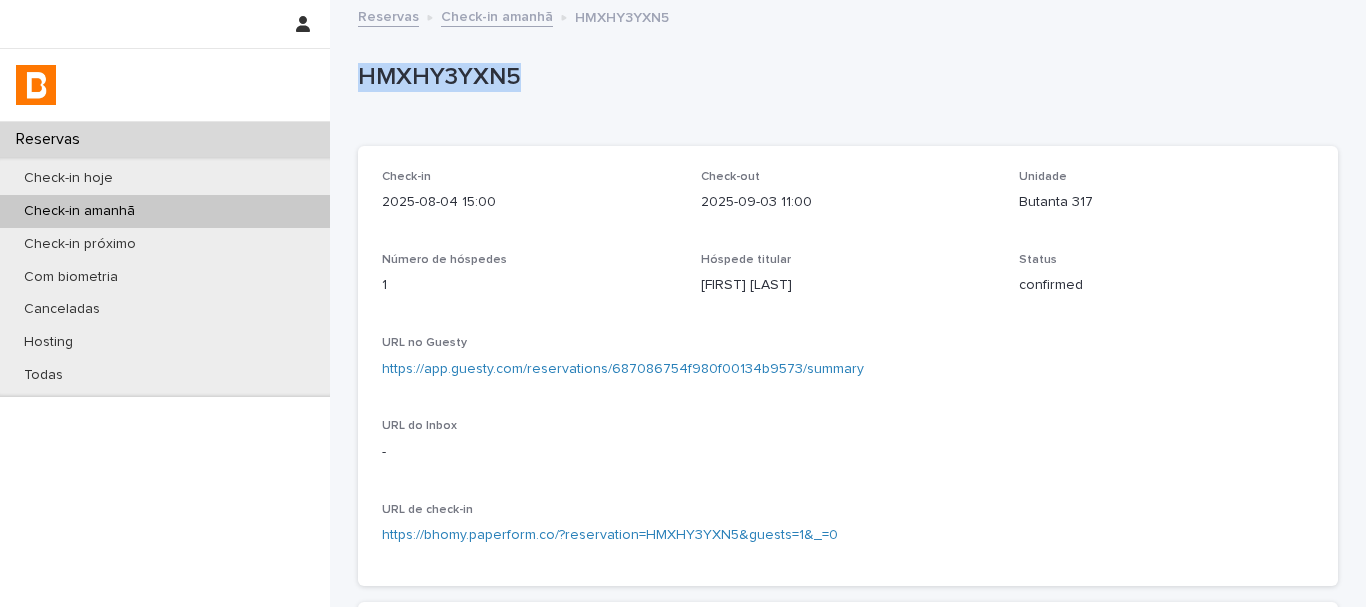 click on "HMXHY3YXN5" at bounding box center [844, 81] 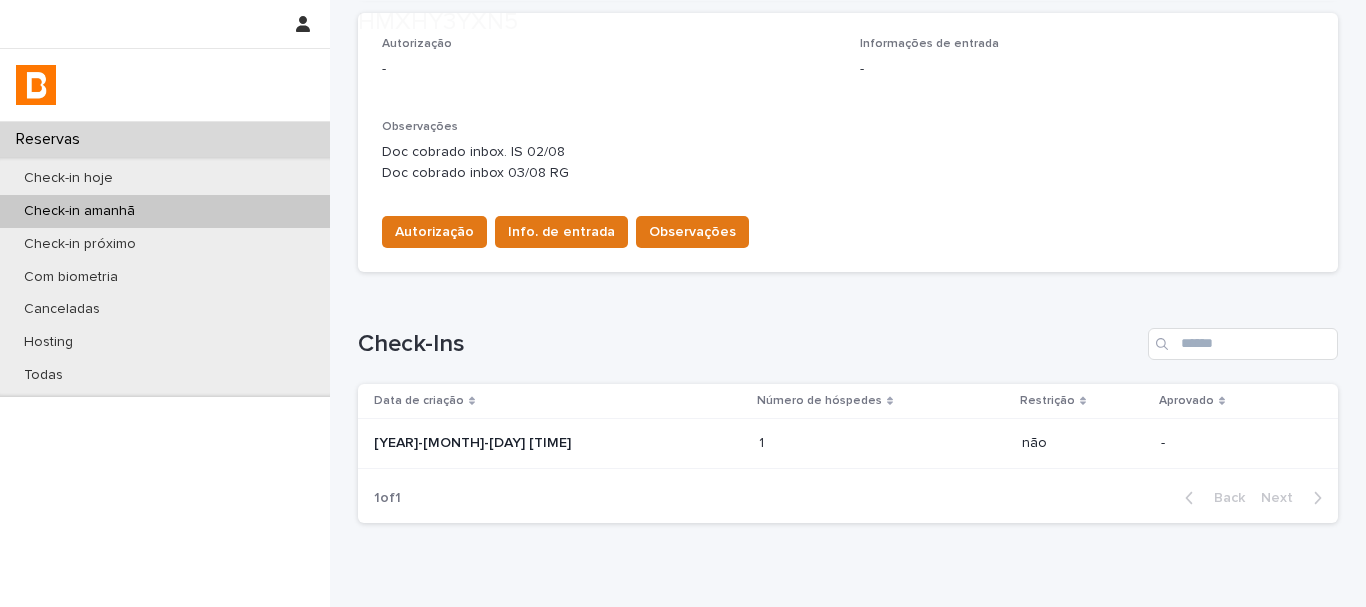 scroll, scrollTop: 600, scrollLeft: 0, axis: vertical 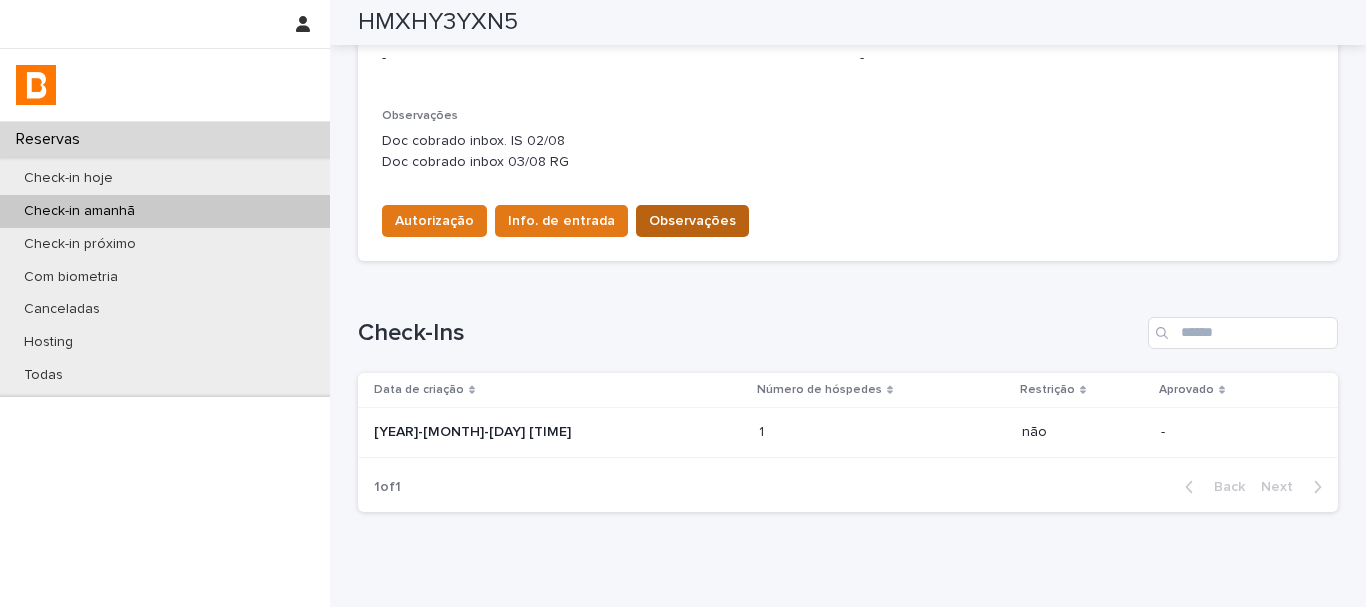 click on "Observações" at bounding box center [692, 221] 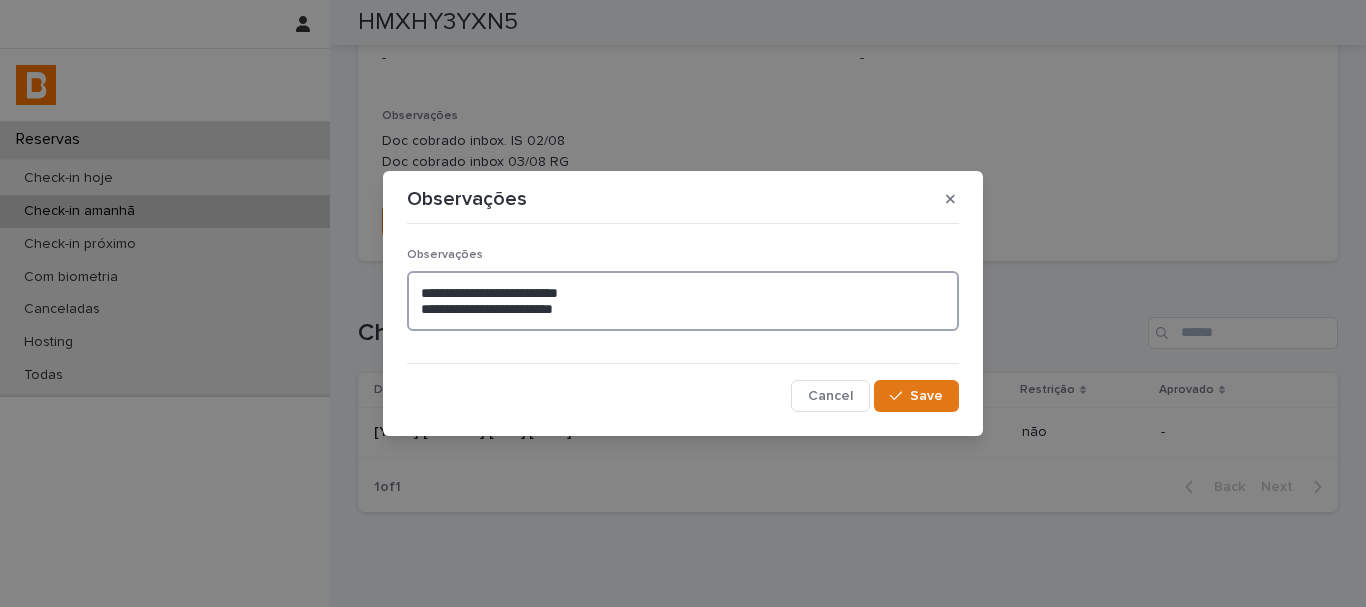 drag, startPoint x: 574, startPoint y: 305, endPoint x: 301, endPoint y: 193, distance: 295.08136 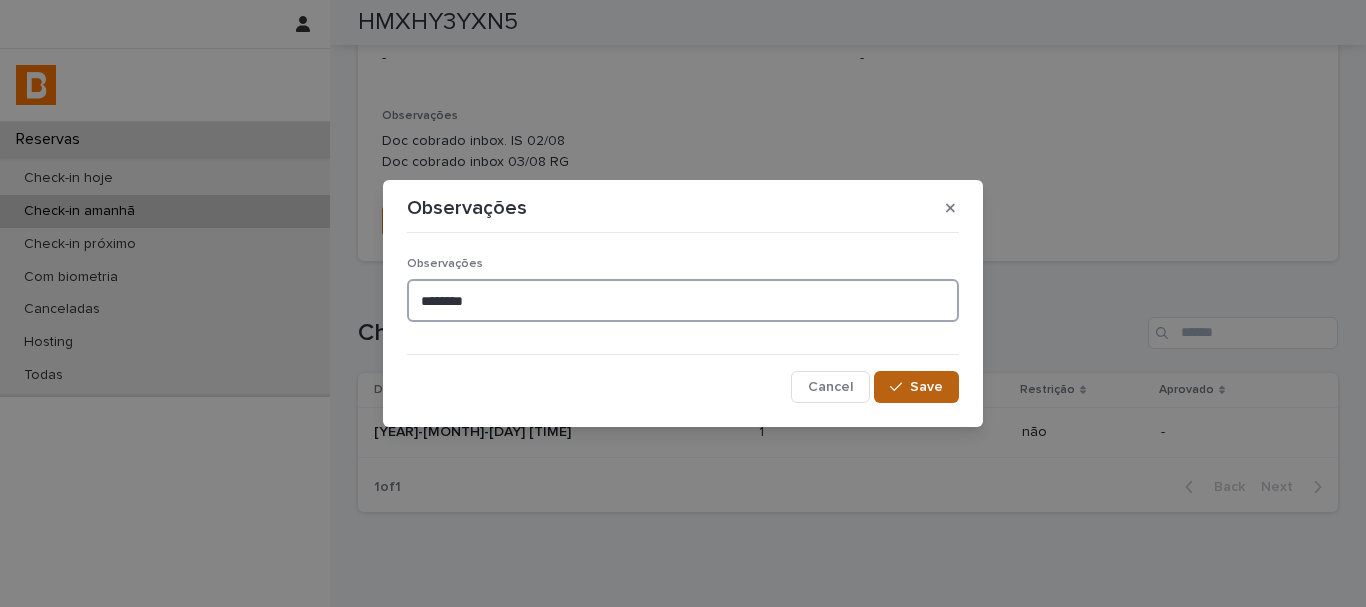 type on "*******" 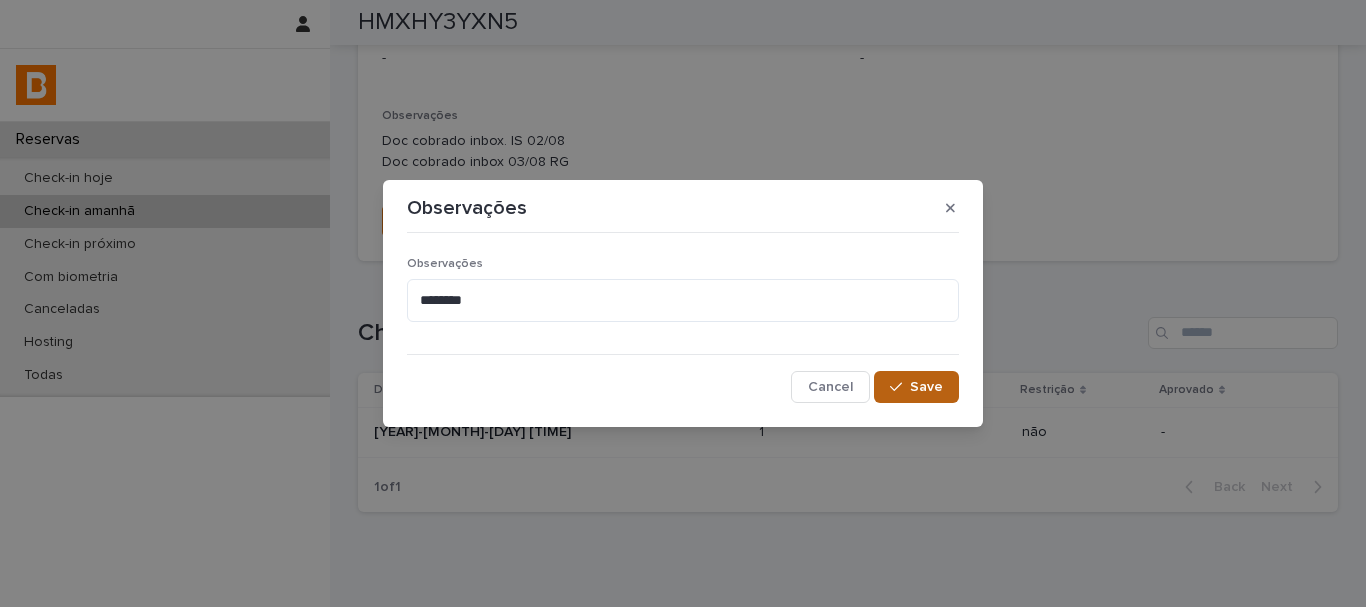 click on "Save" at bounding box center (926, 387) 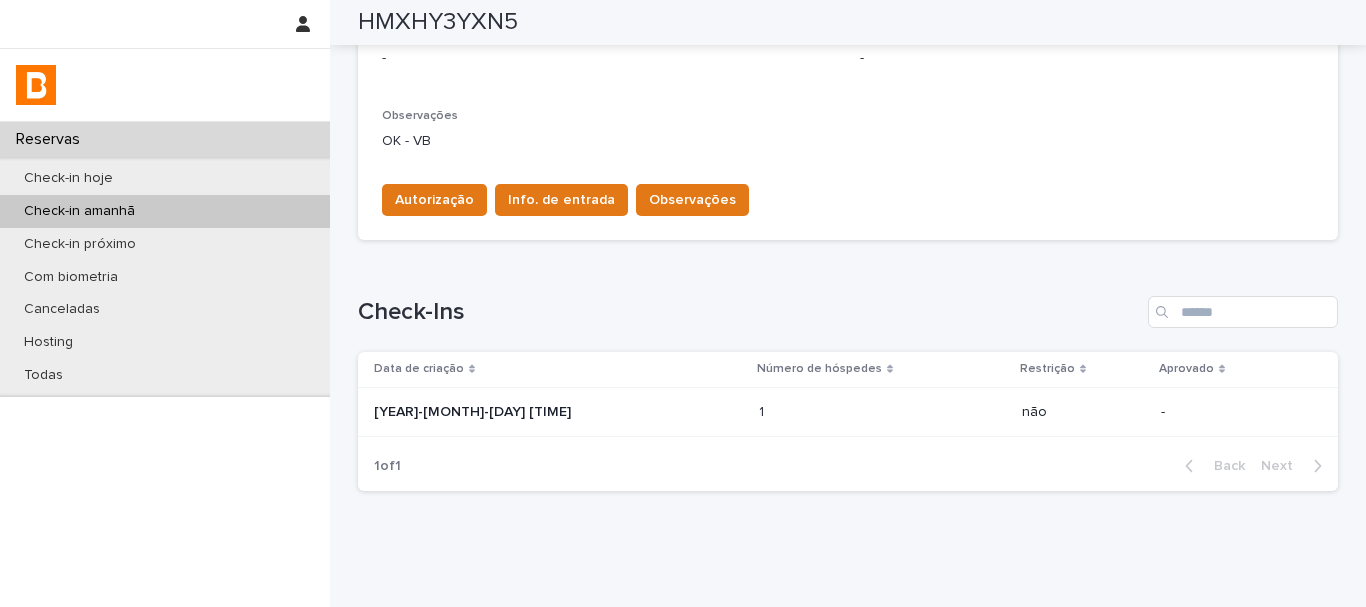 scroll, scrollTop: 589, scrollLeft: 0, axis: vertical 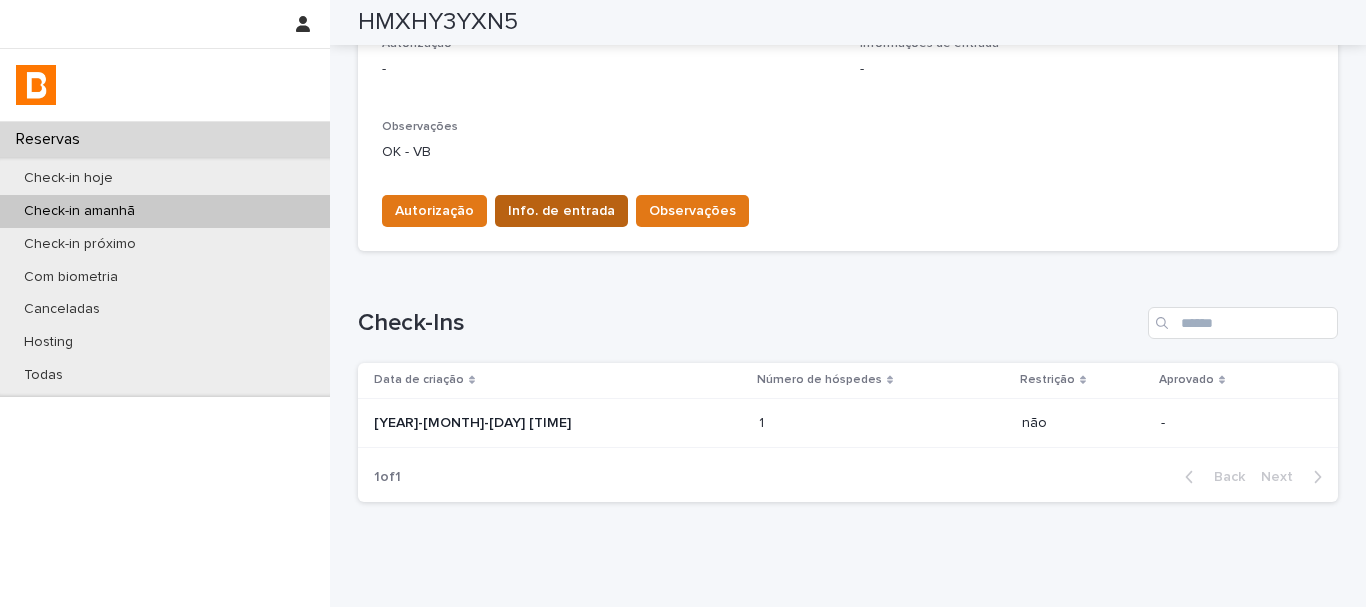 click on "Info. de entrada" at bounding box center [561, 211] 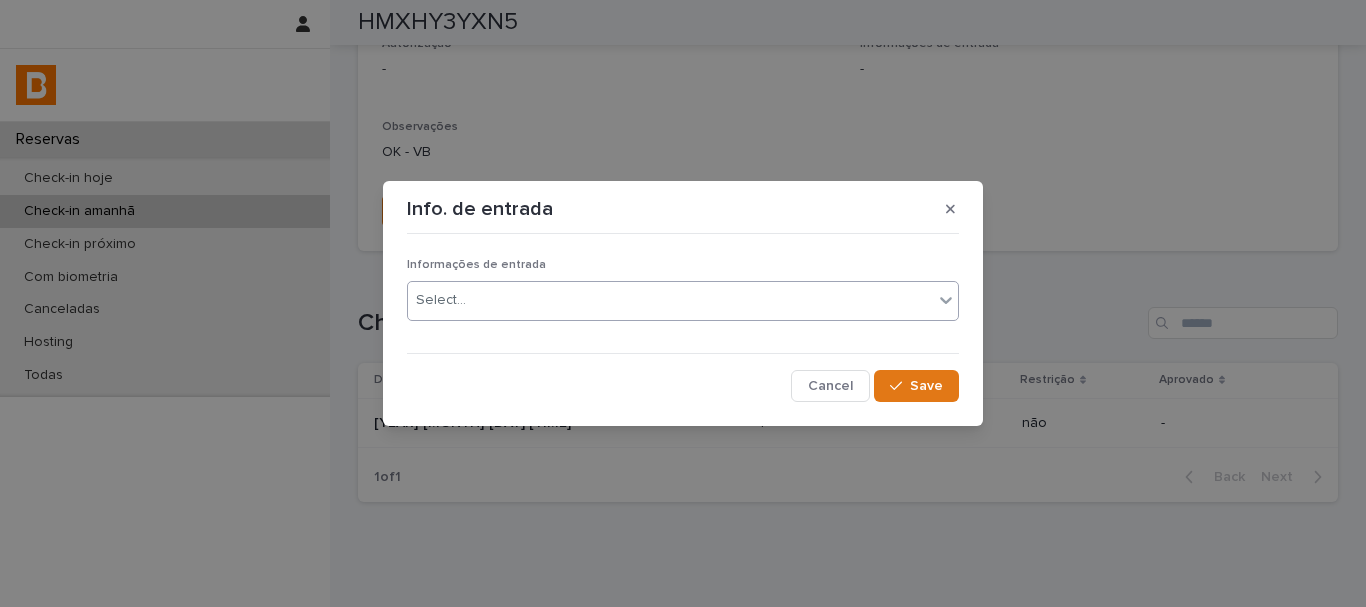 drag, startPoint x: 573, startPoint y: 292, endPoint x: 568, endPoint y: 311, distance: 19.646883 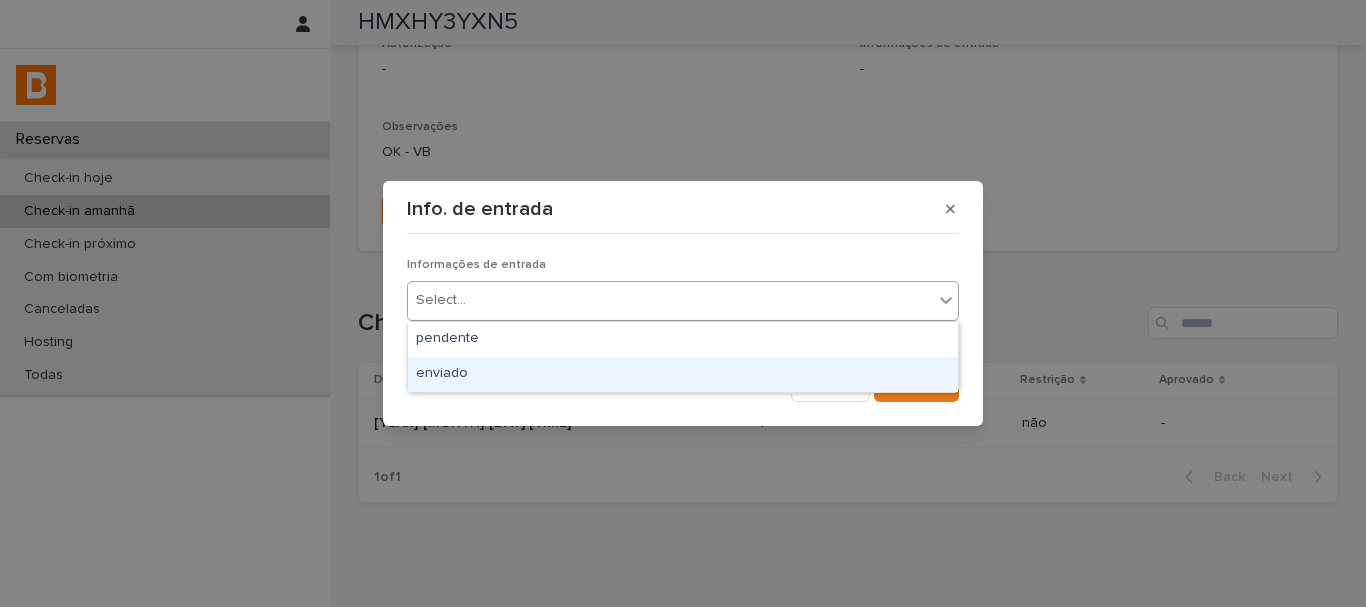 click on "enviado" at bounding box center [683, 374] 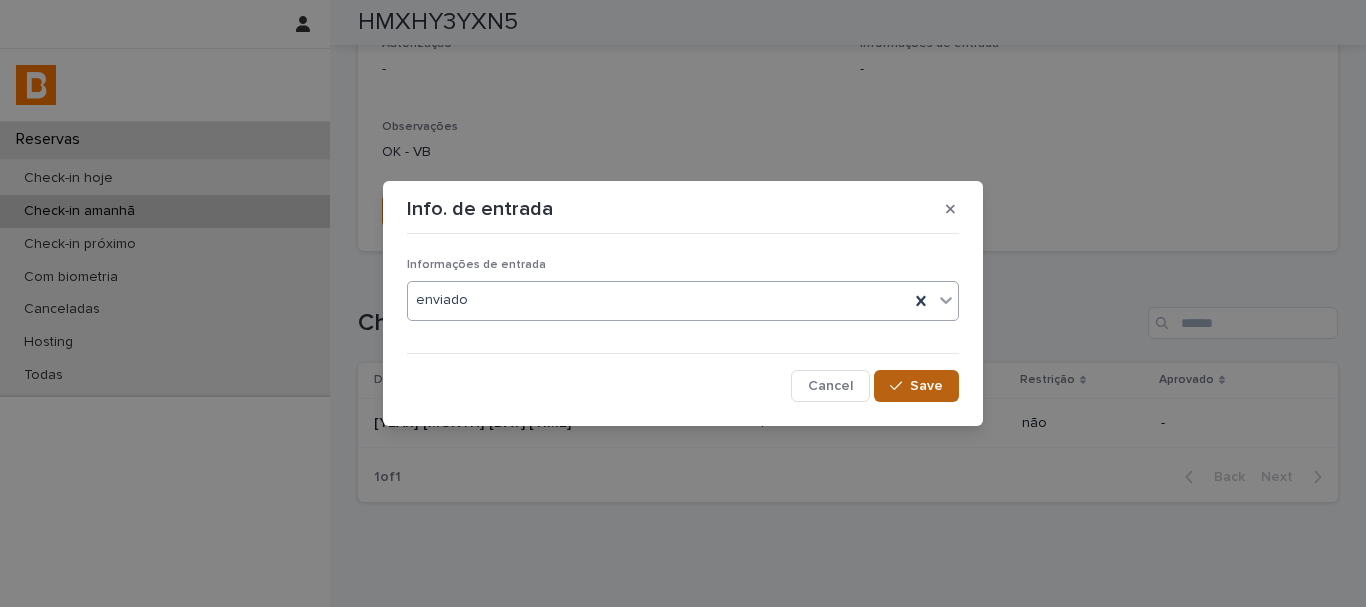 click on "Save" at bounding box center (926, 386) 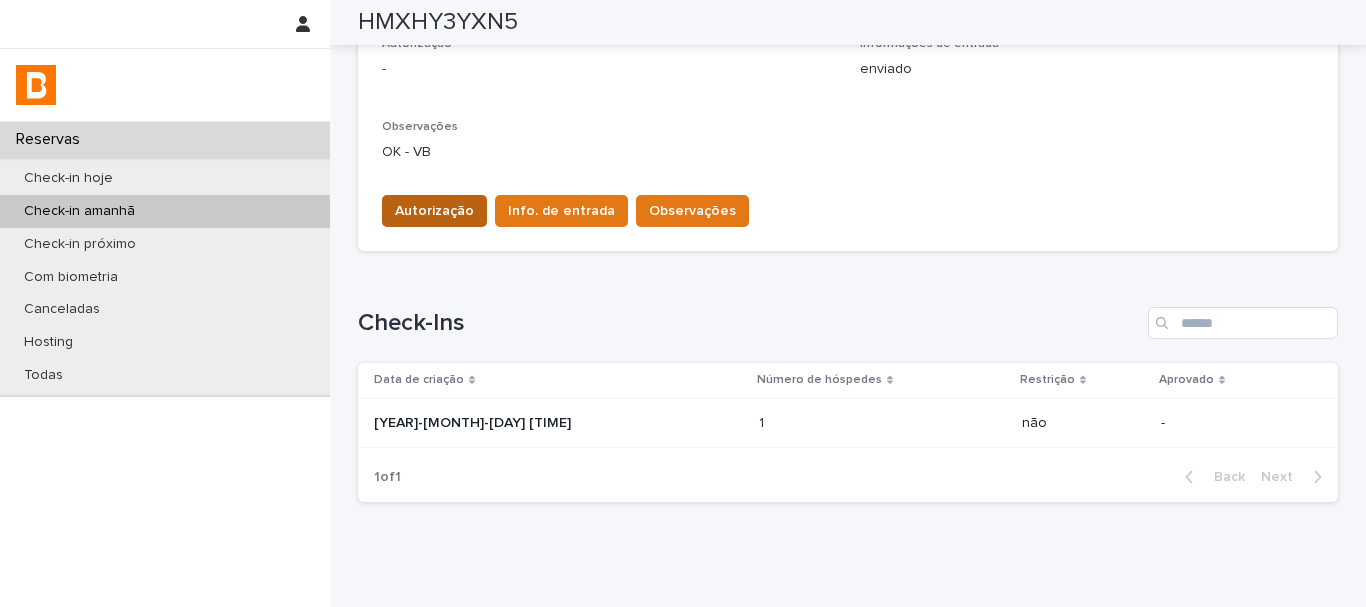 click on "Autorização Info. de entrada Observações" at bounding box center (561, 215) 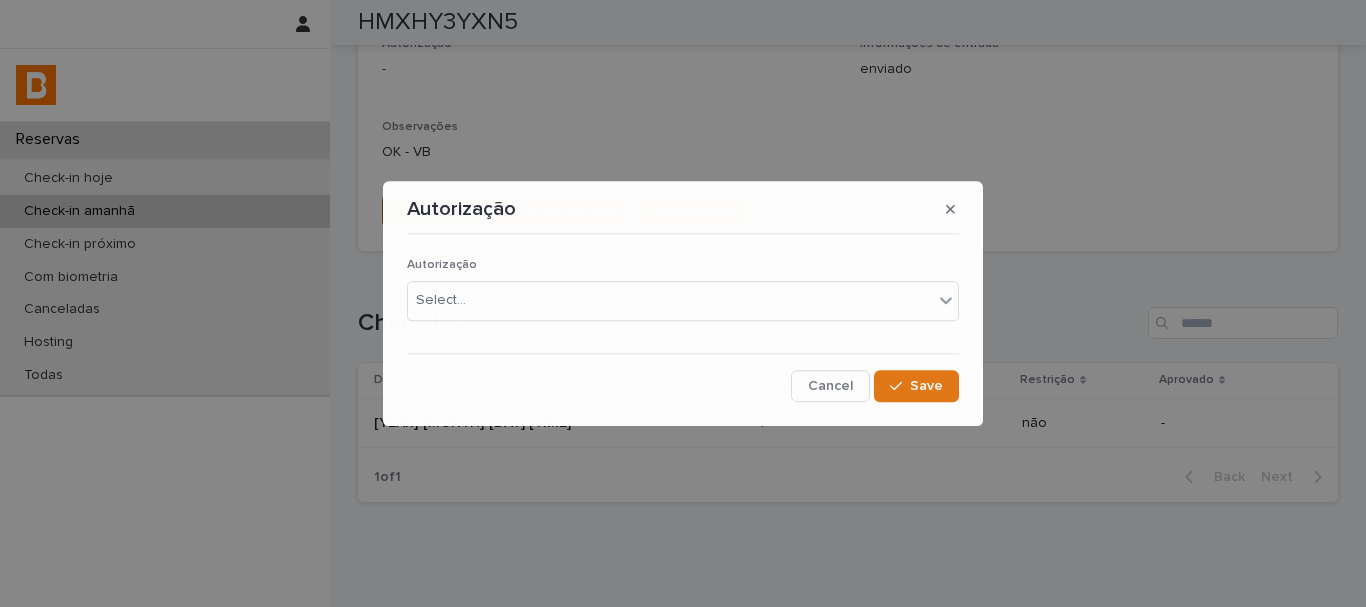 click on "Autorização Autorização Select... Cancel Save" at bounding box center (683, 304) 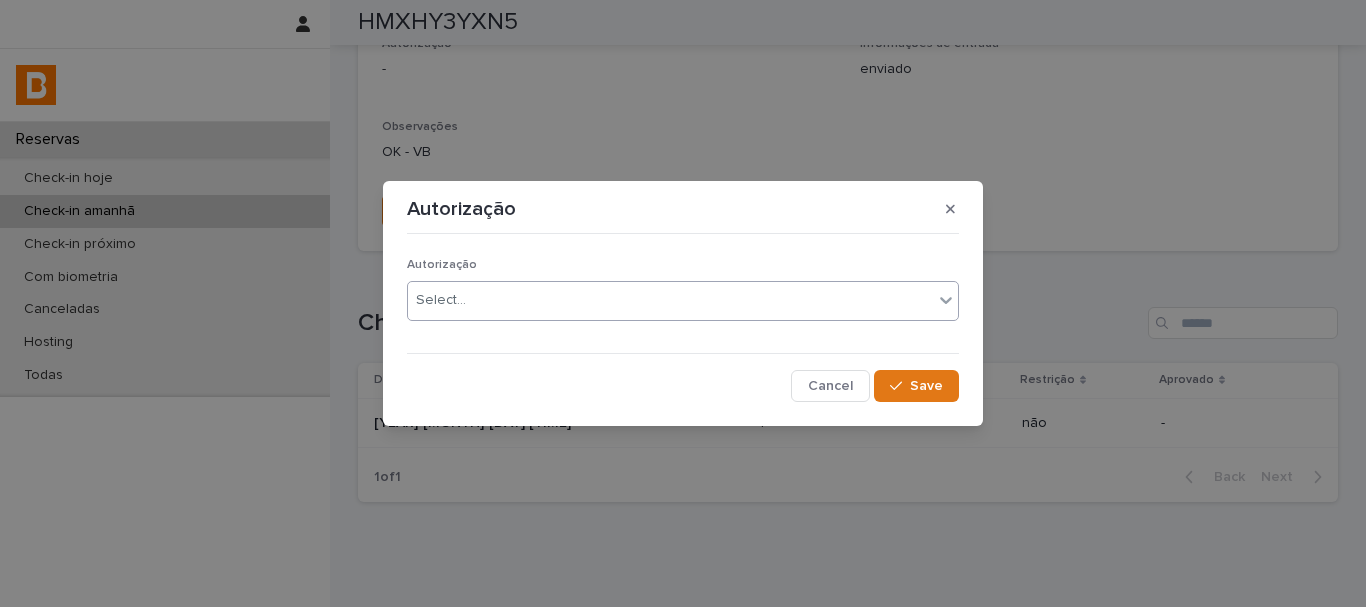 click on "Select..." at bounding box center (441, 300) 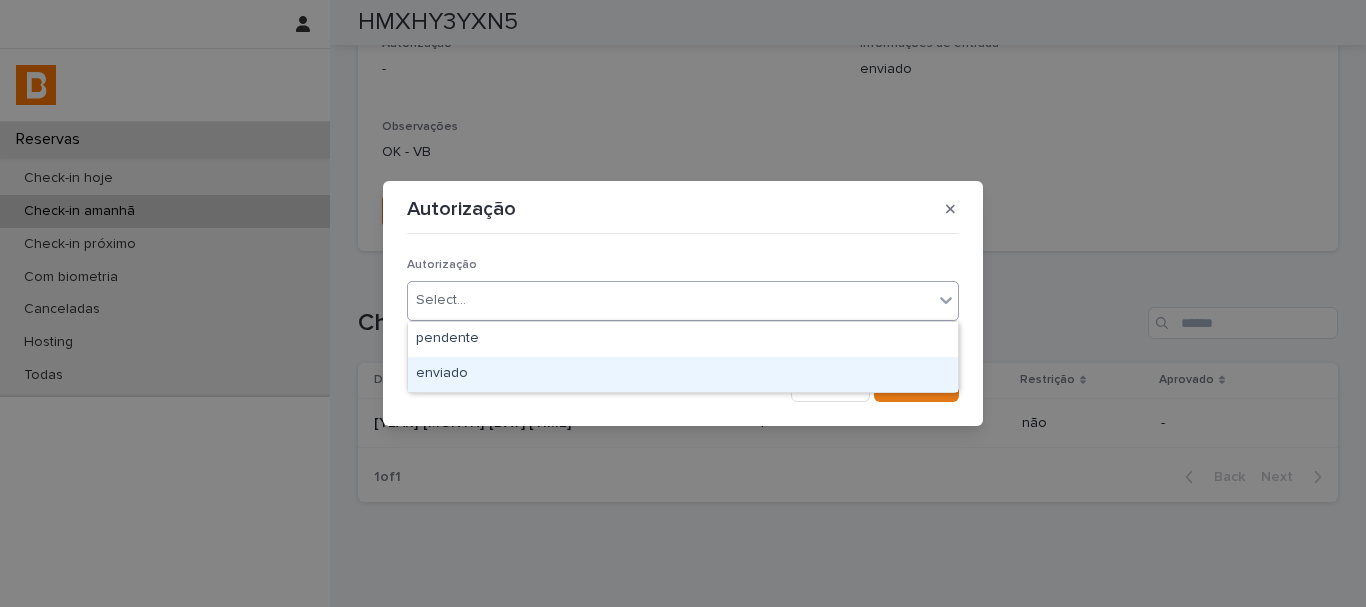 click on "enviado" at bounding box center (683, 374) 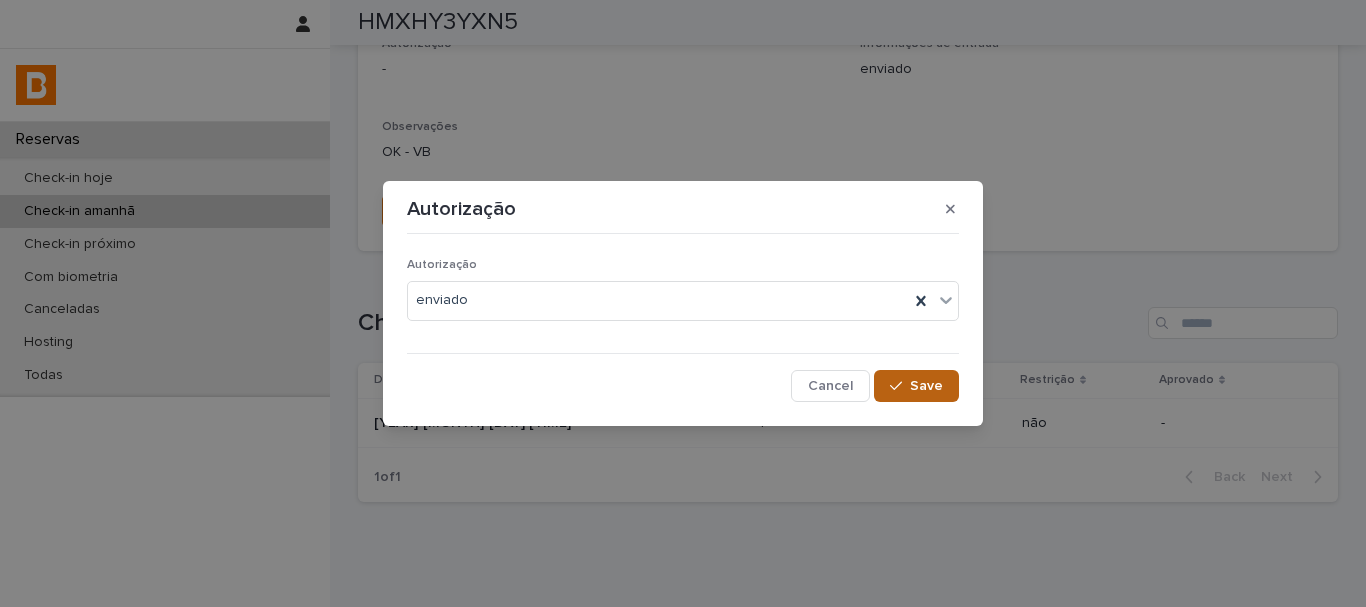 click on "Save" at bounding box center (926, 386) 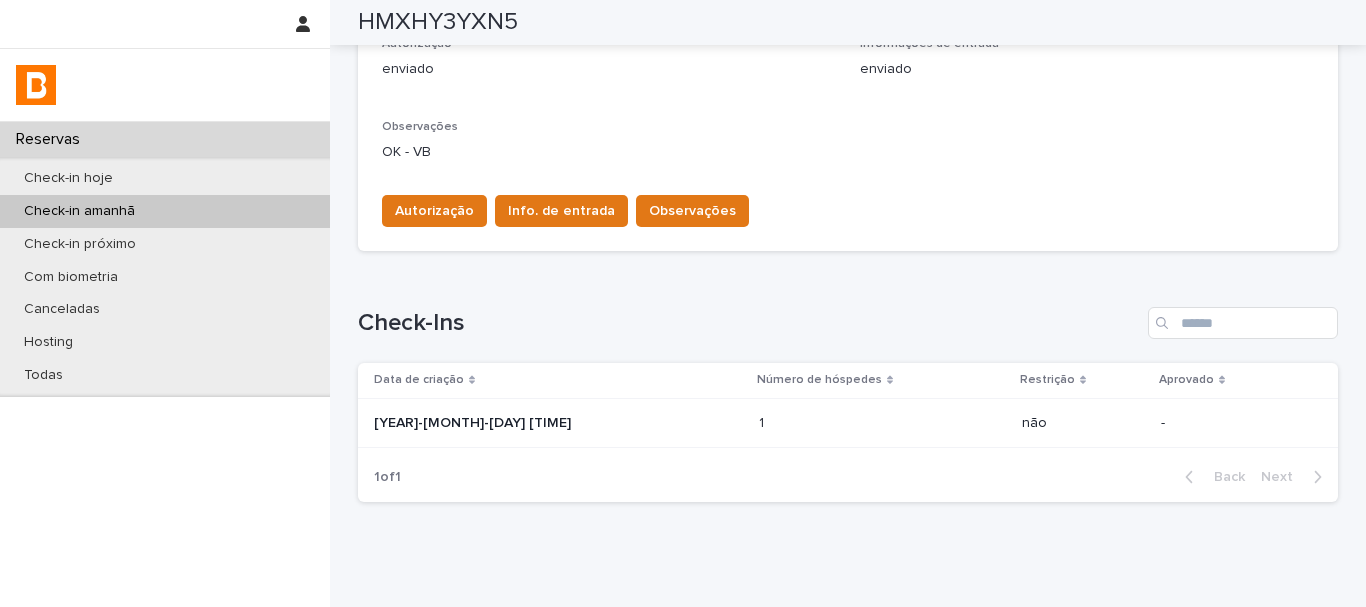 click on "Observações" at bounding box center (848, 127) 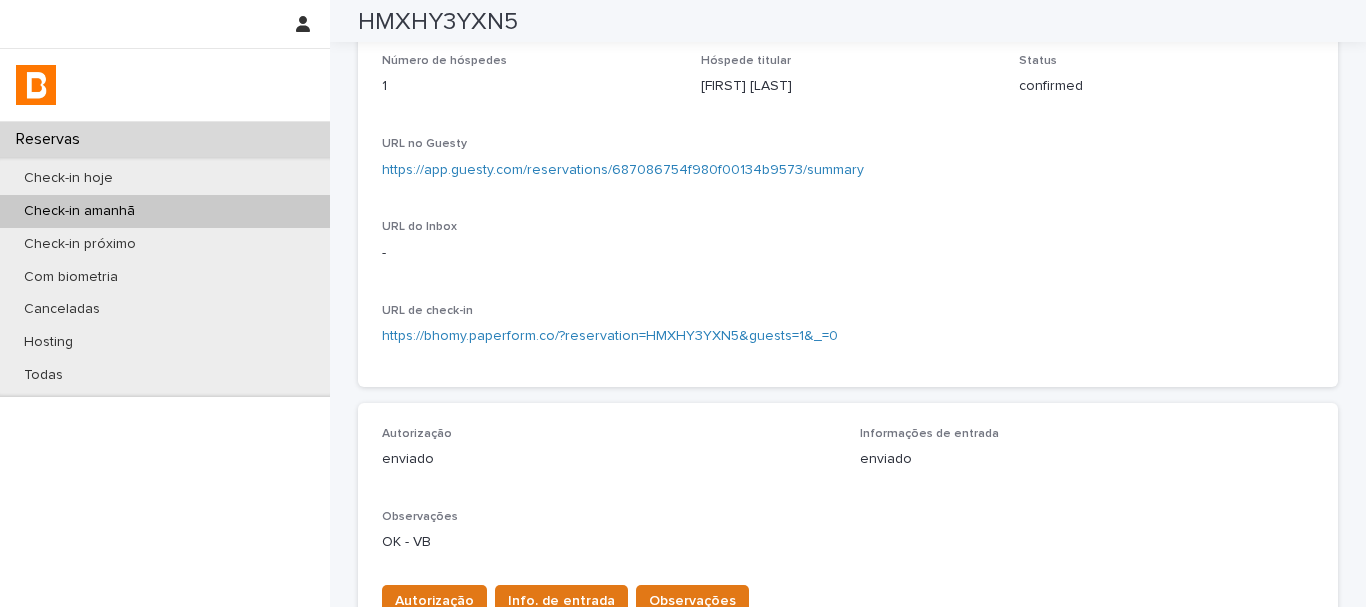 scroll, scrollTop: 0, scrollLeft: 0, axis: both 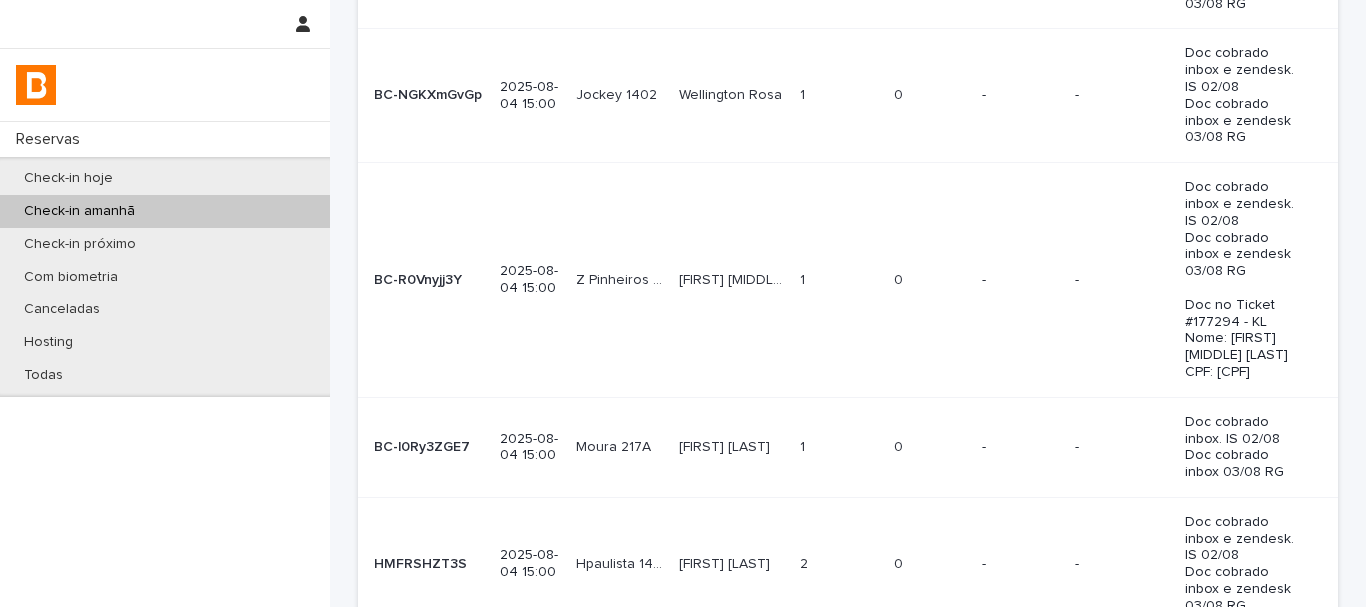 click at bounding box center (930, 280) 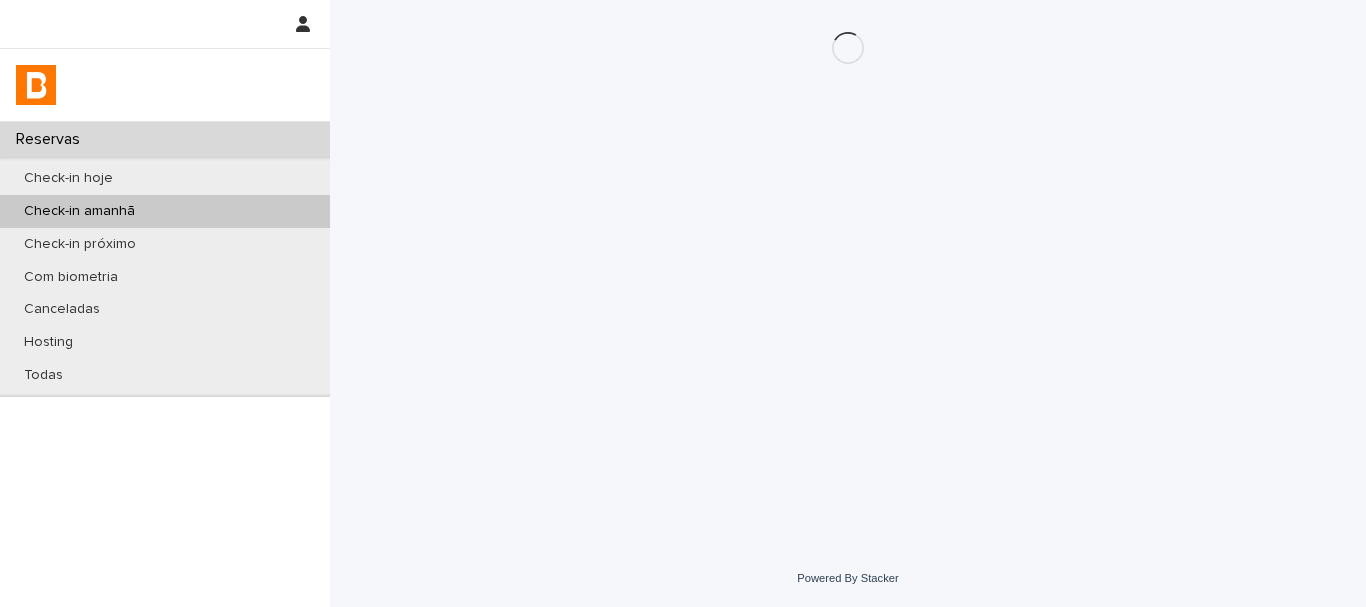scroll, scrollTop: 0, scrollLeft: 0, axis: both 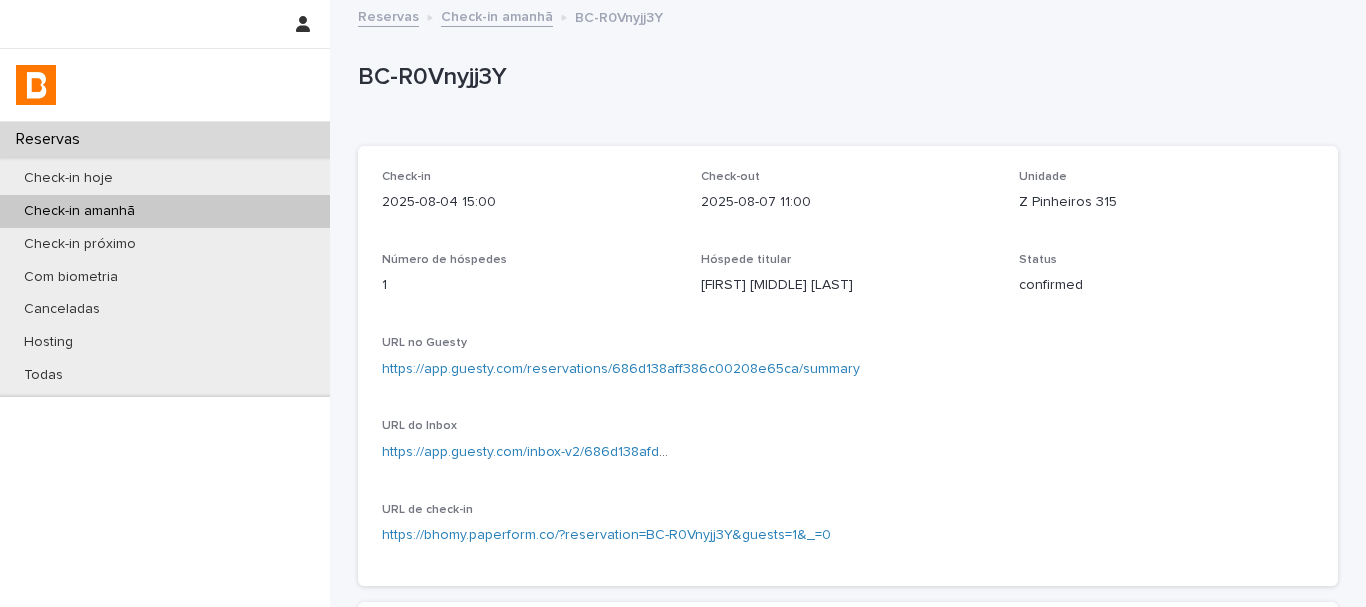 click on "BC-R0Vnyjj3Y" at bounding box center (848, 82) 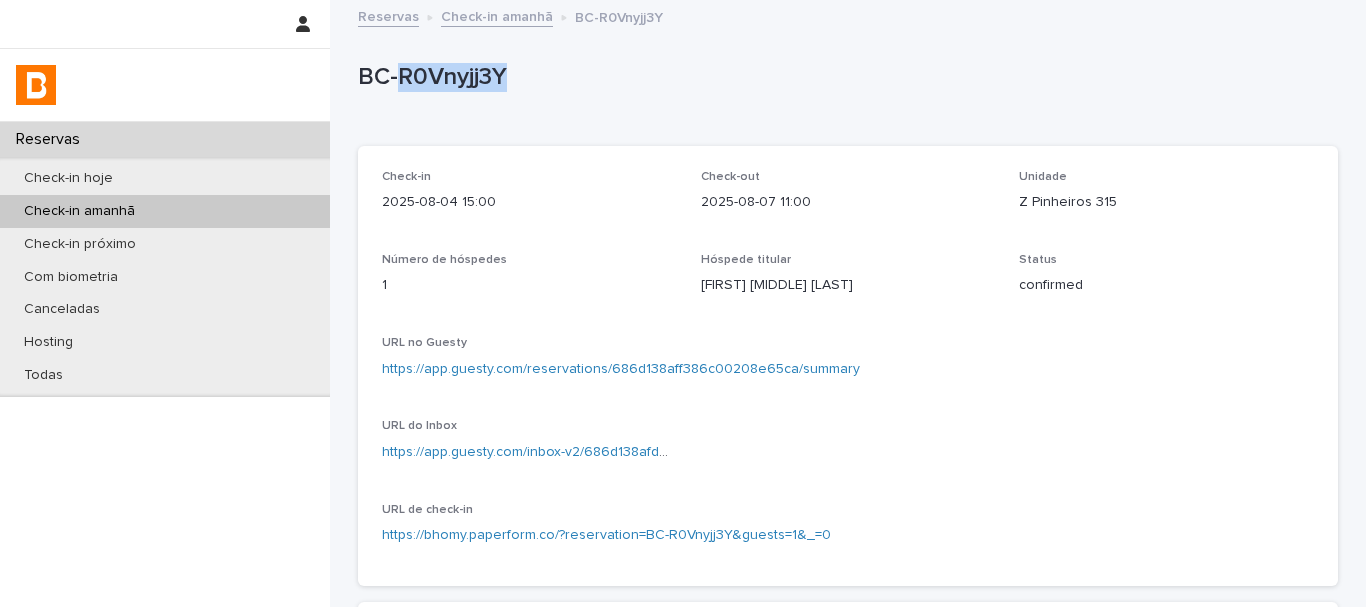click on "BC-R0Vnyjj3Y" at bounding box center (844, 81) 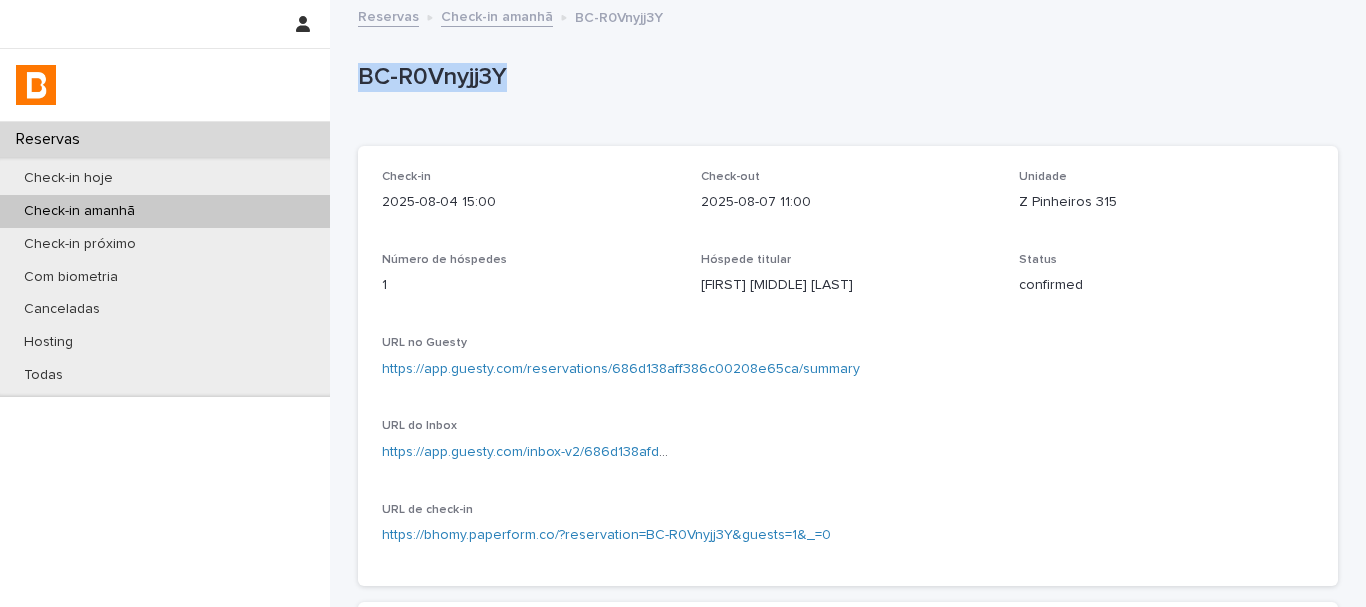click on "BC-R0Vnyjj3Y" at bounding box center [844, 77] 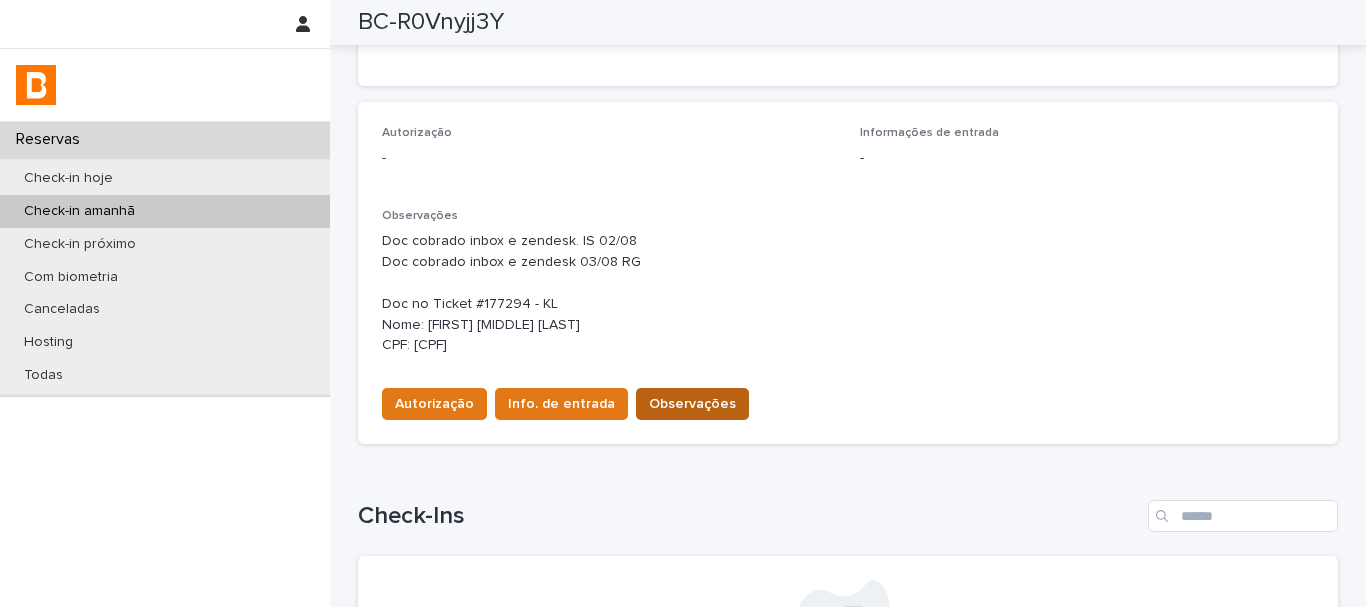 click on "Observações" at bounding box center (692, 404) 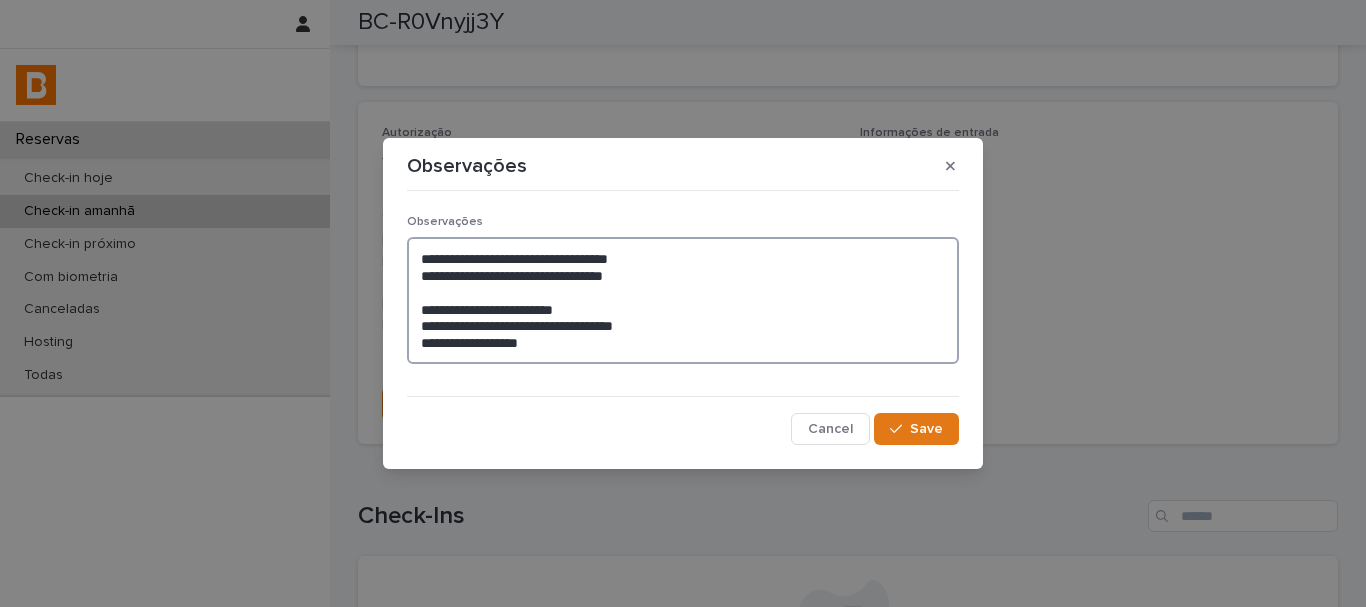 drag, startPoint x: 684, startPoint y: 280, endPoint x: 388, endPoint y: 223, distance: 301.43823 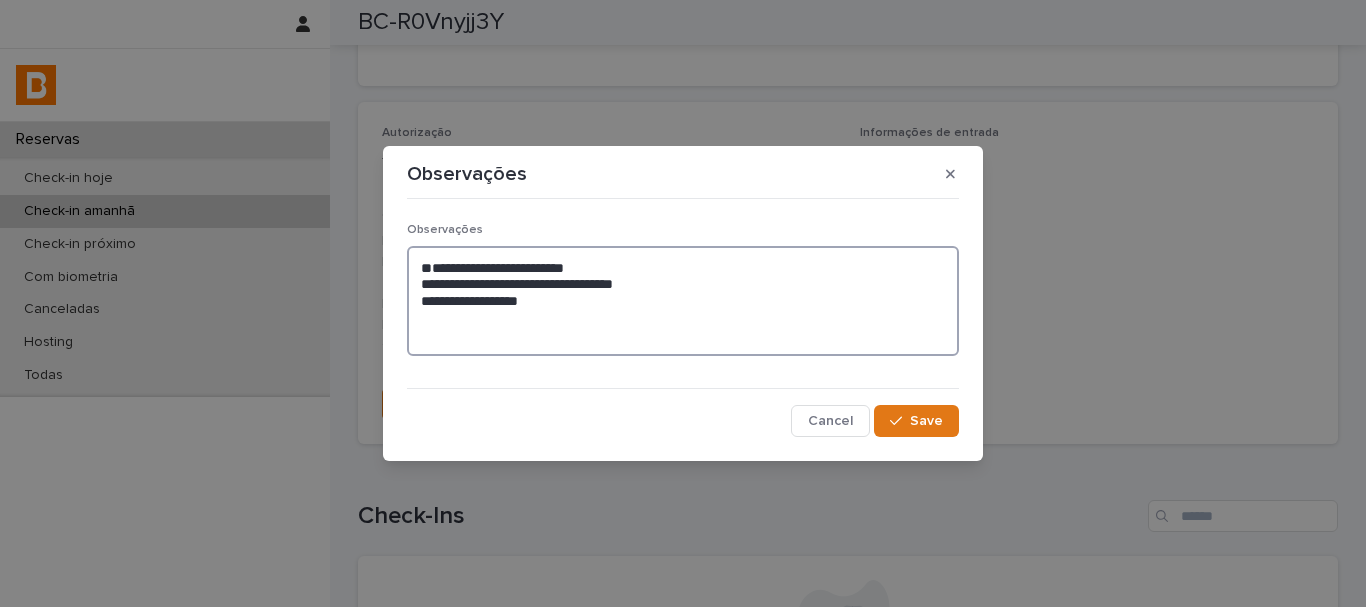 type on "**********" 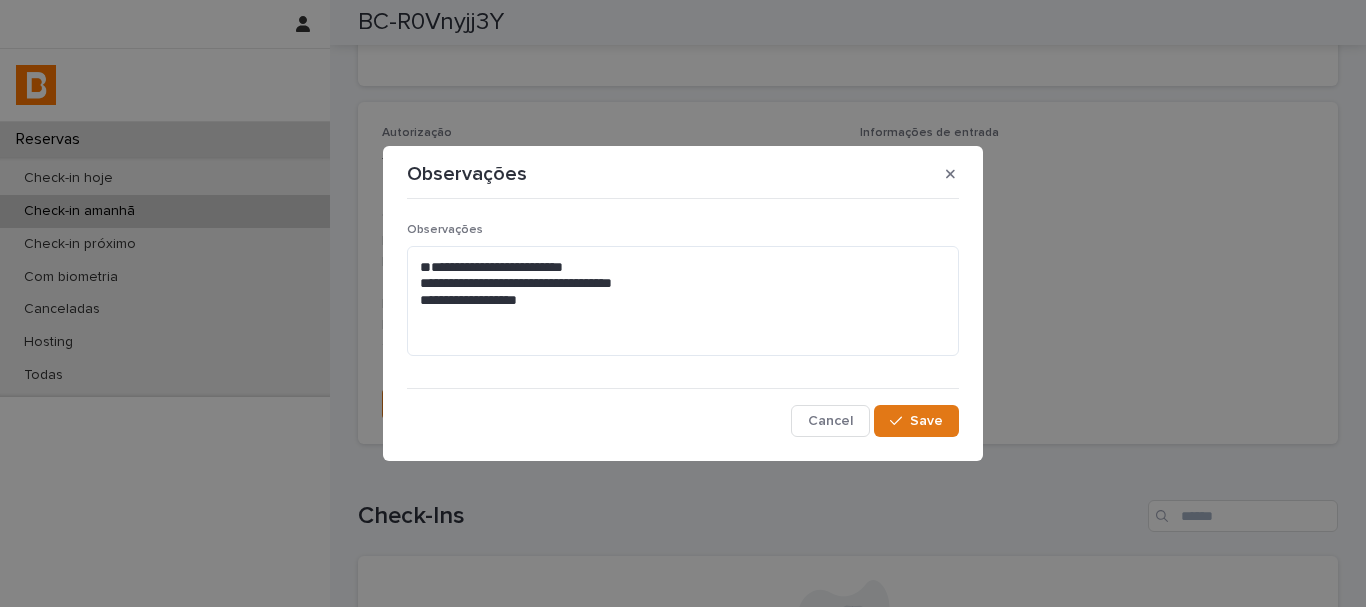 click on "**********" at bounding box center [683, 303] 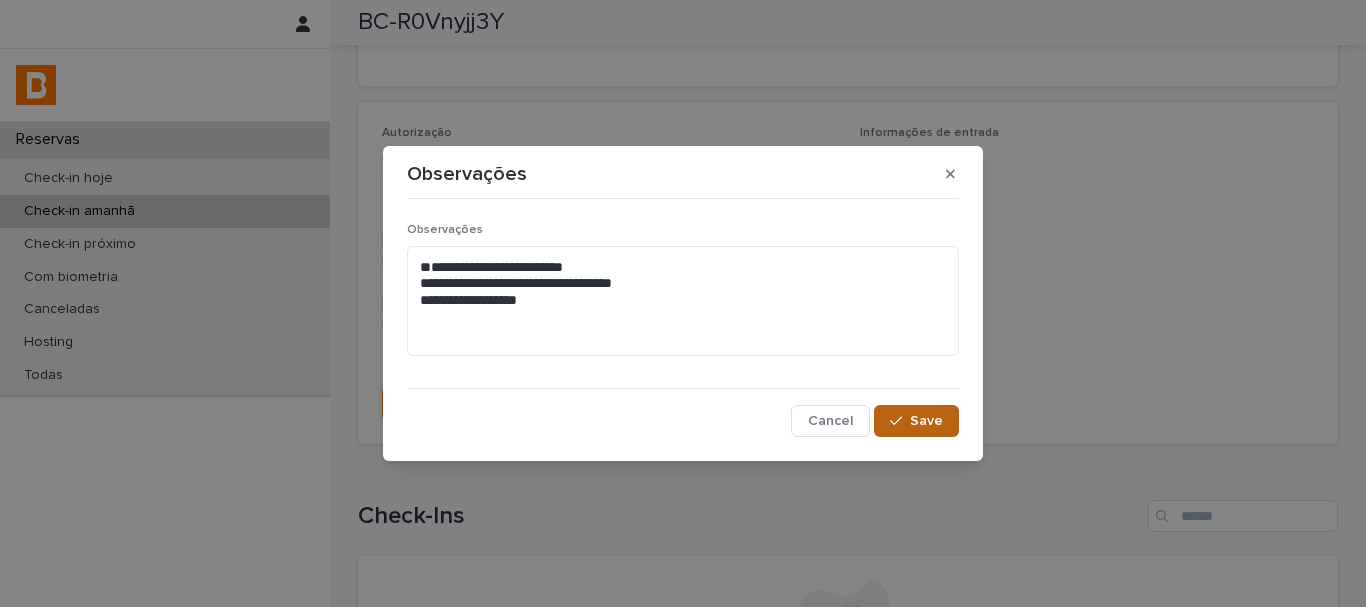 click on "Save" at bounding box center [926, 421] 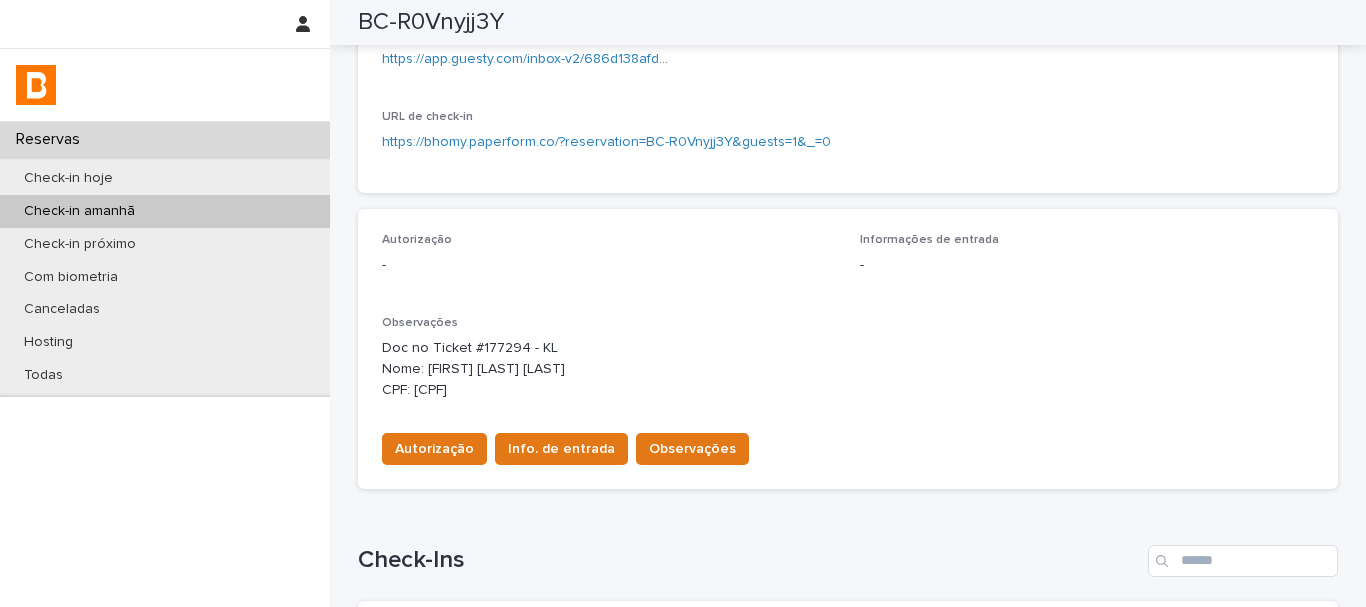 scroll, scrollTop: 90, scrollLeft: 0, axis: vertical 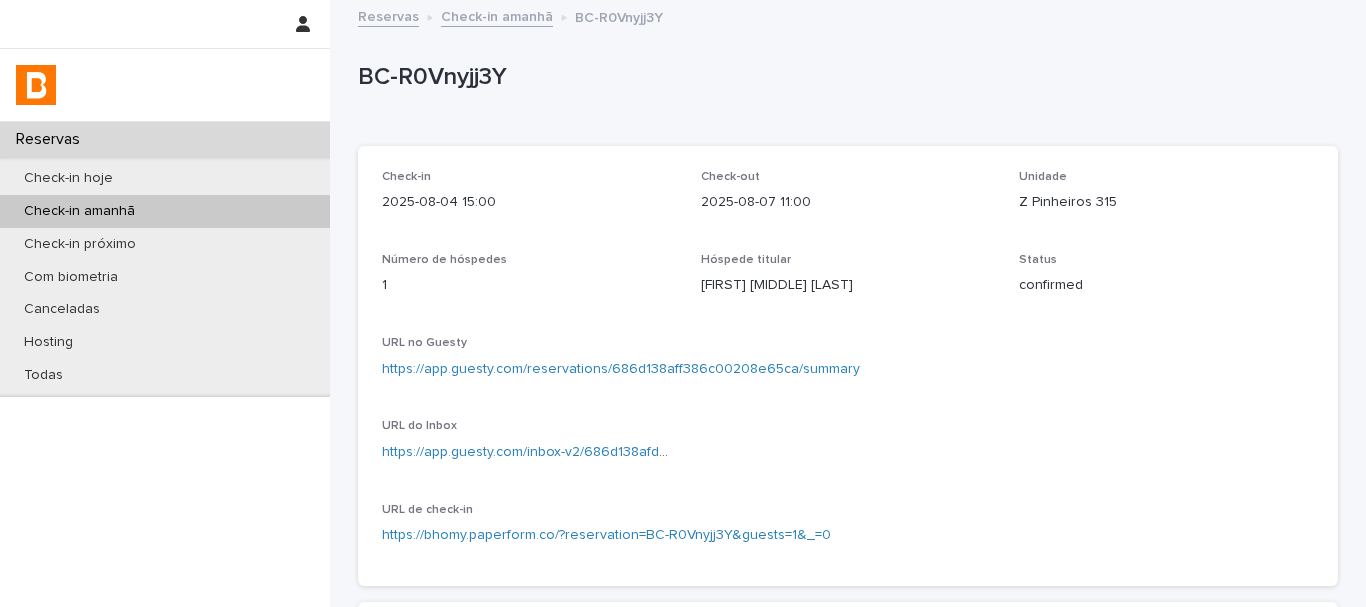 click on "BC-R0Vnyjj3Y" at bounding box center (844, 77) 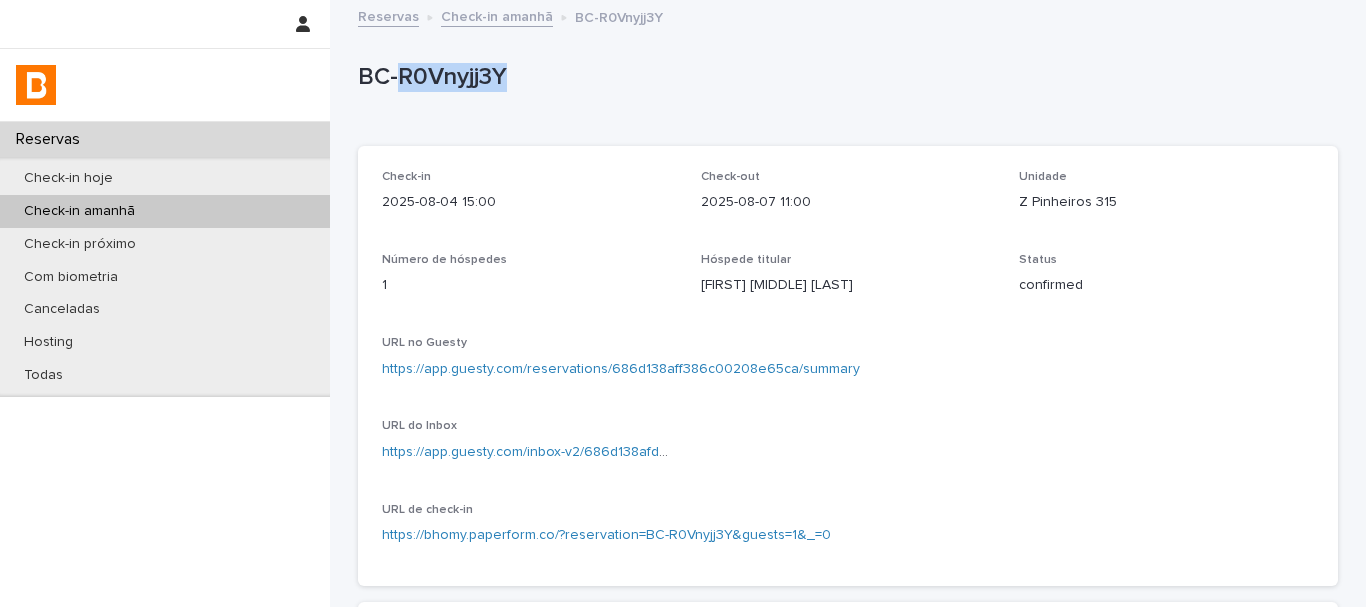 click on "BC-R0Vnyjj3Y" at bounding box center (844, 77) 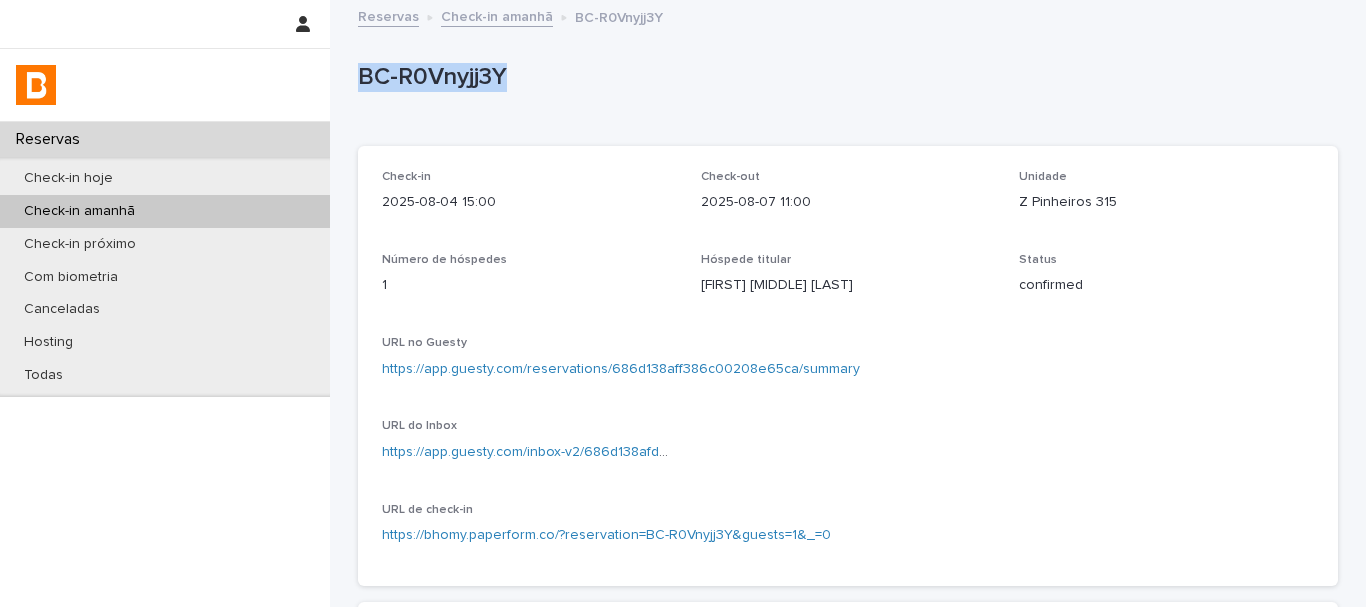 click on "BC-R0Vnyjj3Y" at bounding box center [844, 77] 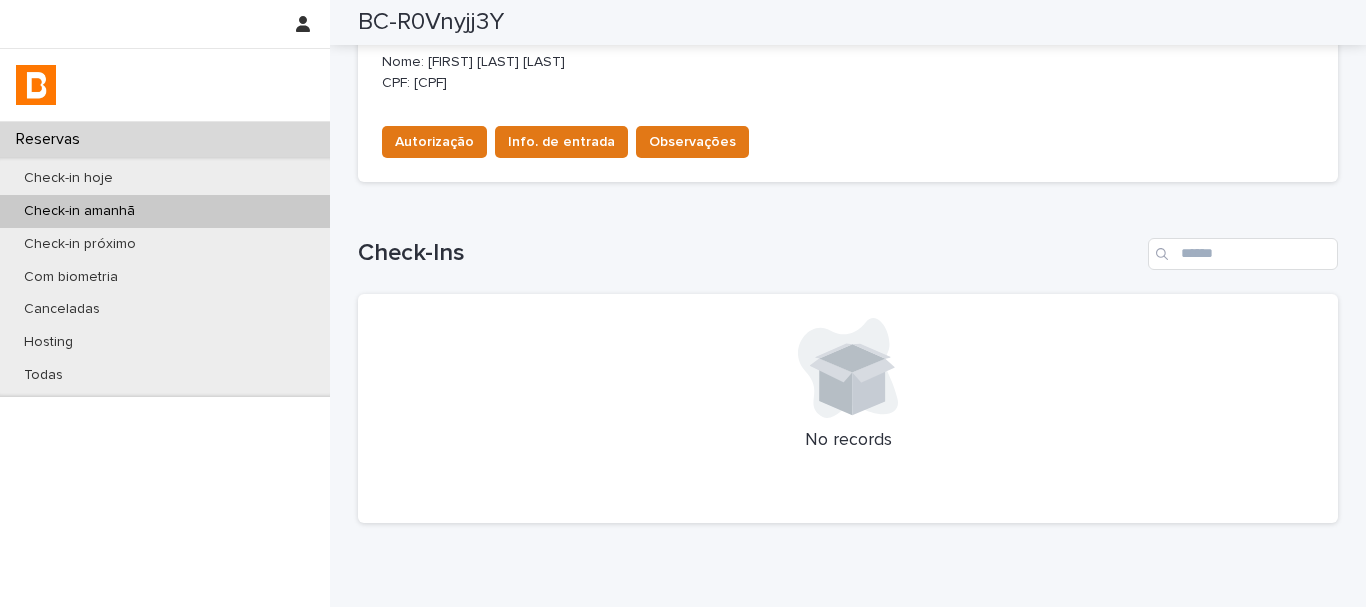 scroll, scrollTop: 400, scrollLeft: 0, axis: vertical 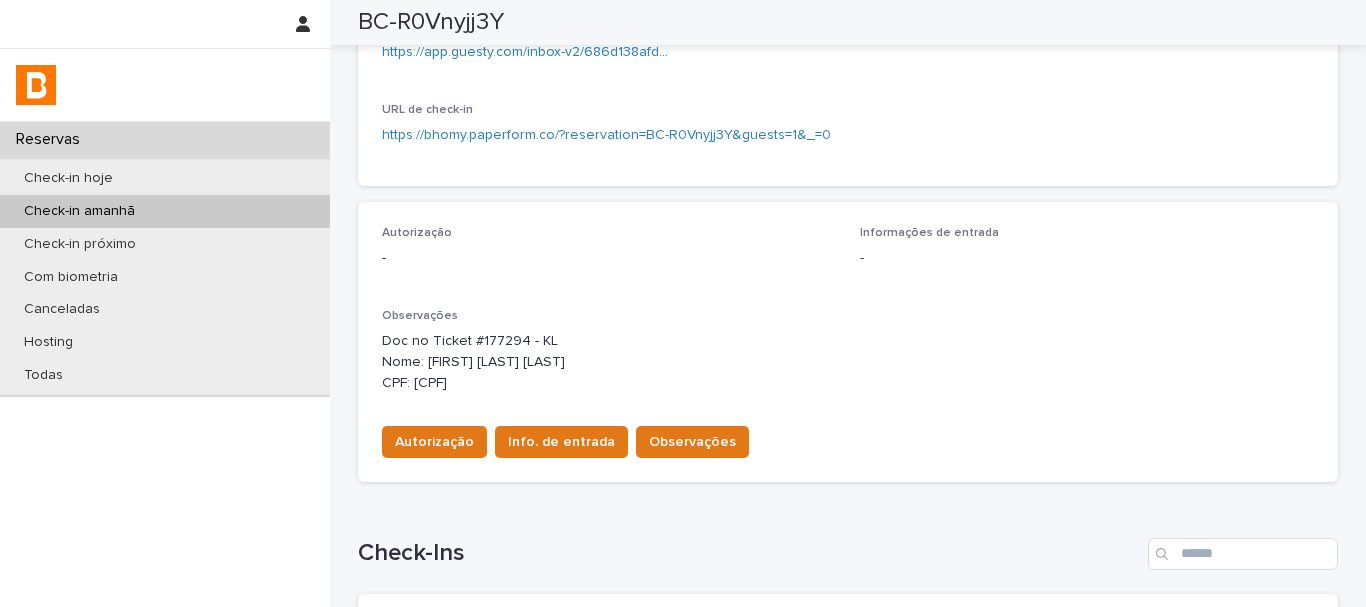 drag, startPoint x: 421, startPoint y: 406, endPoint x: 555, endPoint y: 439, distance: 138.00362 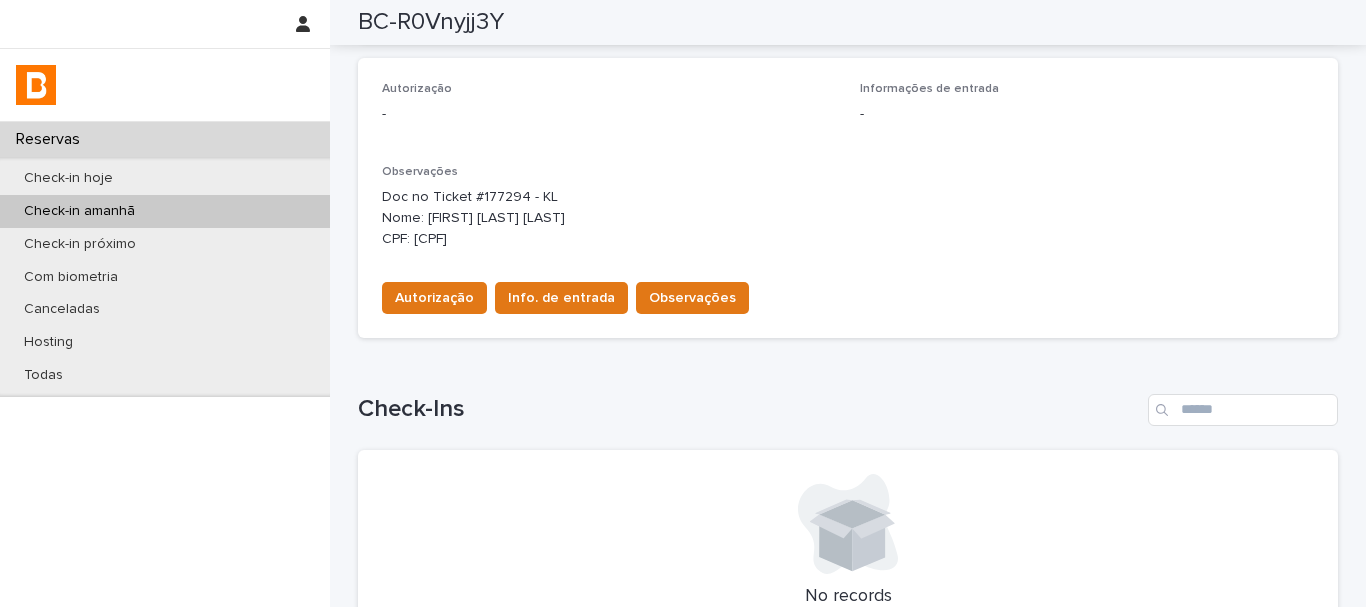 scroll, scrollTop: 500, scrollLeft: 0, axis: vertical 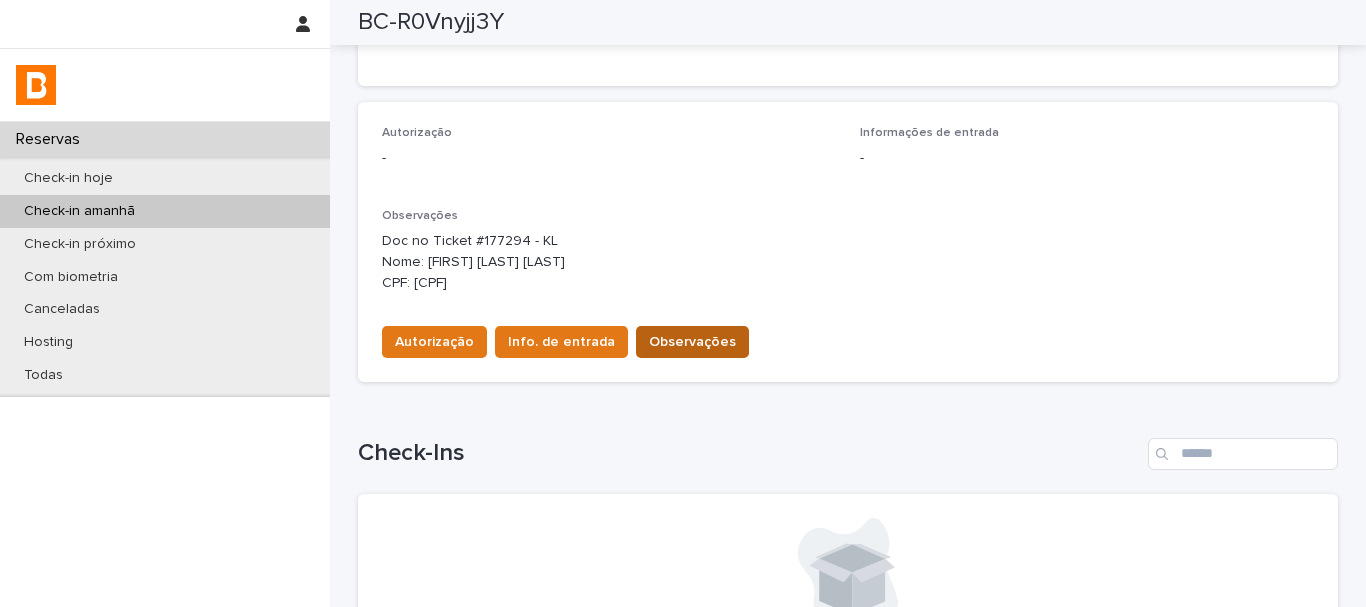 click on "Observações" at bounding box center [692, 342] 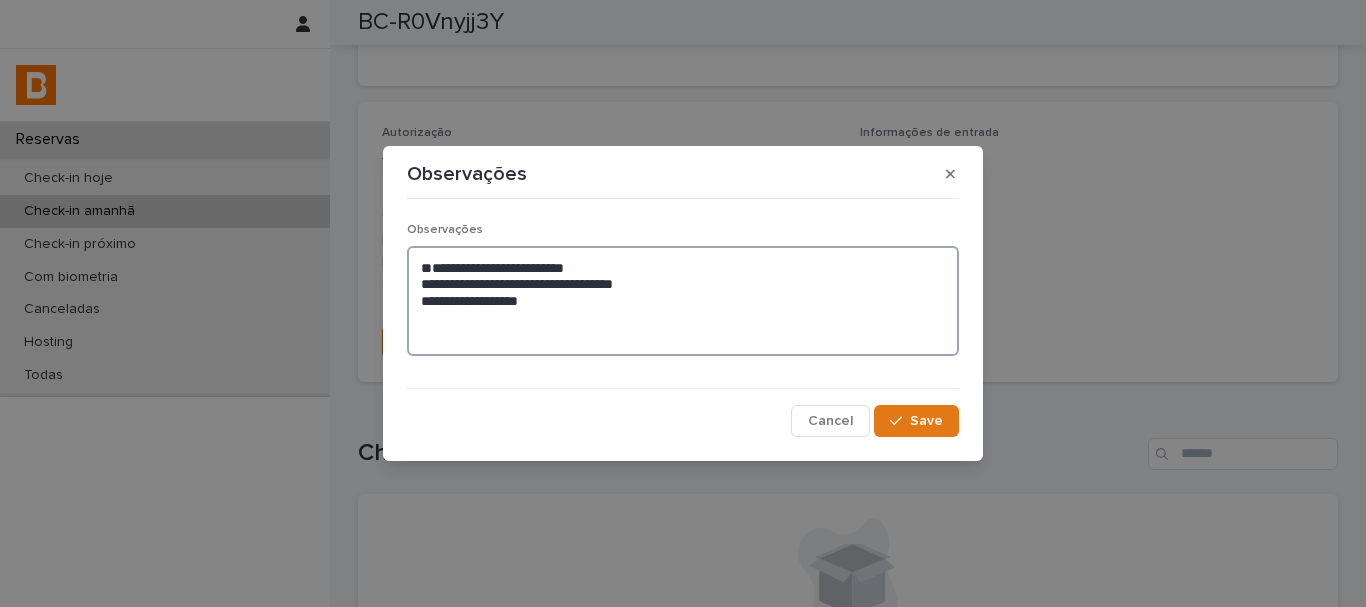 click on "**********" at bounding box center (683, 301) 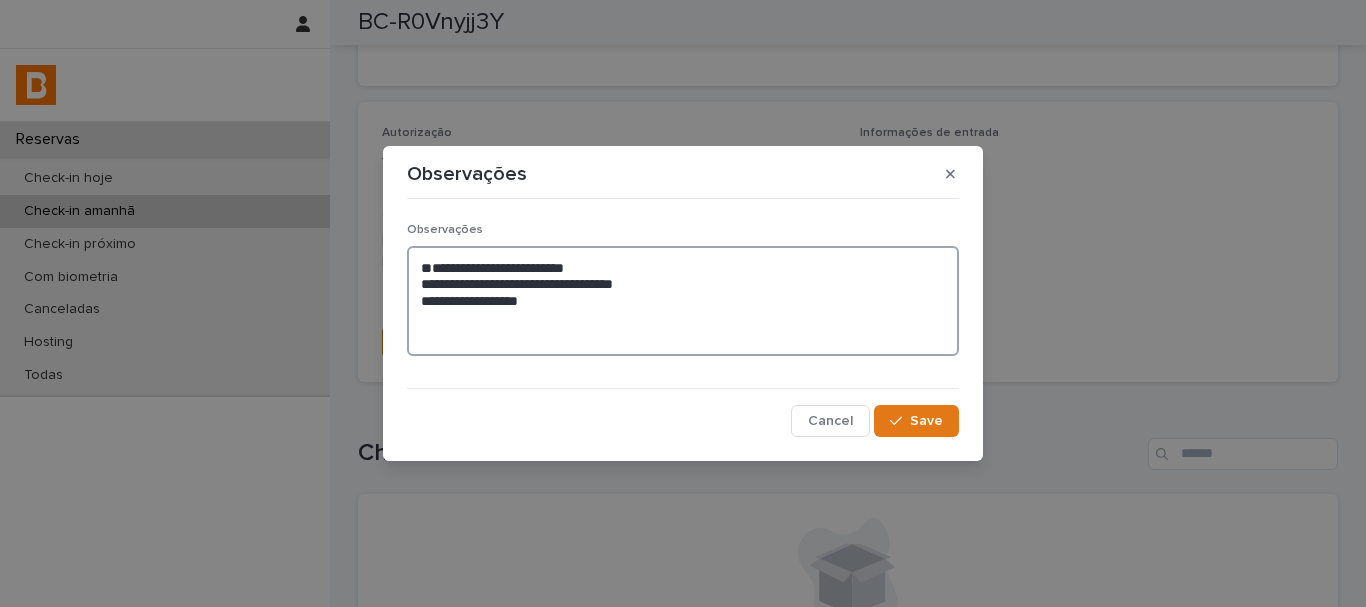click on "**********" at bounding box center [683, 301] 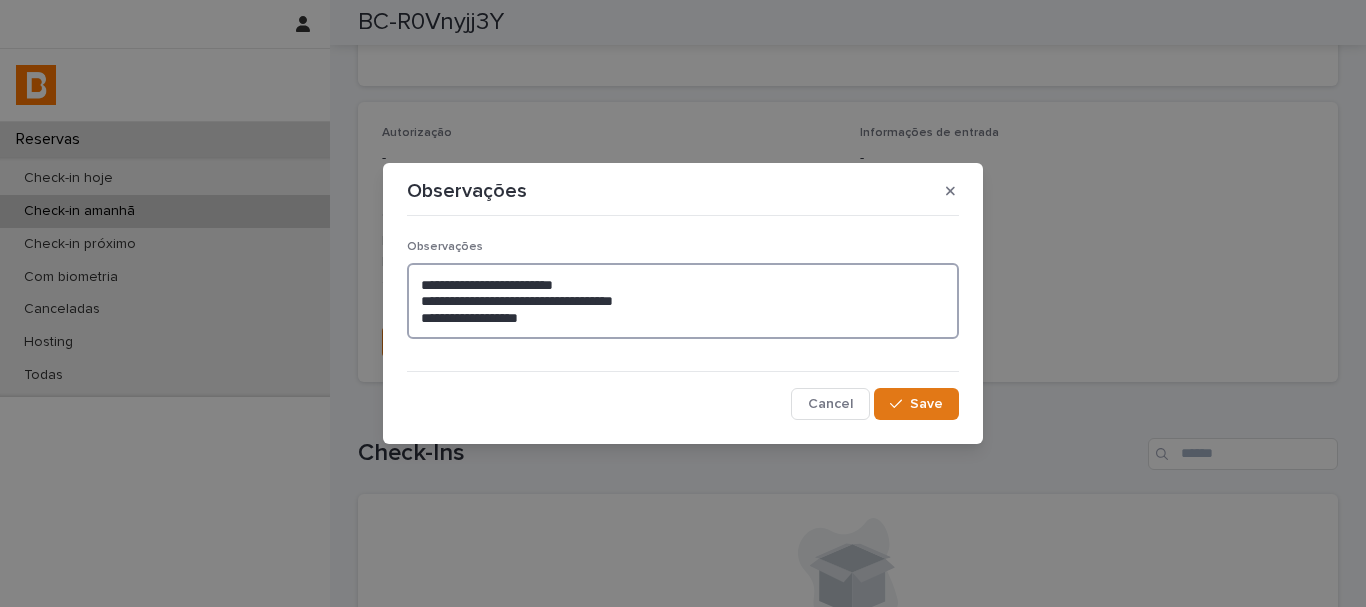 click on "**********" at bounding box center (683, 301) 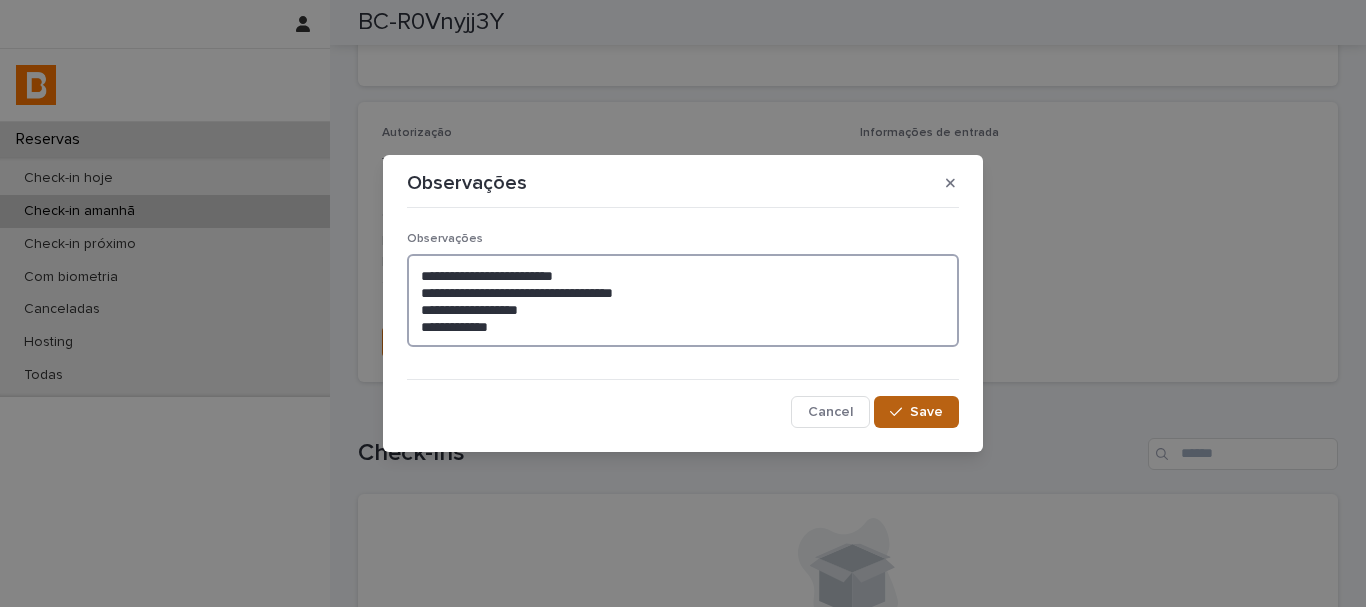 type on "**********" 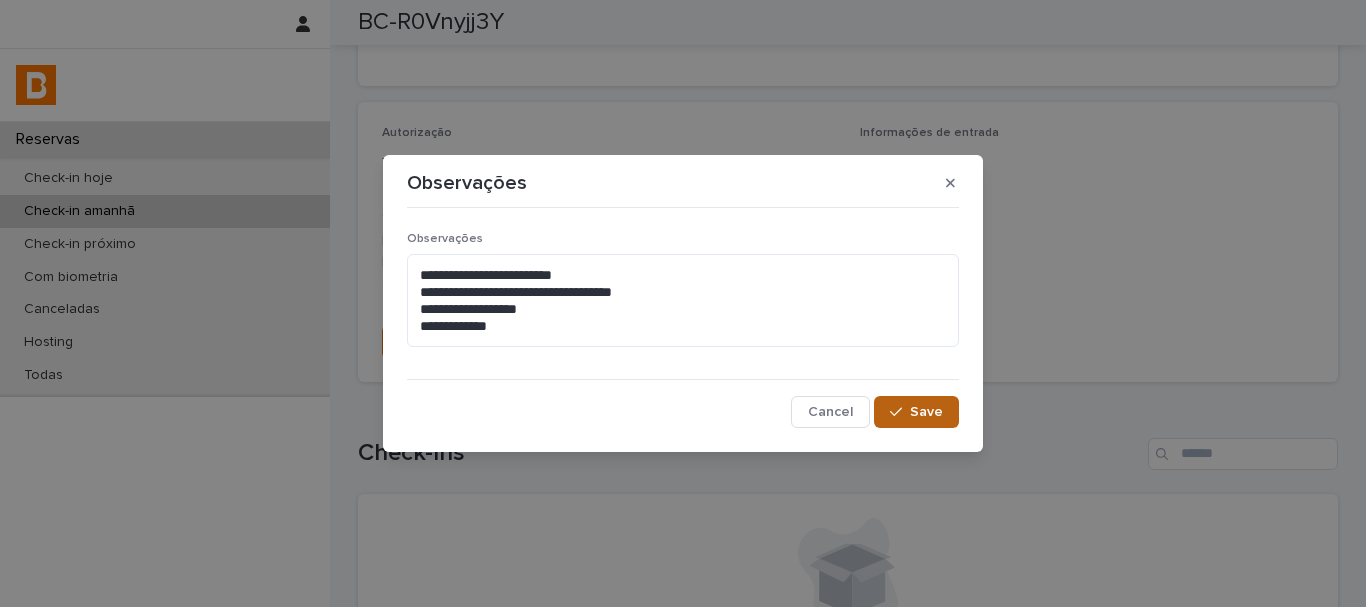 click on "Save" at bounding box center [916, 412] 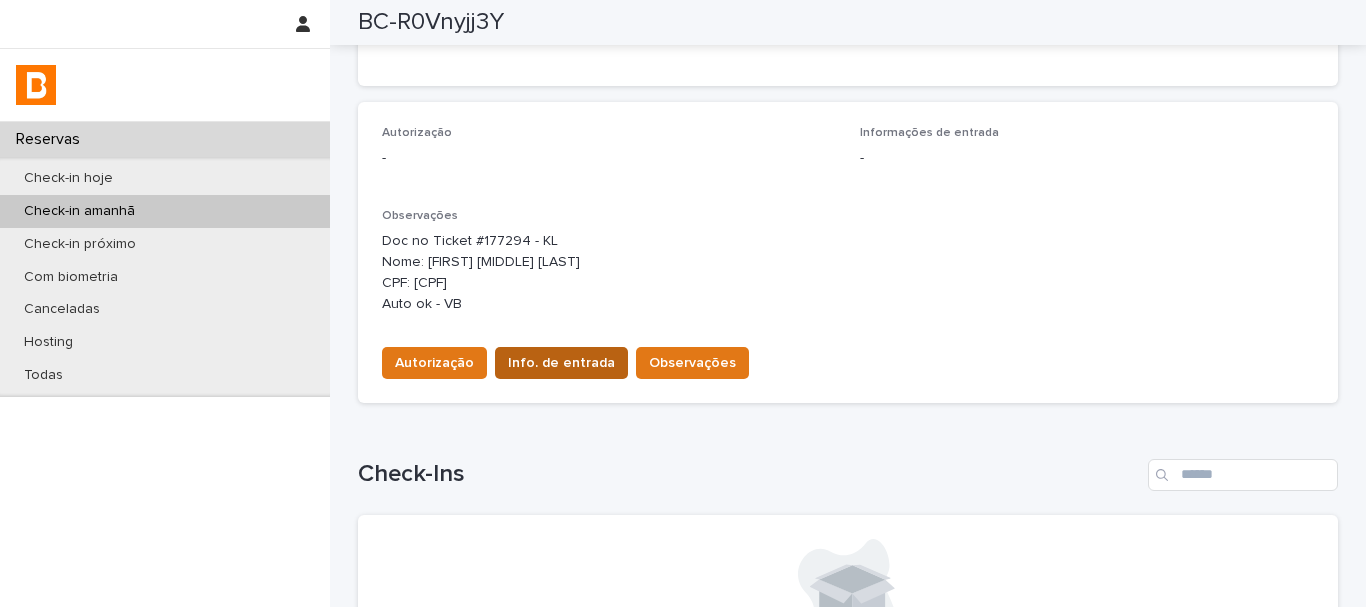 scroll, scrollTop: 490, scrollLeft: 0, axis: vertical 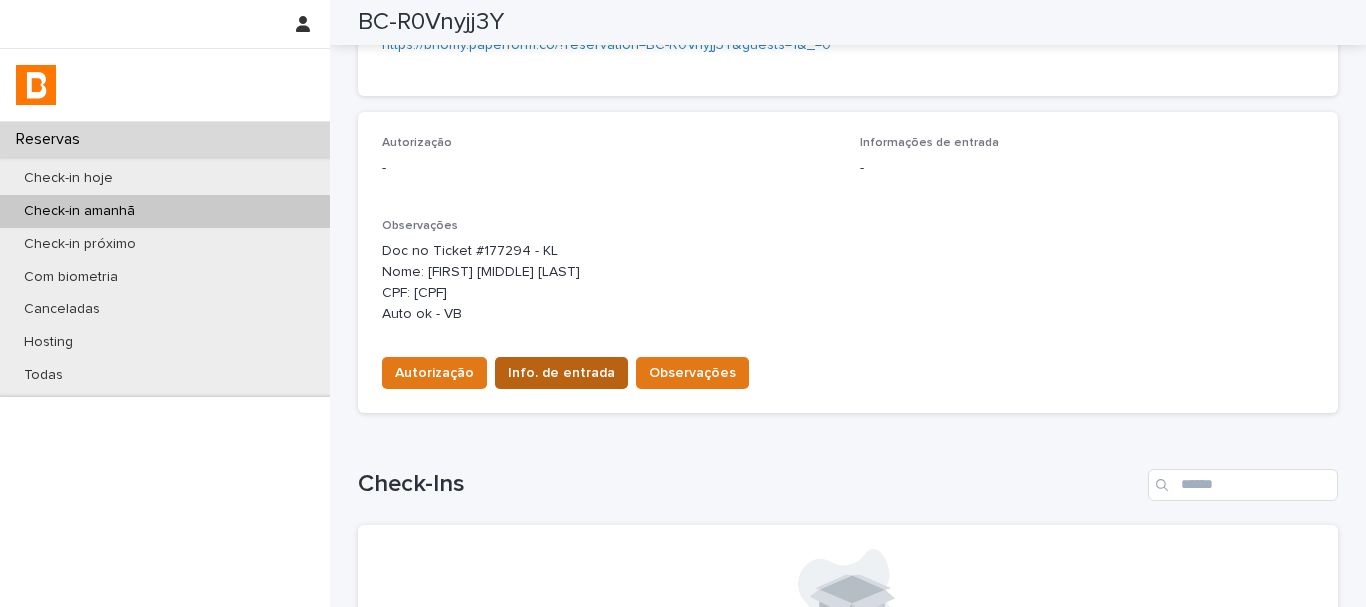 click on "Info. de entrada" at bounding box center (561, 373) 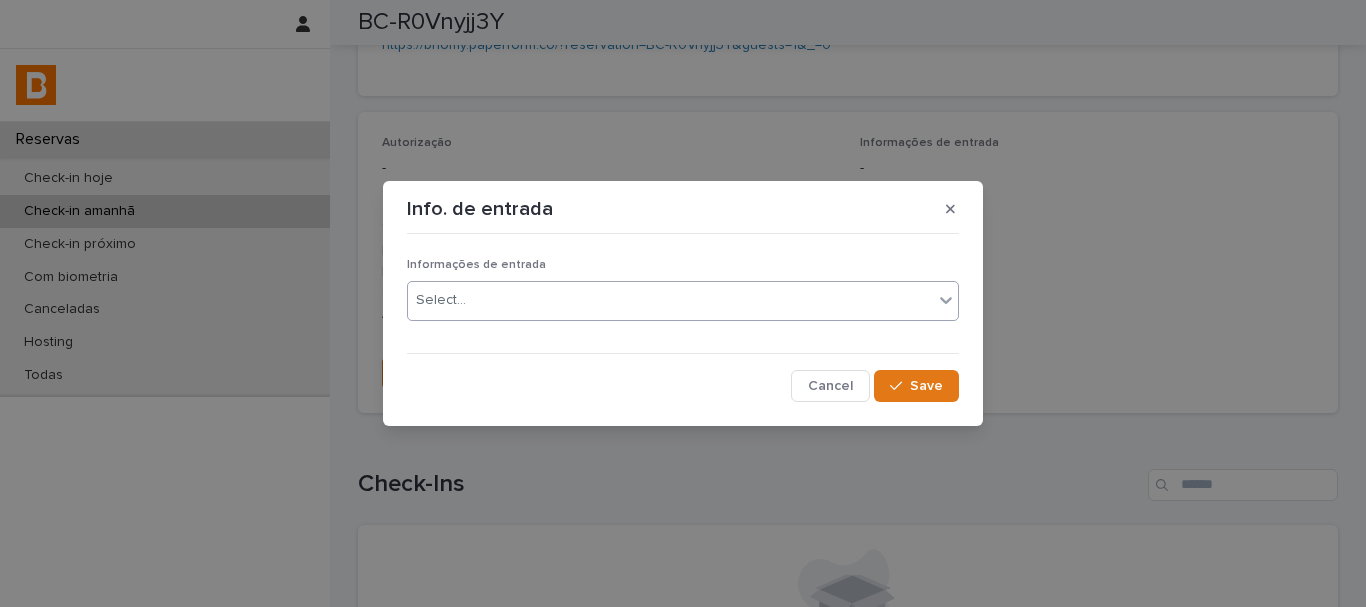 click on "Select..." at bounding box center (670, 300) 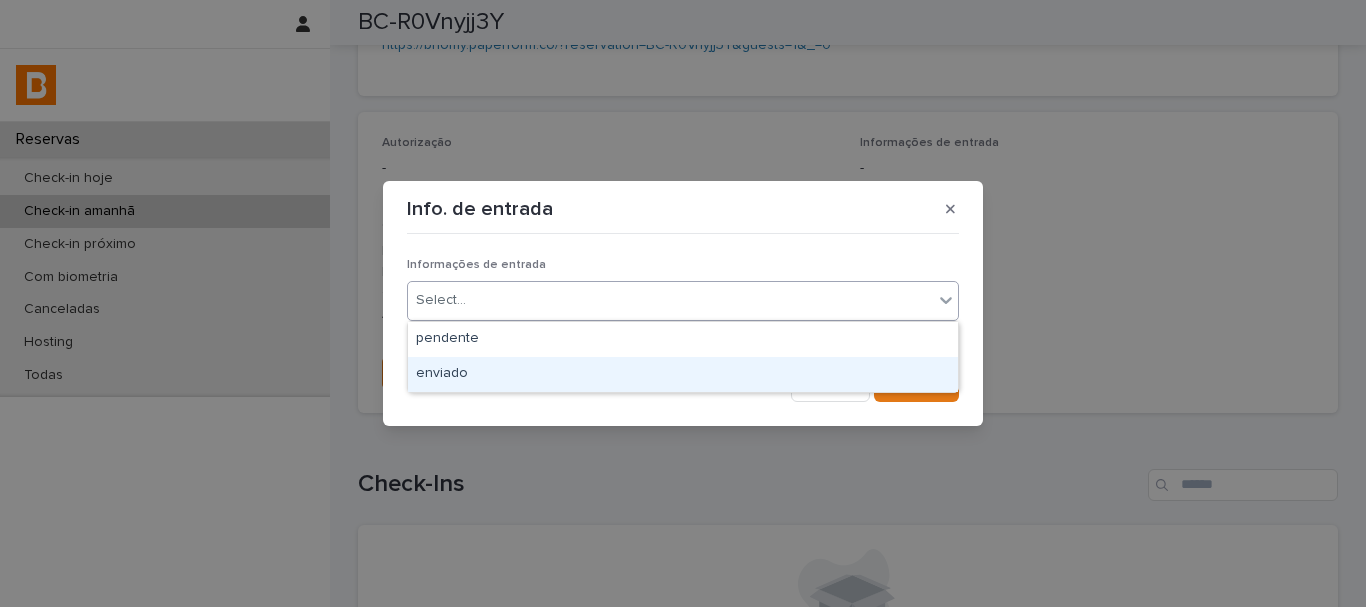 click on "enviado" at bounding box center [683, 374] 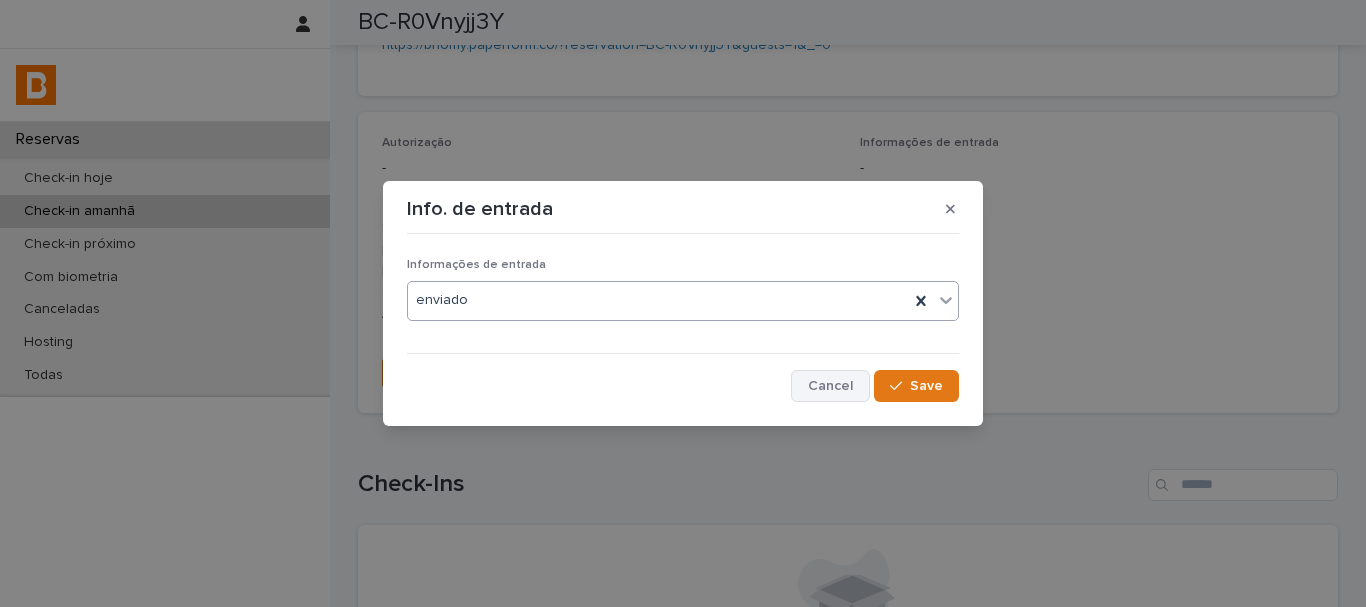 click 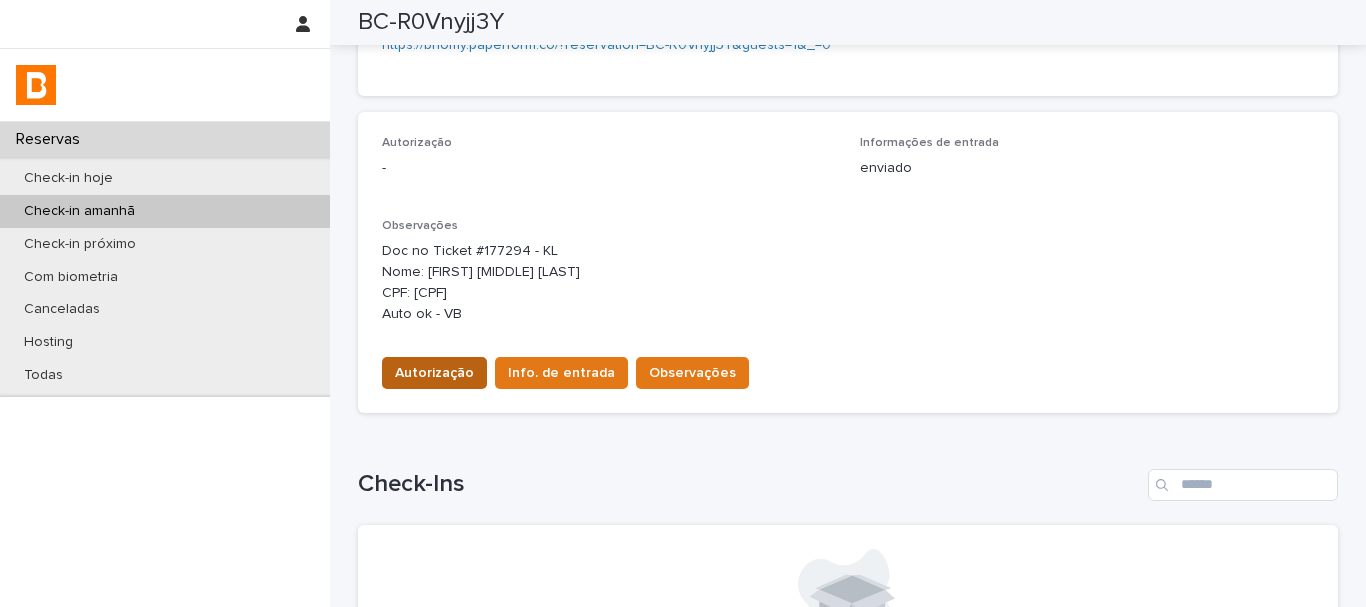 click on "Autorização" at bounding box center (434, 373) 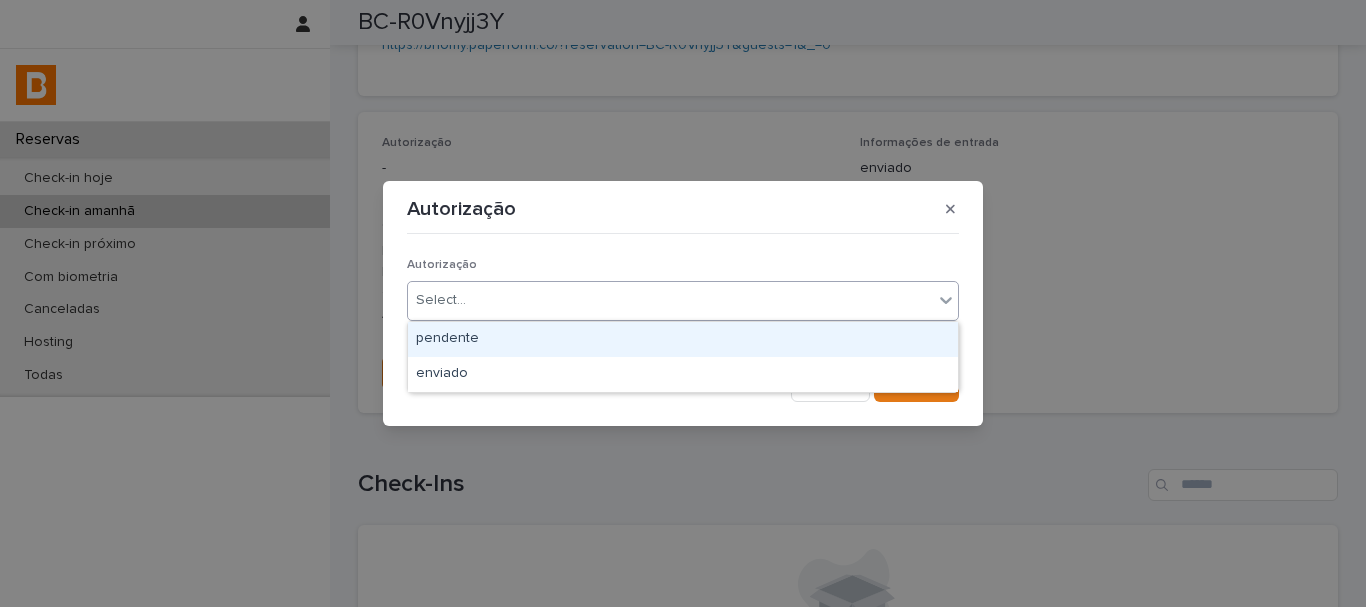 click on "Select..." at bounding box center [441, 300] 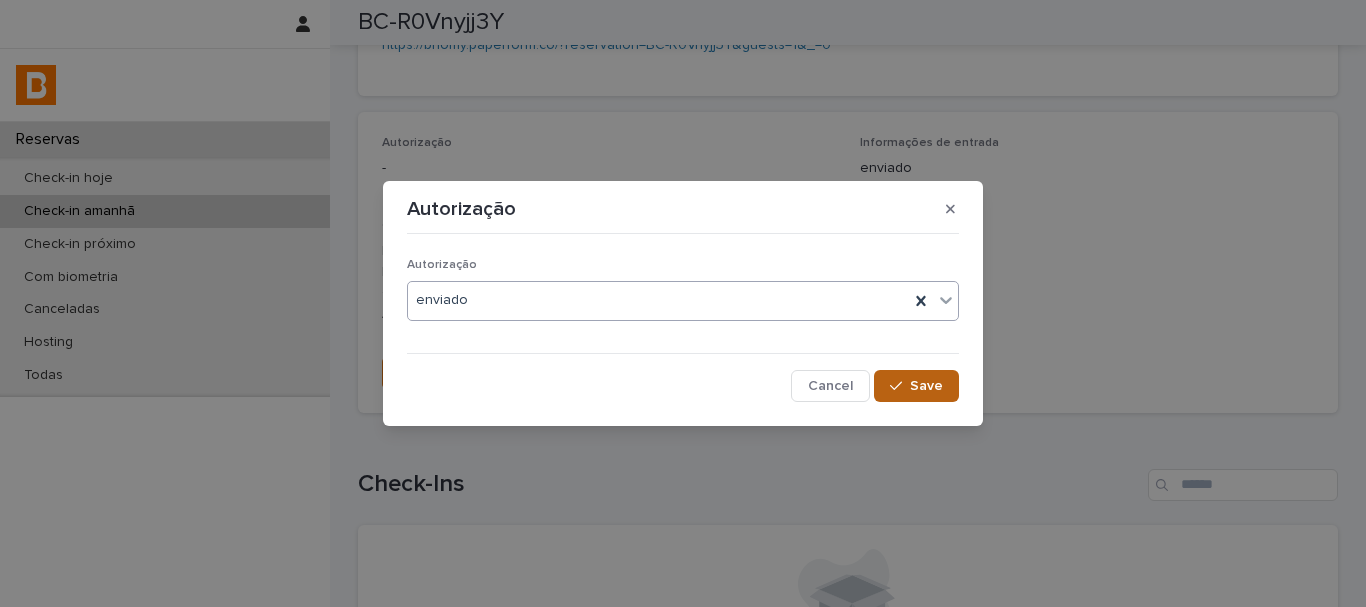 click 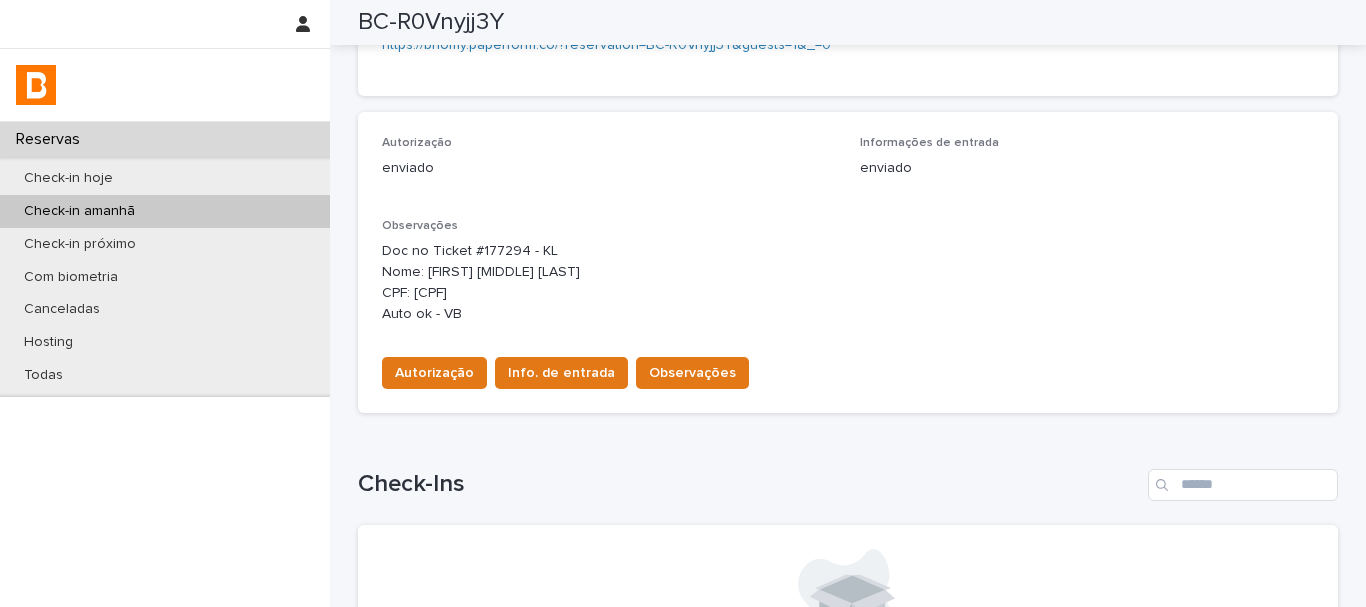 scroll, scrollTop: 0, scrollLeft: 0, axis: both 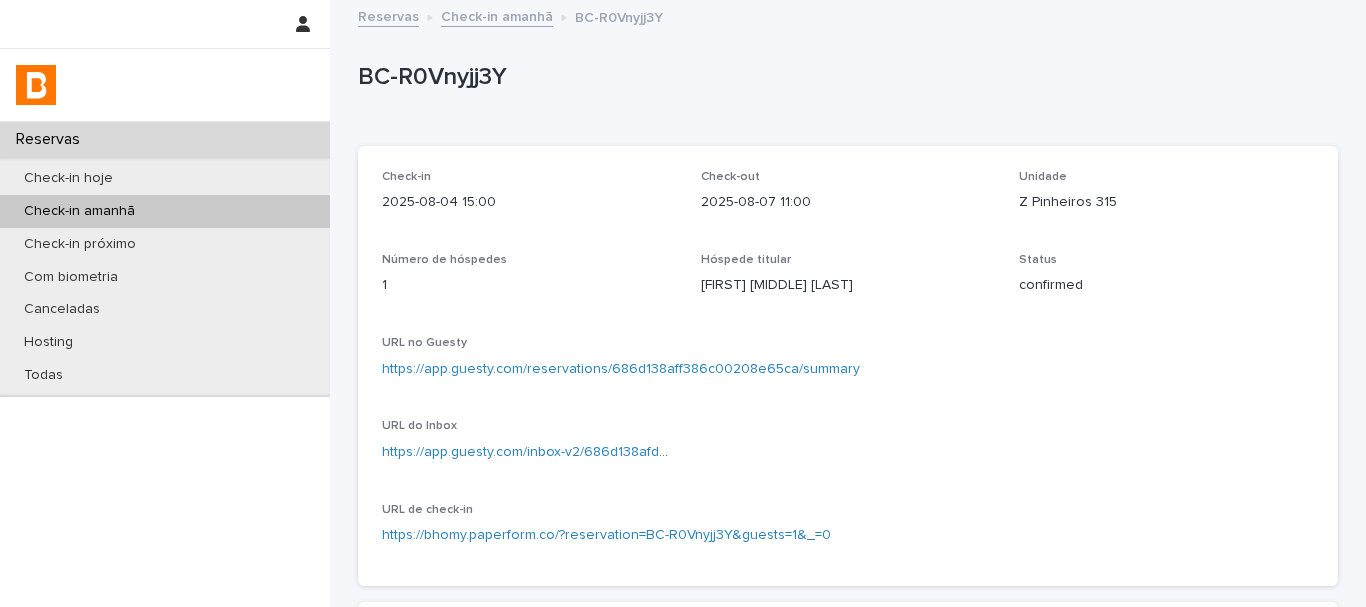 click on "BC-R0Vnyjj3Y" at bounding box center (848, 82) 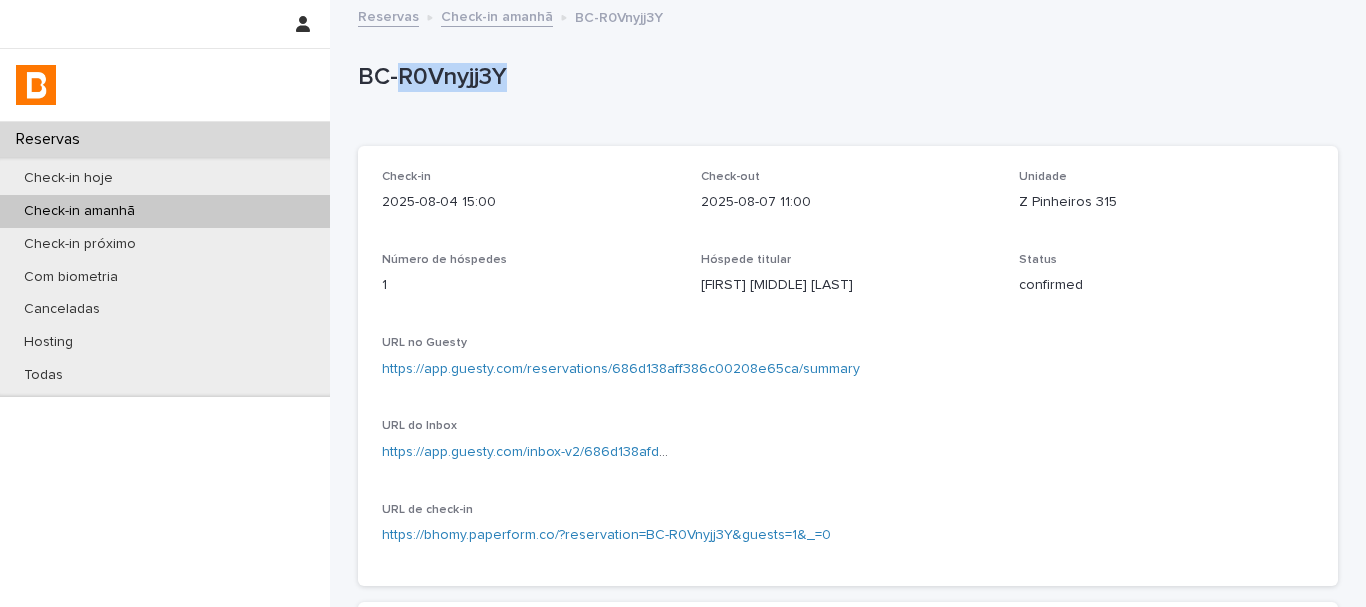 click on "BC-R0Vnyjj3Y" at bounding box center [844, 81] 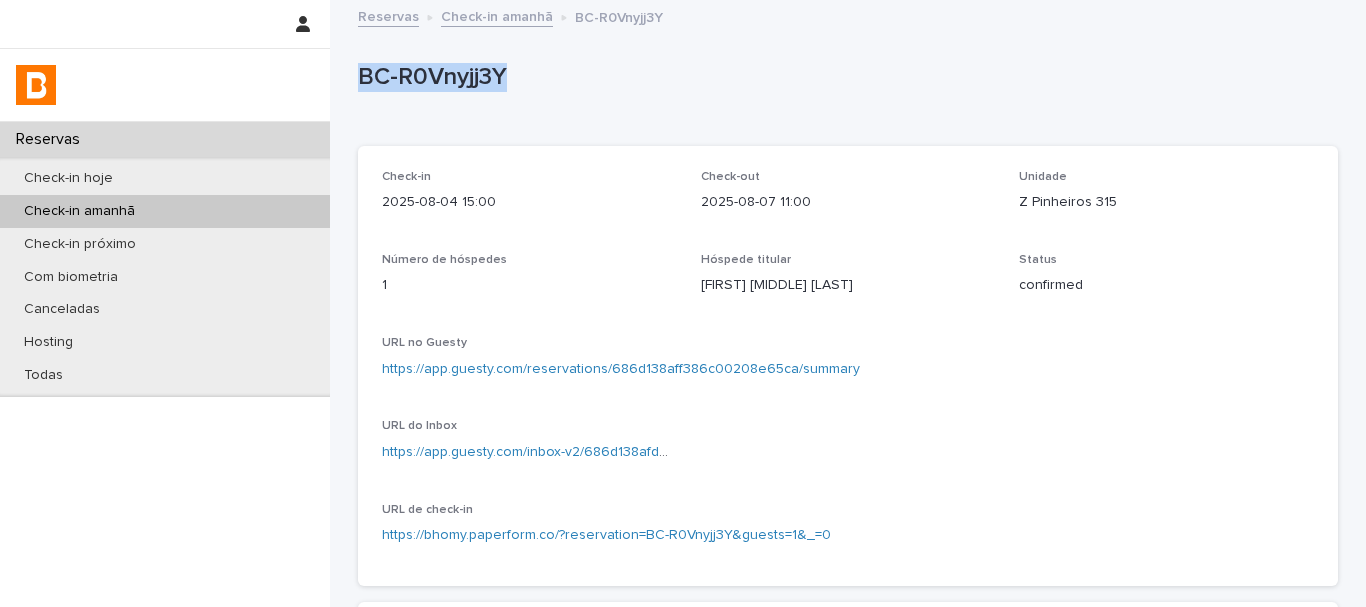 click on "BC-R0Vnyjj3Y" at bounding box center [844, 81] 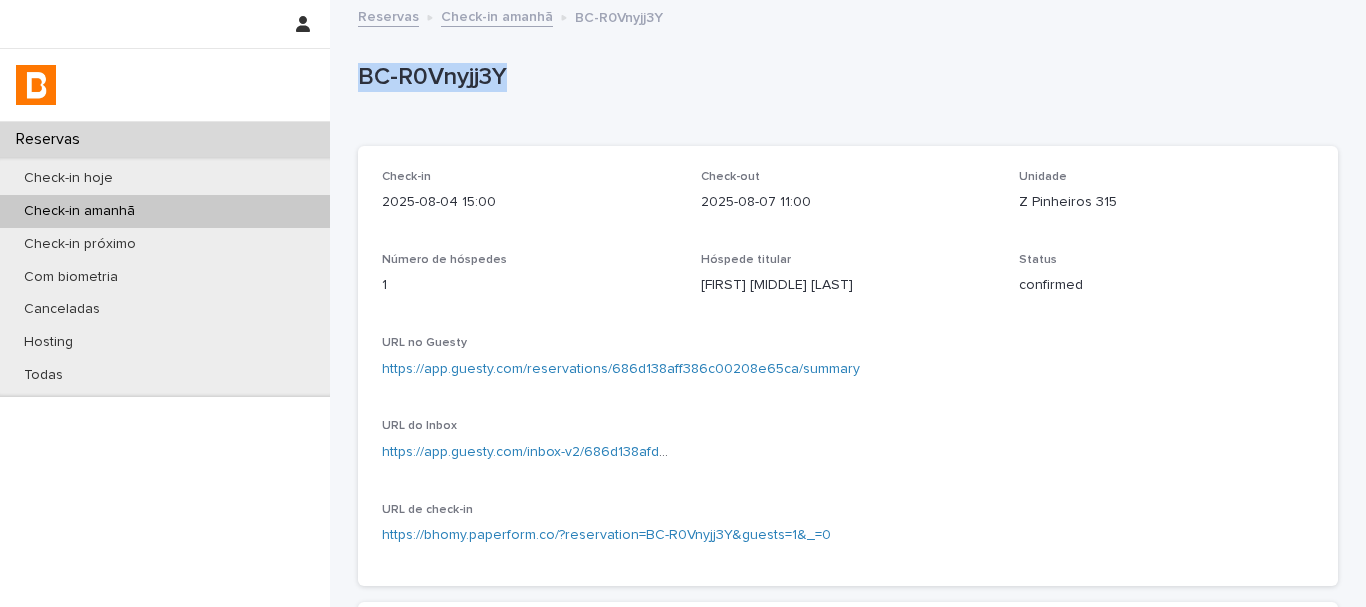 copy on "BC-R0Vnyjj3Y" 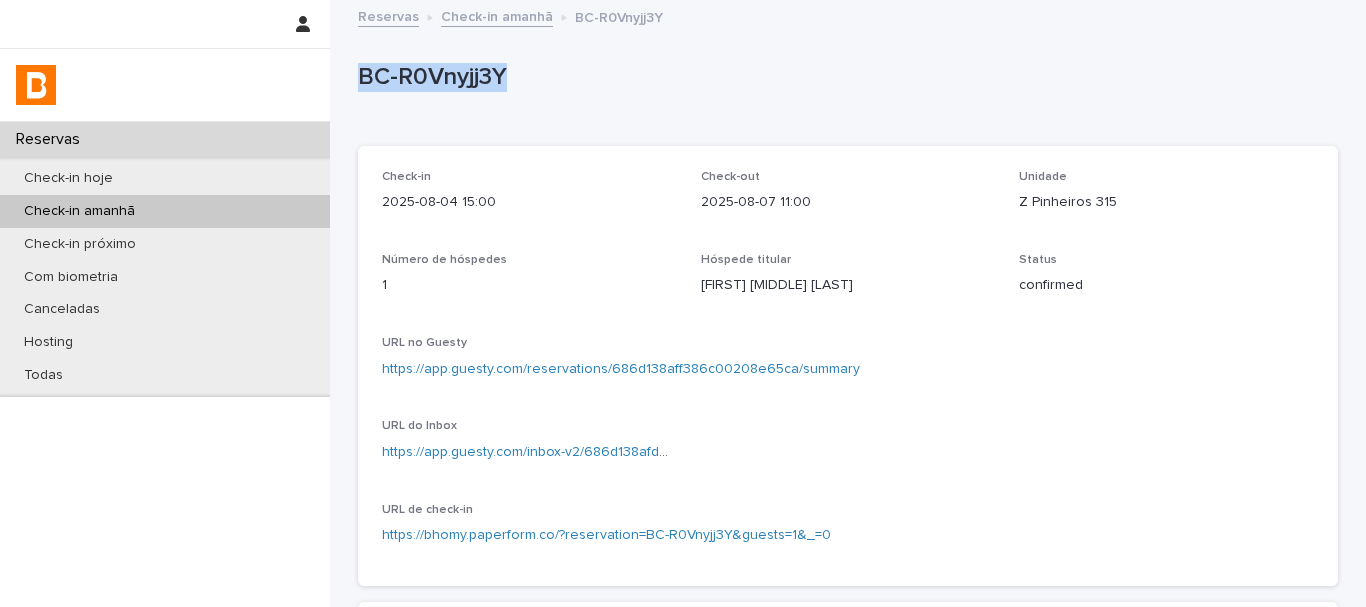 click on "Loading... Saving… Loading... Saving… Loading... Saving… Check-in [DATE] [TIME] Check-out [DATE] [TIME] Unidade Z Pinheiros 315 Número de hóspedes 1 Hóspede titular [FIRST] [LAST] Status confirmed URL no Guesty https://app.guesty.com/reservations/686d138aff386c00208e65ca/summary URL do Inbox https://app.guesty.com/inbox-v2/686d138afd41480010e2ea57?reservationId=686d138aff386c00208e65ca URL de check-in https://bhomy.paperform.co/?reservation=BC-R0Vnyjj3Y&guests=1&_=0 Loading... Saving… Autorização enviado Informações de entrada enviado Observações Doc no Ticket #177294 - KL
Nome: [FIRST] [LAST] [LAST]
CPF: [CPF]
Auto ok - VB  Autorização Info. de entrada Observações Loading... Saving… Check-Ins No records" at bounding box center (848, 693) 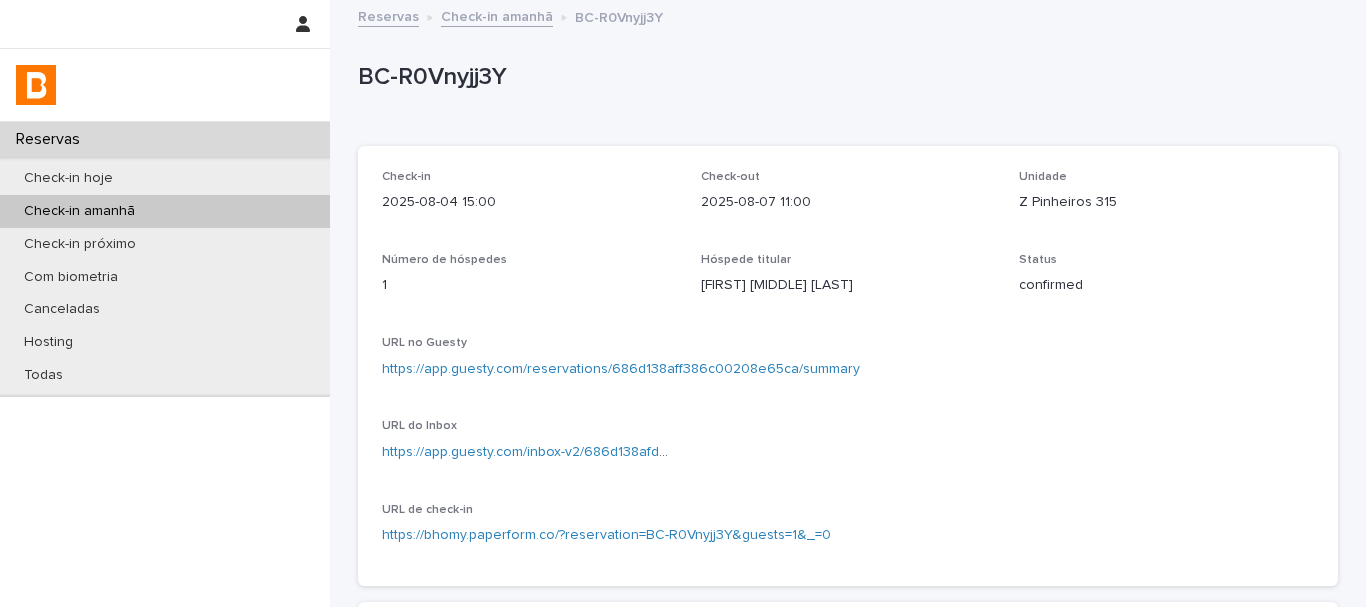 drag, startPoint x: 641, startPoint y: 100, endPoint x: 636, endPoint y: 114, distance: 14.866069 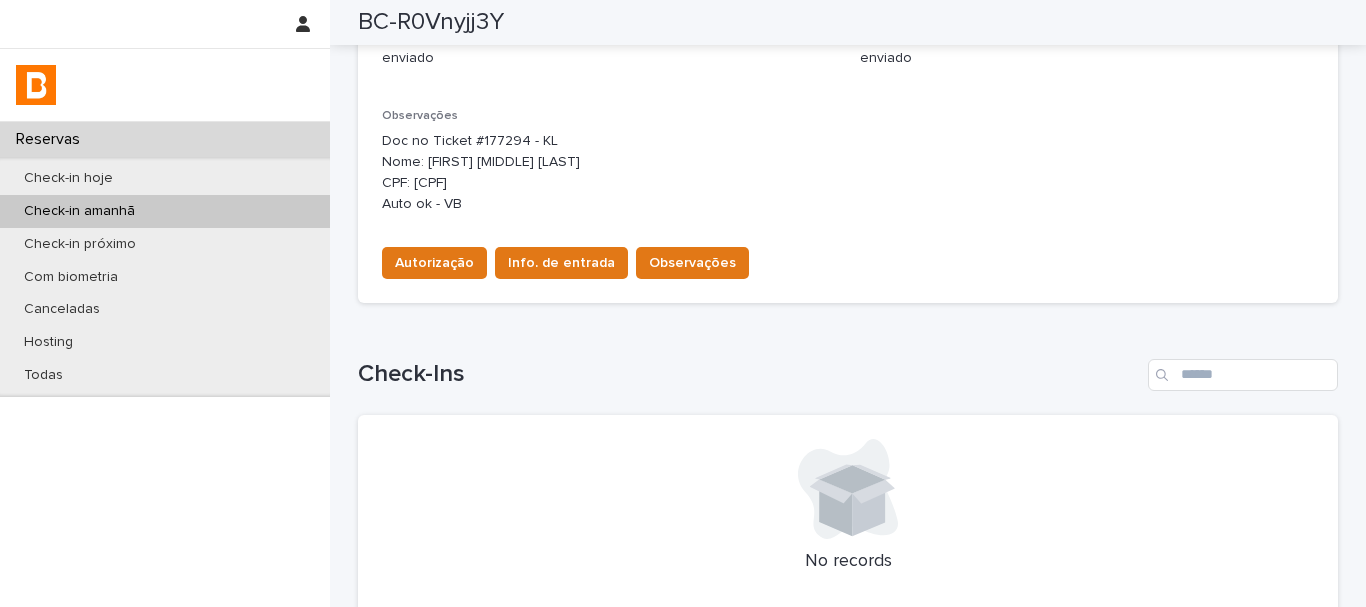click on "Check-in amanhã" at bounding box center (165, 211) 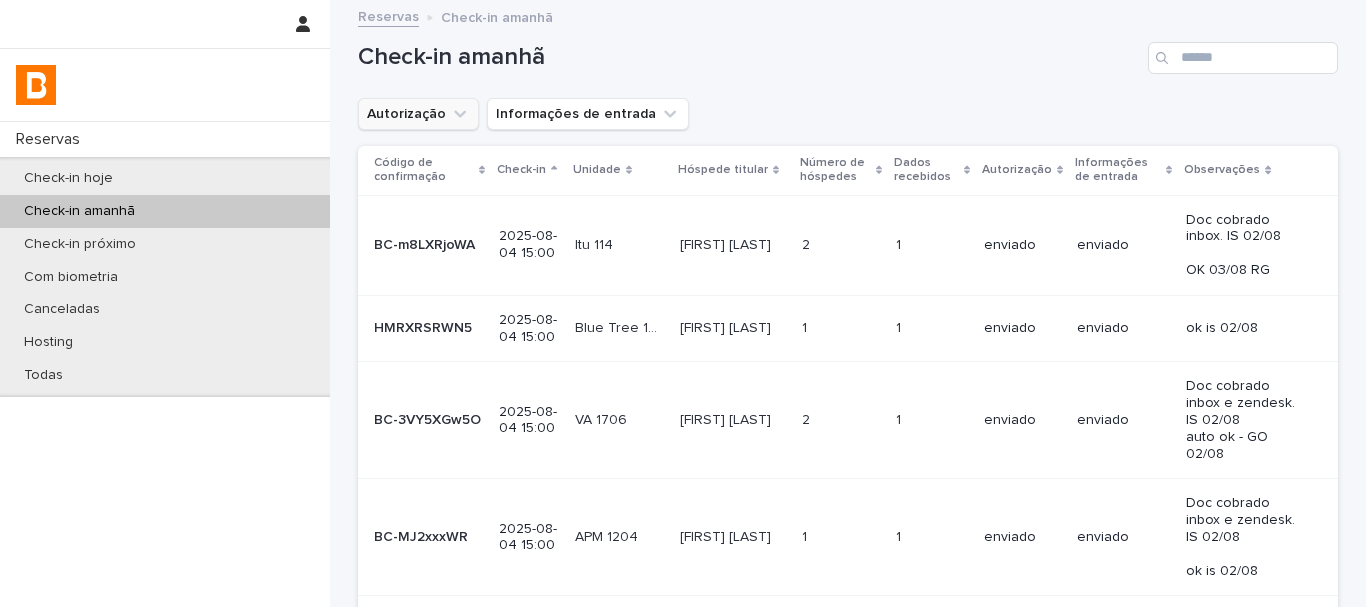 click on "Autorização" at bounding box center (418, 114) 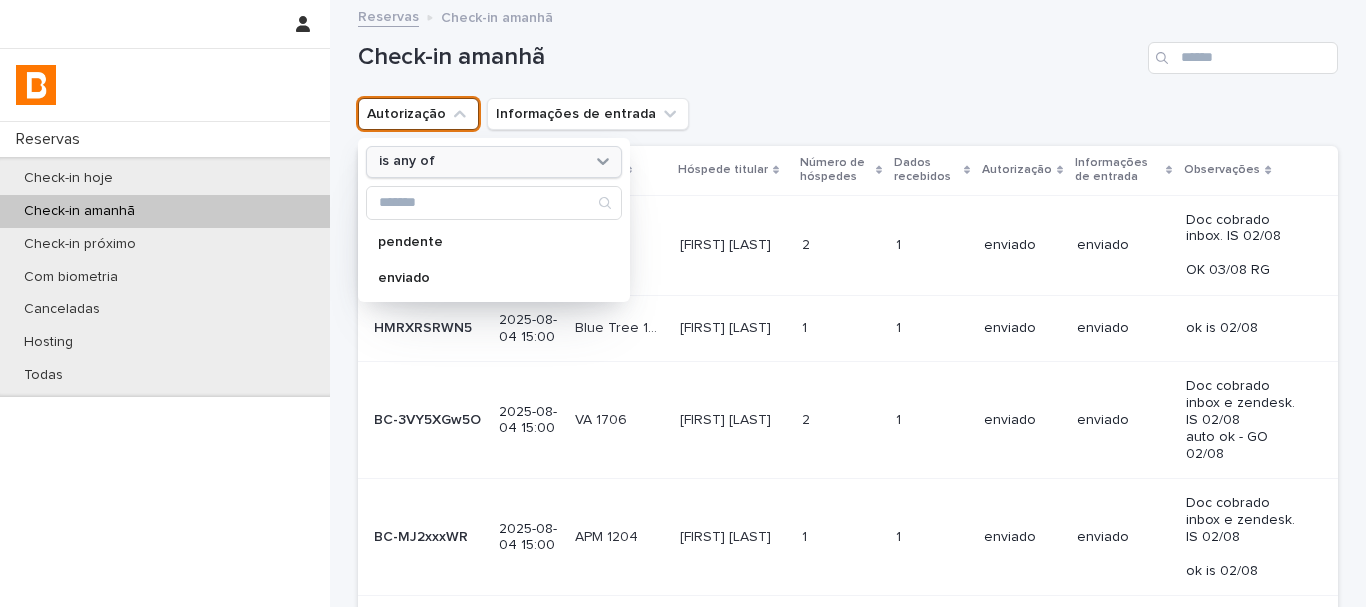 click on "is any of" at bounding box center (481, 161) 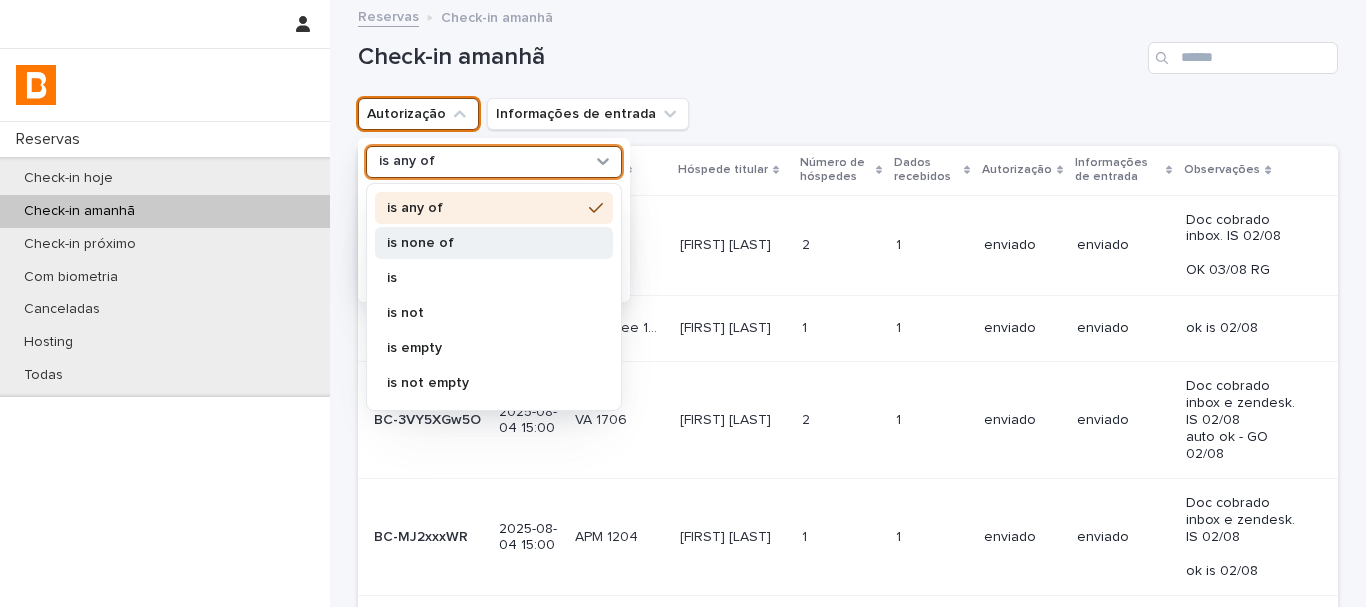 click on "is none of" at bounding box center [484, 243] 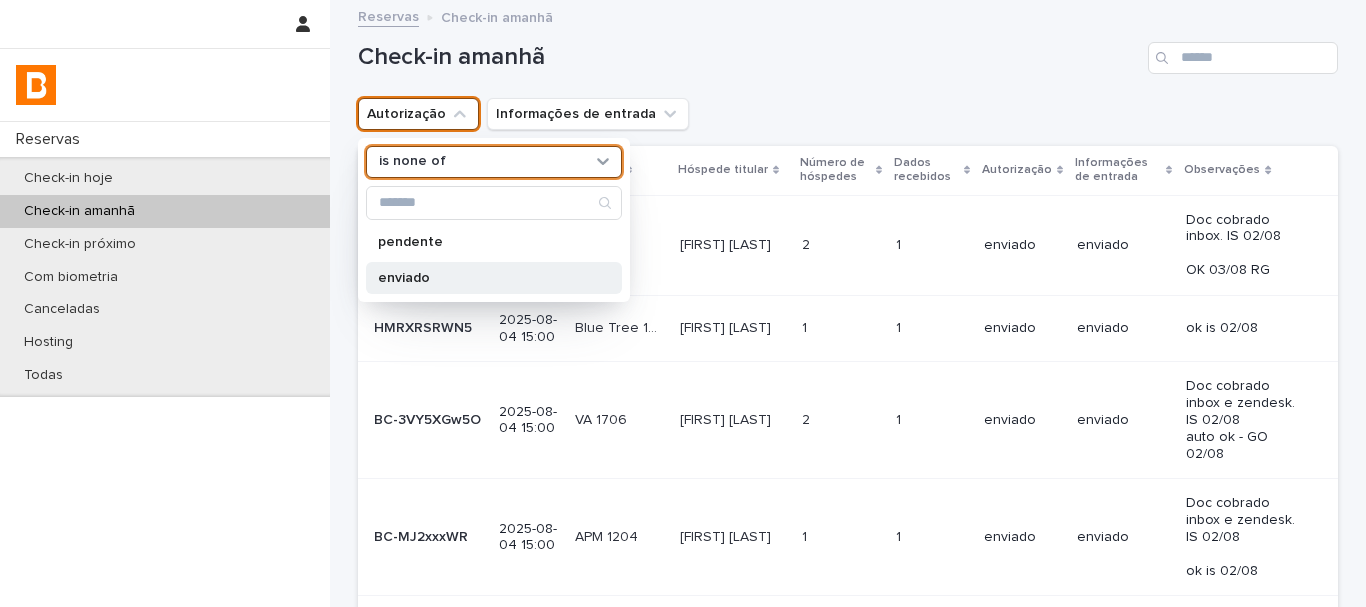 click on "enviado" at bounding box center (484, 278) 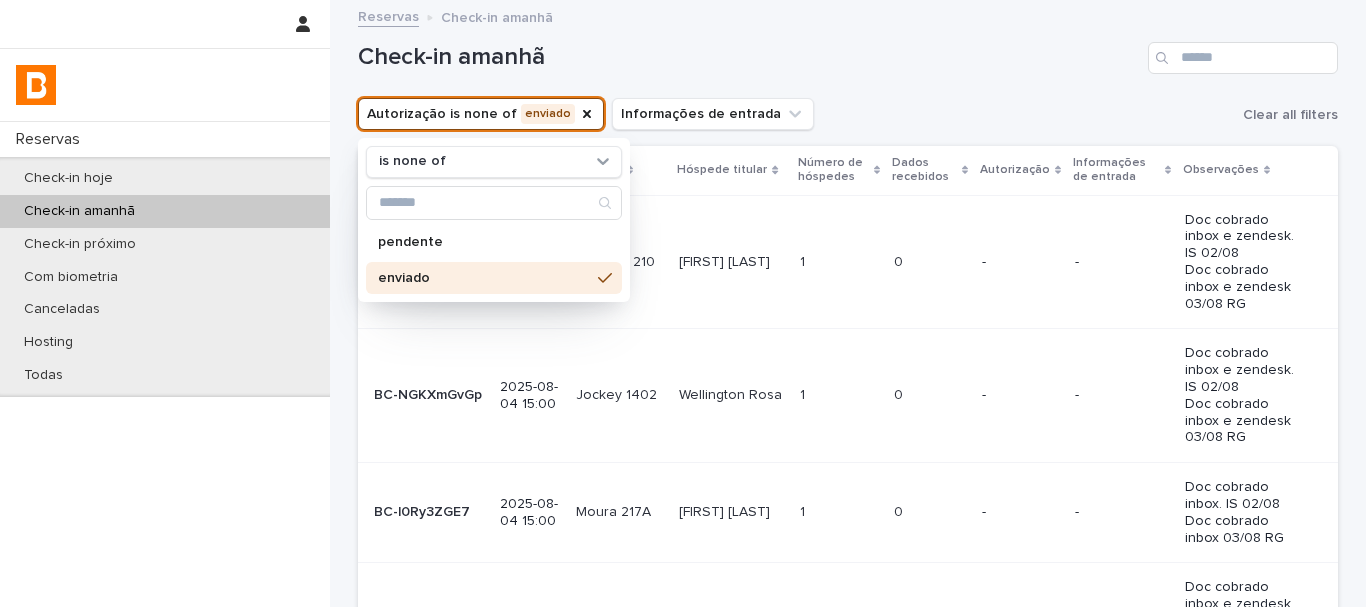 click on "Check-in amanhã" at bounding box center (848, 50) 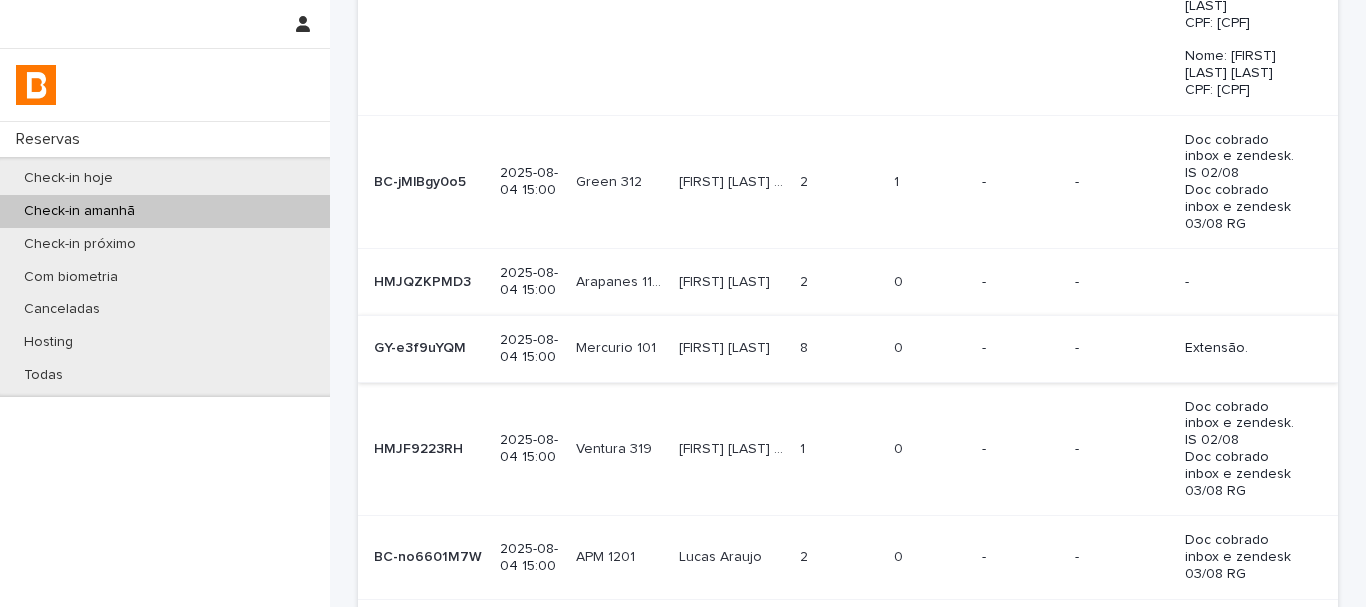 scroll, scrollTop: 800, scrollLeft: 0, axis: vertical 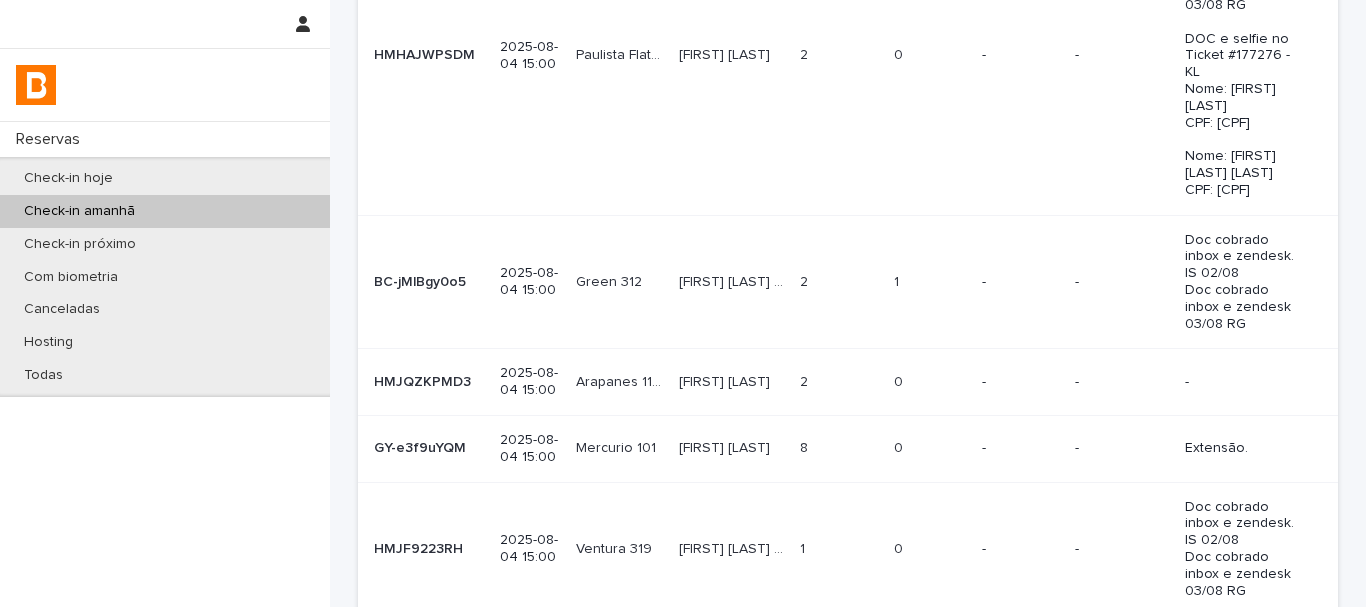 click on "0 0" at bounding box center (930, 448) 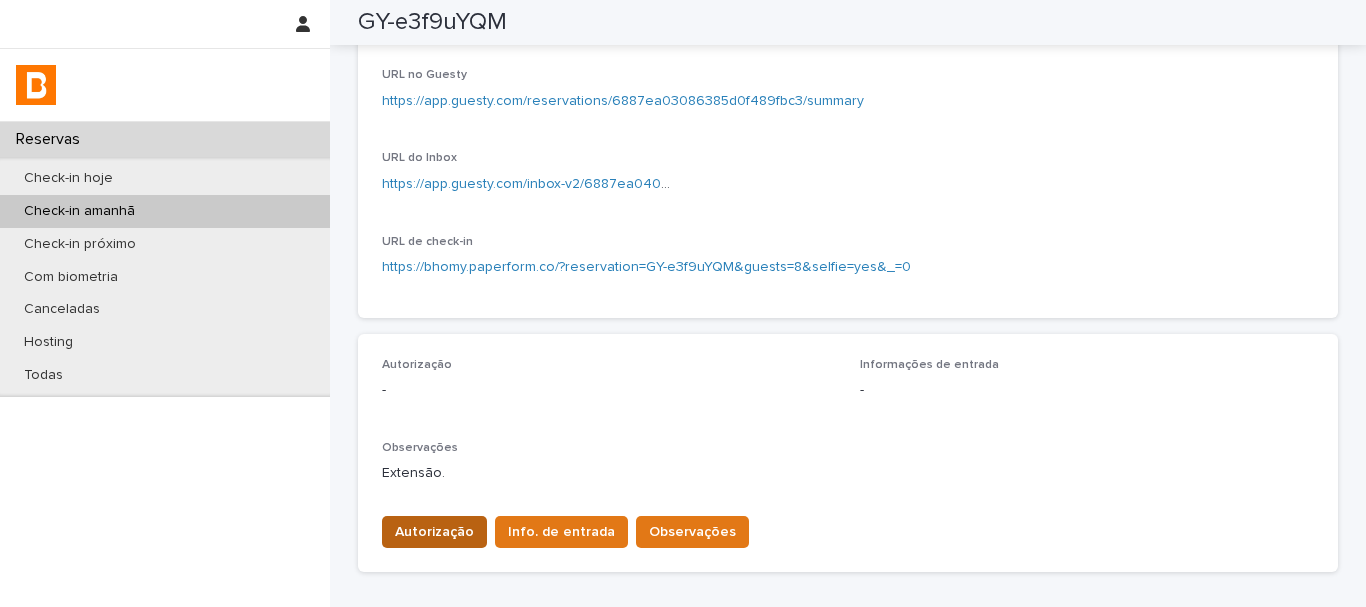 scroll, scrollTop: 300, scrollLeft: 0, axis: vertical 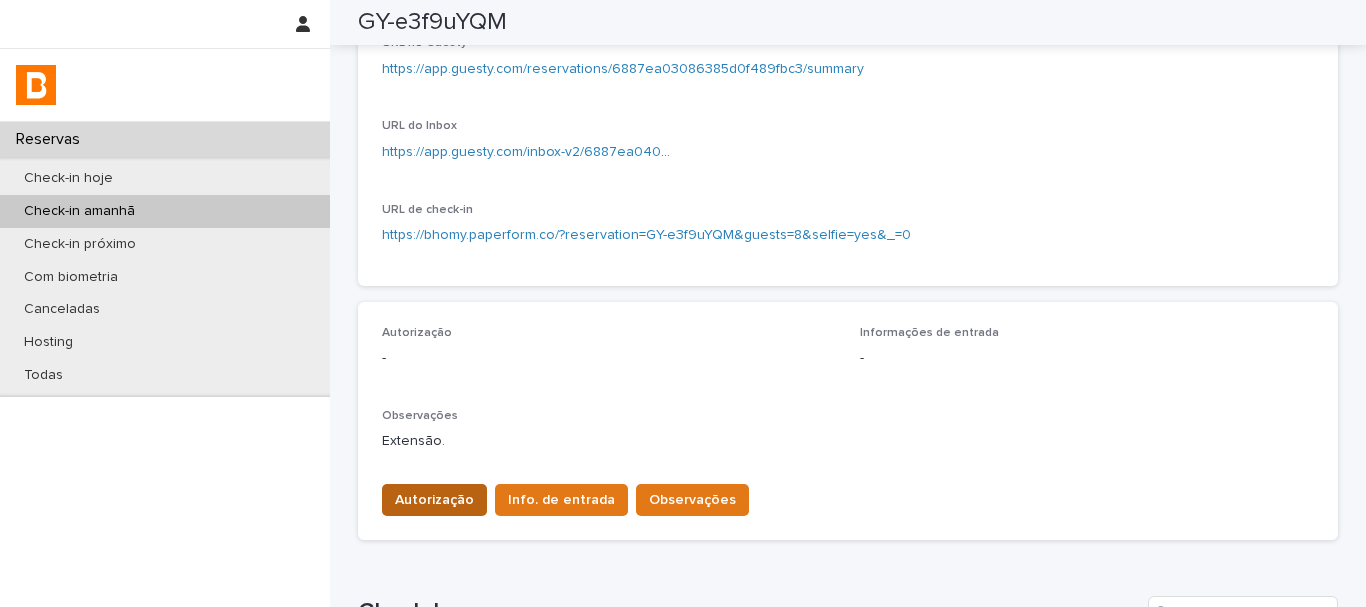 click on "Autorização" at bounding box center (434, 500) 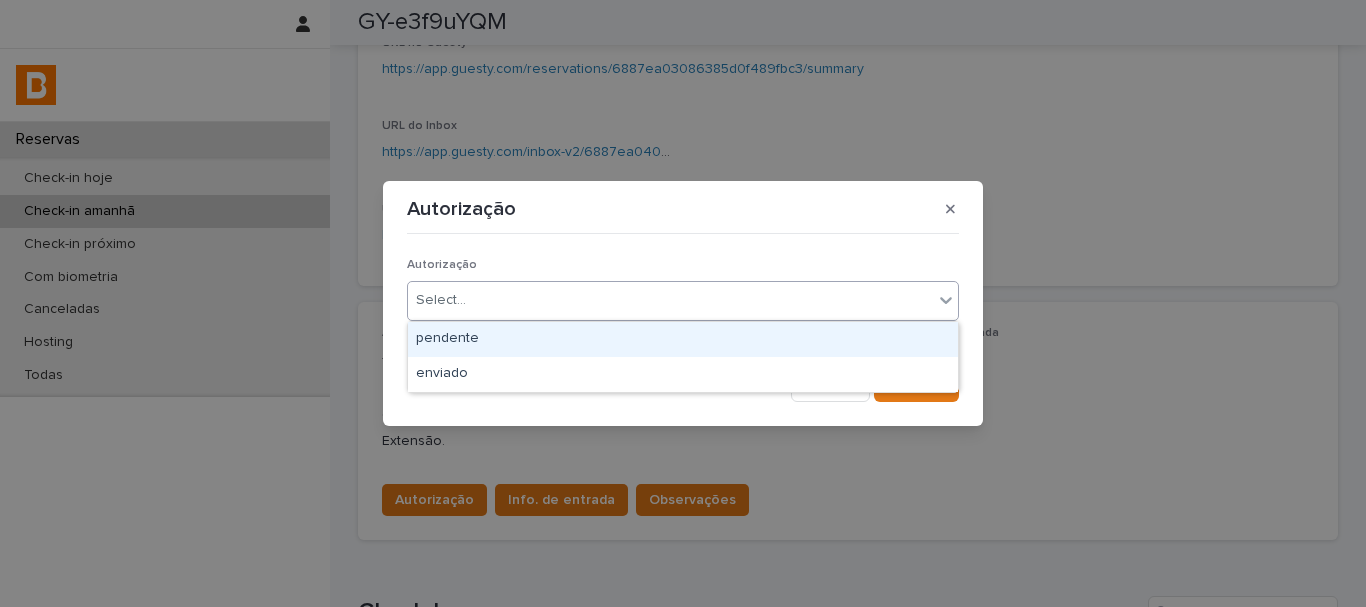 click on "Select..." at bounding box center (670, 300) 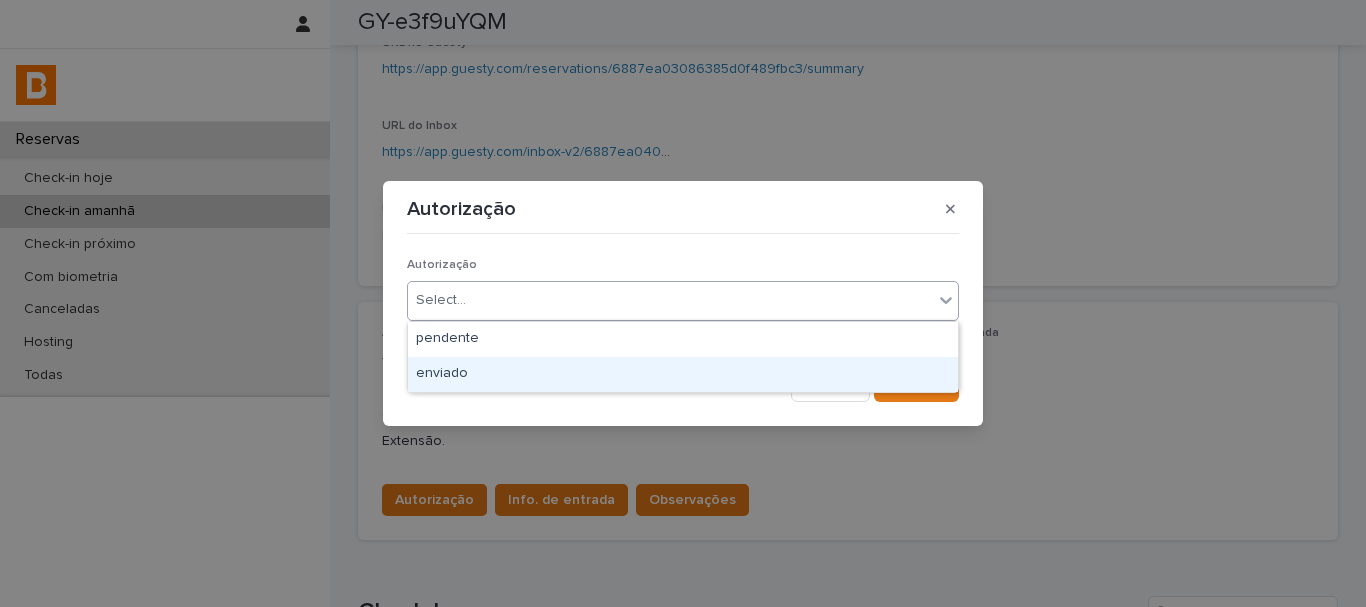 drag, startPoint x: 470, startPoint y: 335, endPoint x: 566, endPoint y: 379, distance: 105.60303 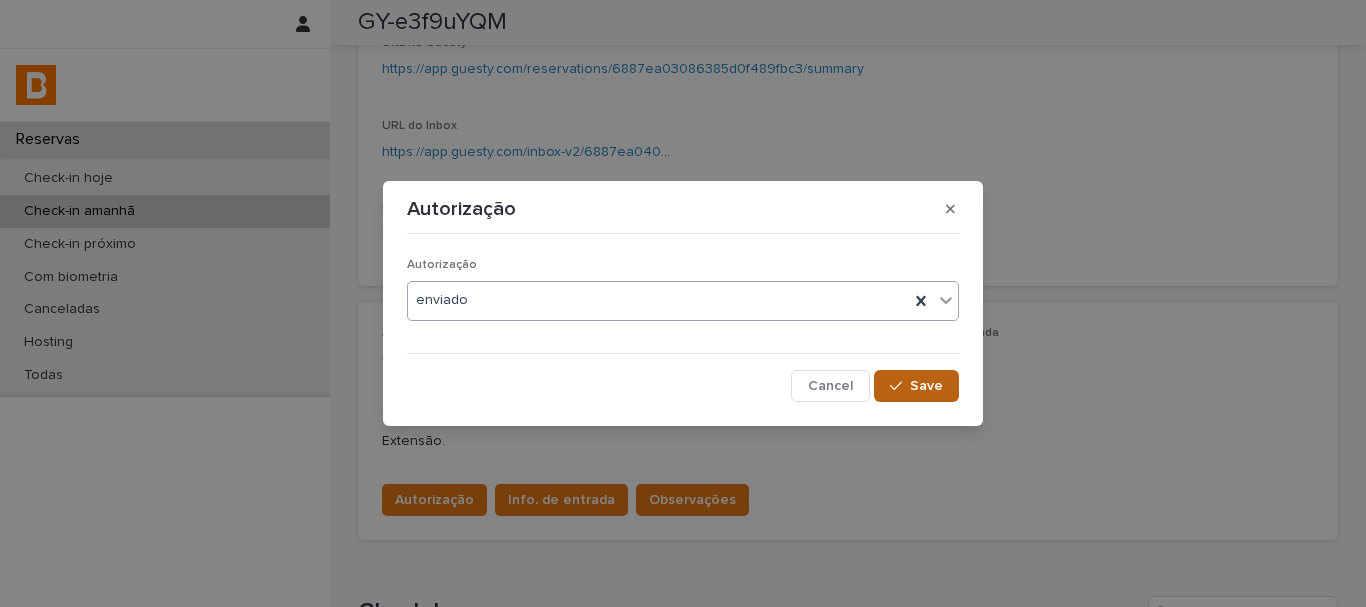 click on "Save" at bounding box center (916, 386) 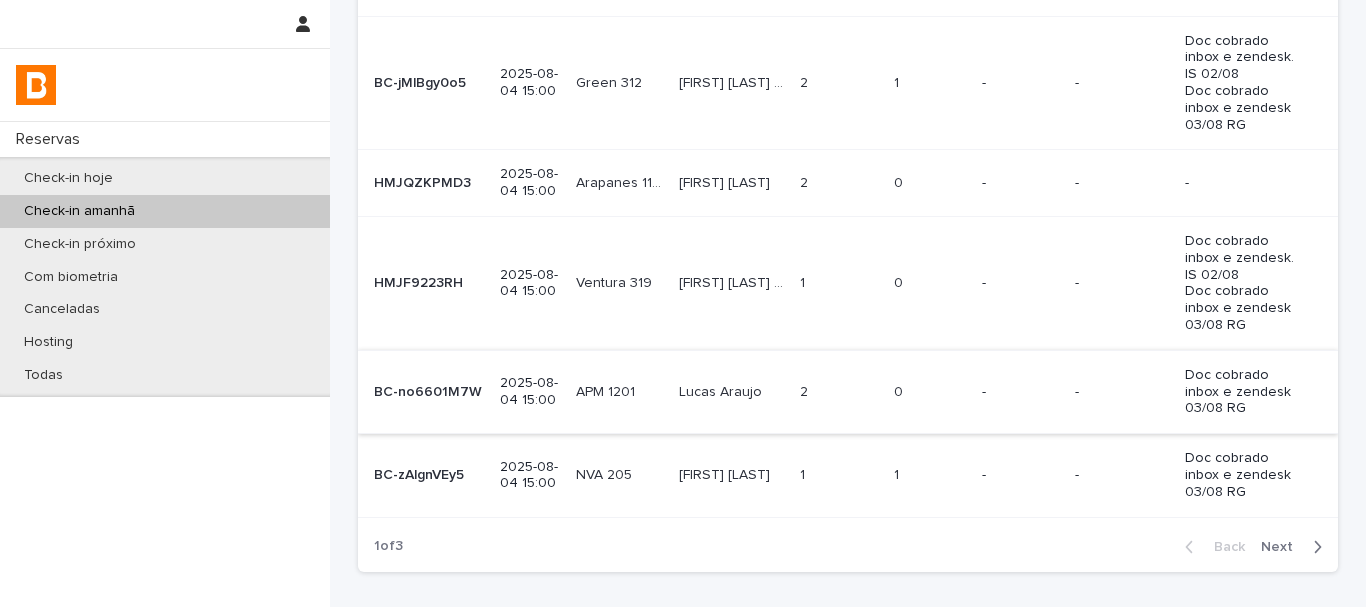 scroll, scrollTop: 1000, scrollLeft: 0, axis: vertical 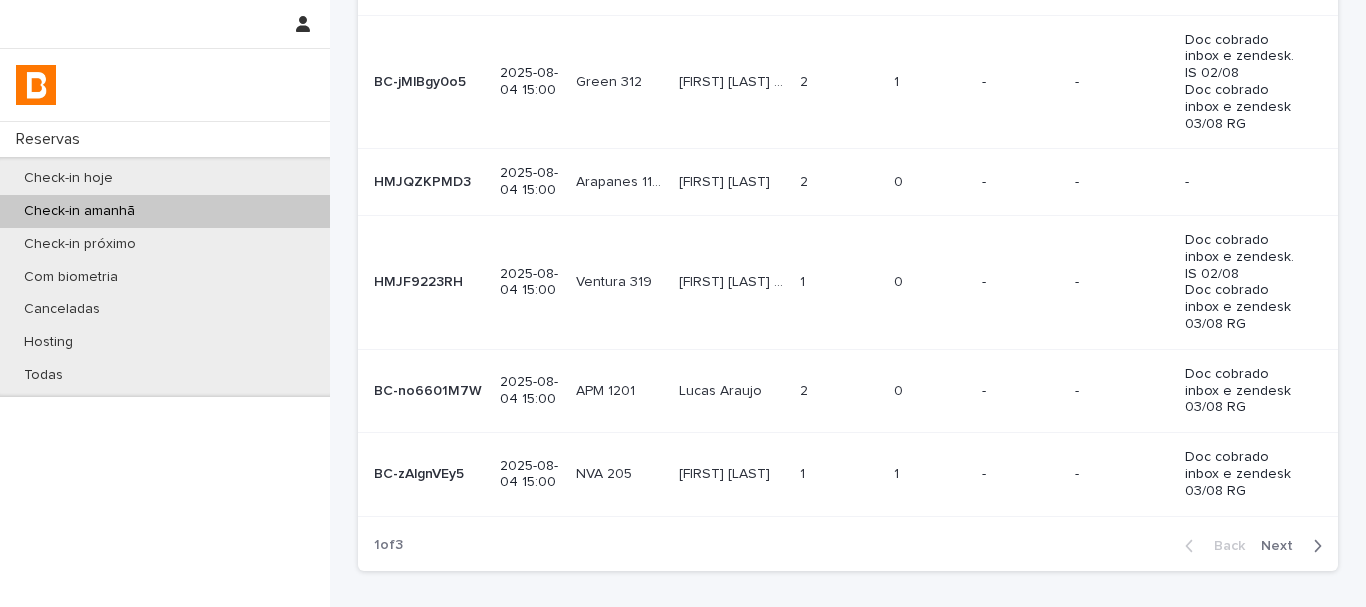 click on "-" at bounding box center (1020, 474) 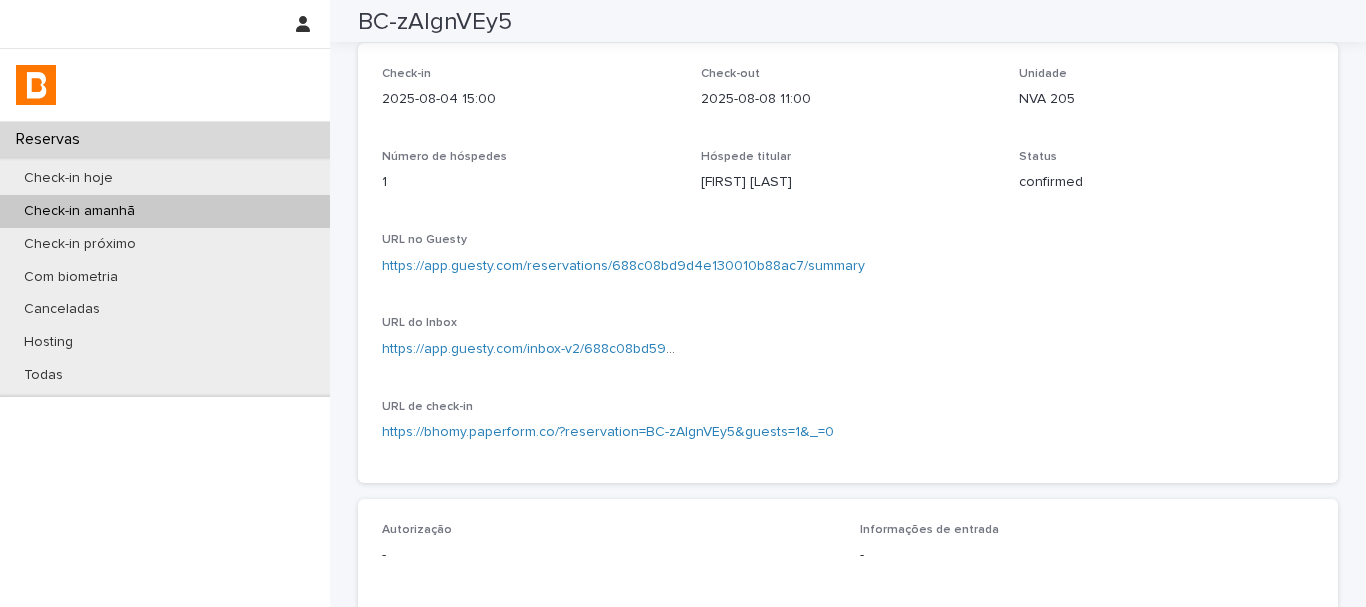 scroll, scrollTop: 0, scrollLeft: 0, axis: both 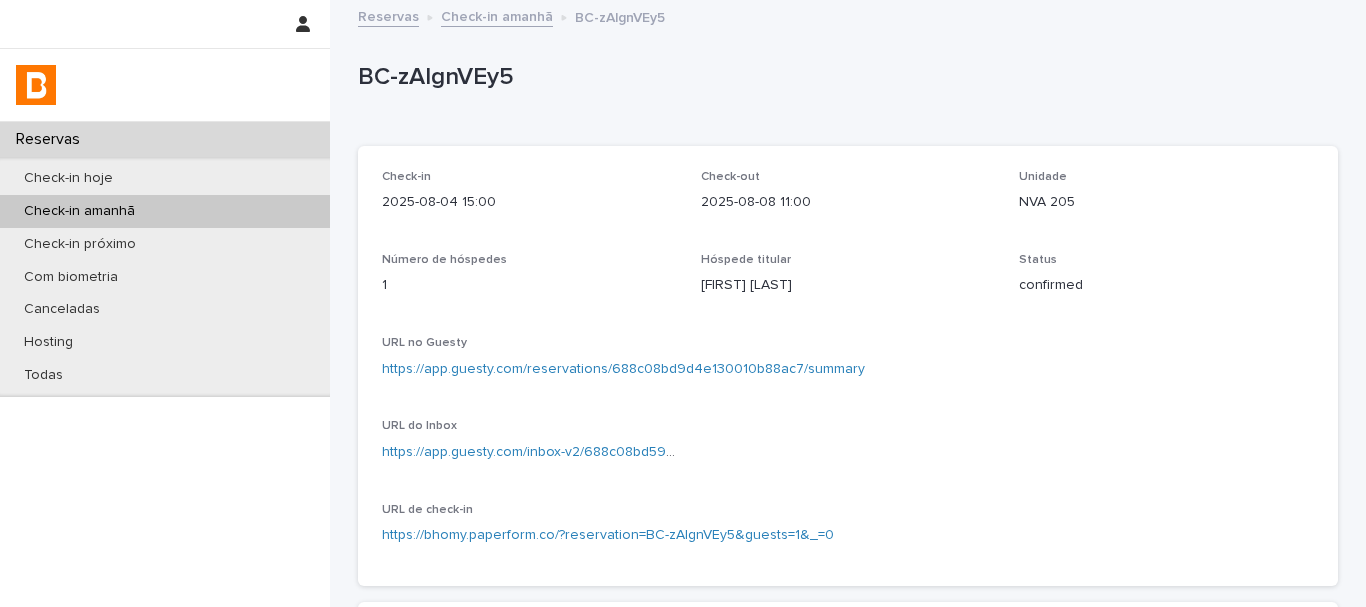 click on "BC-zAlgnVEy5" at bounding box center [844, 81] 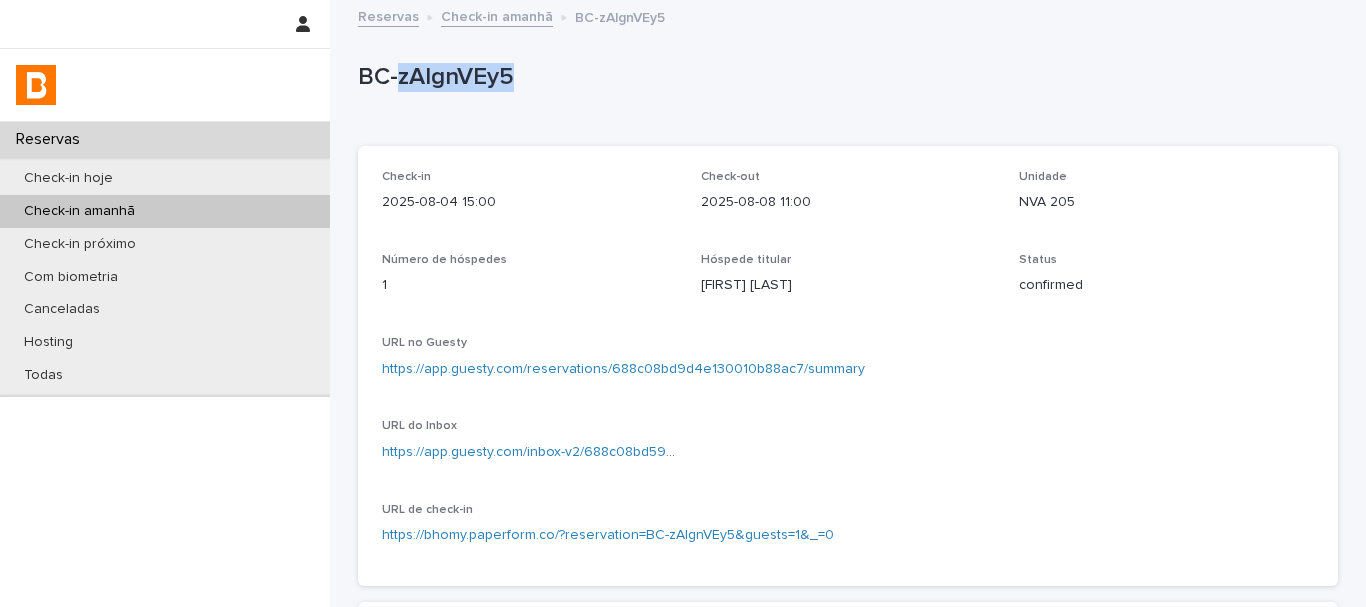 click on "BC-zAlgnVEy5" at bounding box center (844, 81) 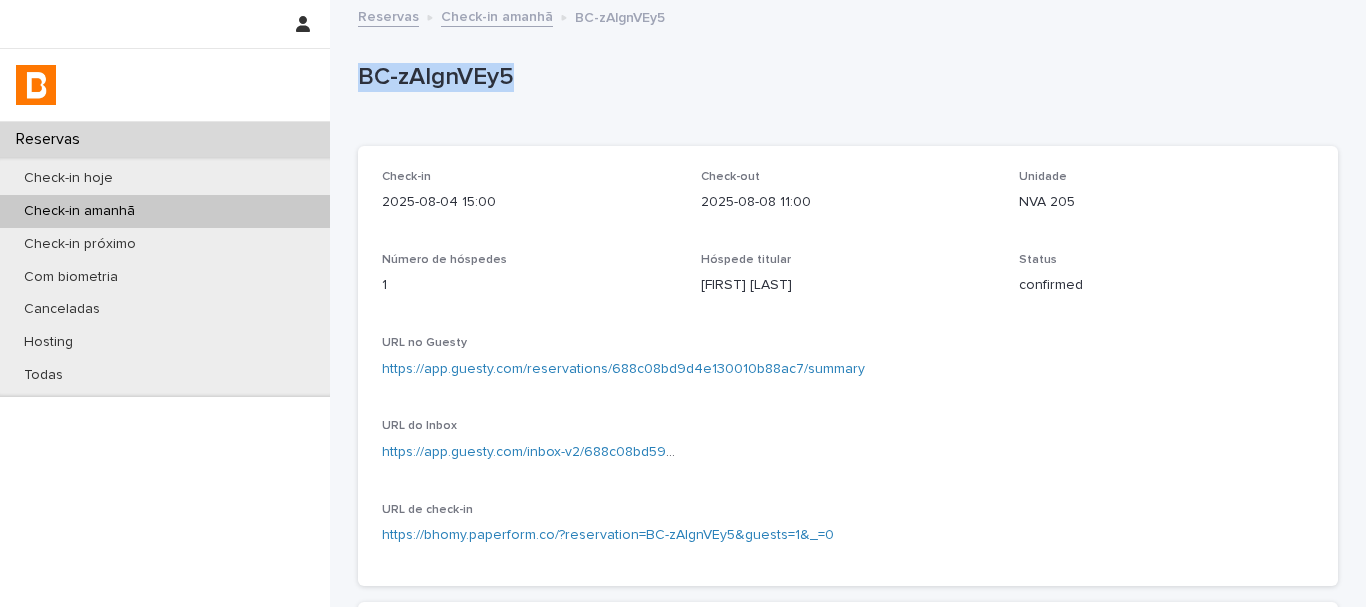 click on "BC-zAlgnVEy5" at bounding box center (844, 81) 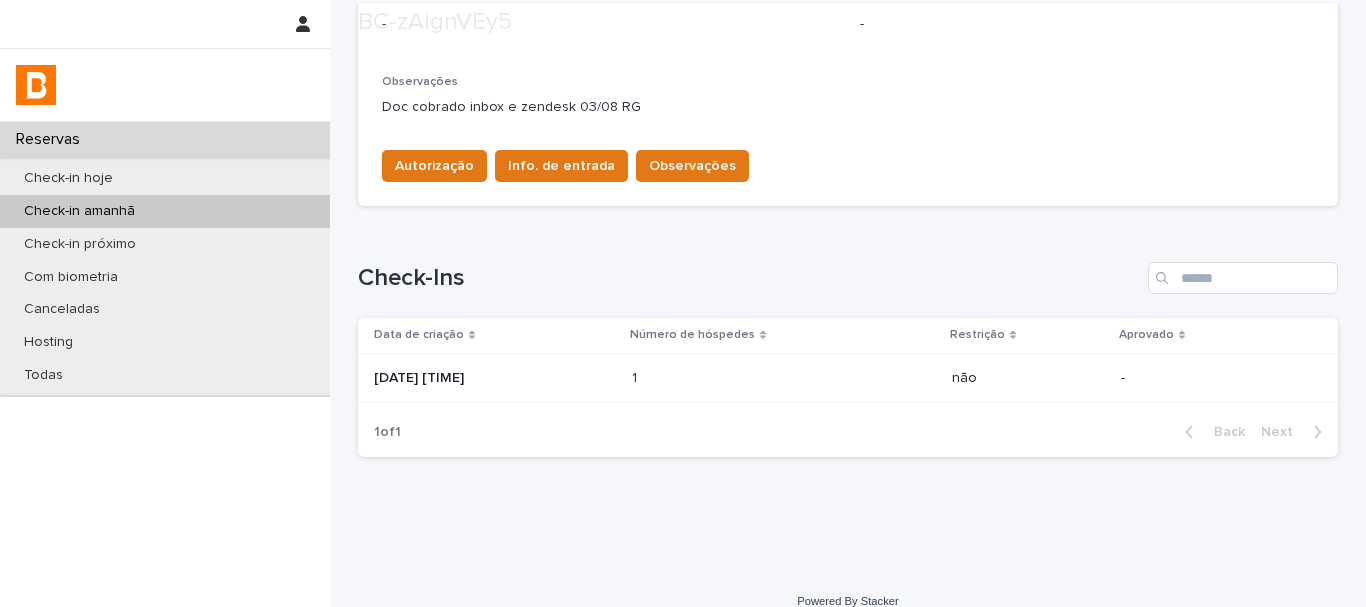 scroll, scrollTop: 657, scrollLeft: 0, axis: vertical 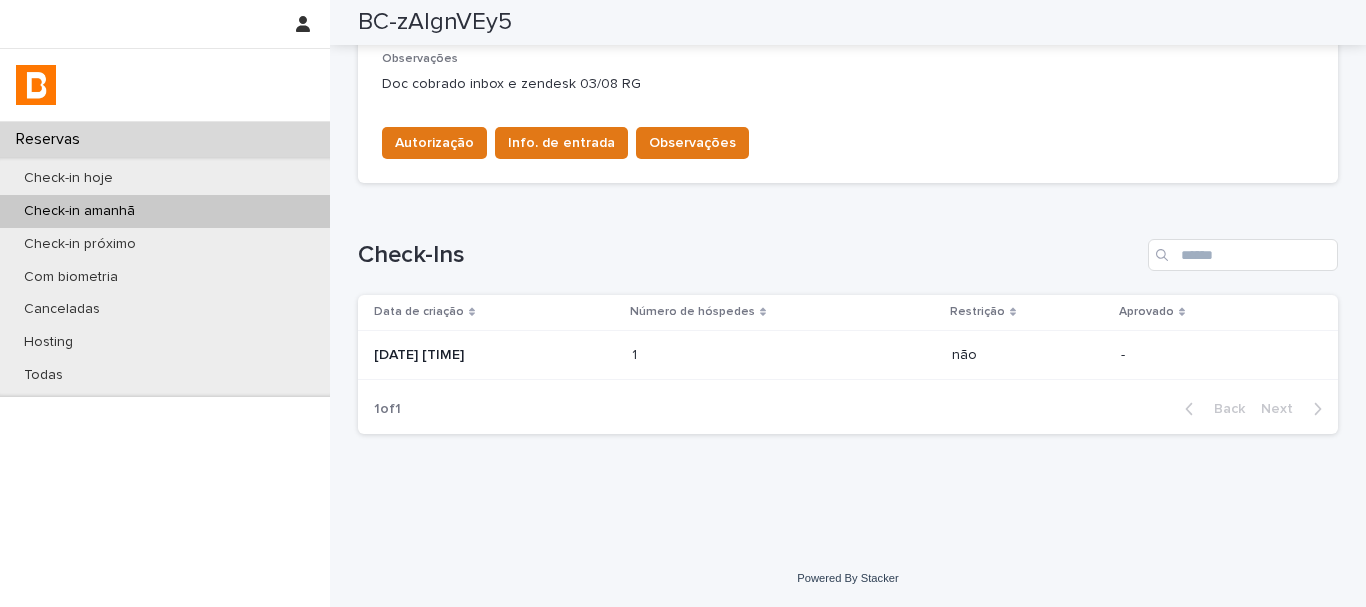 click at bounding box center (719, 355) 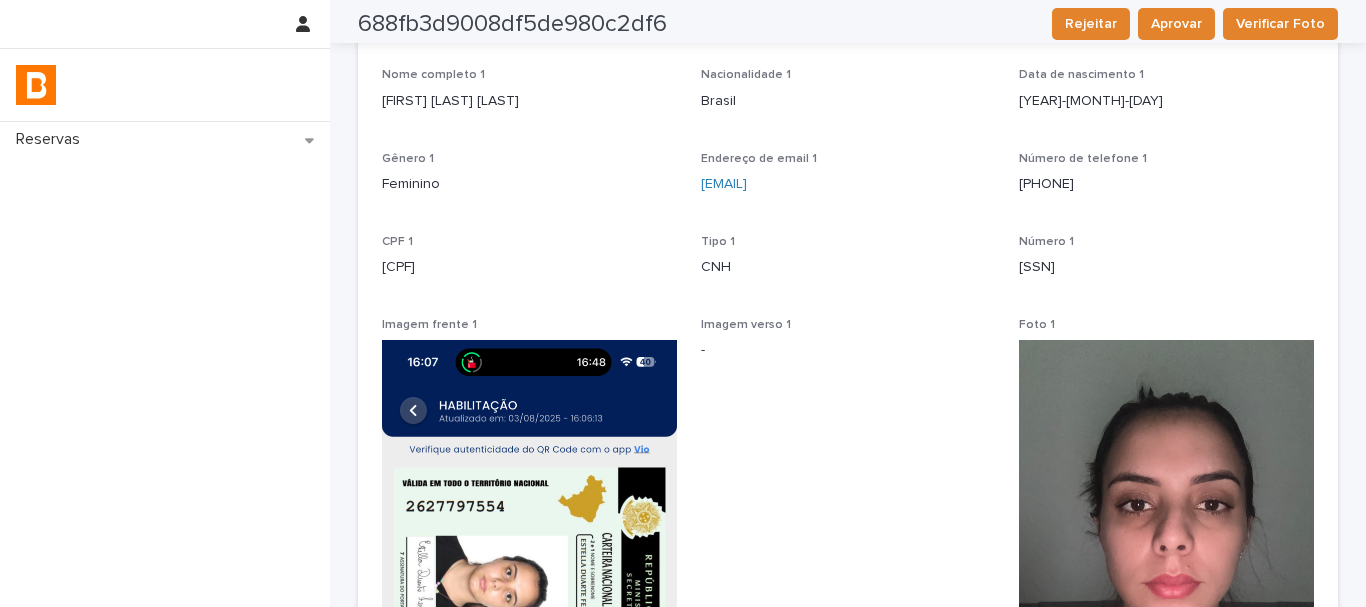 scroll, scrollTop: 0, scrollLeft: 0, axis: both 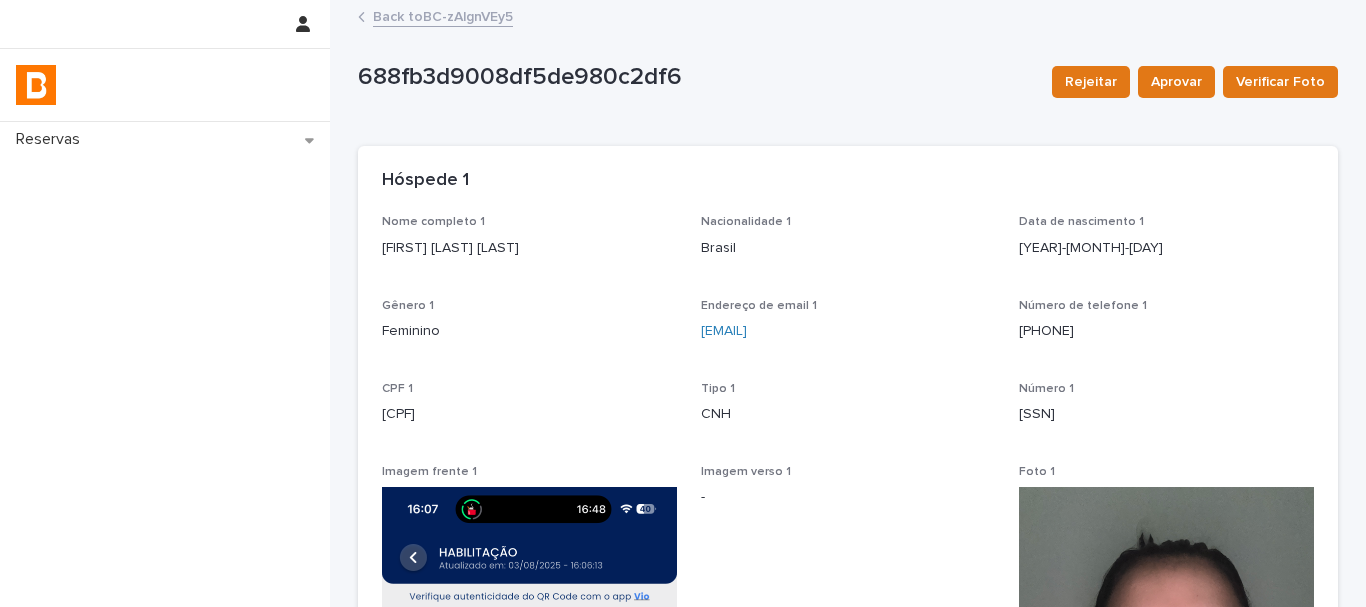 click on "Back to  BC-zAlgnVEy5" at bounding box center [443, 15] 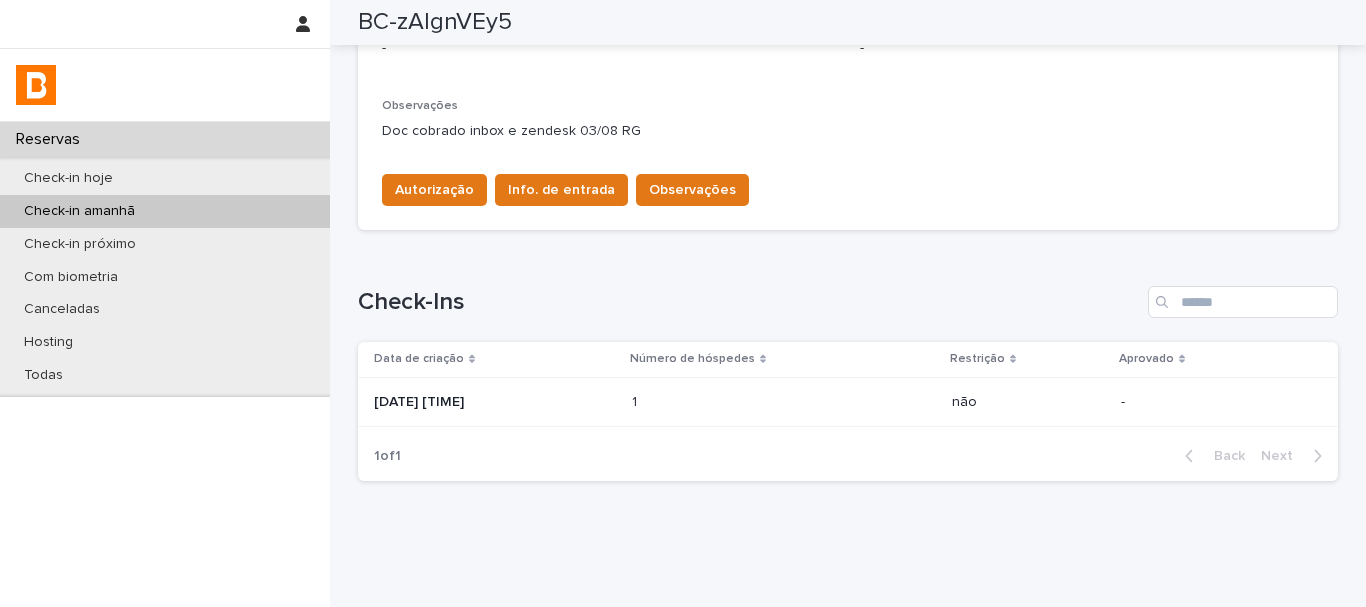 scroll, scrollTop: 657, scrollLeft: 0, axis: vertical 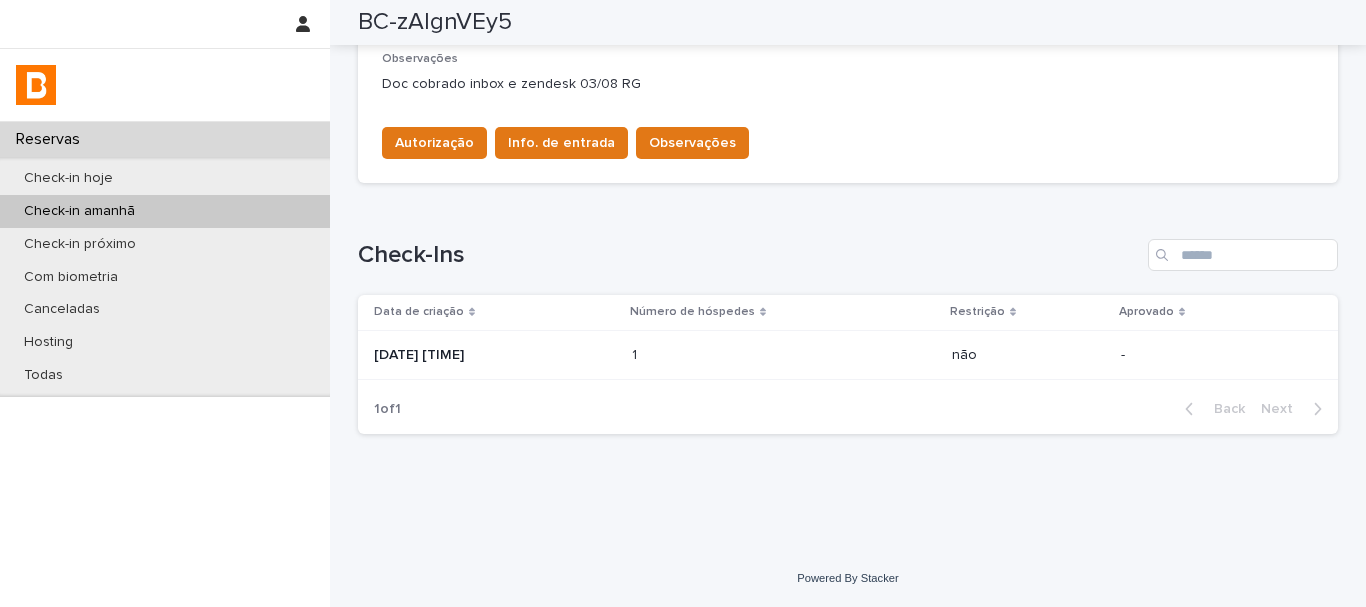click on "[DATE] [TIME]" at bounding box center [495, 355] 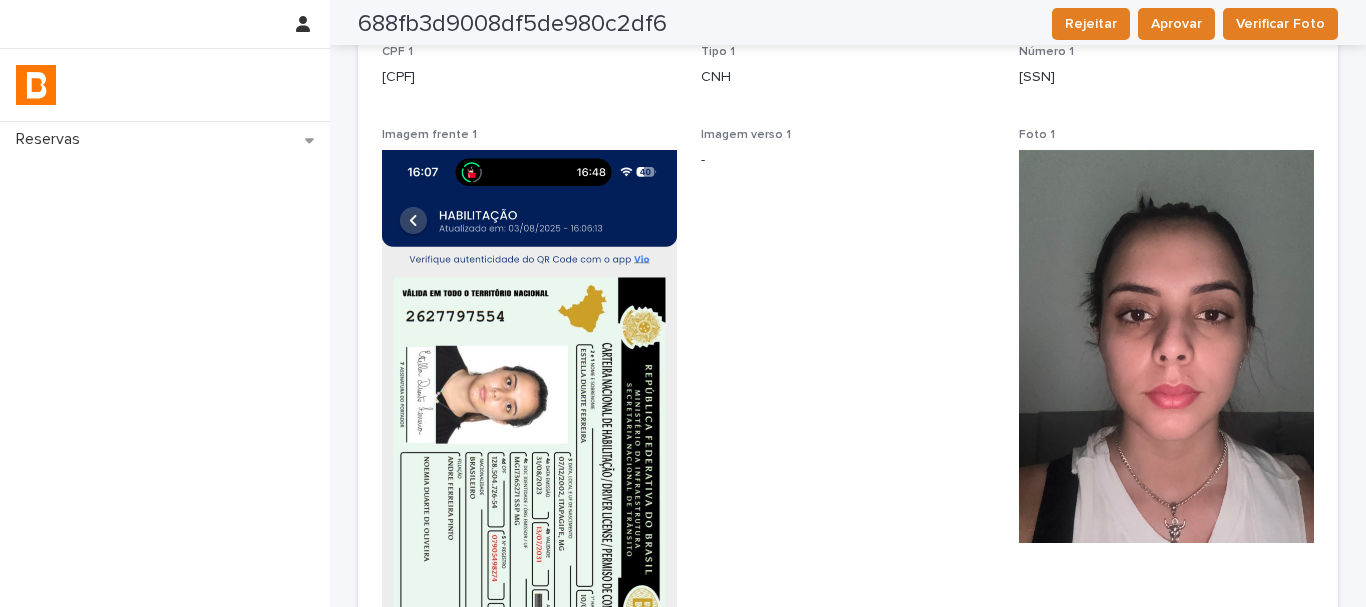 scroll, scrollTop: 0, scrollLeft: 0, axis: both 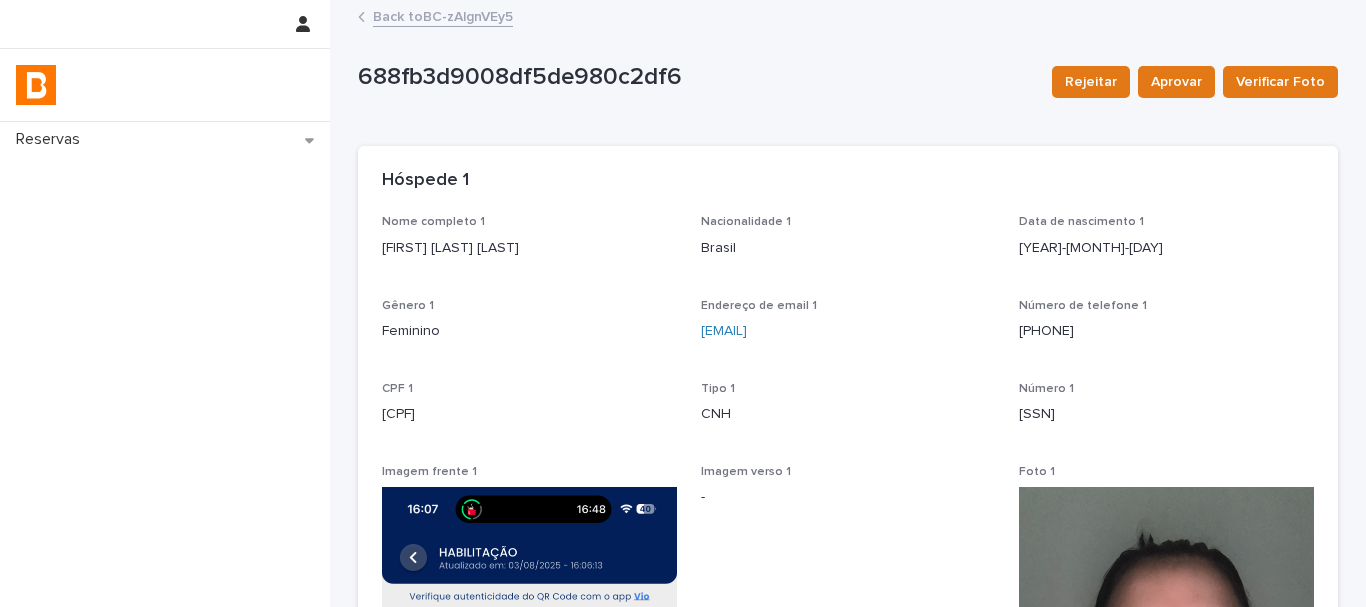 click on "Back to  BC-zAlgnVEy5" at bounding box center [443, 15] 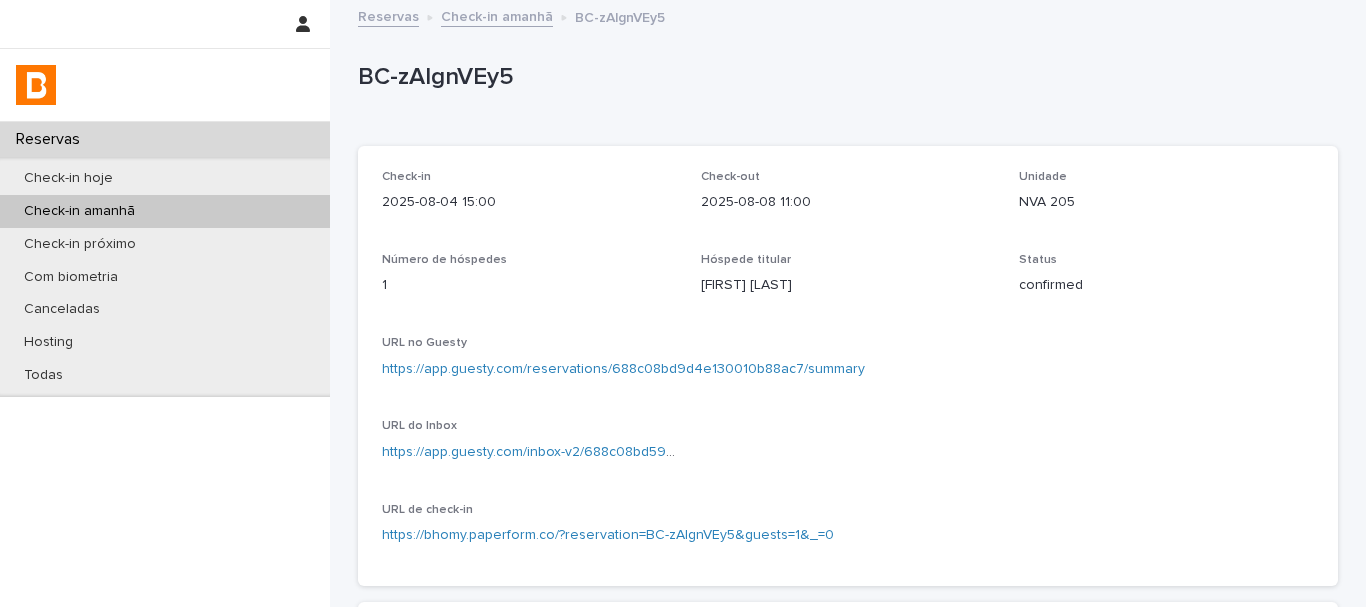 click on "BC-zAlgnVEy5" at bounding box center [844, 77] 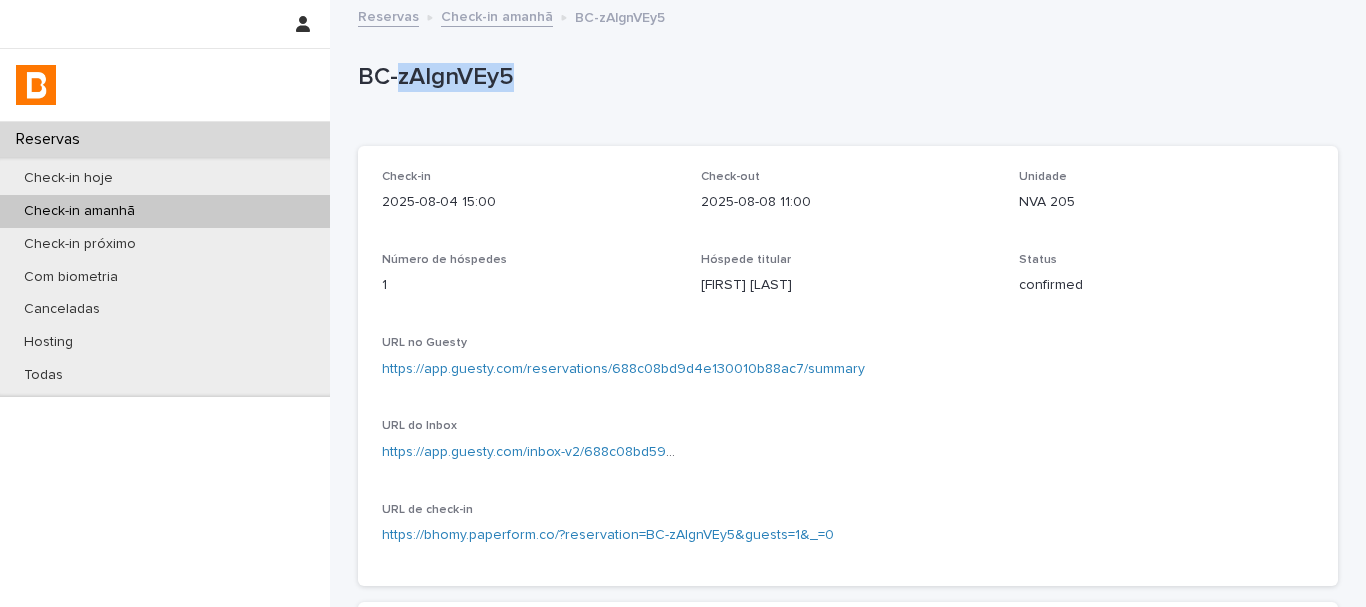 click on "BC-zAlgnVEy5" at bounding box center (844, 77) 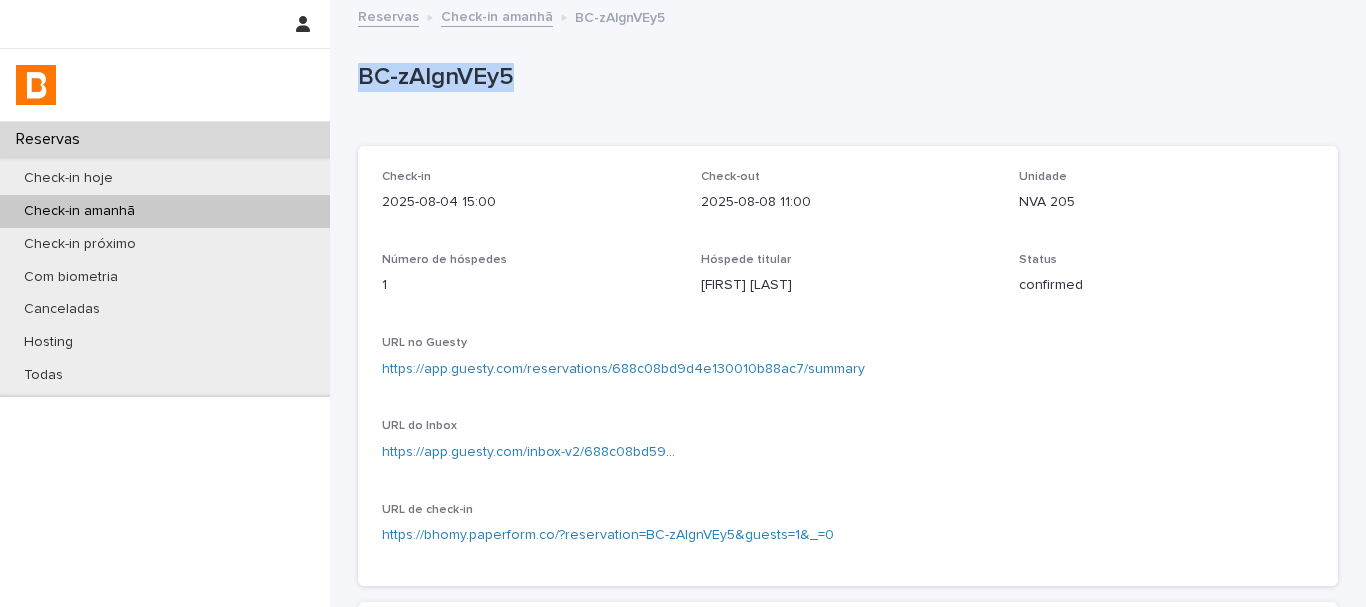click on "BC-zAlgnVEy5" at bounding box center [844, 77] 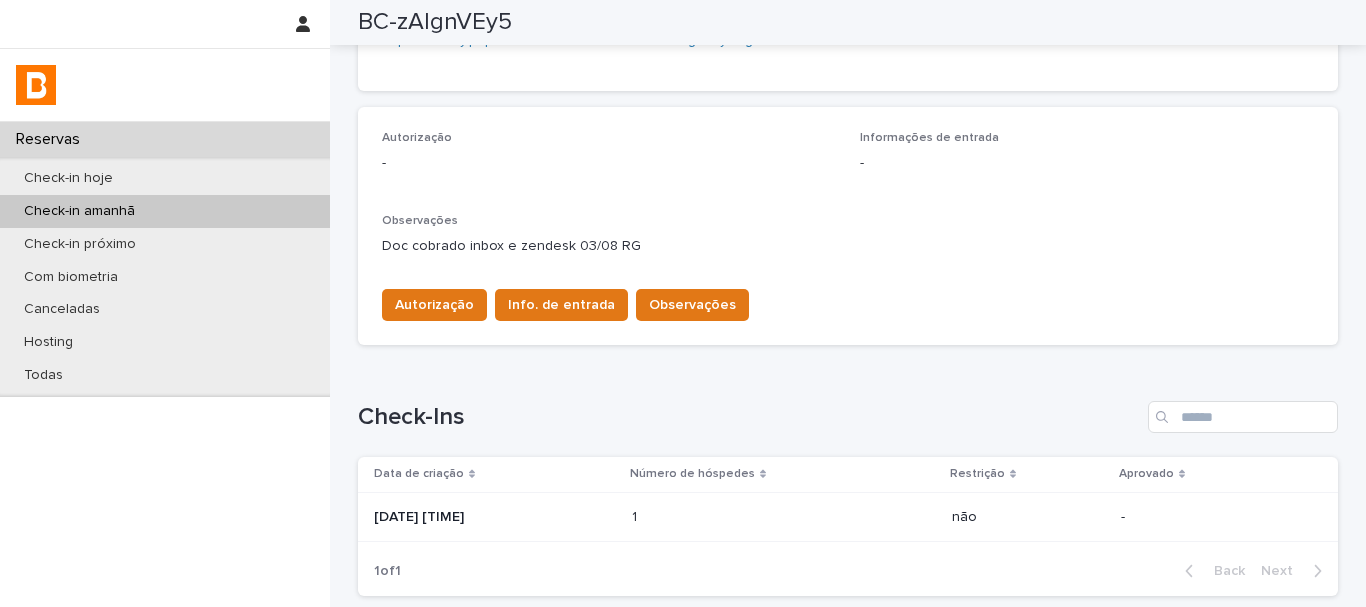 scroll, scrollTop: 600, scrollLeft: 0, axis: vertical 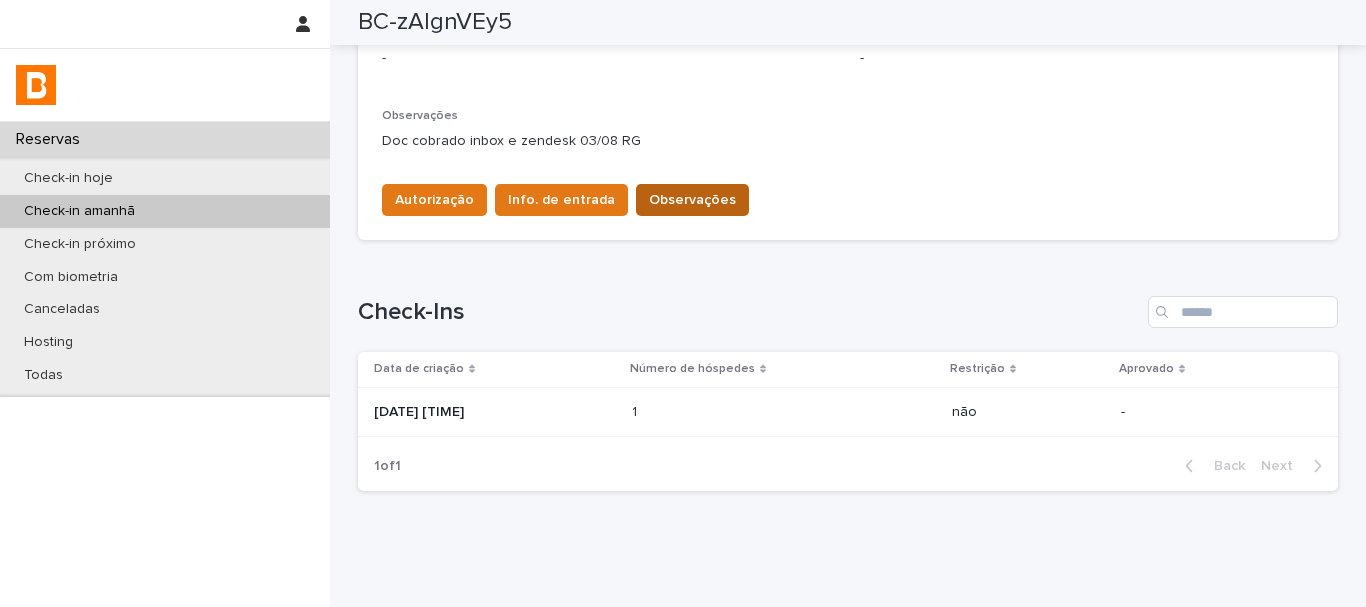 click on "Observações" at bounding box center (692, 200) 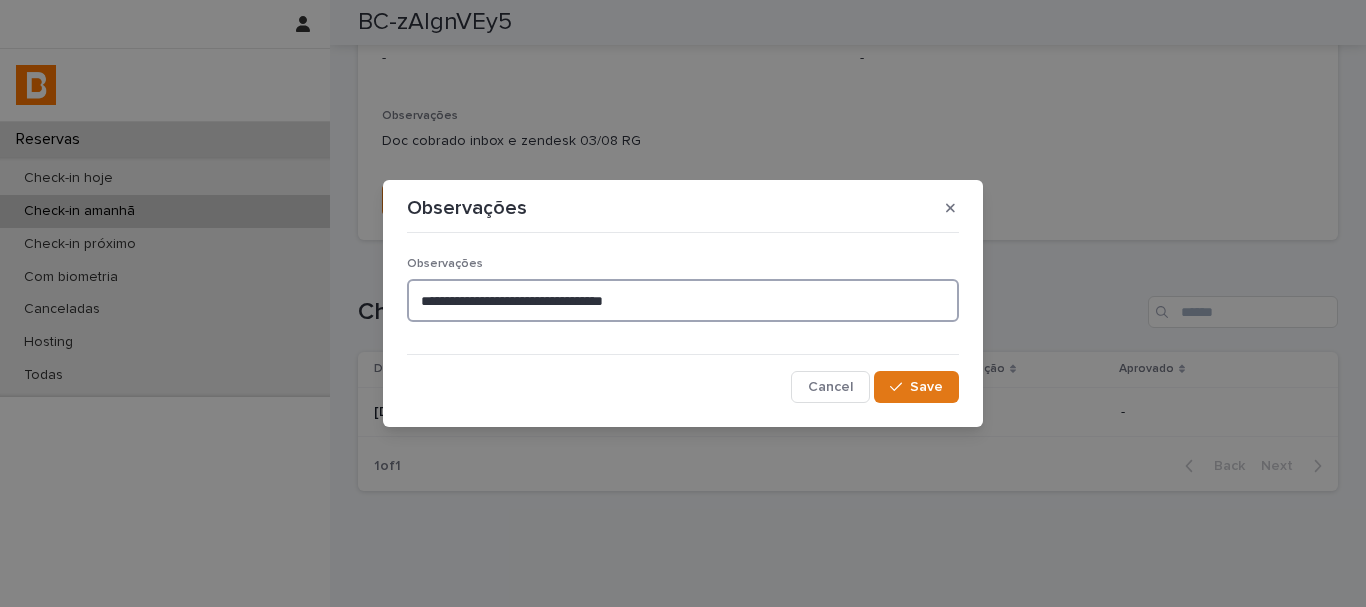 click on "**********" at bounding box center [683, 300] 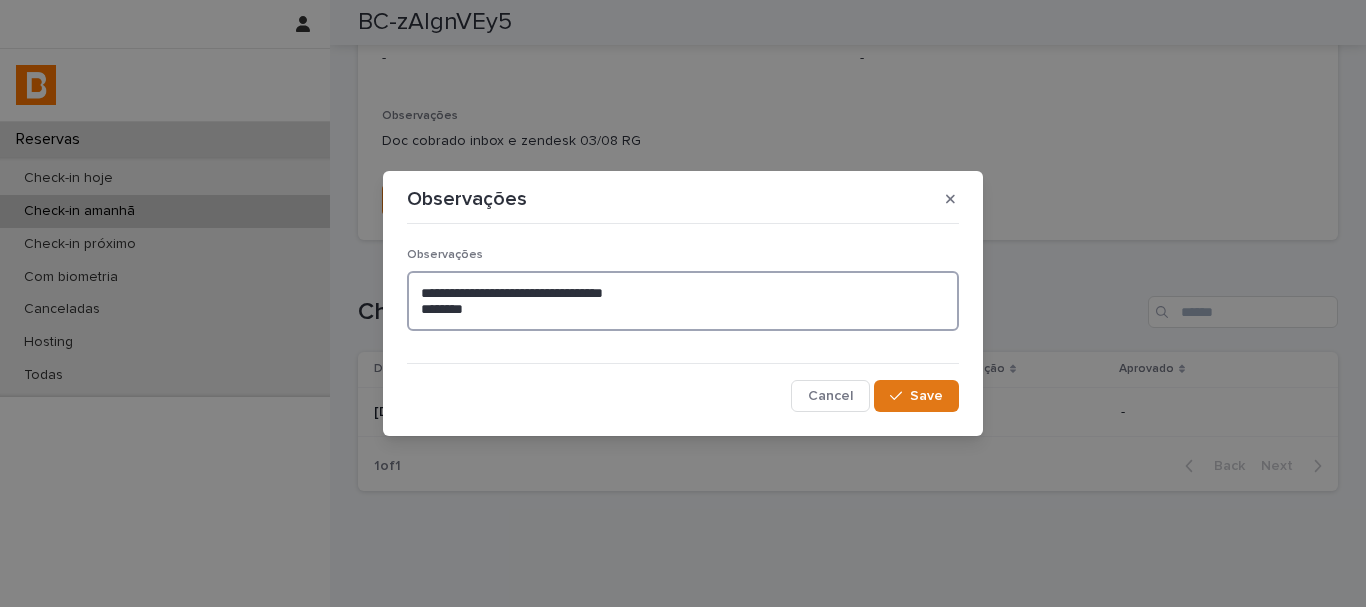 type on "**********" 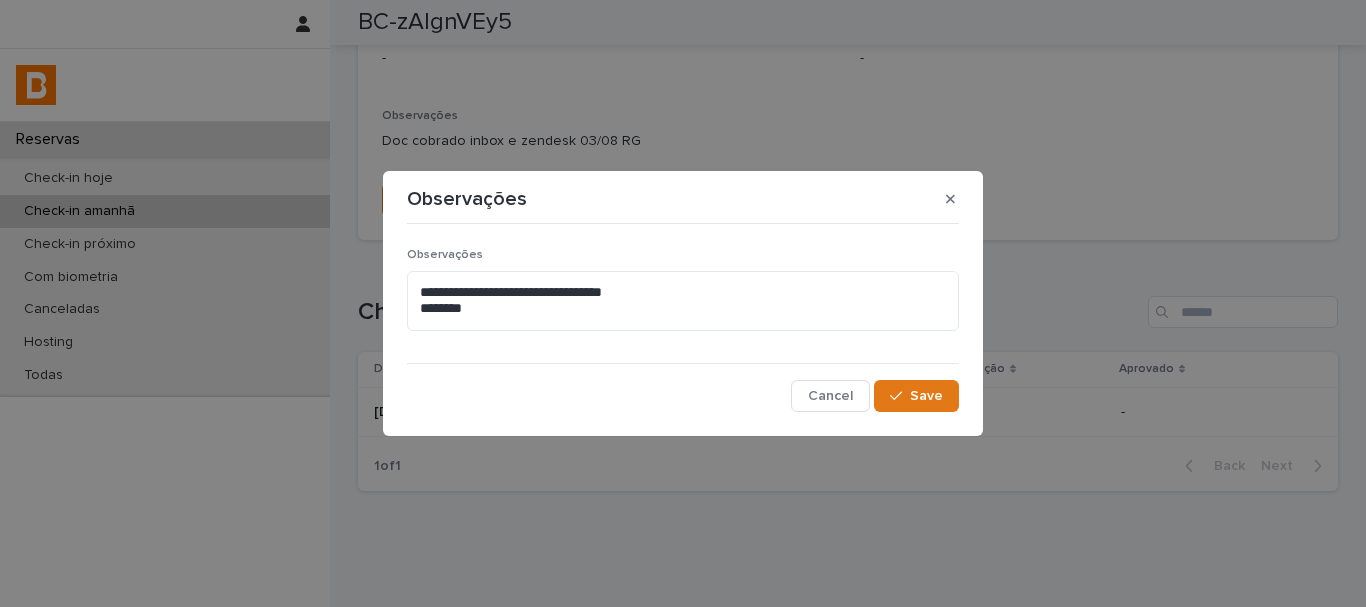 drag, startPoint x: 933, startPoint y: 416, endPoint x: 935, endPoint y: 442, distance: 26.076809 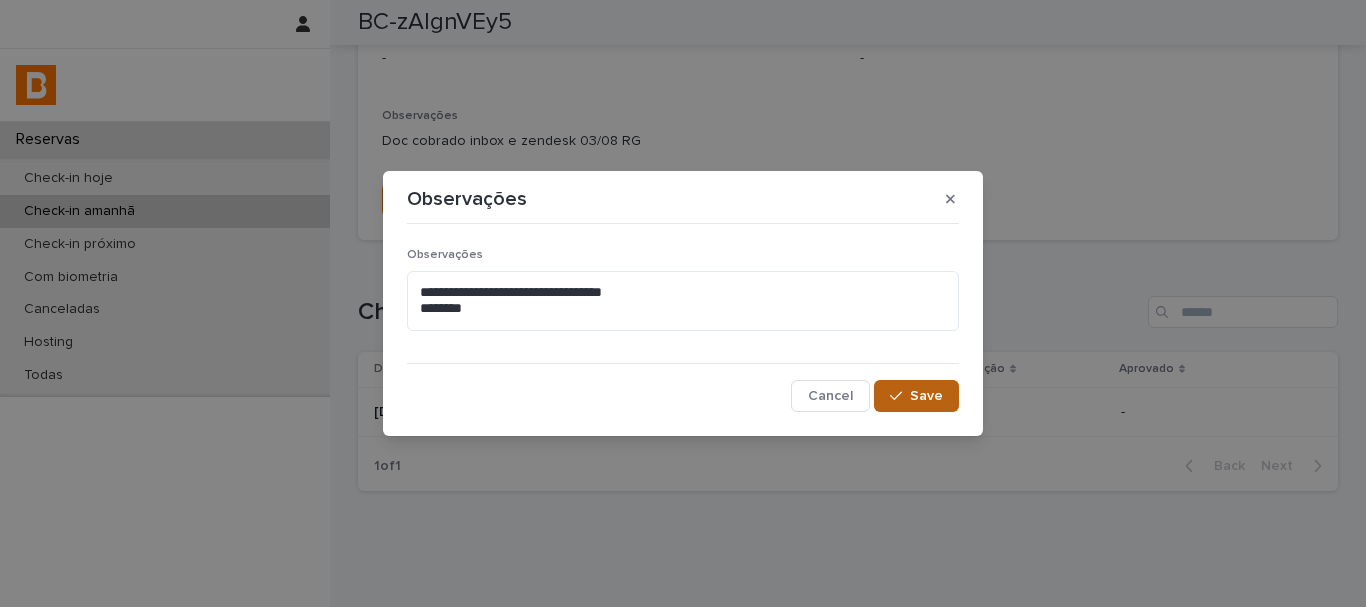 click on "Save" at bounding box center [916, 396] 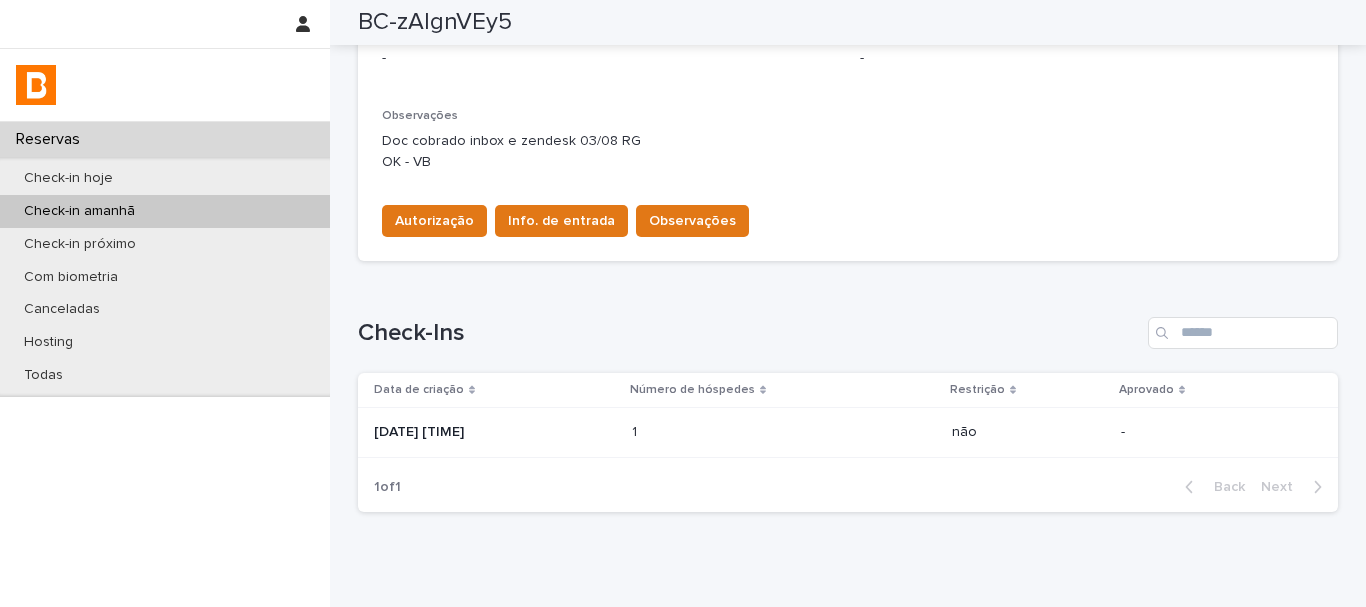 scroll, scrollTop: 611, scrollLeft: 0, axis: vertical 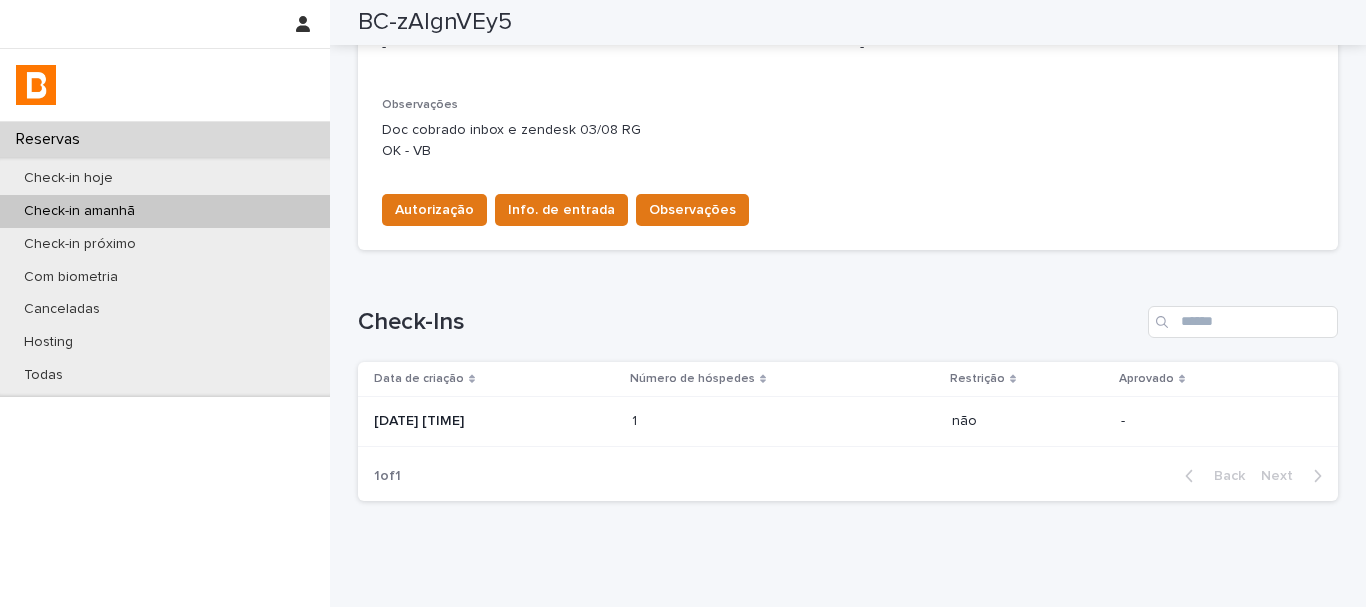 click on "Autorização Info. de entrada Observações" at bounding box center (561, 214) 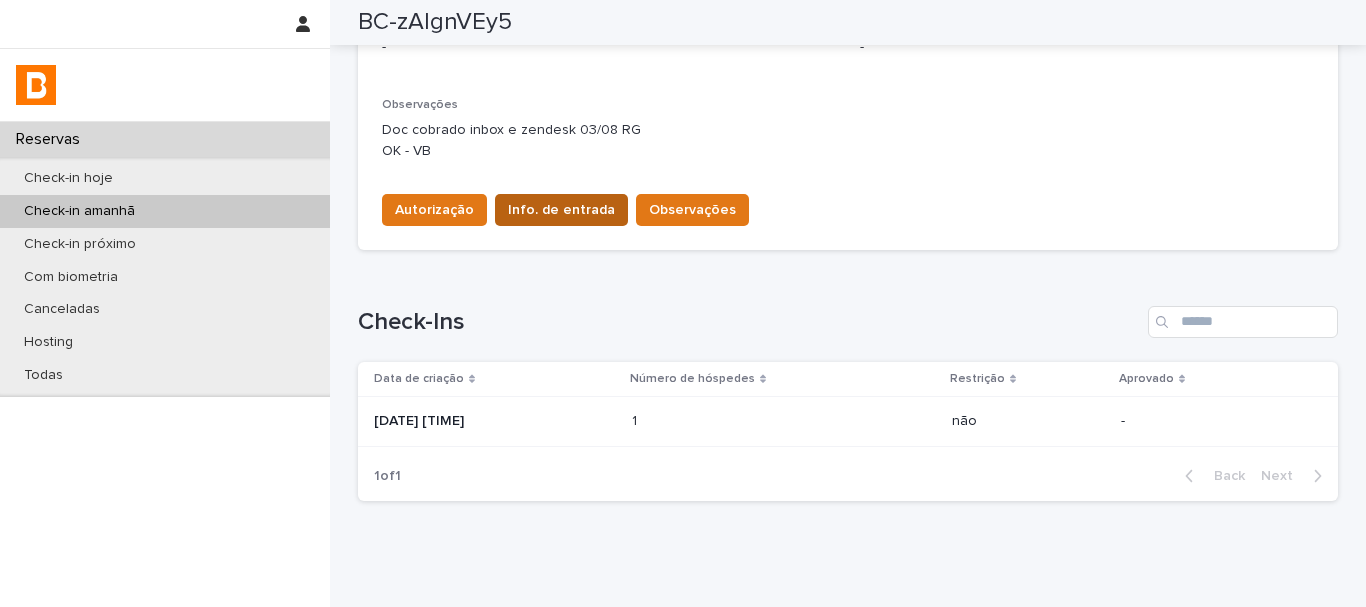 click on "Info. de entrada" at bounding box center [561, 210] 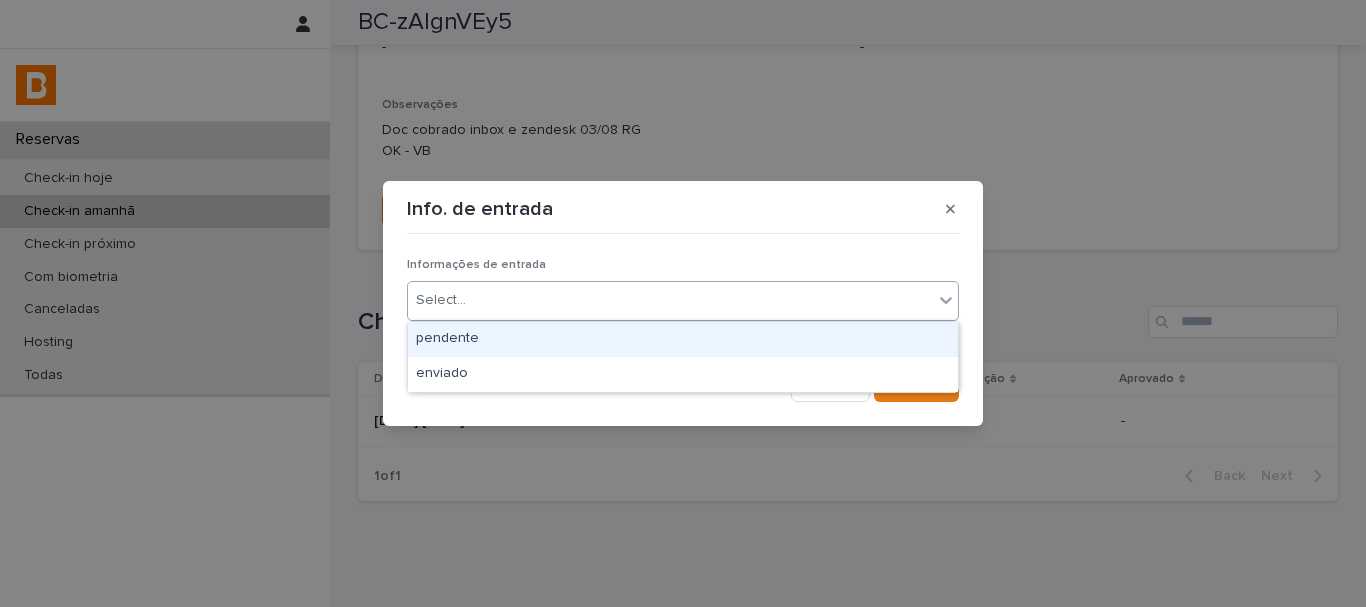 click on "Select..." at bounding box center (670, 300) 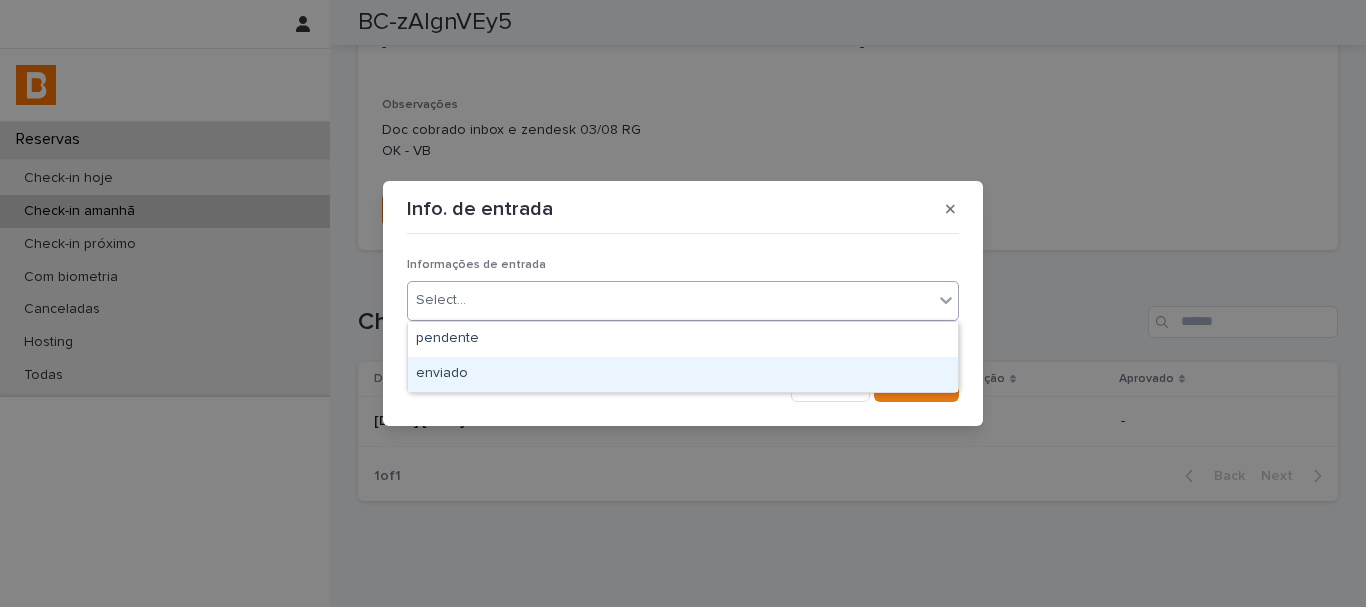 click on "enviado" at bounding box center (683, 374) 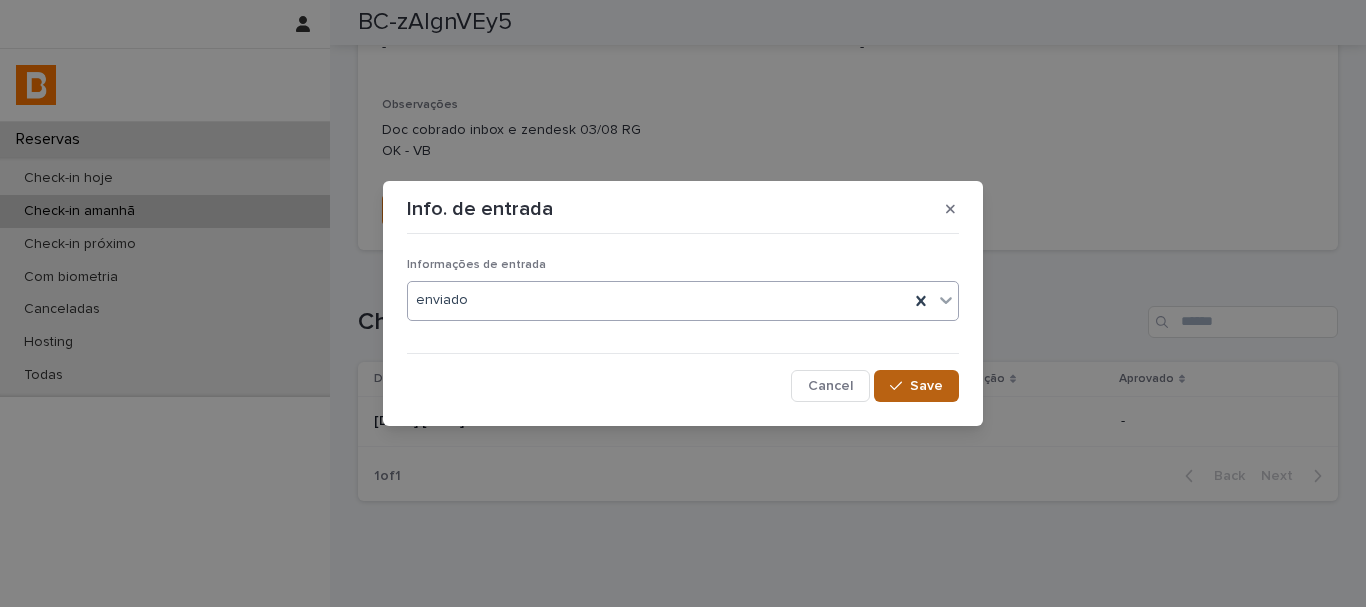 click on "Save" at bounding box center (926, 386) 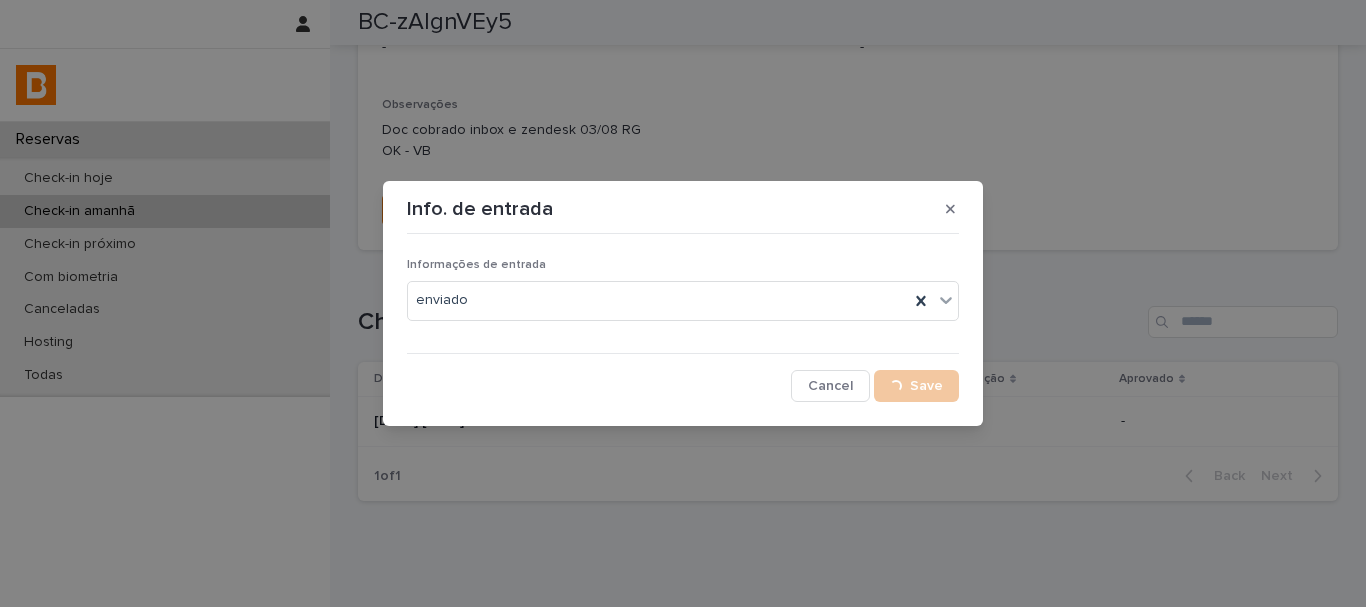 click on "Autorização" at bounding box center (434, 210) 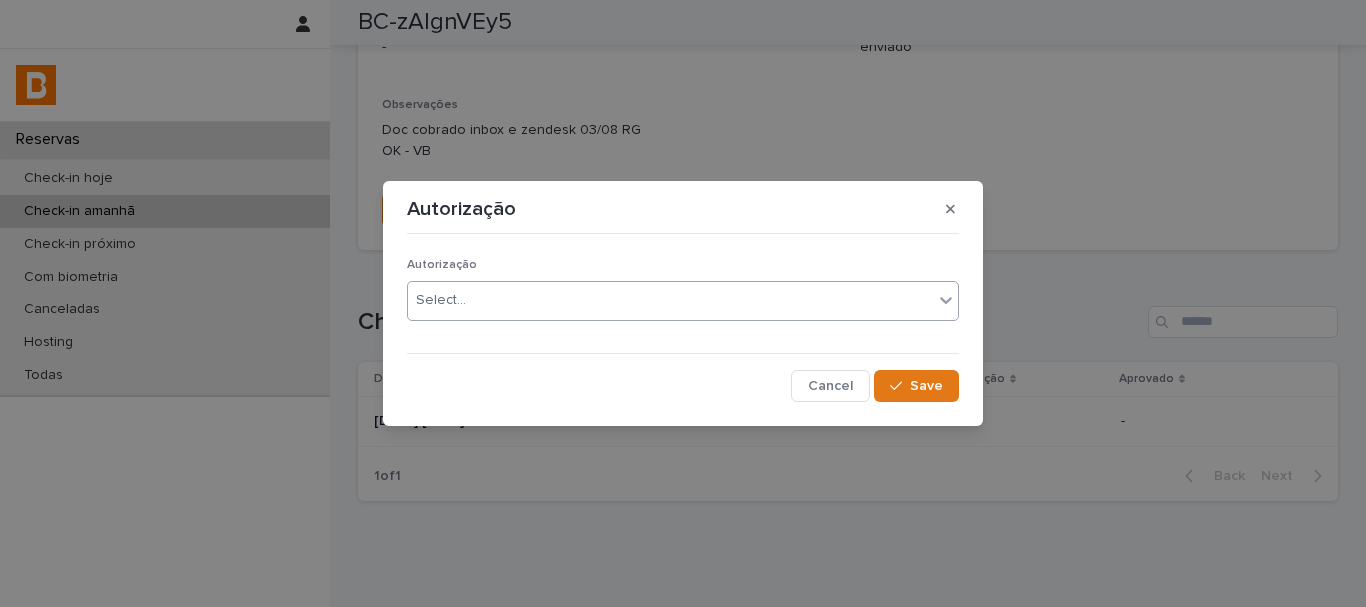 click on "Select..." at bounding box center (670, 300) 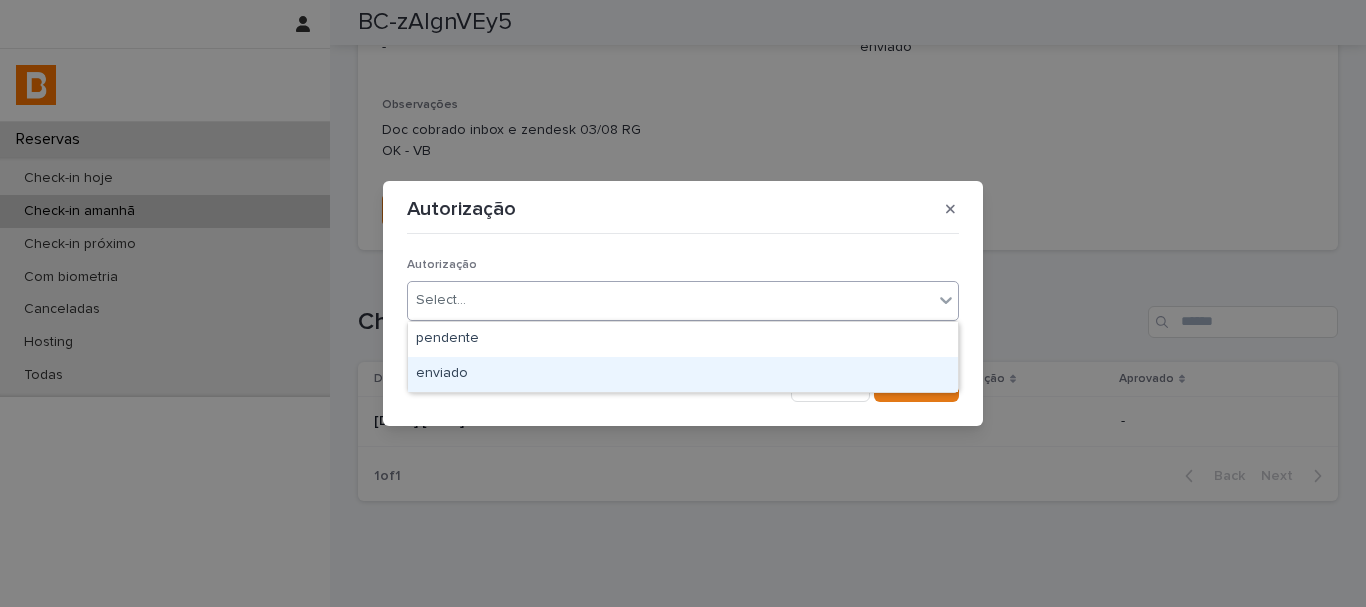 click on "enviado" at bounding box center (683, 374) 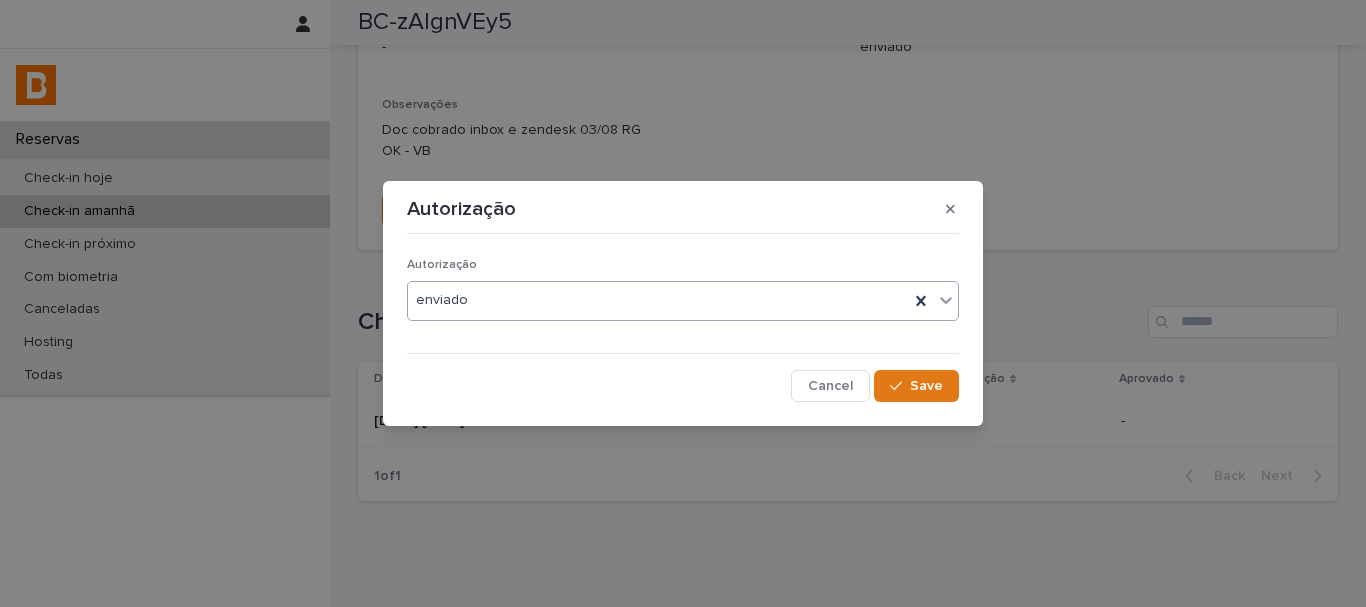 click on "Save" at bounding box center (926, 386) 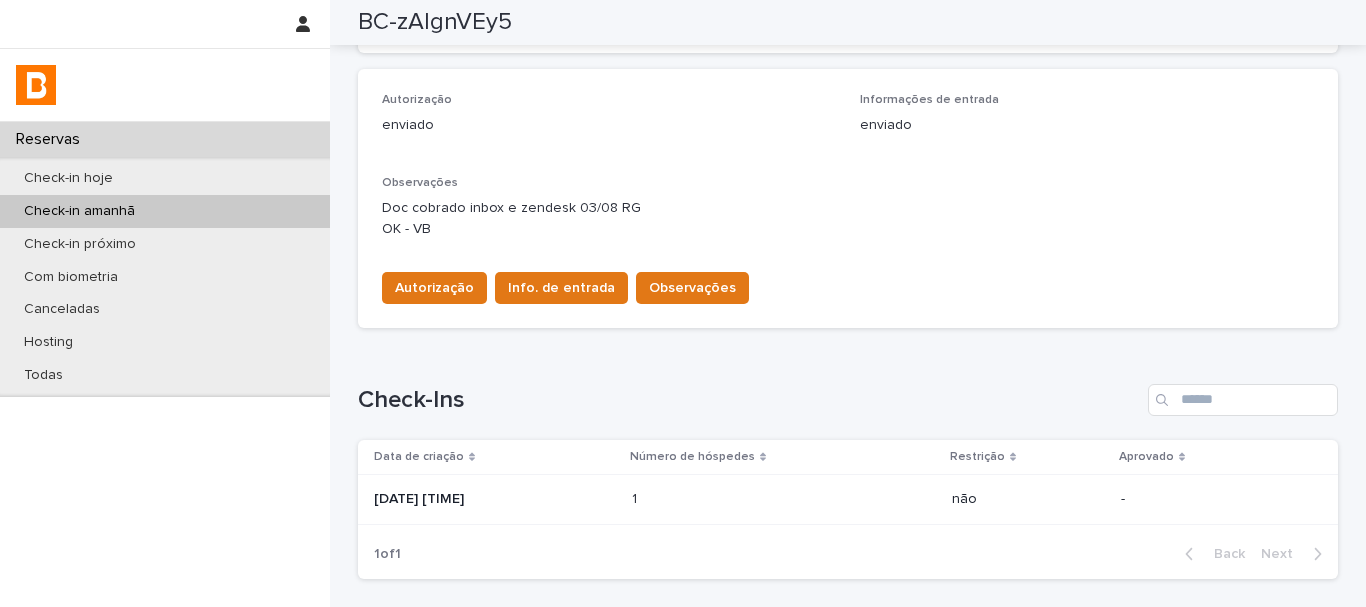 scroll, scrollTop: 411, scrollLeft: 0, axis: vertical 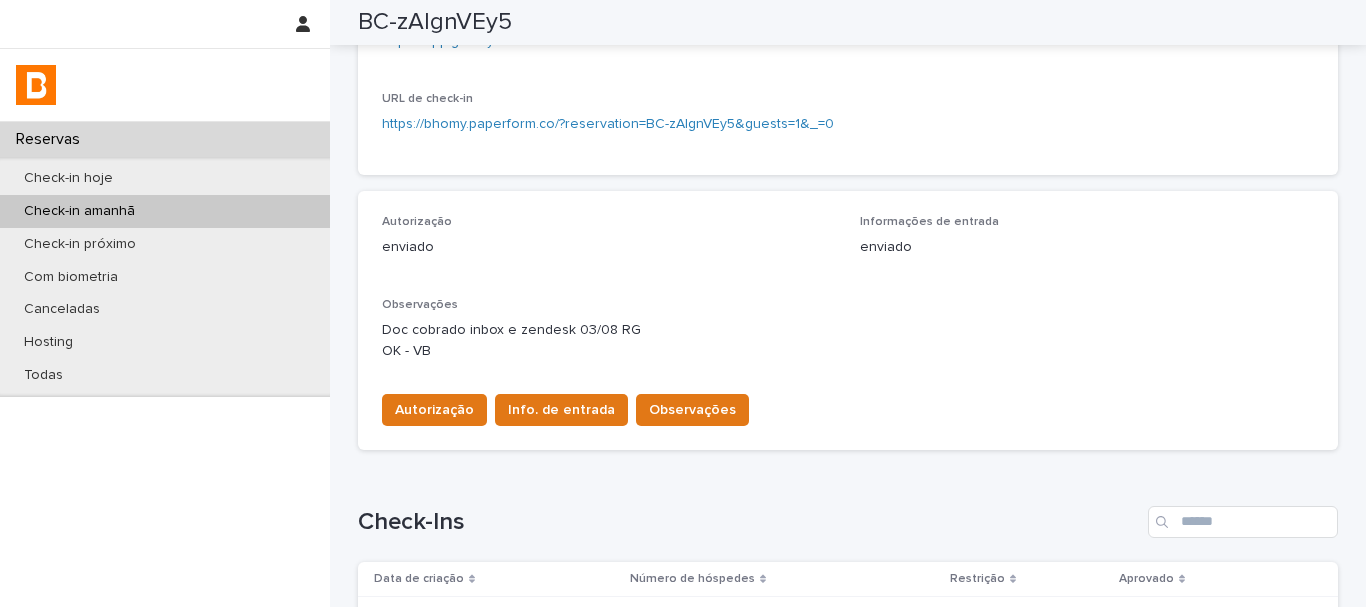 click on "Check-in amanhã" at bounding box center [165, 211] 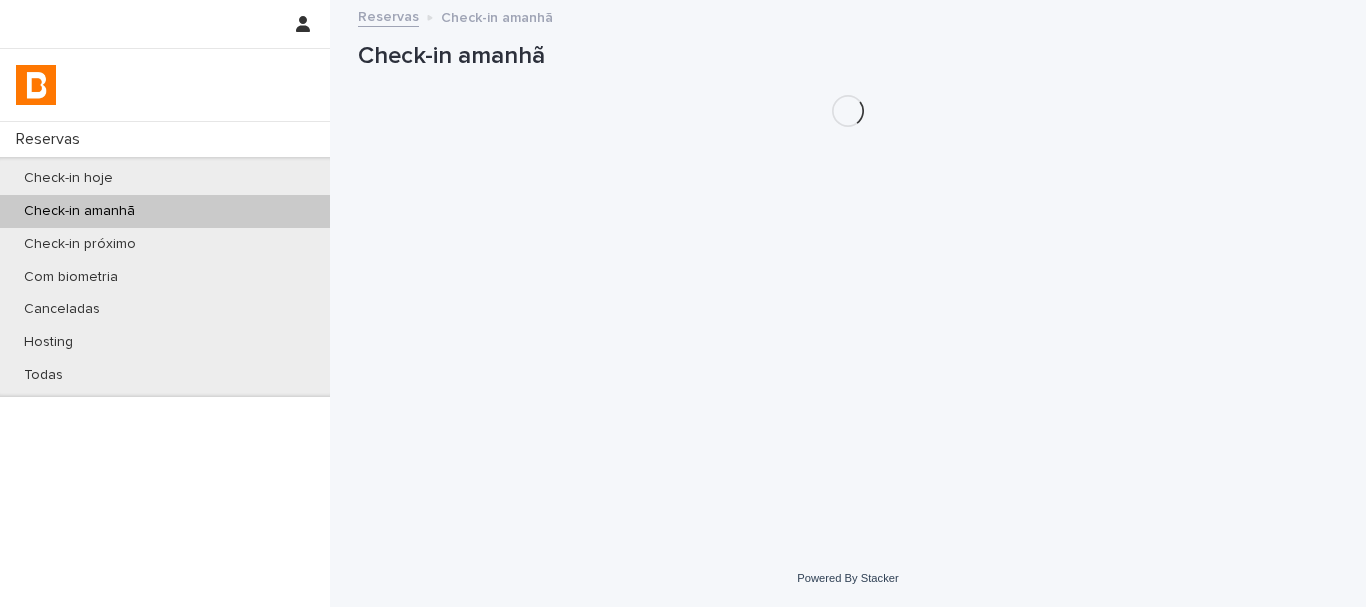 scroll, scrollTop: 0, scrollLeft: 0, axis: both 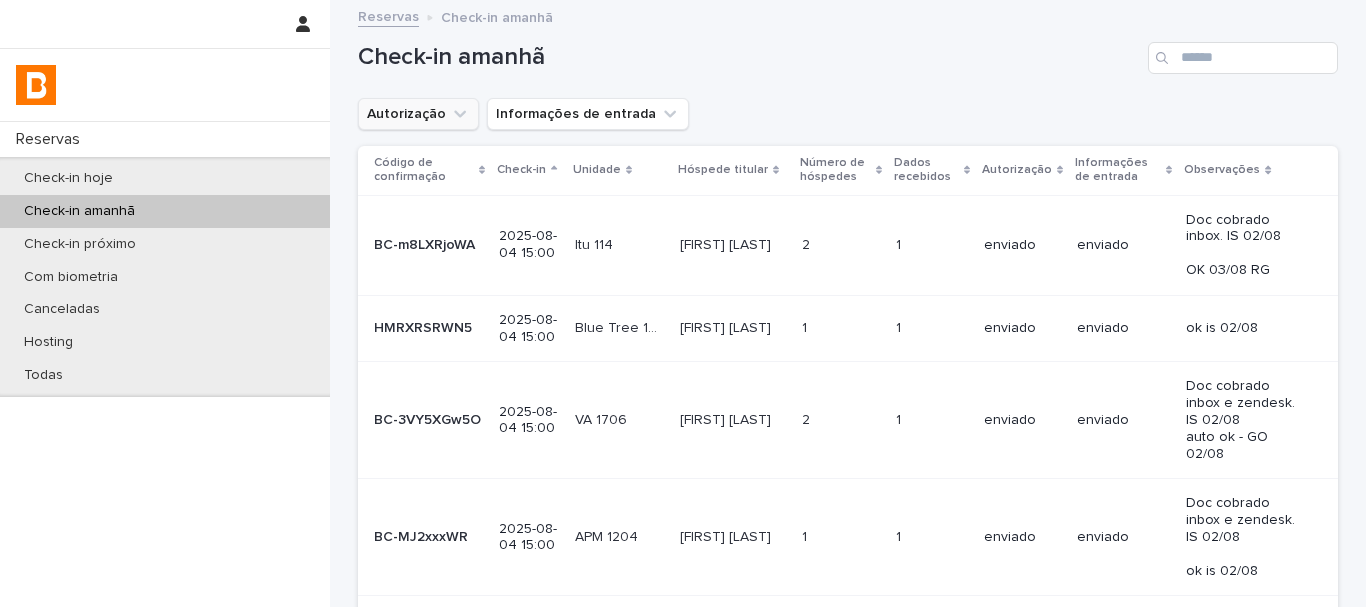 click 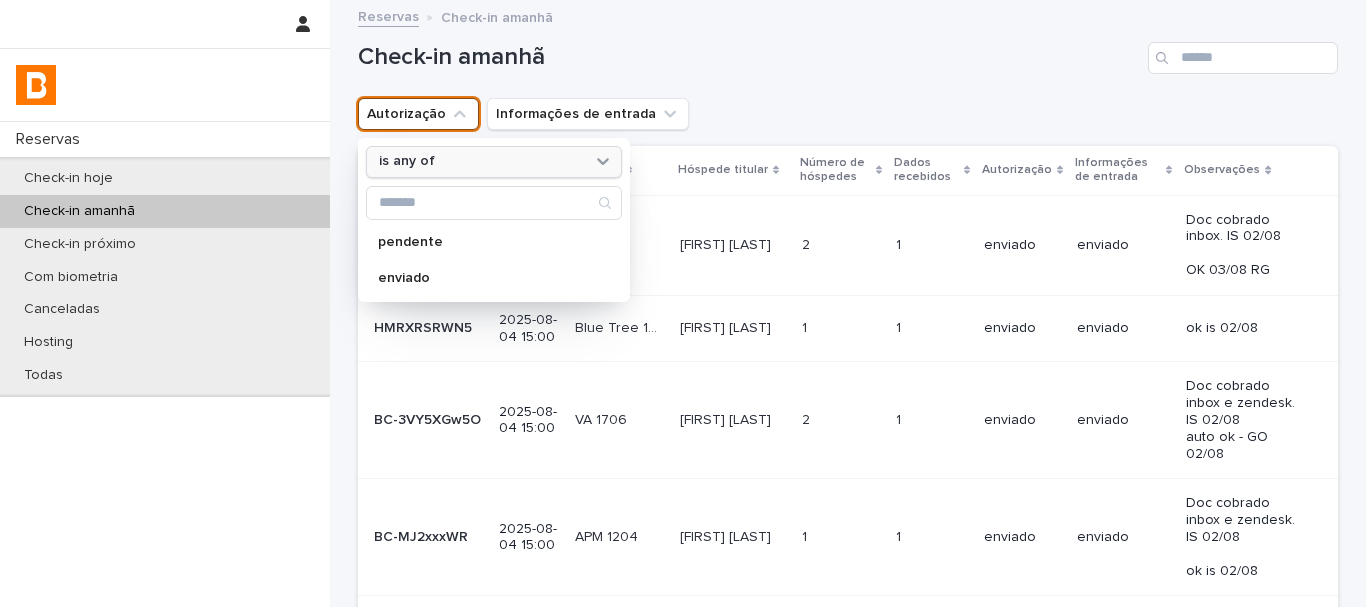 click on "is any of" at bounding box center (494, 162) 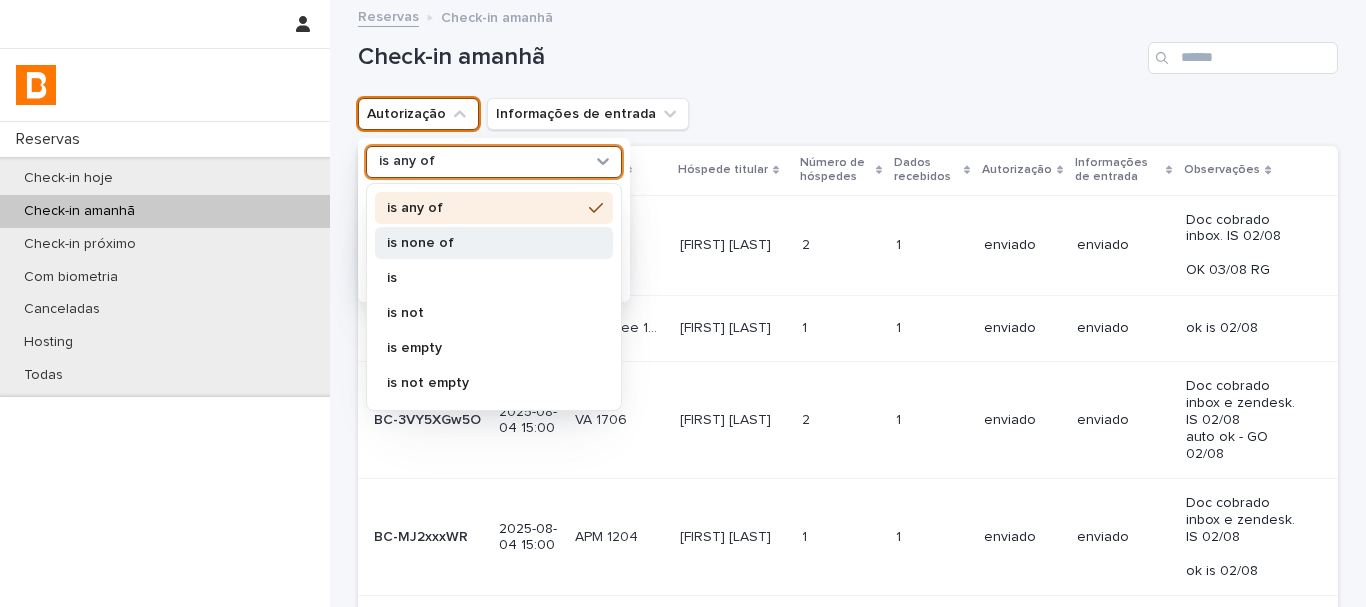 click on "is none of" at bounding box center [494, 243] 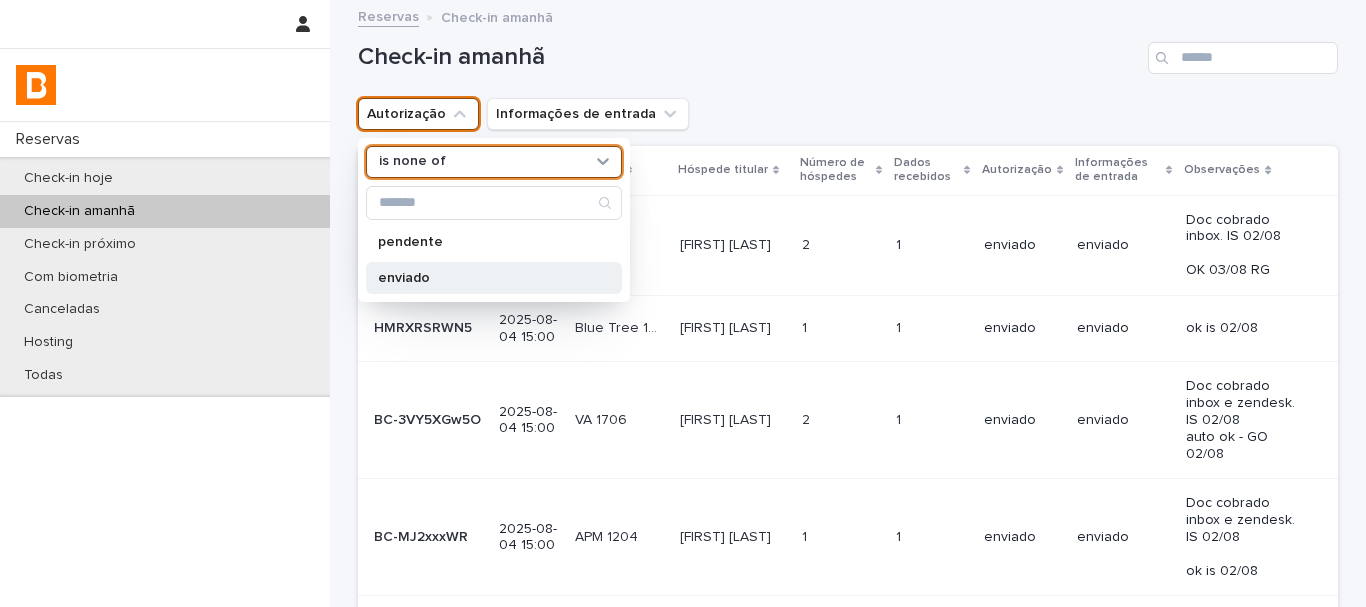 click on "enviado" at bounding box center [484, 278] 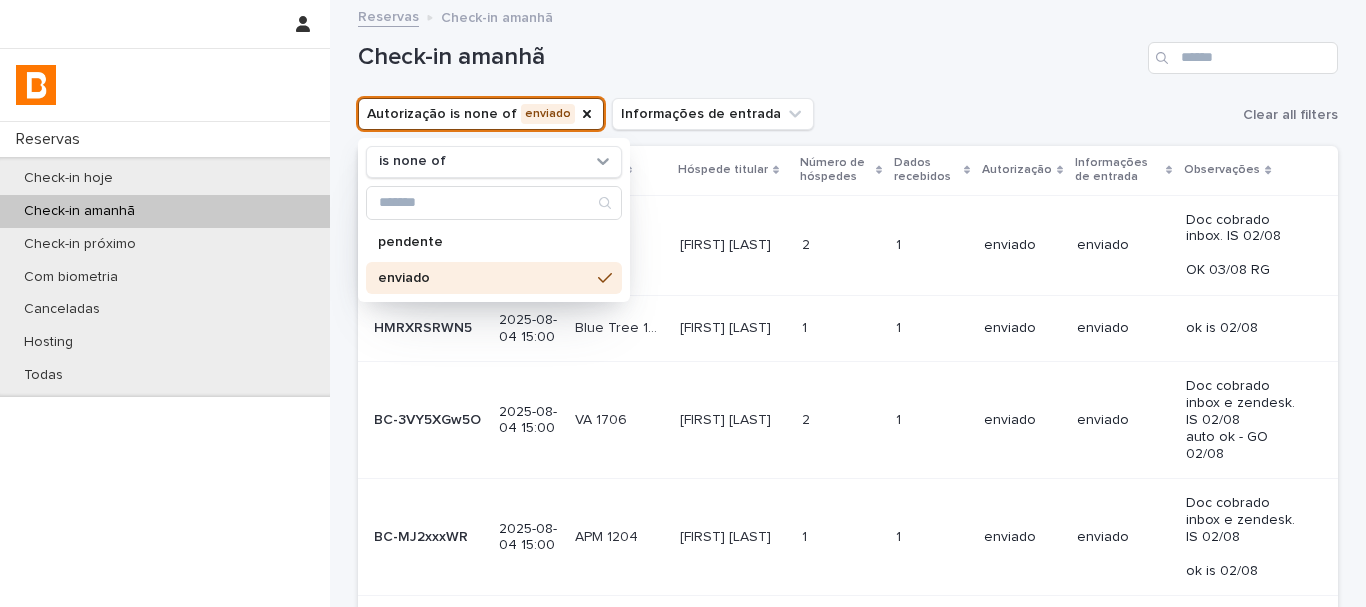 click on "Autorização is none of enviado is none of pendente enviado Informações de entrada Clear all filters" at bounding box center [848, 114] 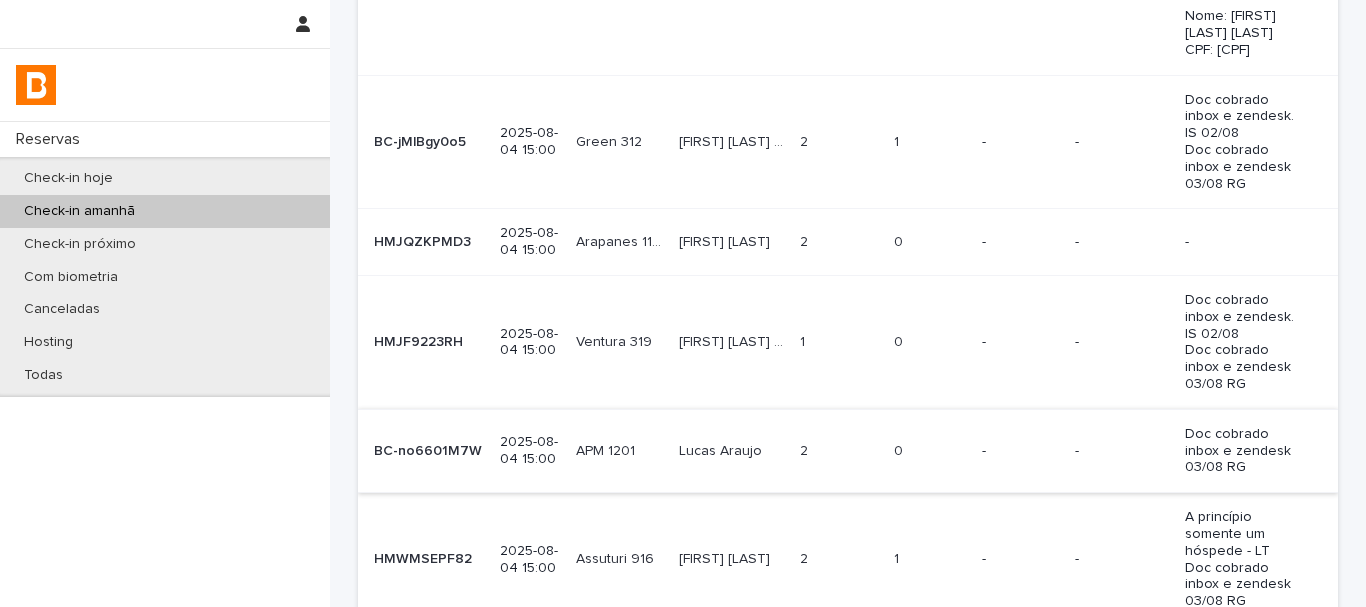 scroll, scrollTop: 1086, scrollLeft: 0, axis: vertical 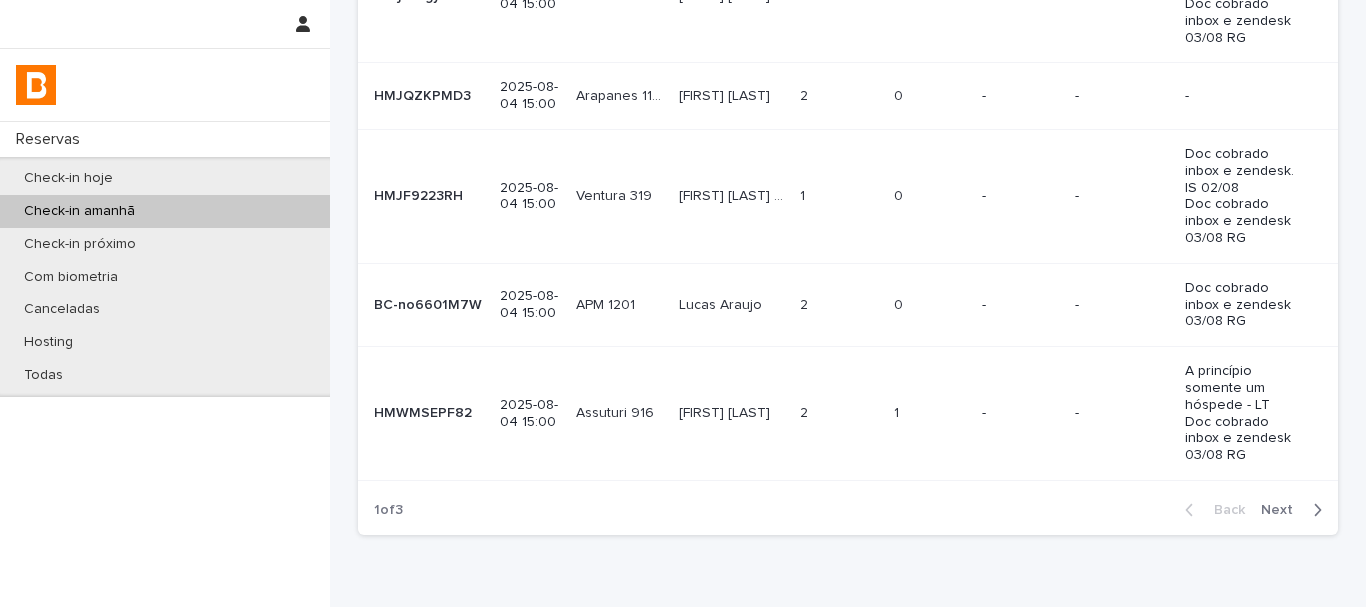 click on "A princípio somente um hóspede - LT
Doc cobrado inbox e zendesk 03/08 RG" at bounding box center (1245, 413) 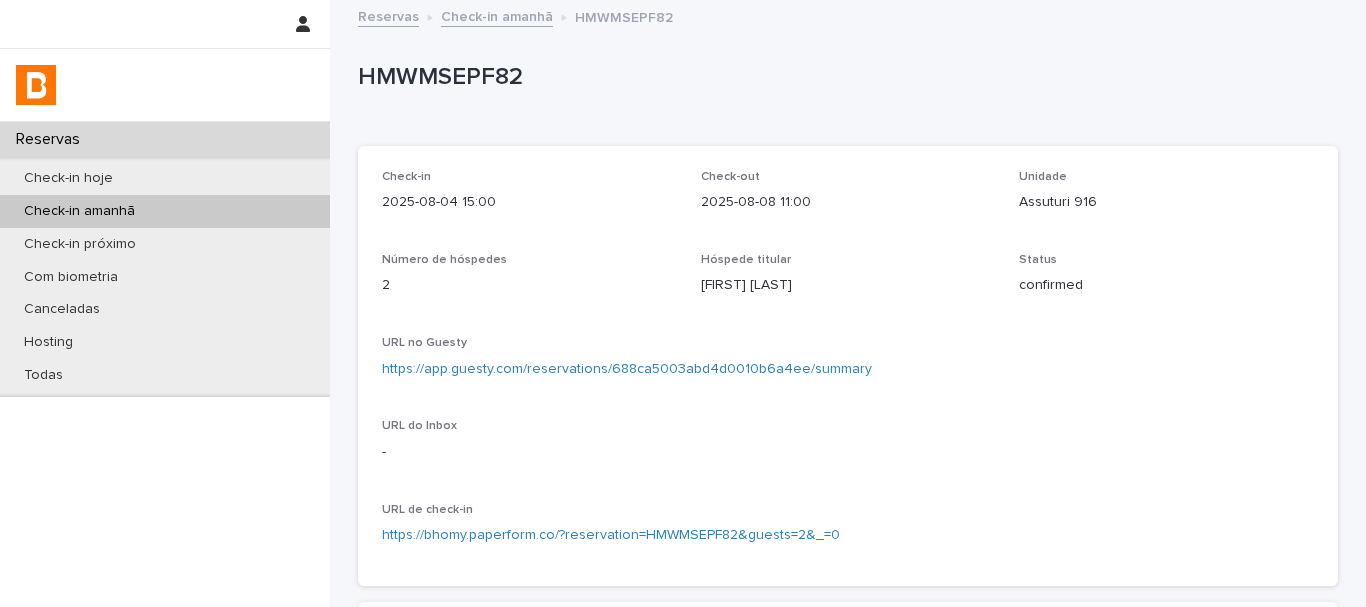 scroll, scrollTop: 568, scrollLeft: 0, axis: vertical 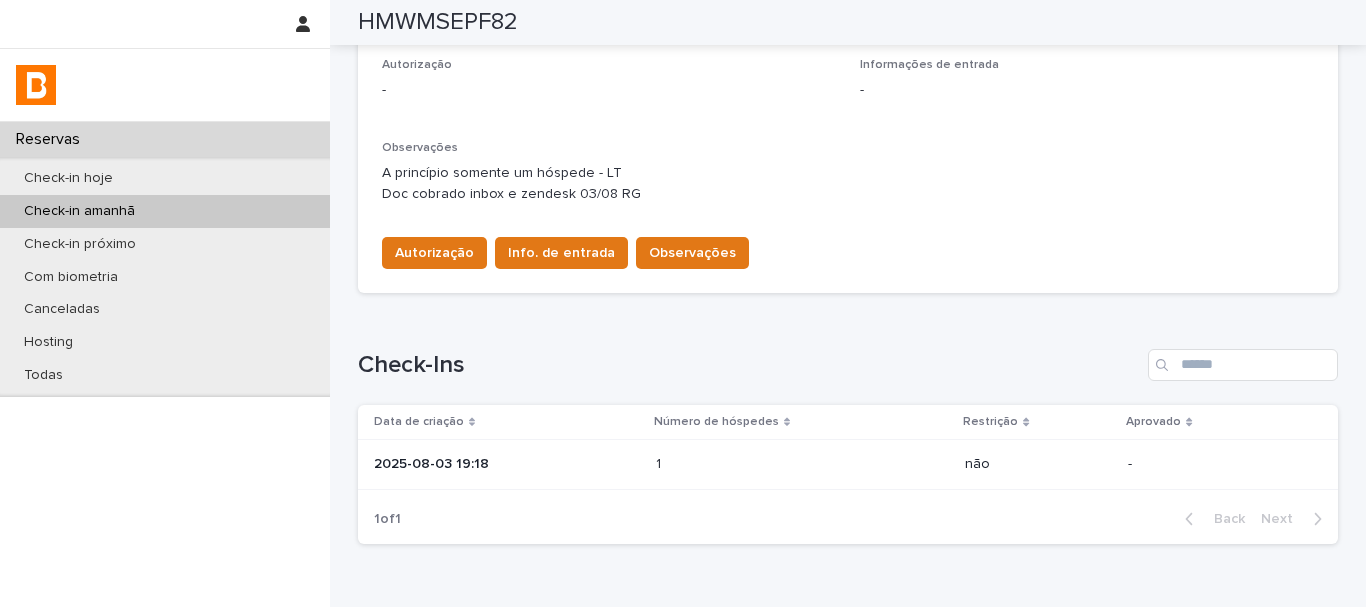 click on "2025-08-03 19:18" at bounding box center [507, 464] 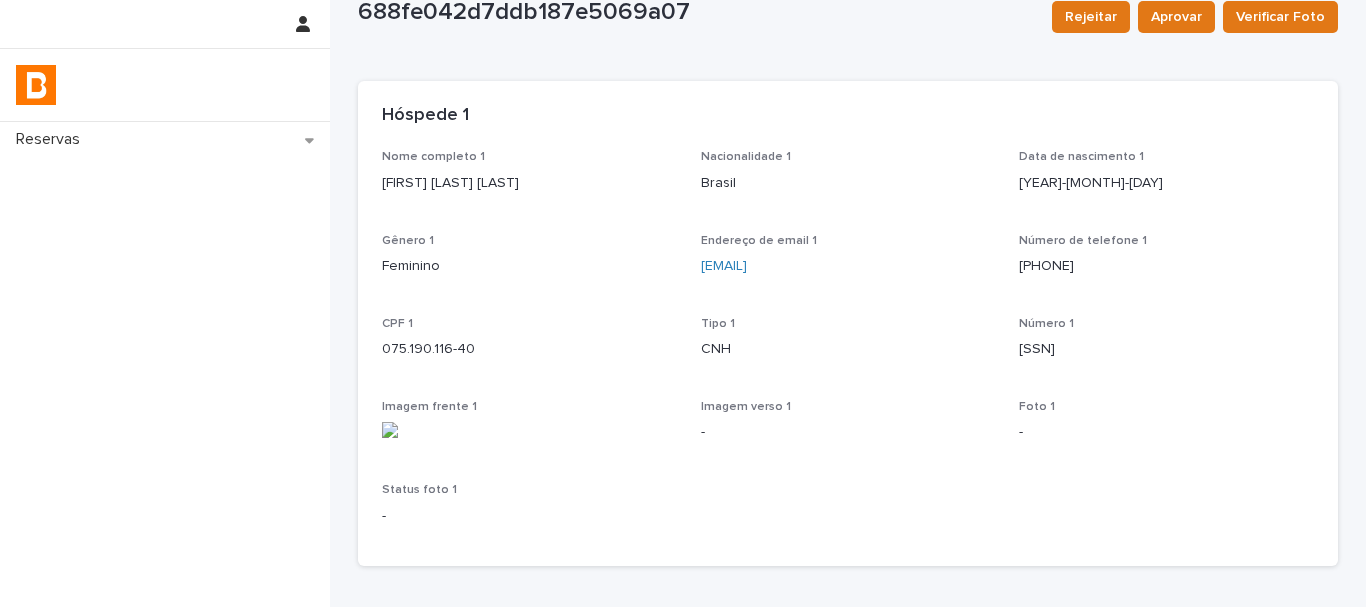 scroll, scrollTop: 100, scrollLeft: 0, axis: vertical 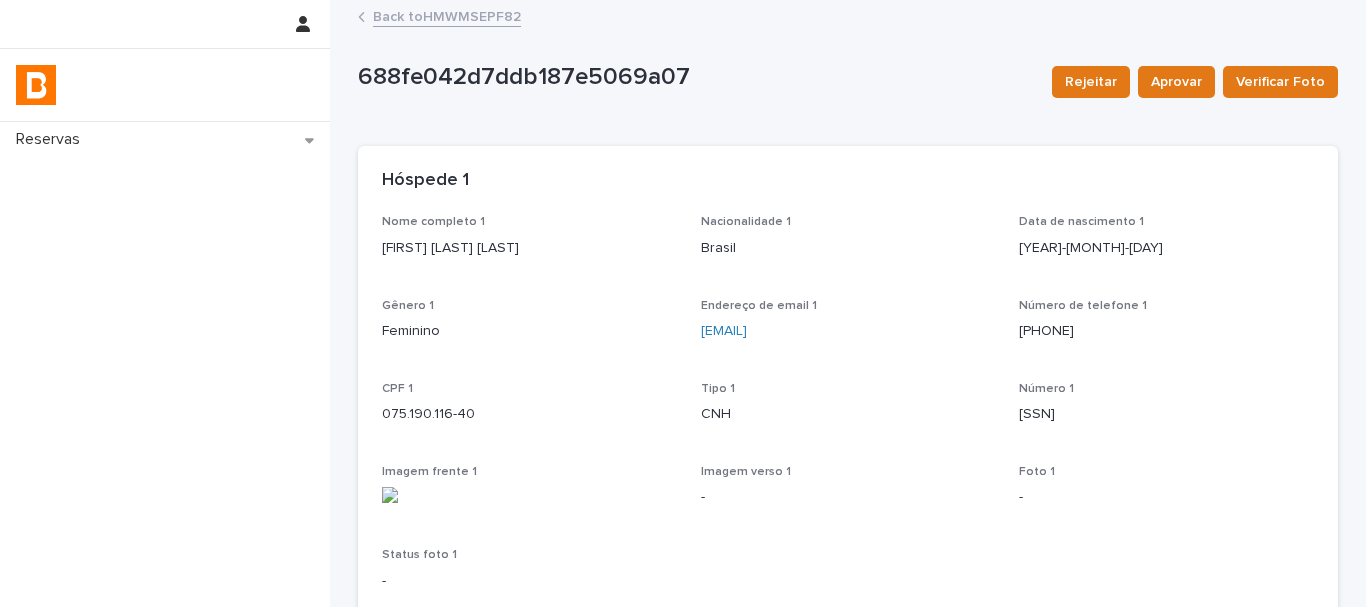 click on "Back to  HMWMSEPF82" at bounding box center [447, 15] 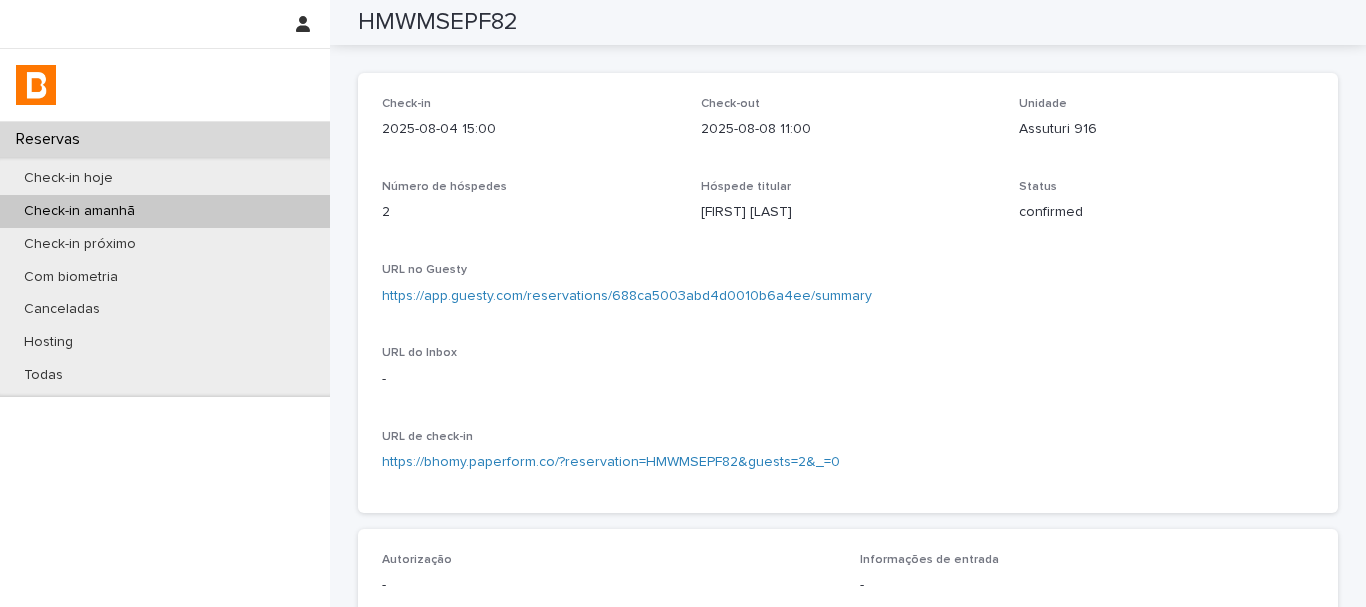 scroll, scrollTop: 0, scrollLeft: 0, axis: both 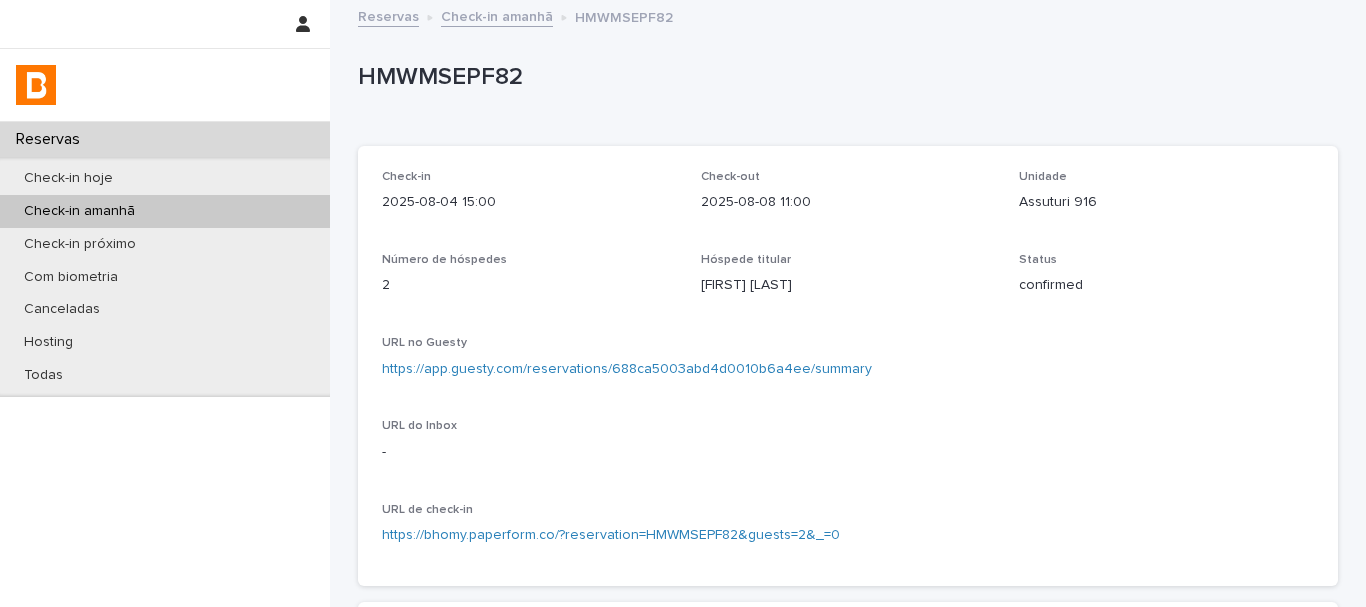 click on "HMWMSEPF82" at bounding box center (844, 77) 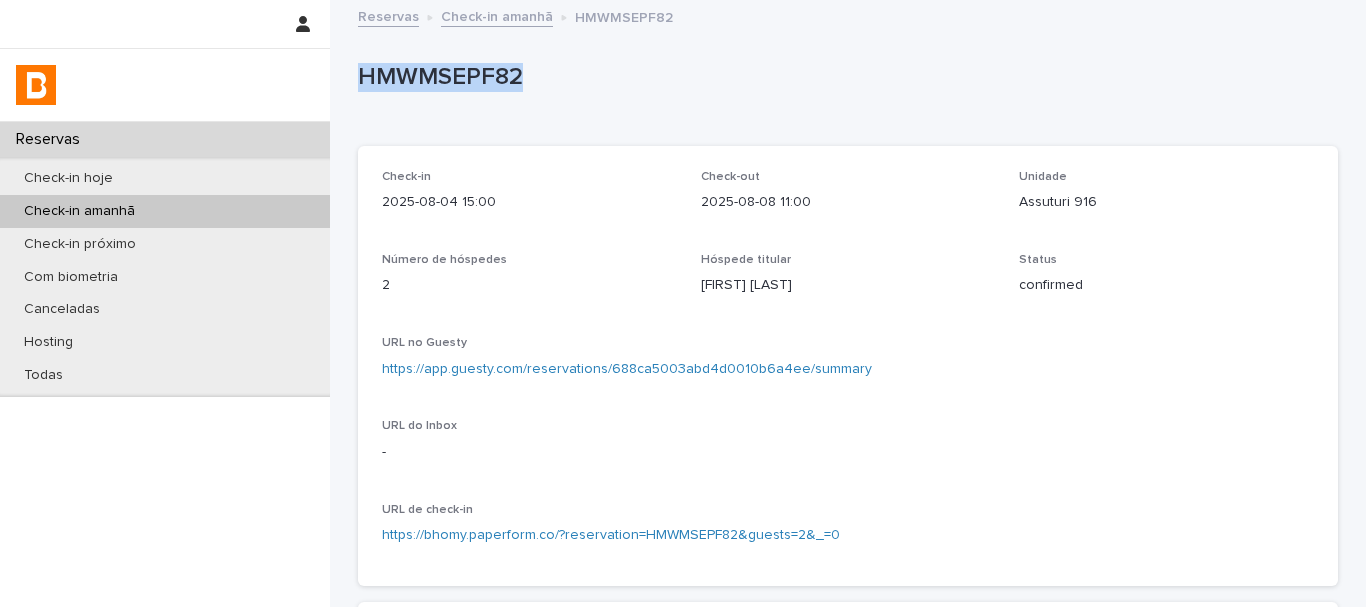 click on "HMWMSEPF82" at bounding box center [844, 77] 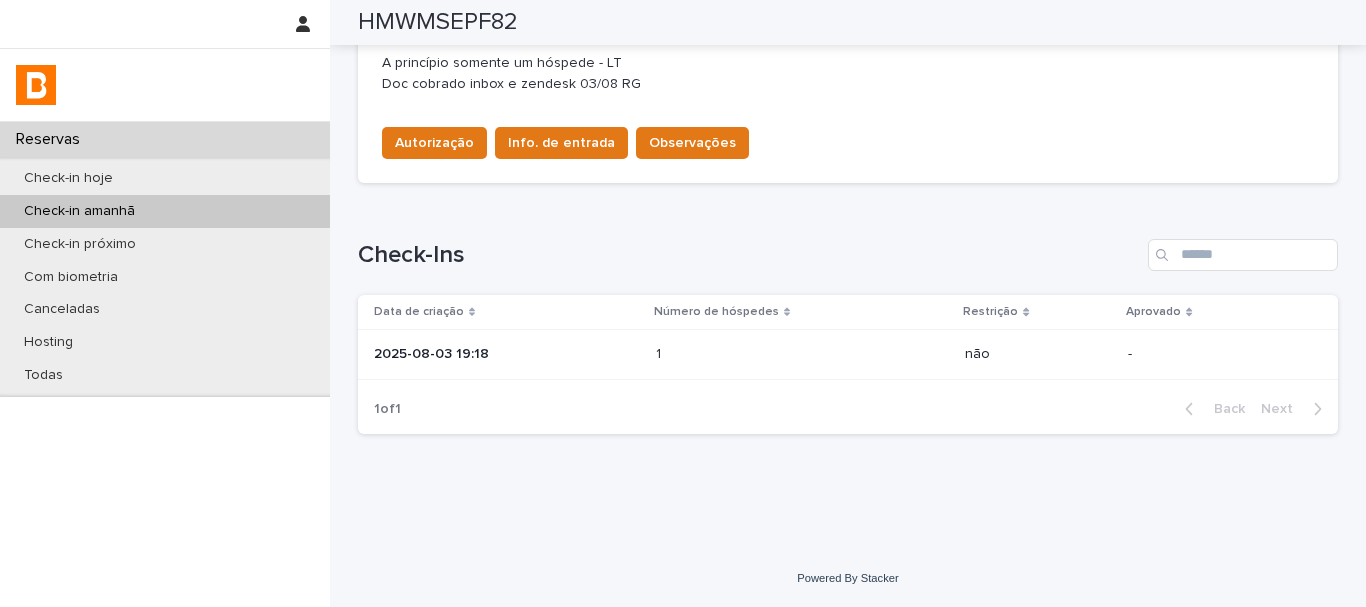 click on "2025-08-03 19:18" at bounding box center [507, 354] 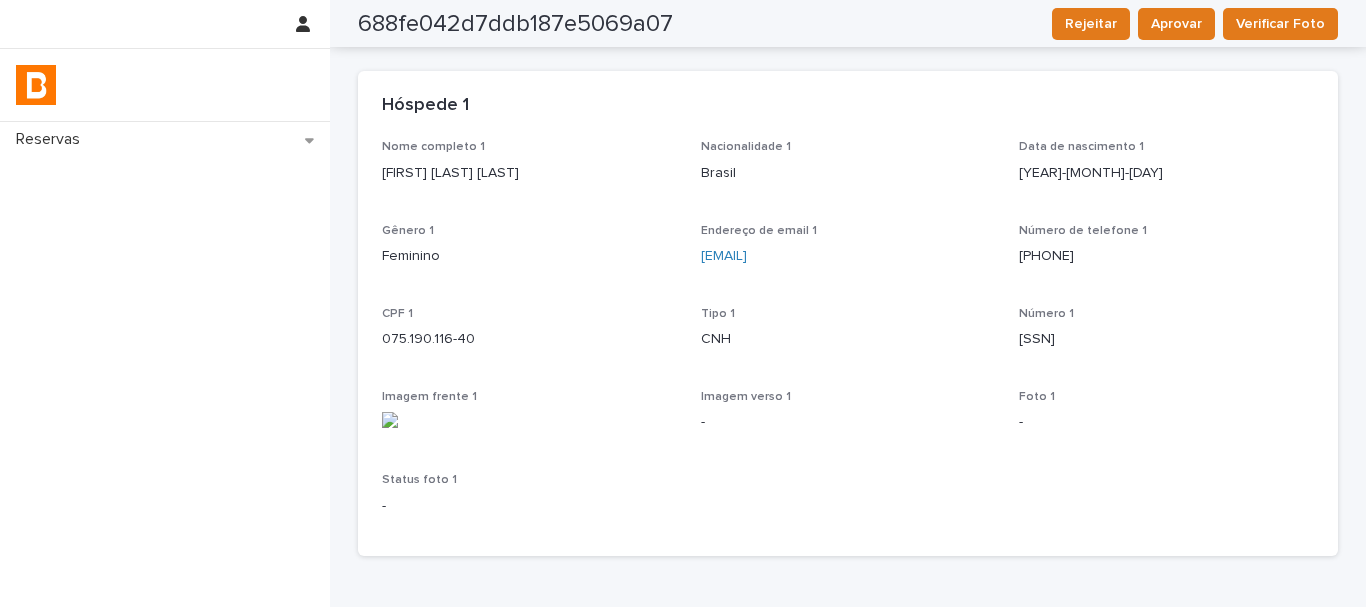 scroll, scrollTop: 0, scrollLeft: 0, axis: both 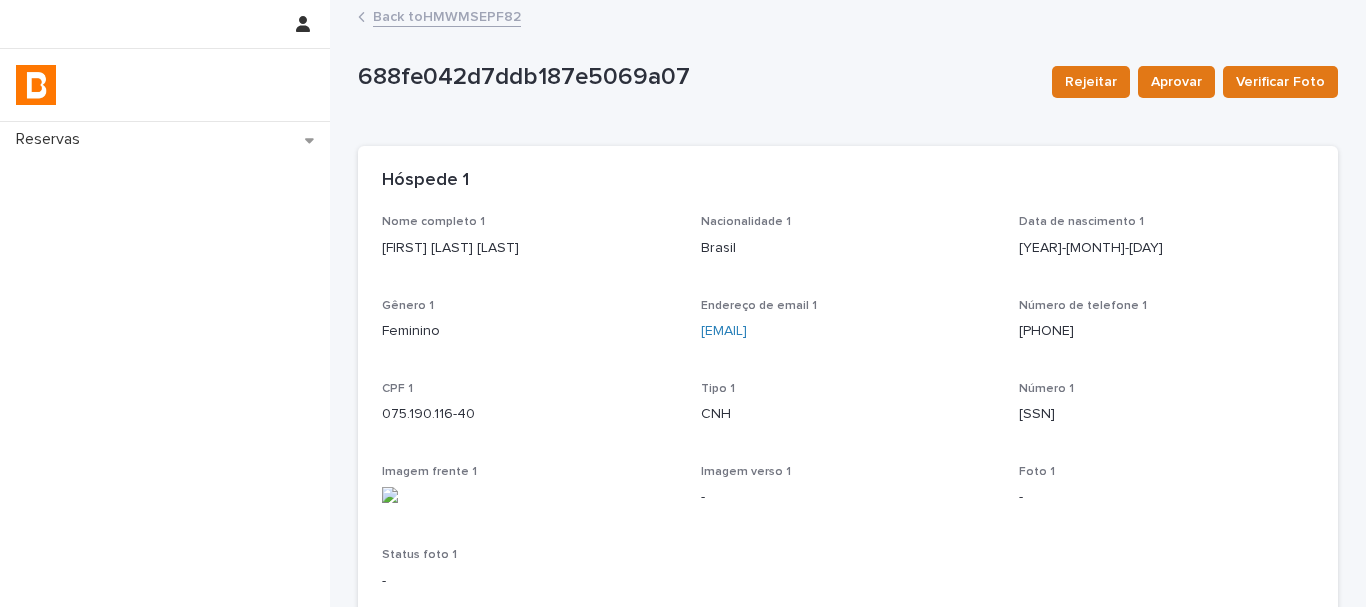 click on "[FIRST] [LAST] [LAST]" at bounding box center (529, 248) 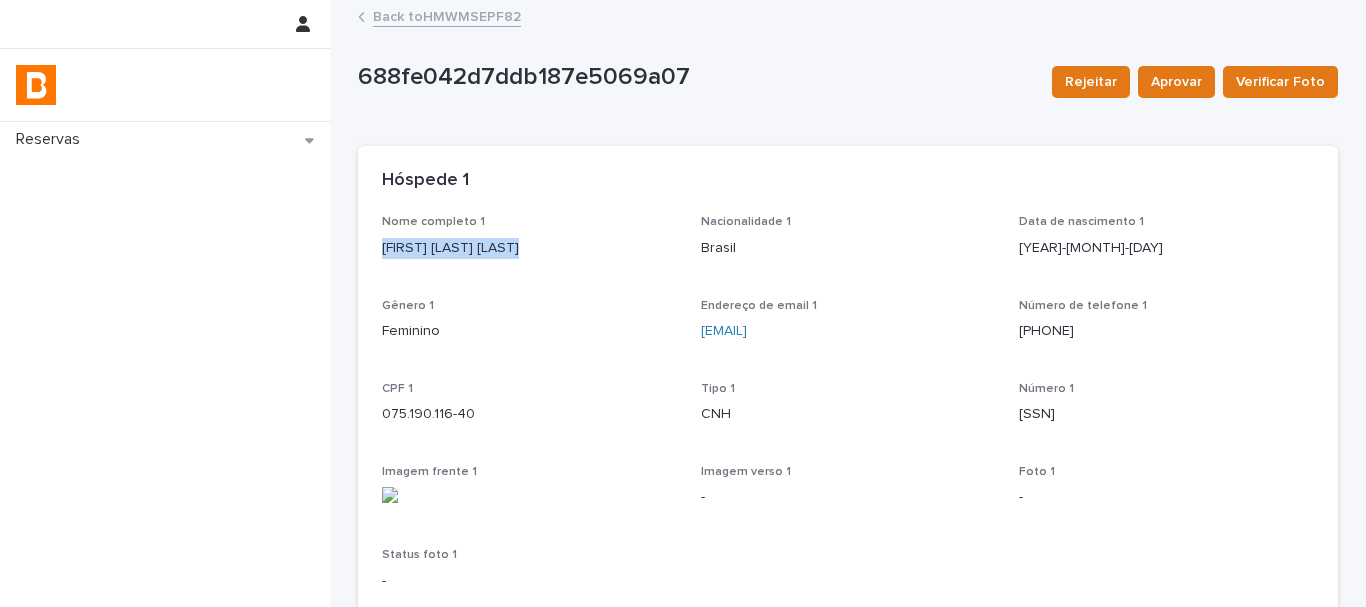 click on "[FIRST] [LAST] [LAST]" at bounding box center [529, 248] 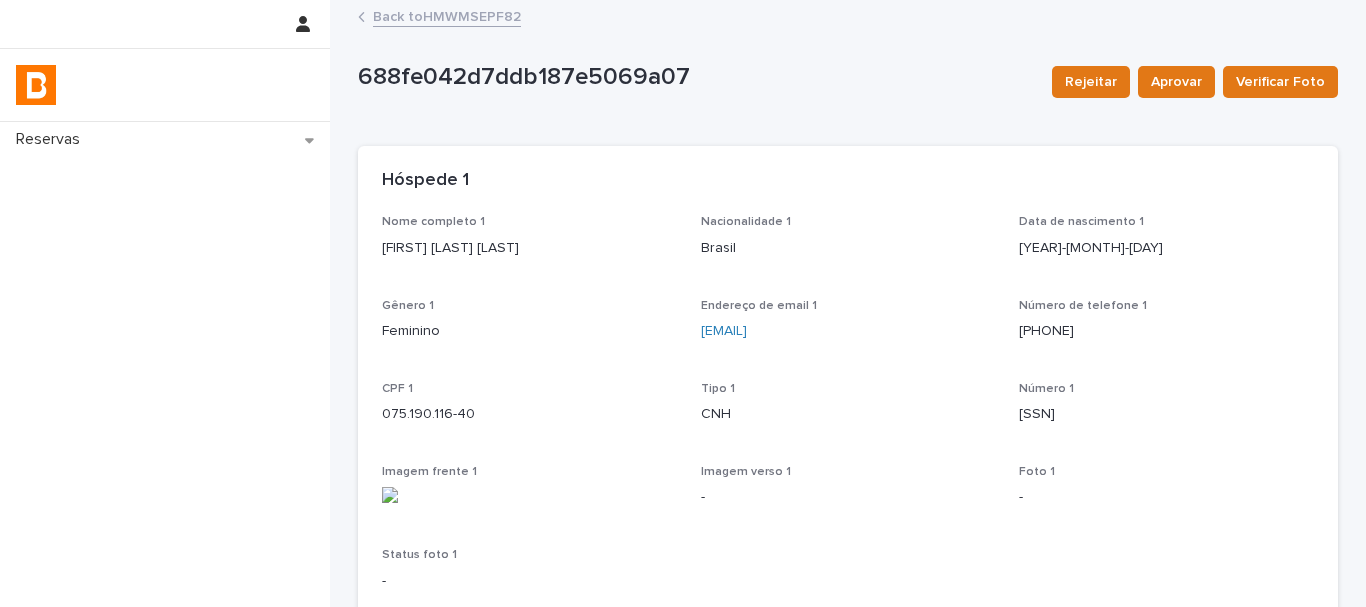 click on "075.190.116-40" at bounding box center [529, 414] 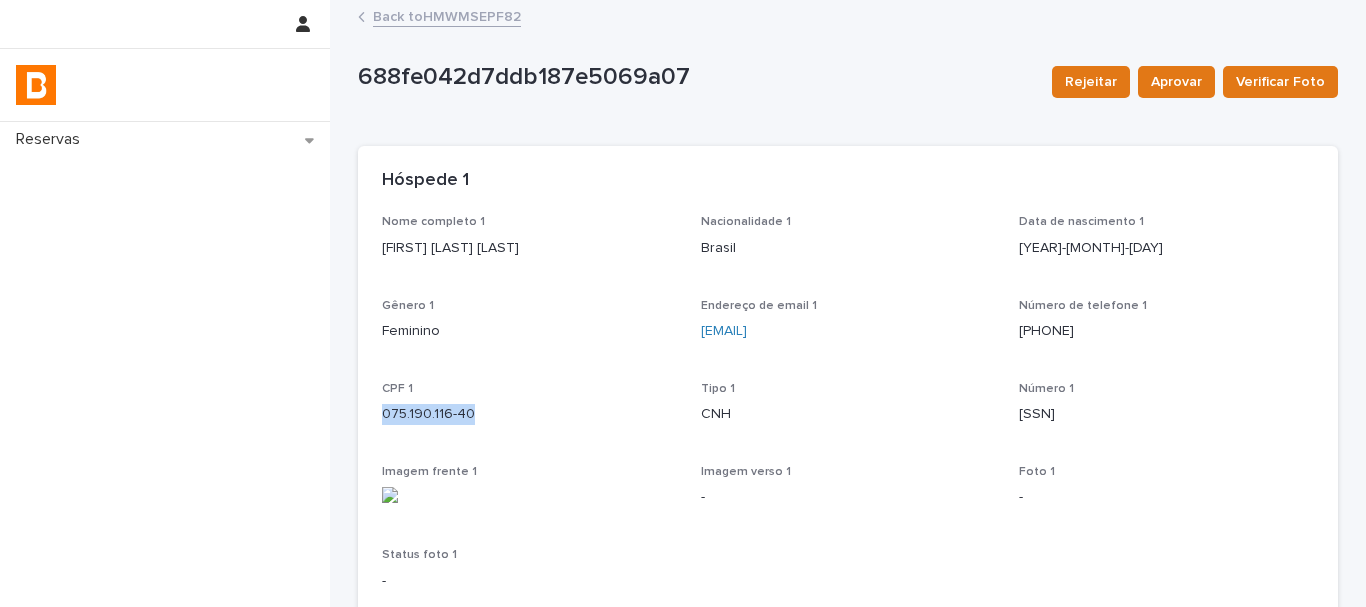 click on "075.190.116-40" at bounding box center [529, 414] 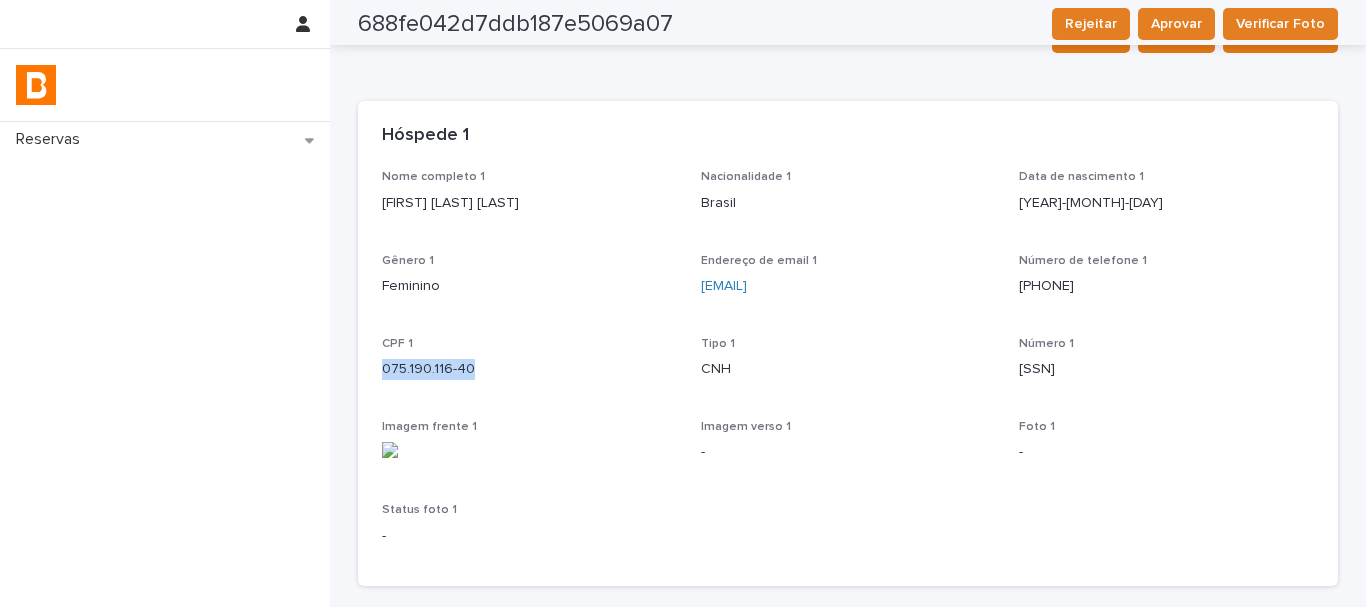 scroll, scrollTop: 0, scrollLeft: 0, axis: both 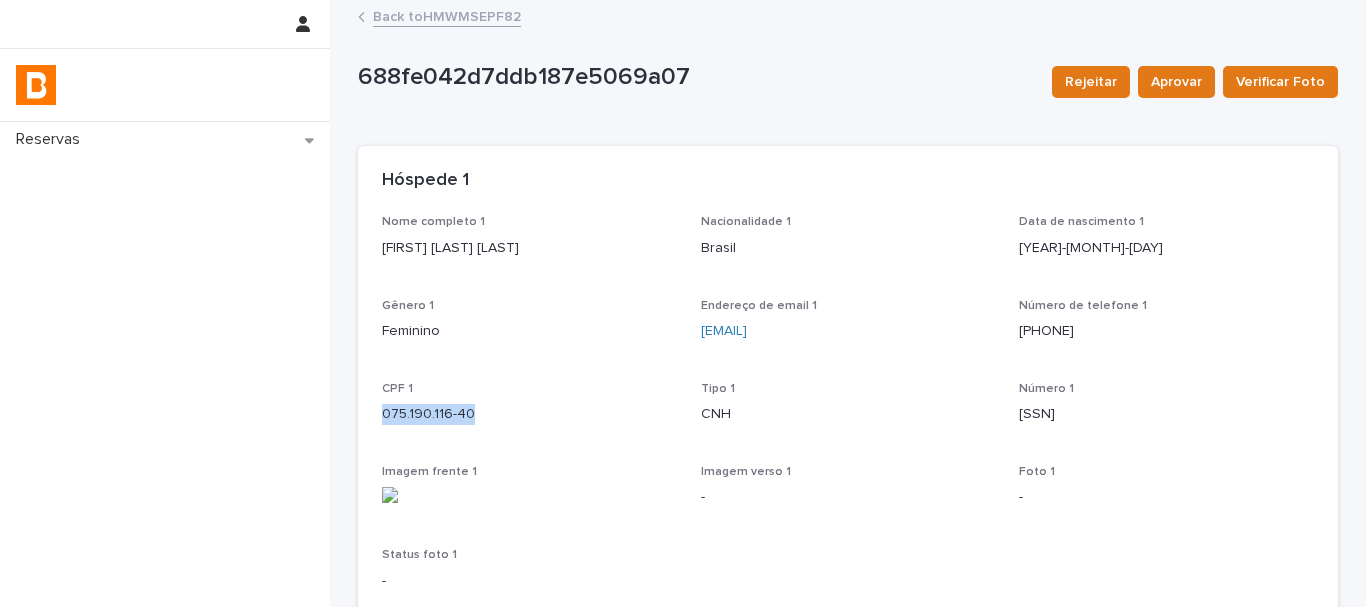 click on "Back to  HMWMSEPF82" at bounding box center [447, 15] 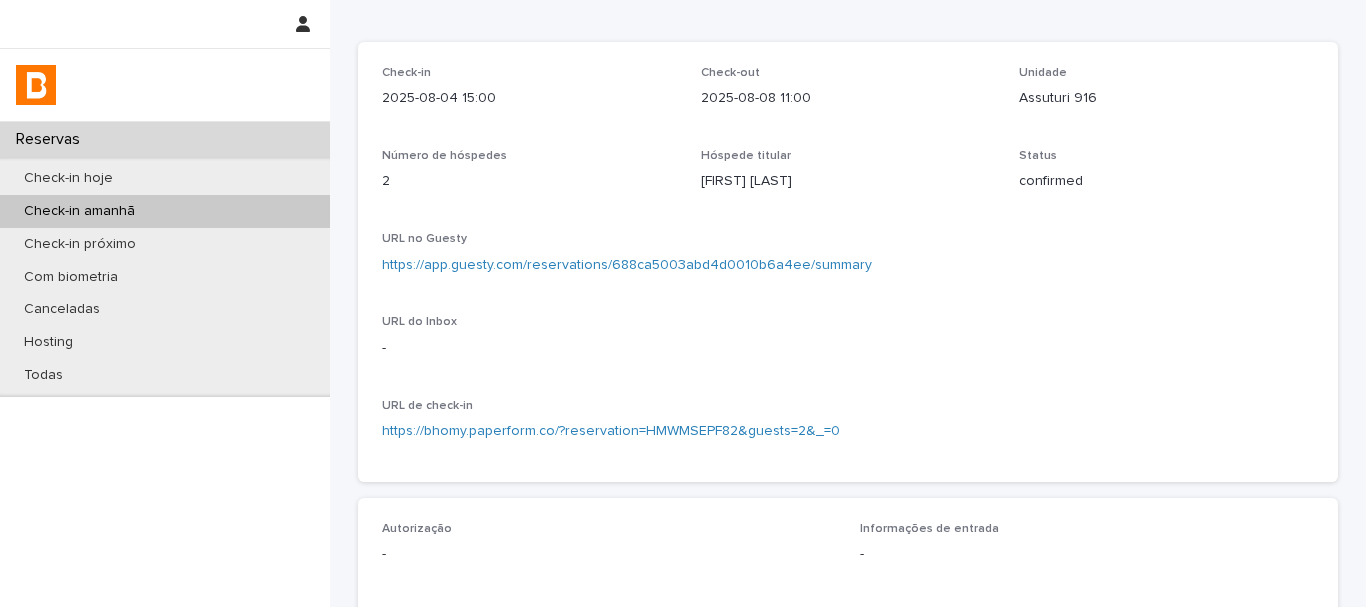 scroll, scrollTop: 400, scrollLeft: 0, axis: vertical 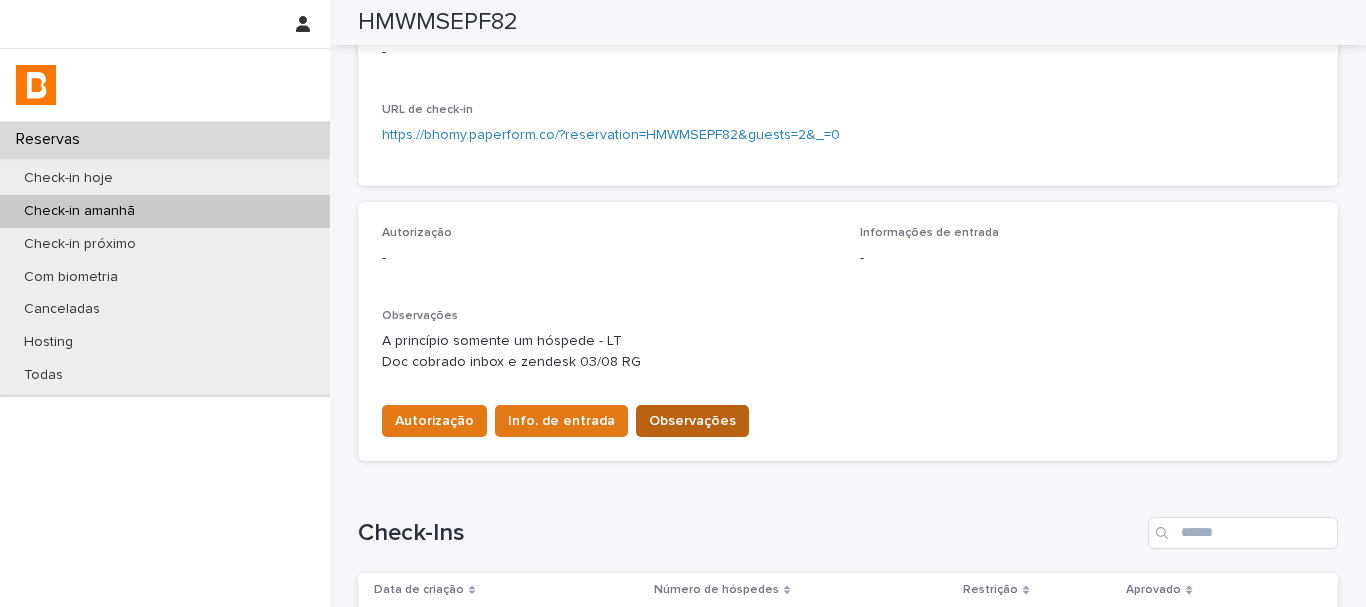 click on "Observações" at bounding box center [692, 421] 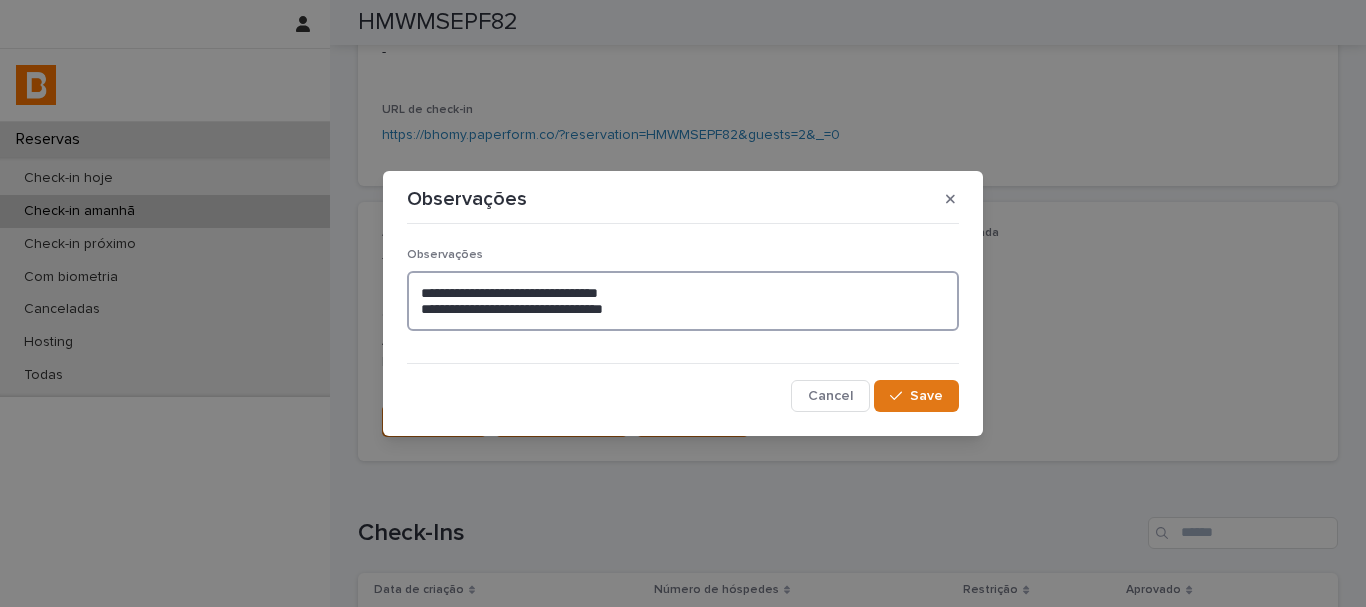 click on "**********" at bounding box center [683, 301] 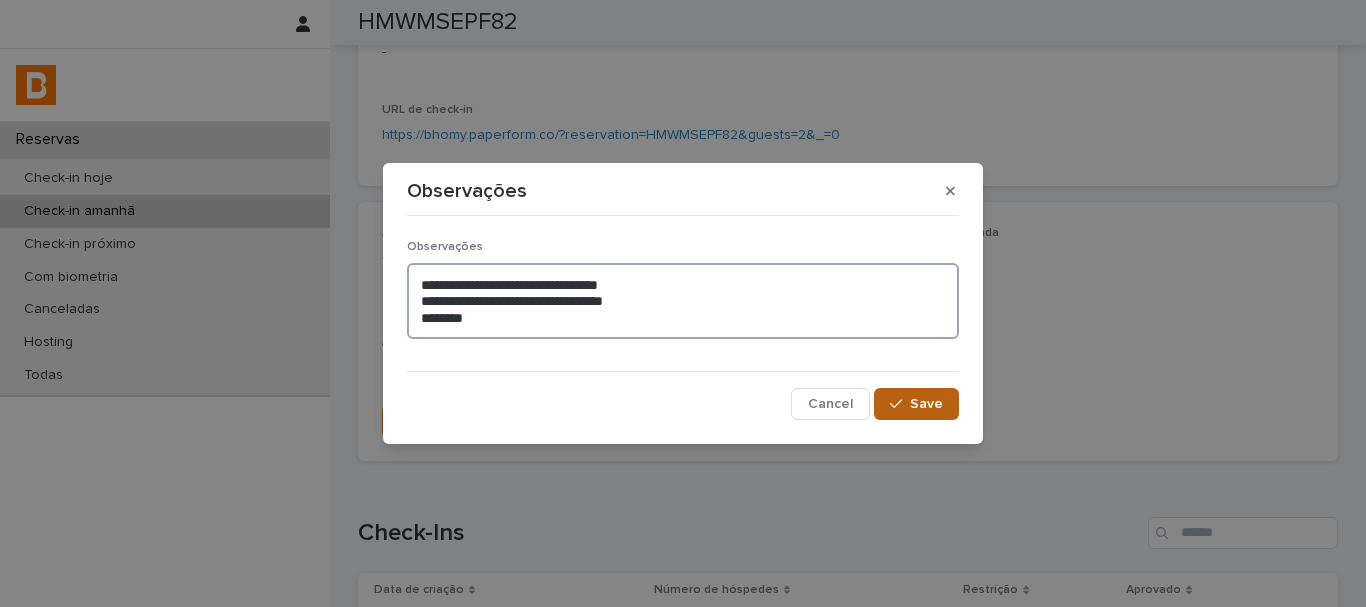 type on "**********" 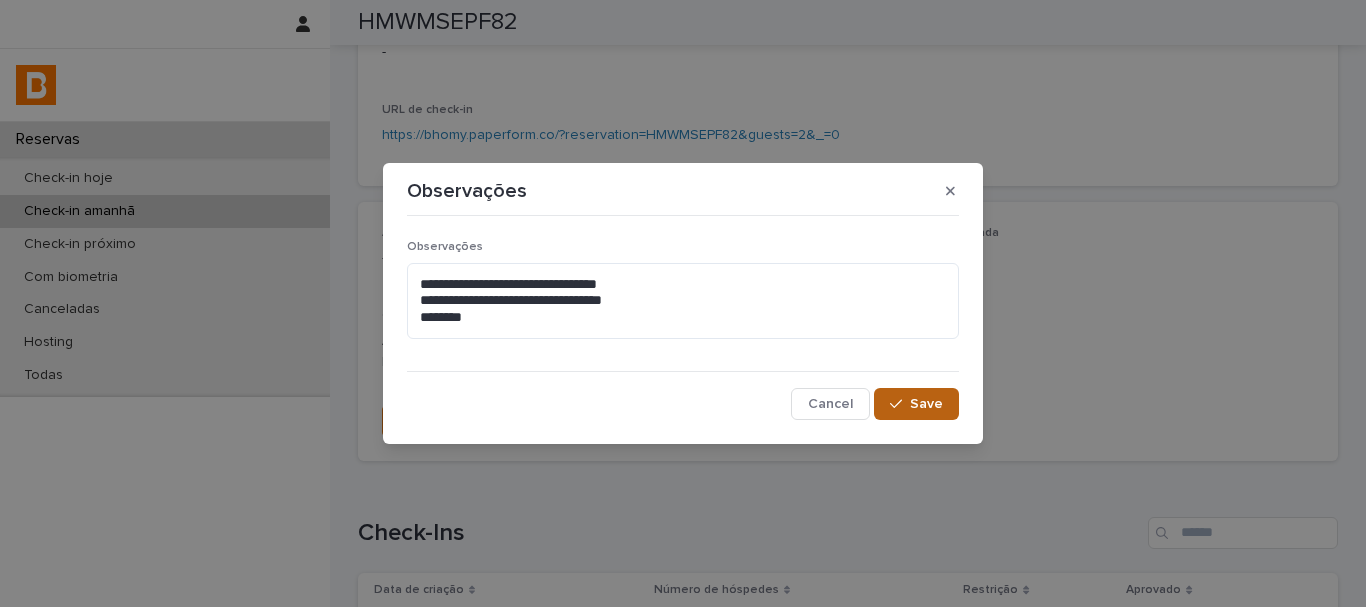 click on "Save" at bounding box center (916, 404) 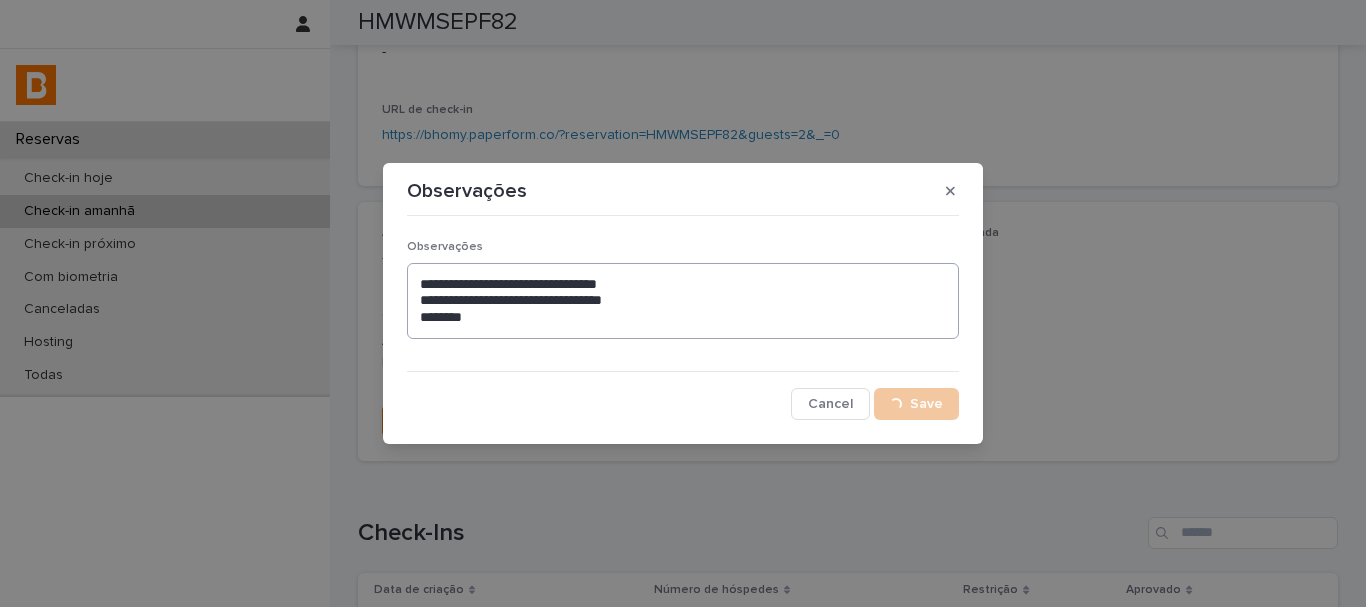 scroll, scrollTop: 410, scrollLeft: 0, axis: vertical 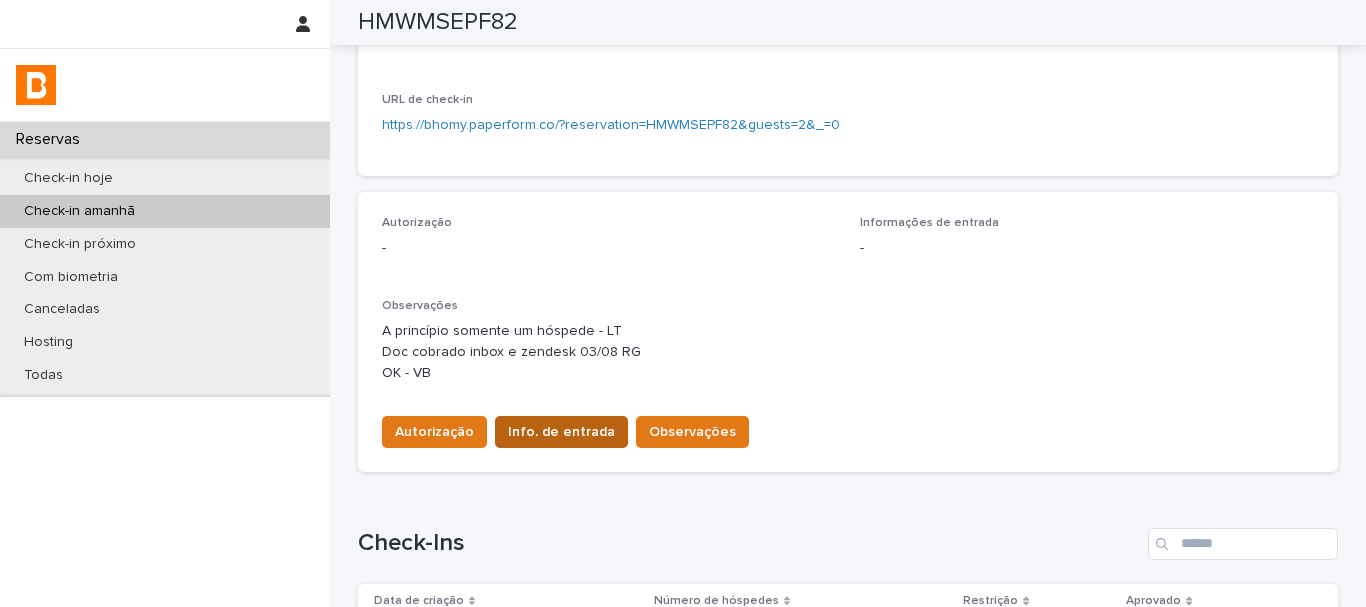 click on "Info. de entrada" at bounding box center (561, 432) 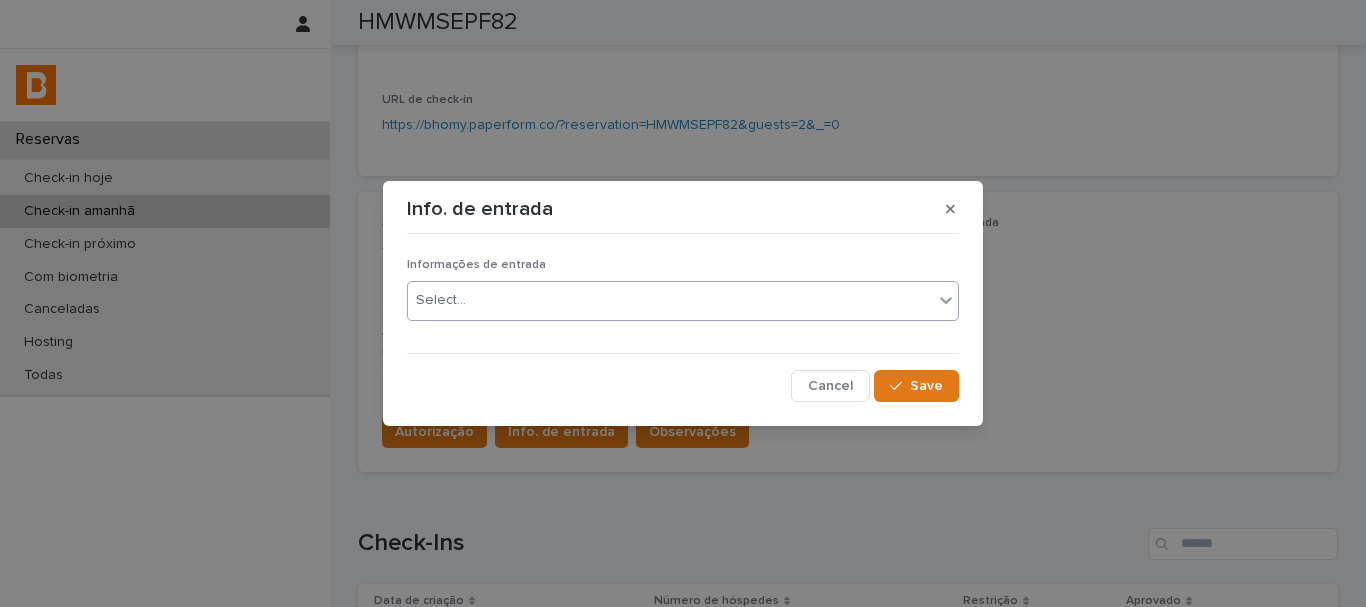 click on "Select..." at bounding box center (670, 300) 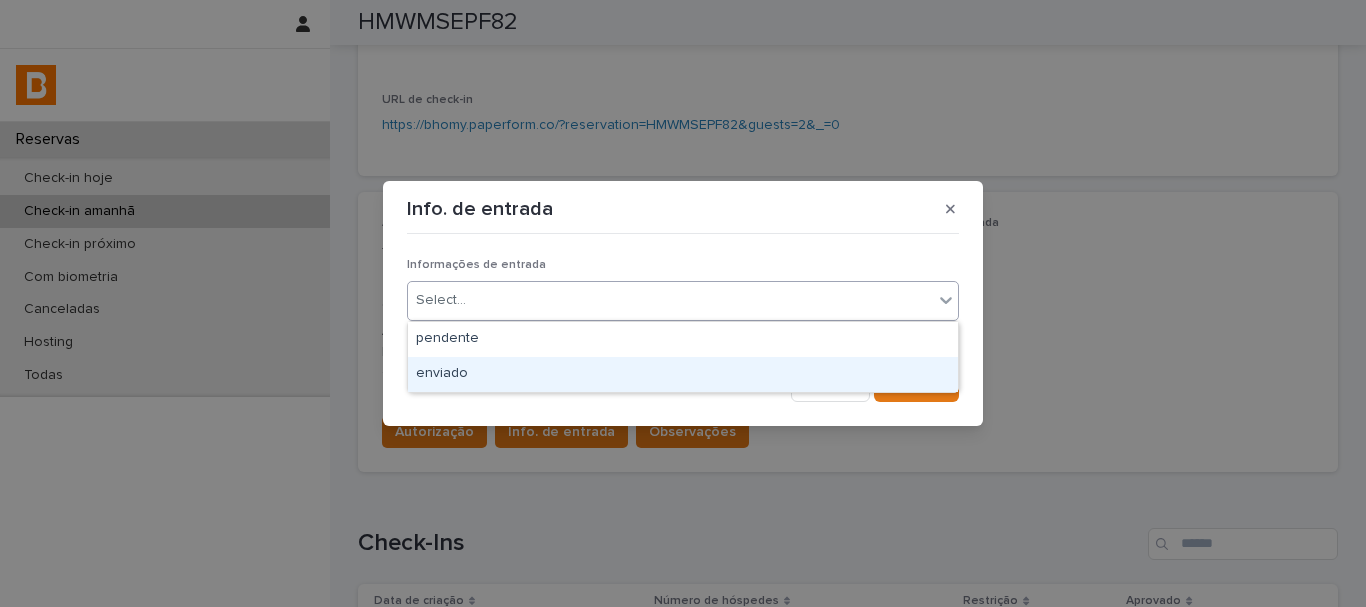 click on "enviado" at bounding box center (683, 374) 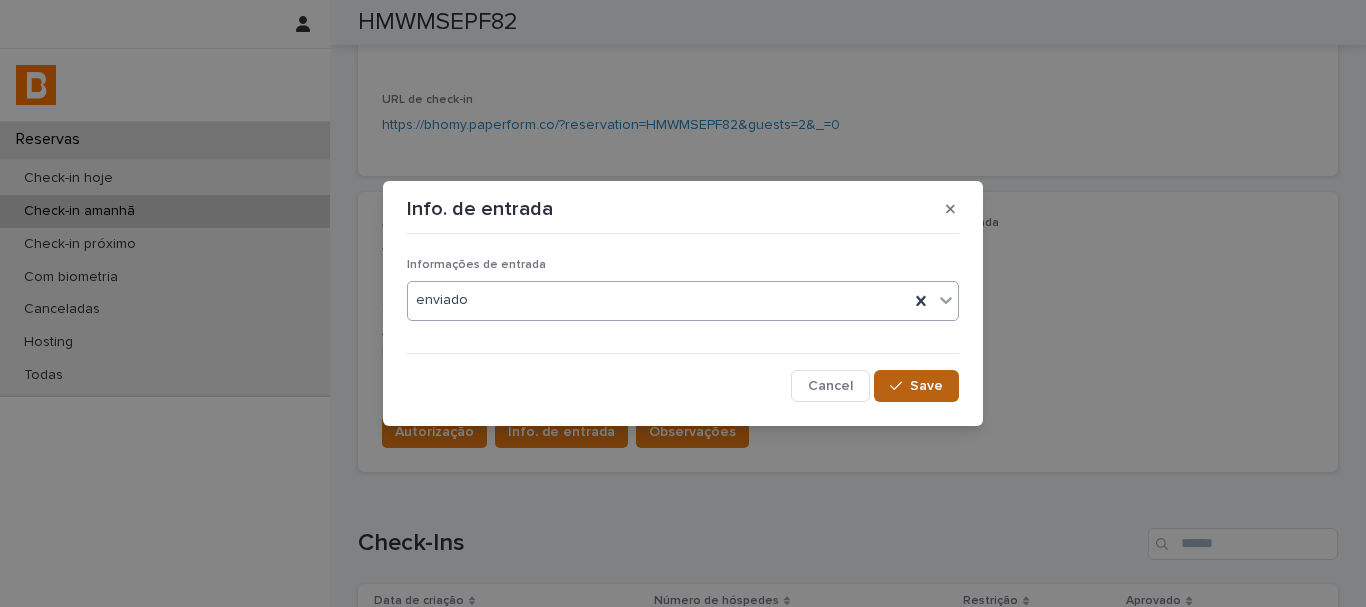 click on "Save" at bounding box center (916, 386) 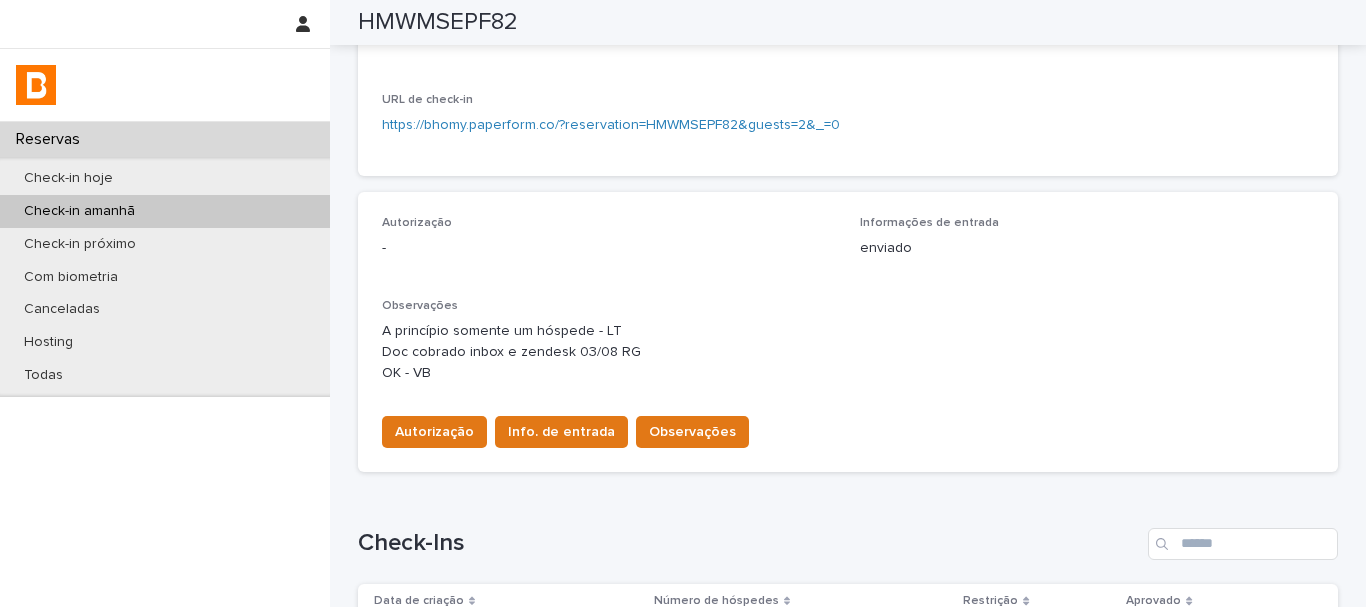 click on "Autorização" at bounding box center (434, 432) 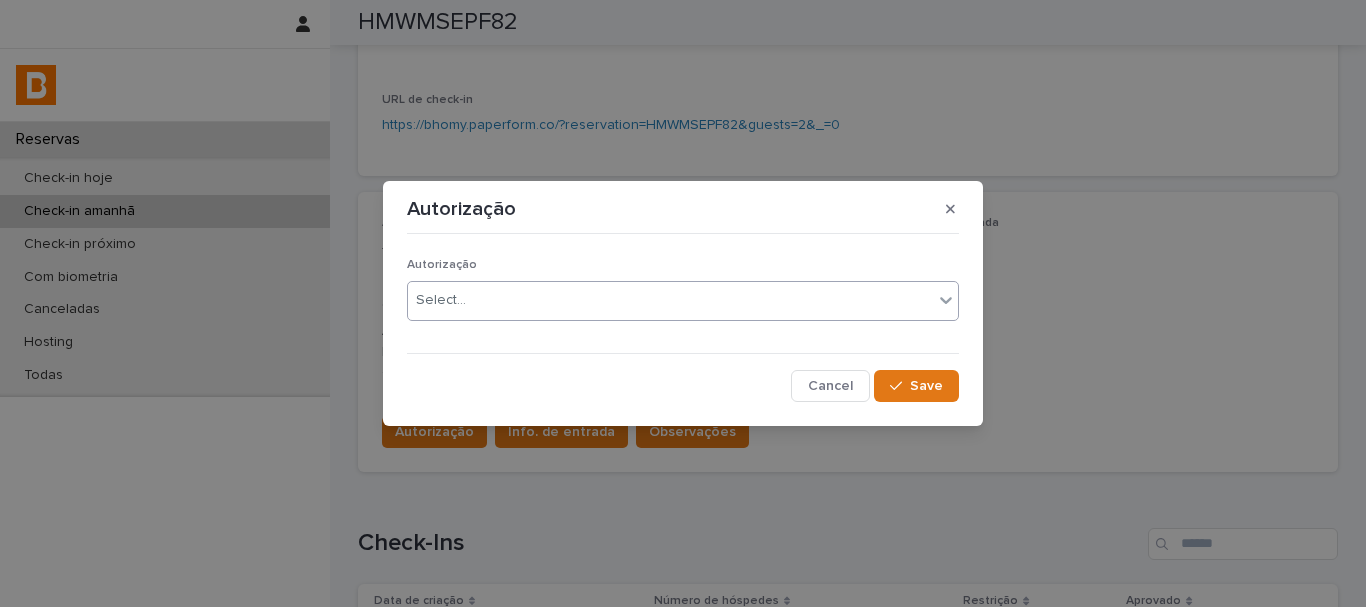 click on "Select..." at bounding box center [441, 300] 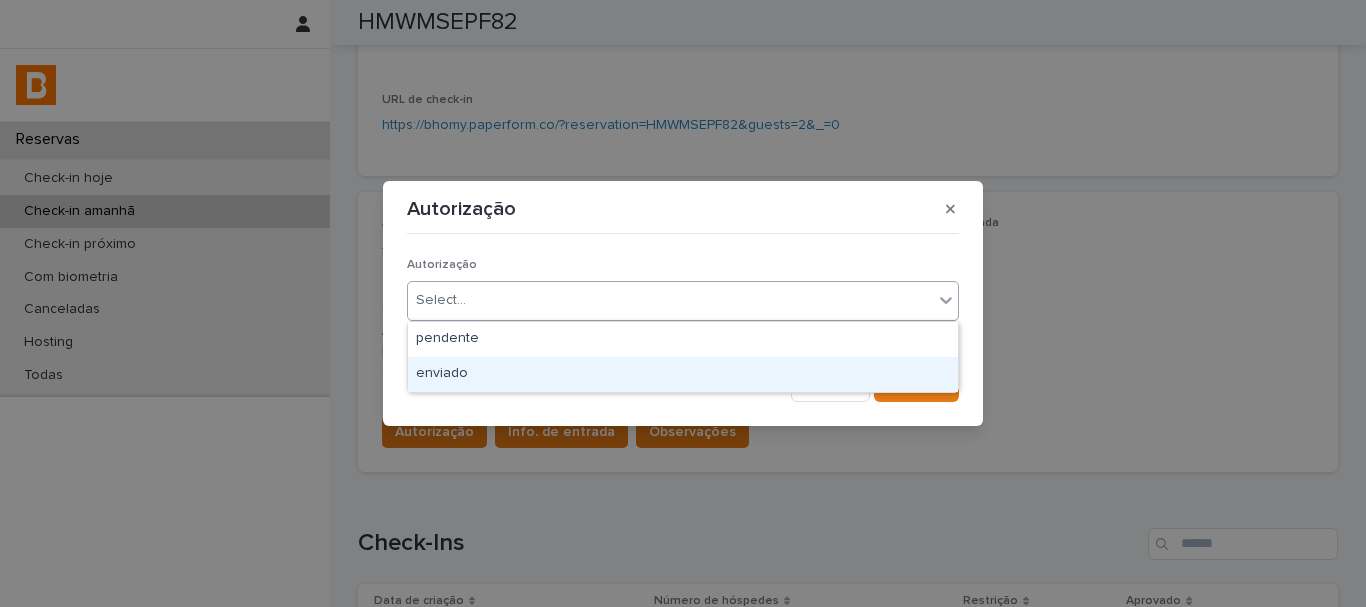 click on "enviado" at bounding box center [683, 374] 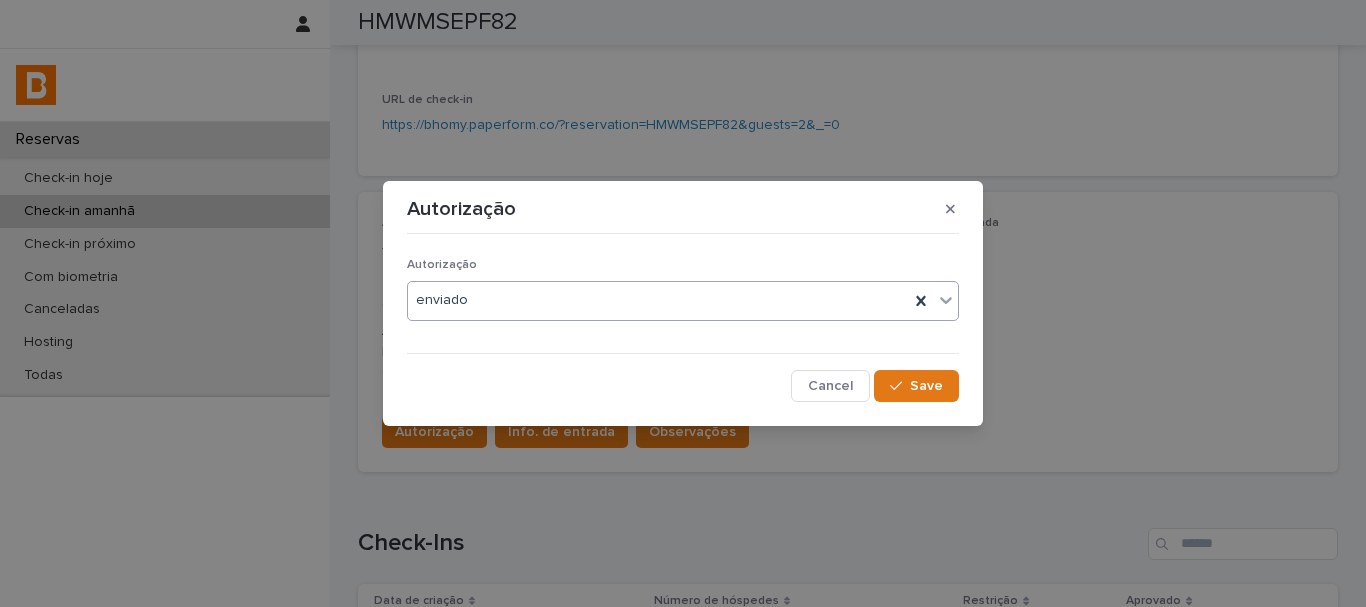 click at bounding box center (900, 386) 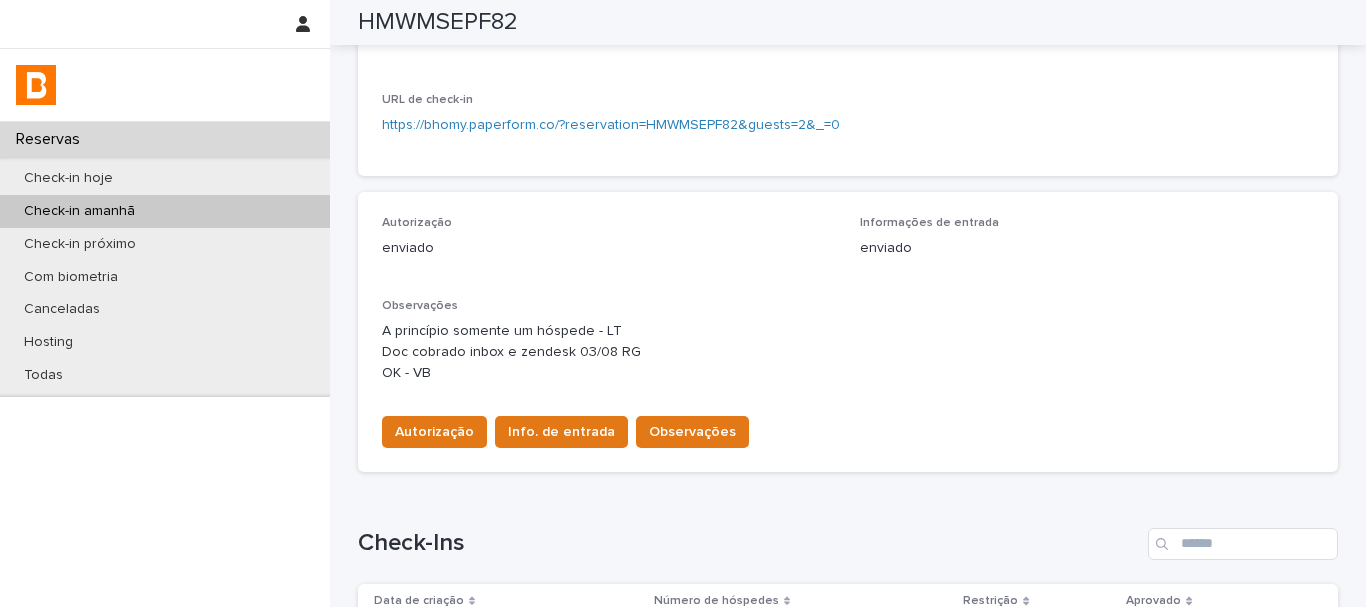 click on "enviado" at bounding box center (609, 248) 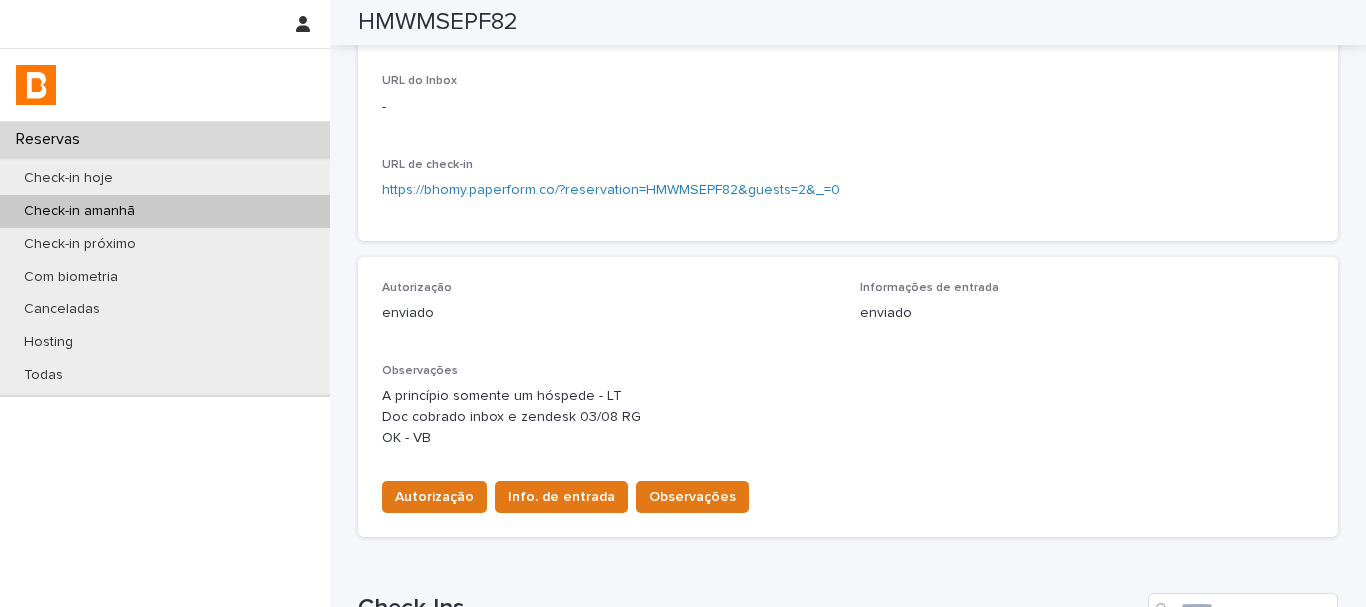 scroll, scrollTop: 310, scrollLeft: 0, axis: vertical 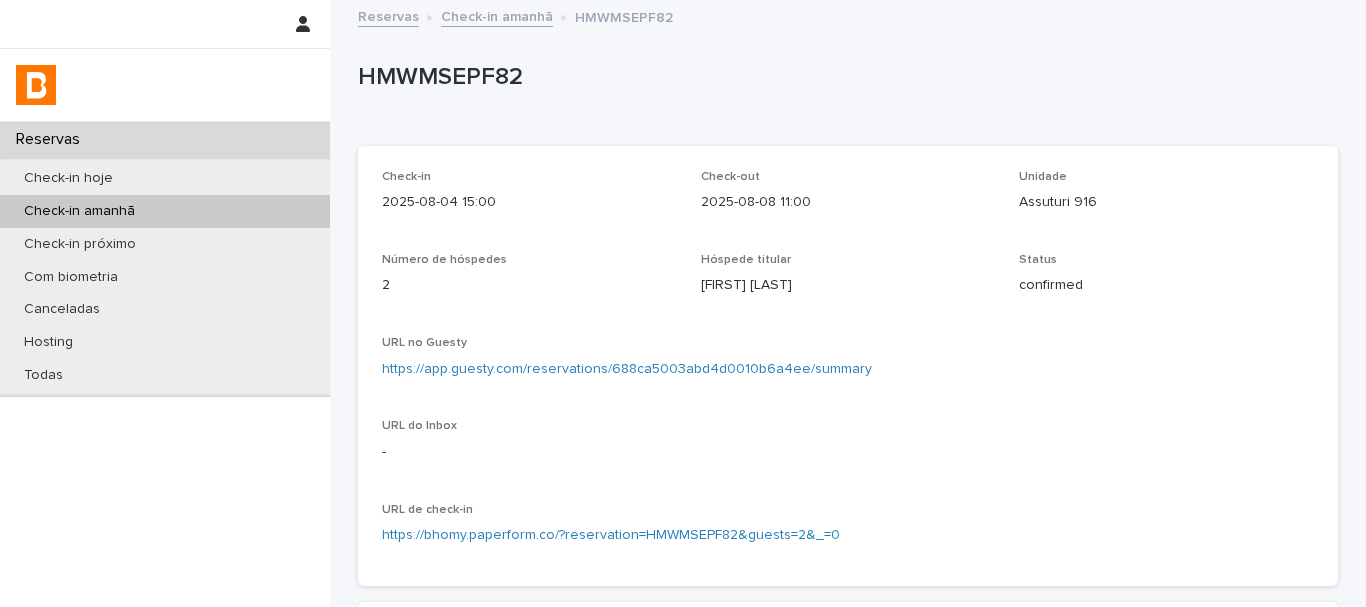 click on "Check-in amanhã" at bounding box center [79, 211] 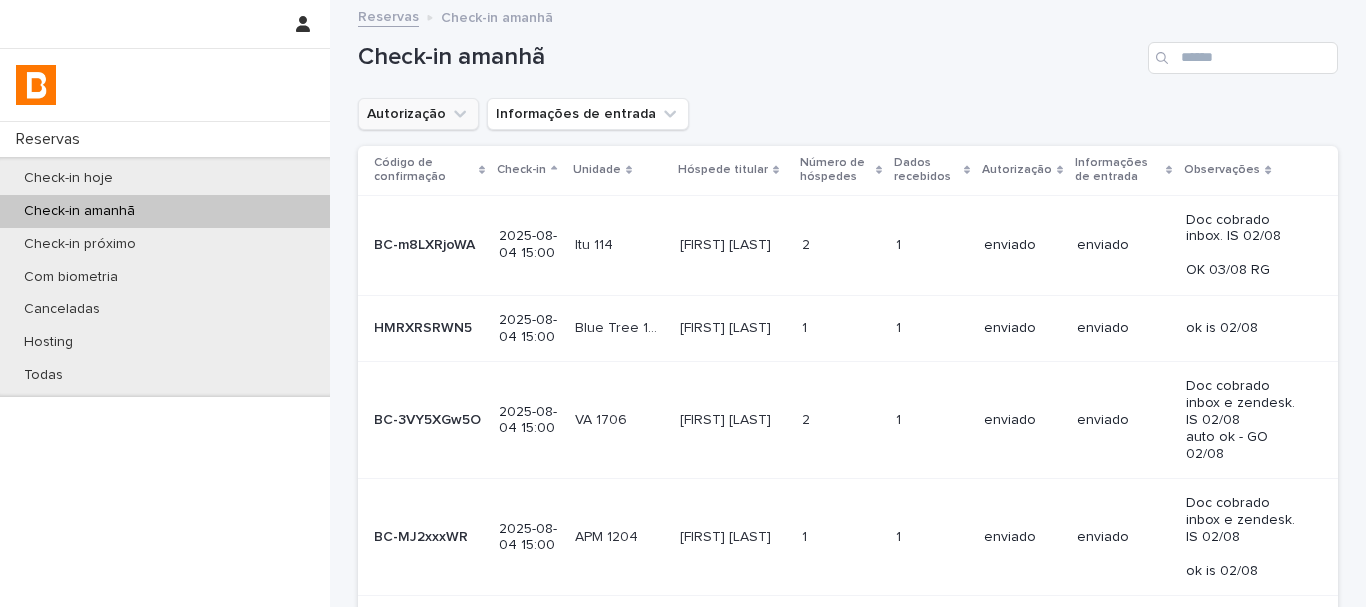 click 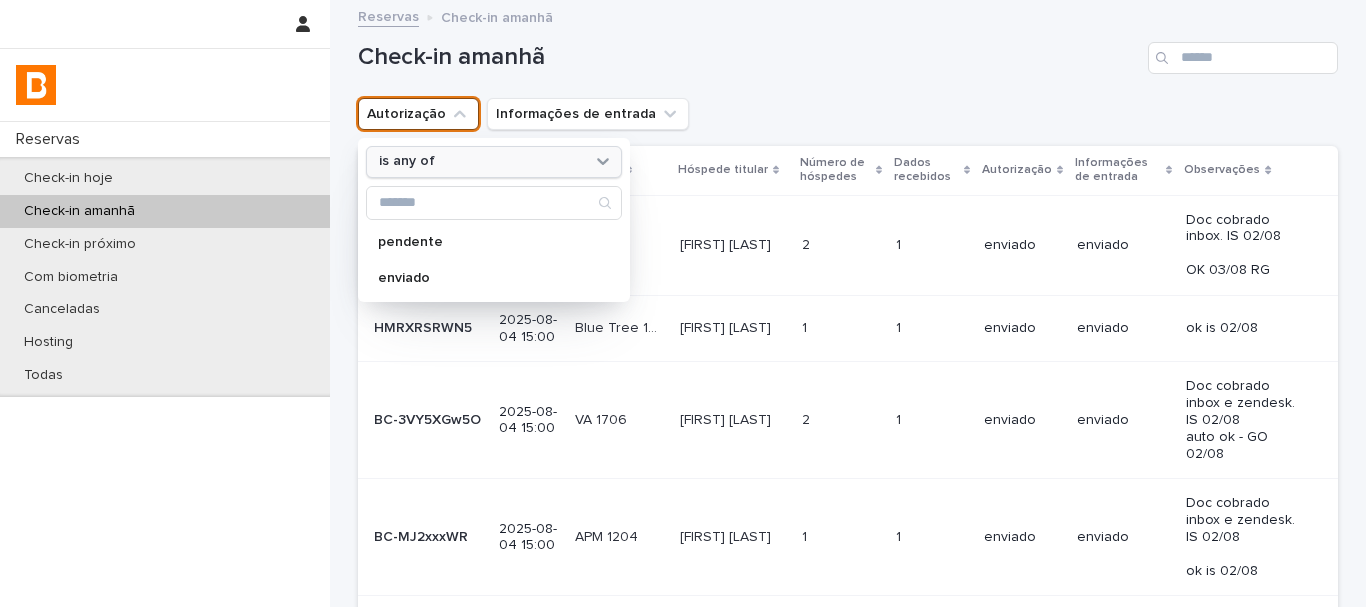 click on "is any of" at bounding box center (481, 161) 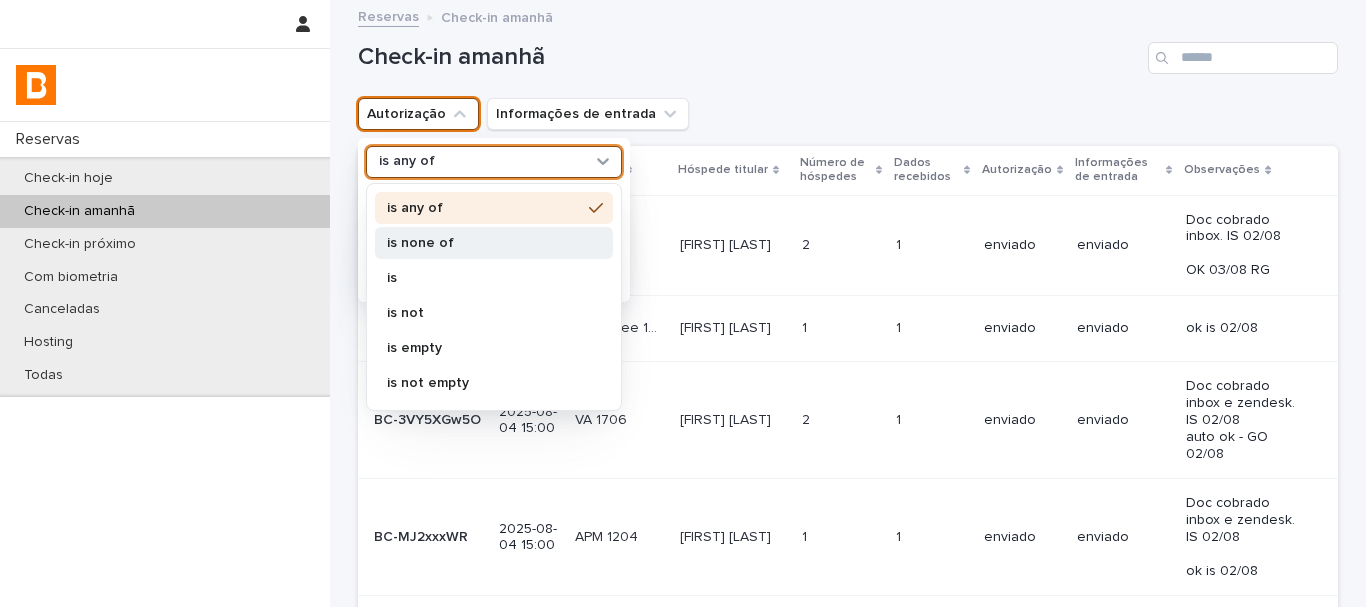 click on "is none of" at bounding box center [484, 243] 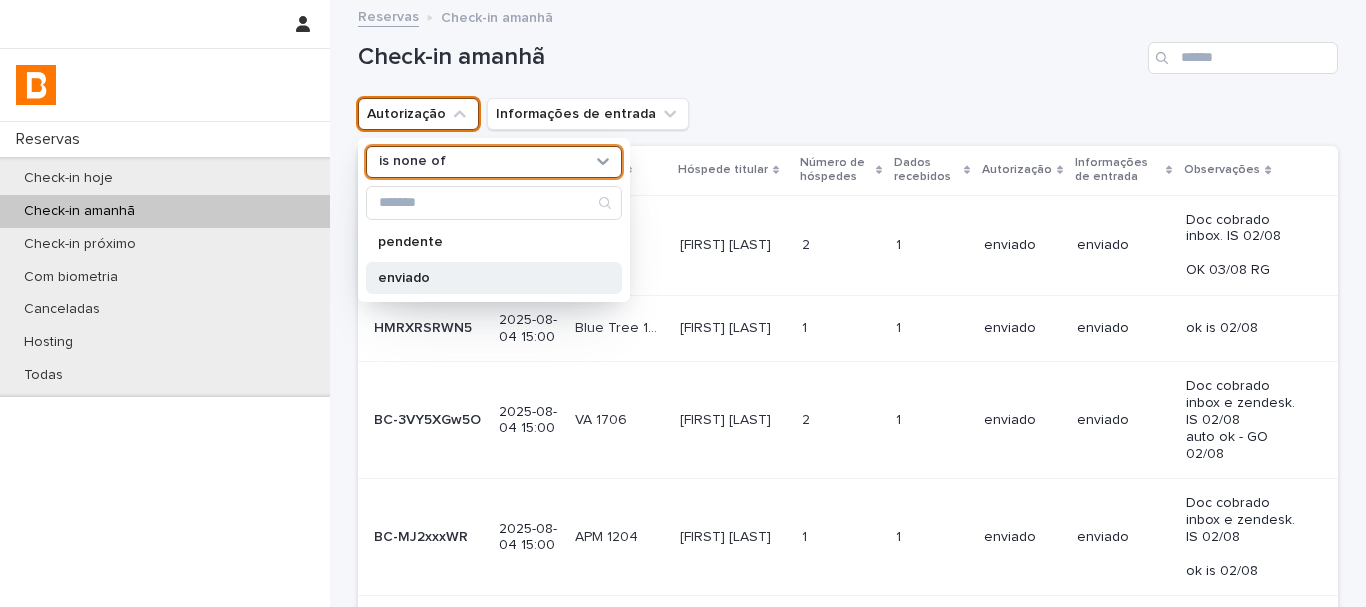 click on "enviado" at bounding box center [484, 278] 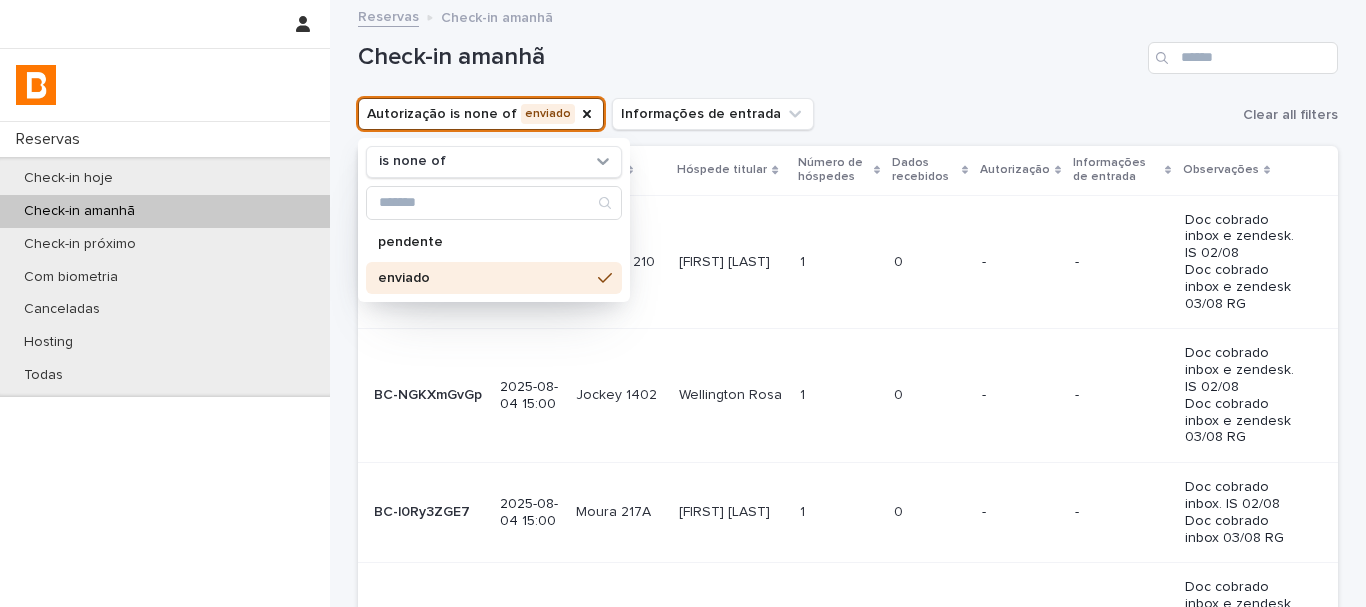 click on "Check-in amanhã" at bounding box center (848, 50) 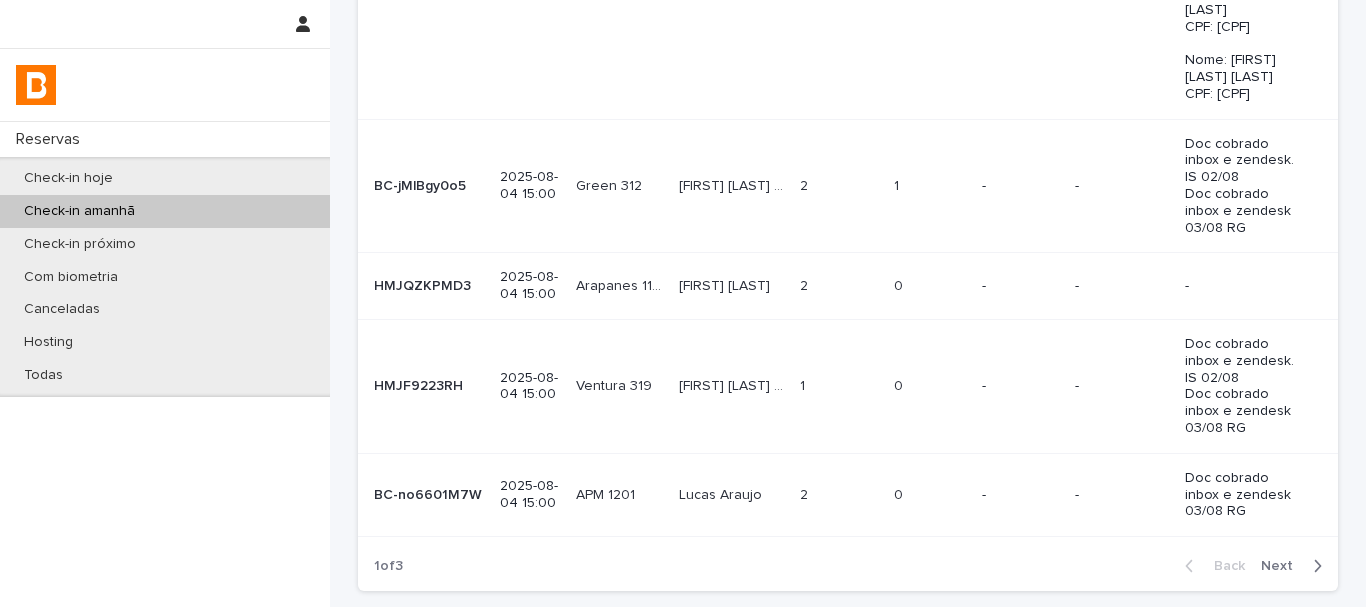 scroll, scrollTop: 900, scrollLeft: 0, axis: vertical 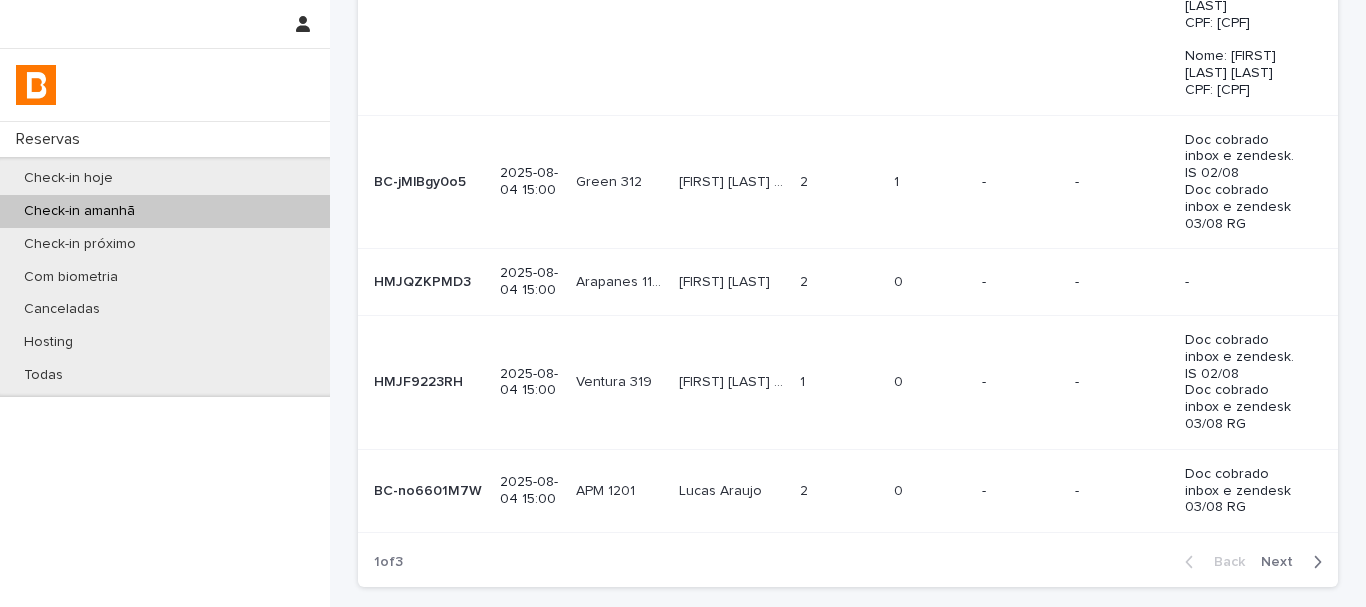 click on "2 2" at bounding box center (839, 182) 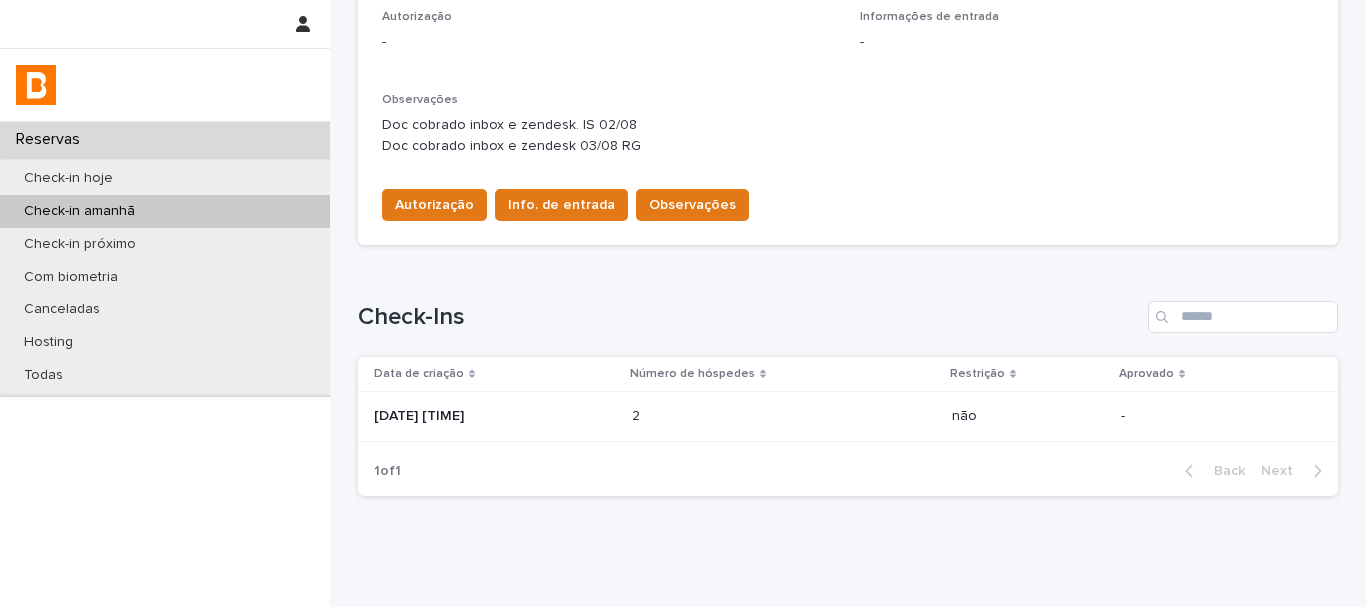 scroll, scrollTop: 678, scrollLeft: 0, axis: vertical 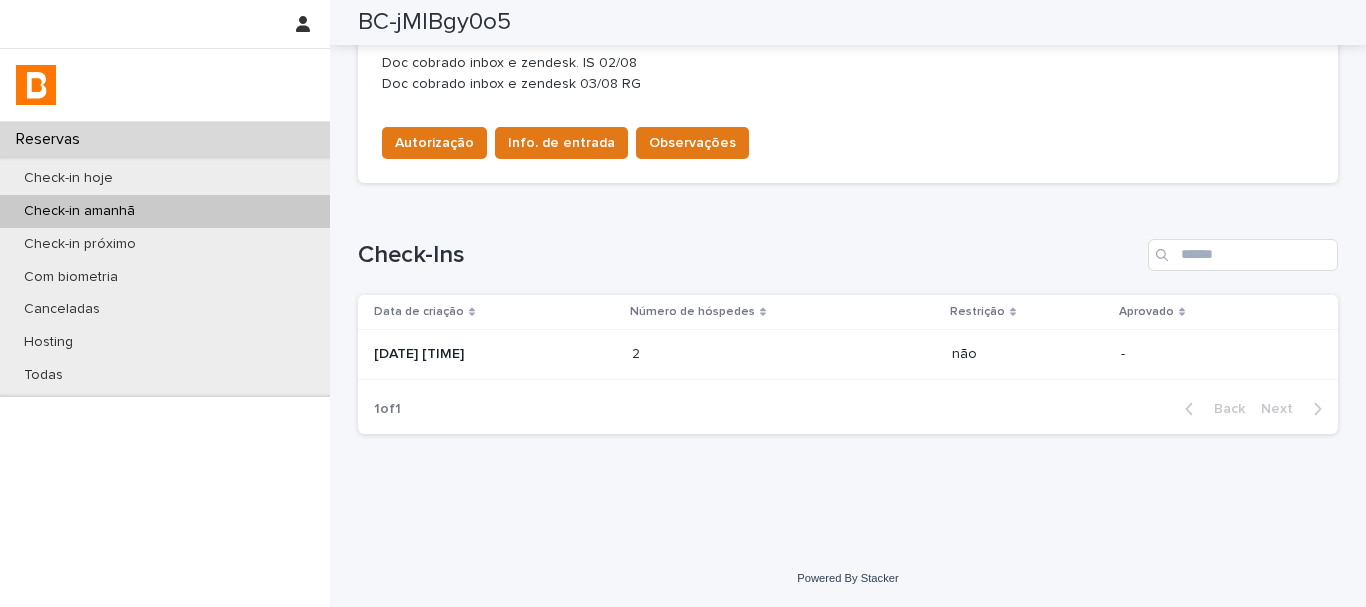 click at bounding box center (719, 354) 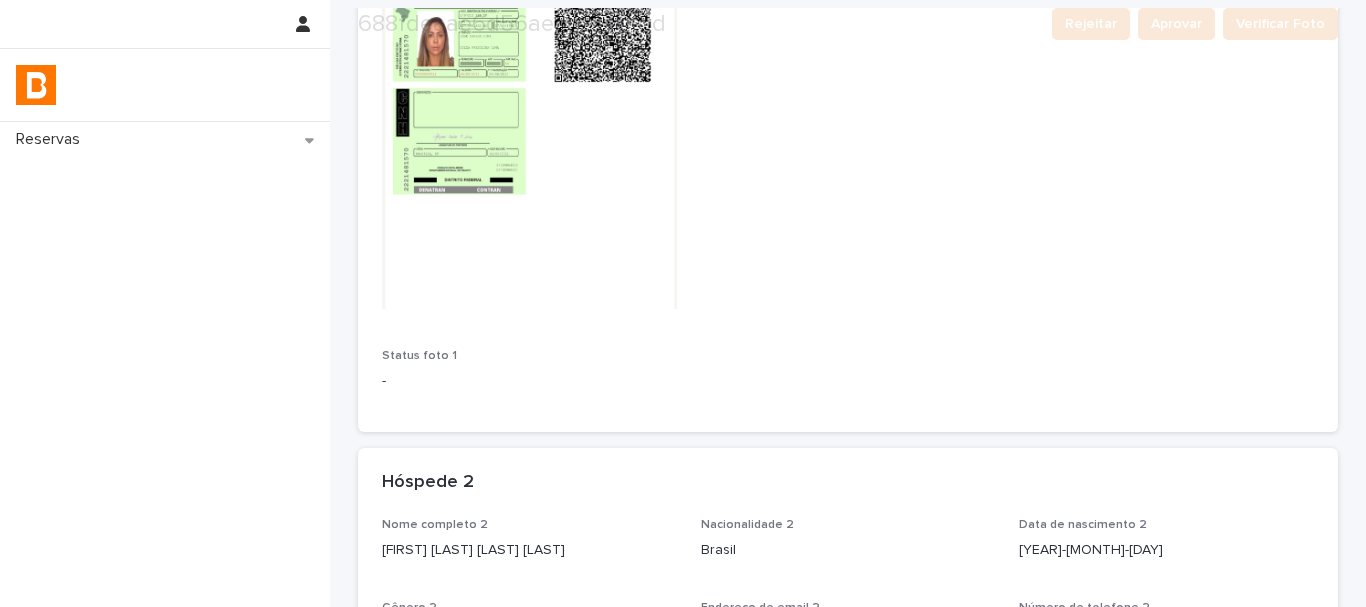 scroll, scrollTop: 555, scrollLeft: 0, axis: vertical 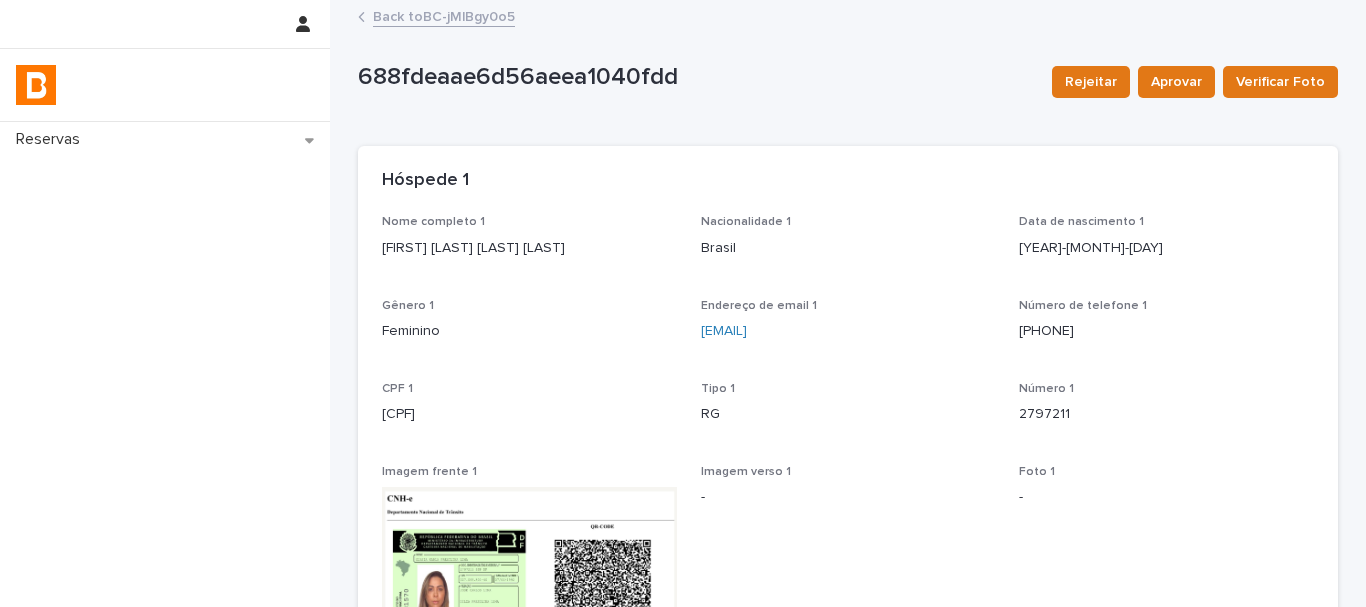 click on "Back to  BC-jMlBgy0o5" at bounding box center (444, 15) 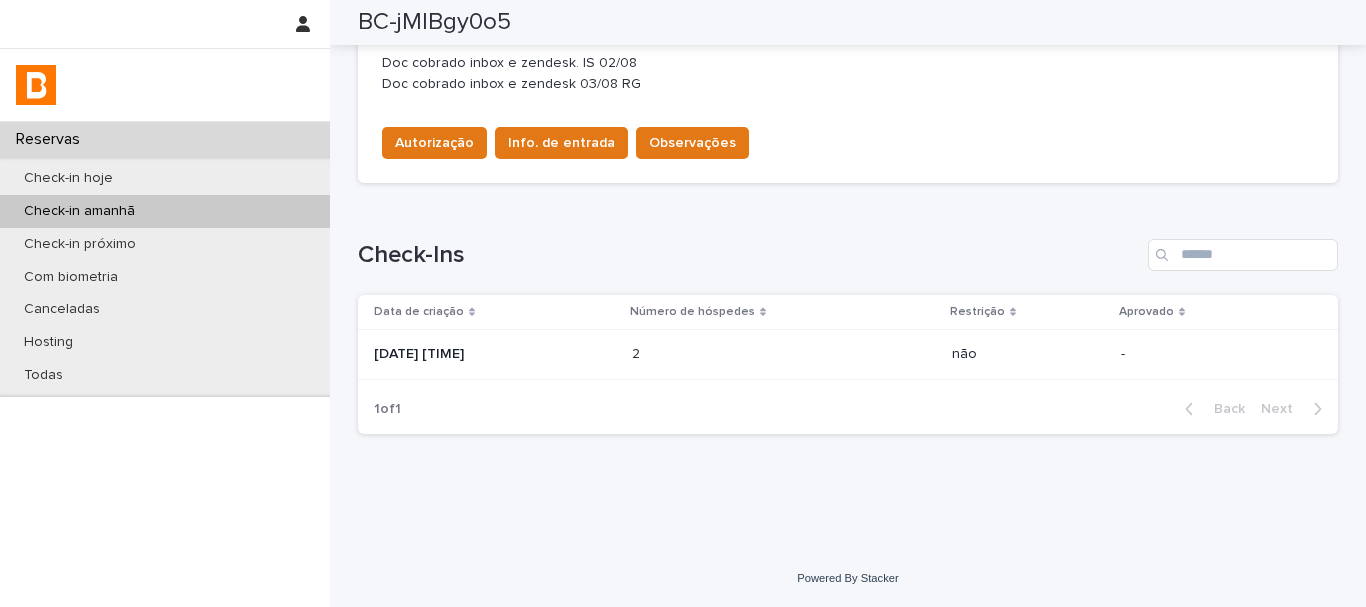 scroll, scrollTop: 0, scrollLeft: 0, axis: both 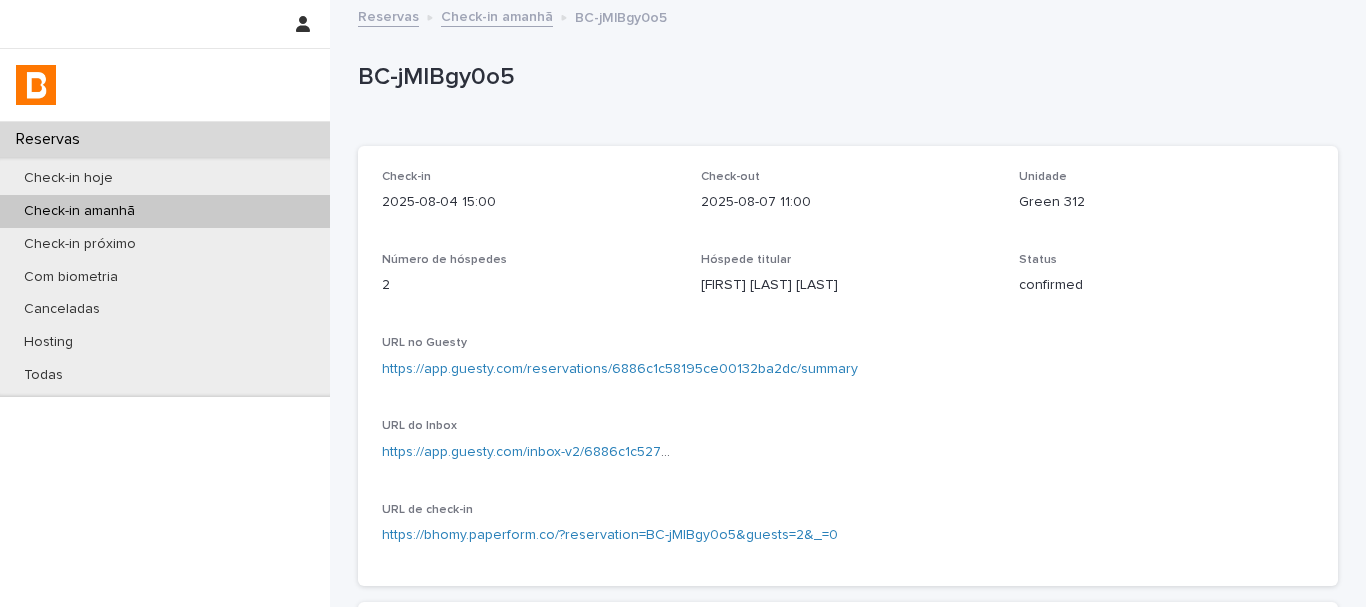 click on "BC-jMlBgy0o5" at bounding box center (844, 77) 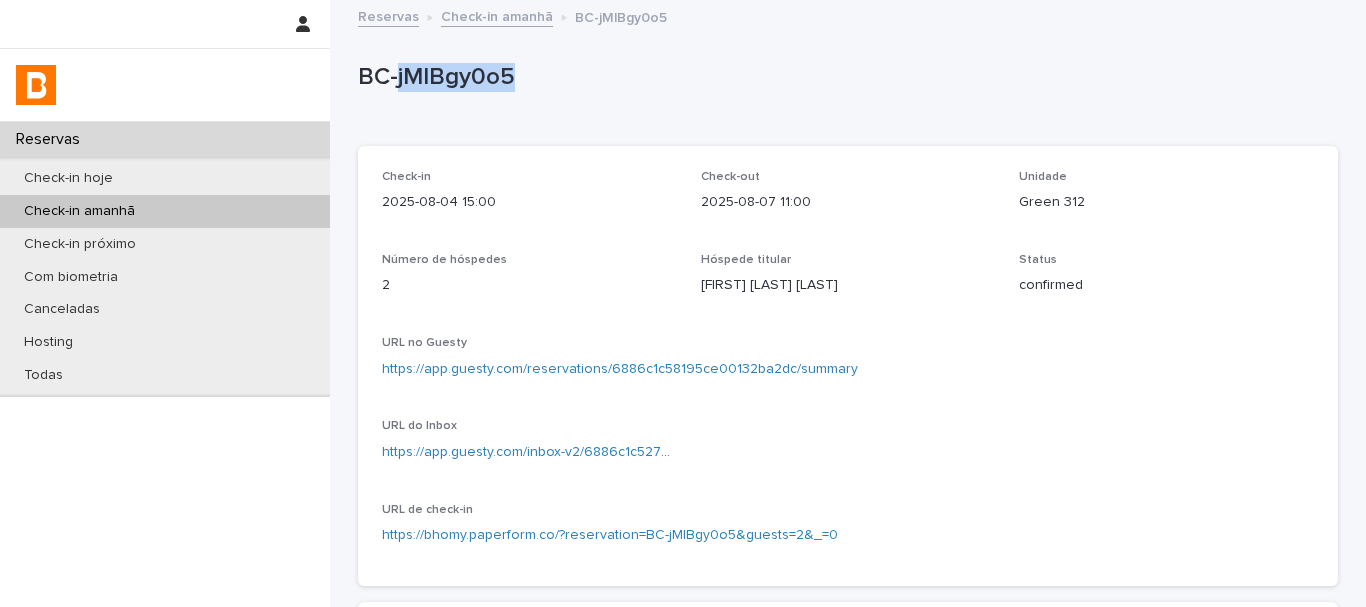 click on "BC-jMlBgy0o5" at bounding box center [844, 77] 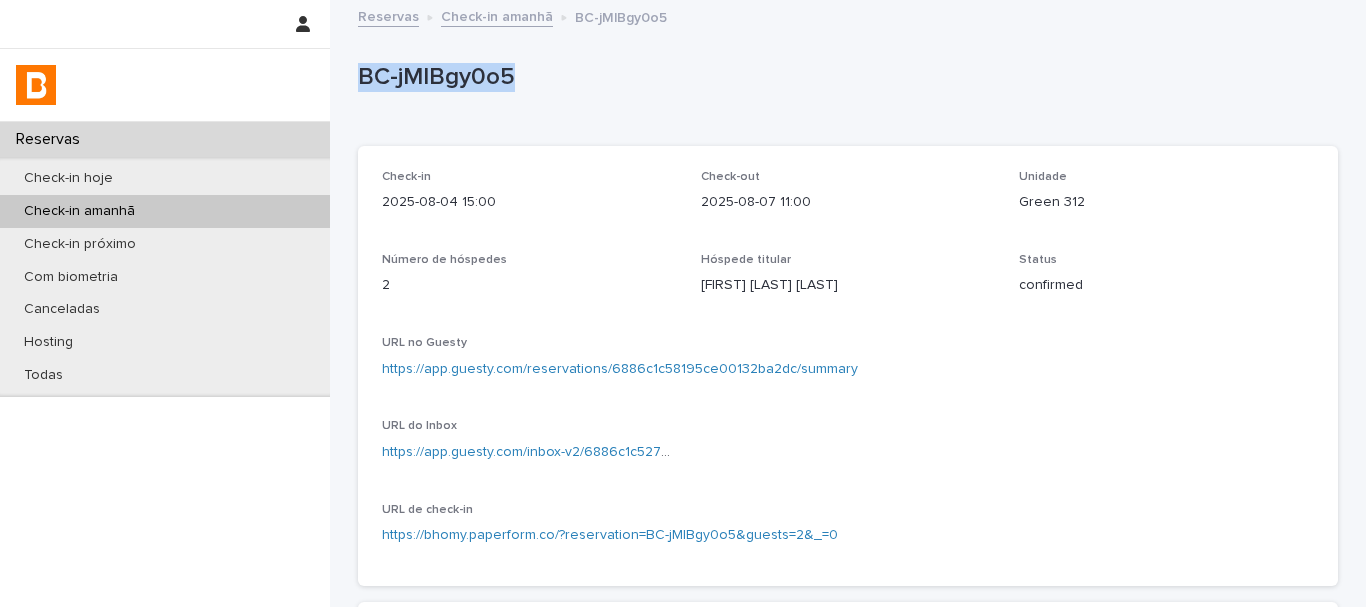 click on "BC-jMlBgy0o5" at bounding box center (844, 77) 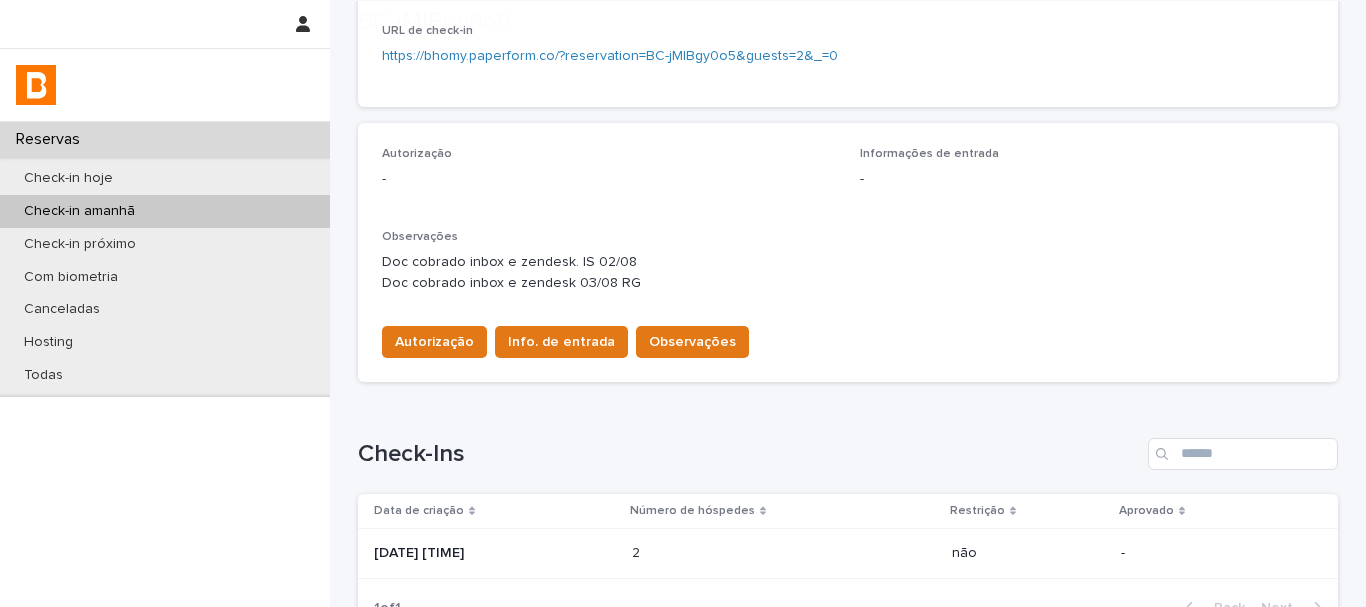 scroll, scrollTop: 600, scrollLeft: 0, axis: vertical 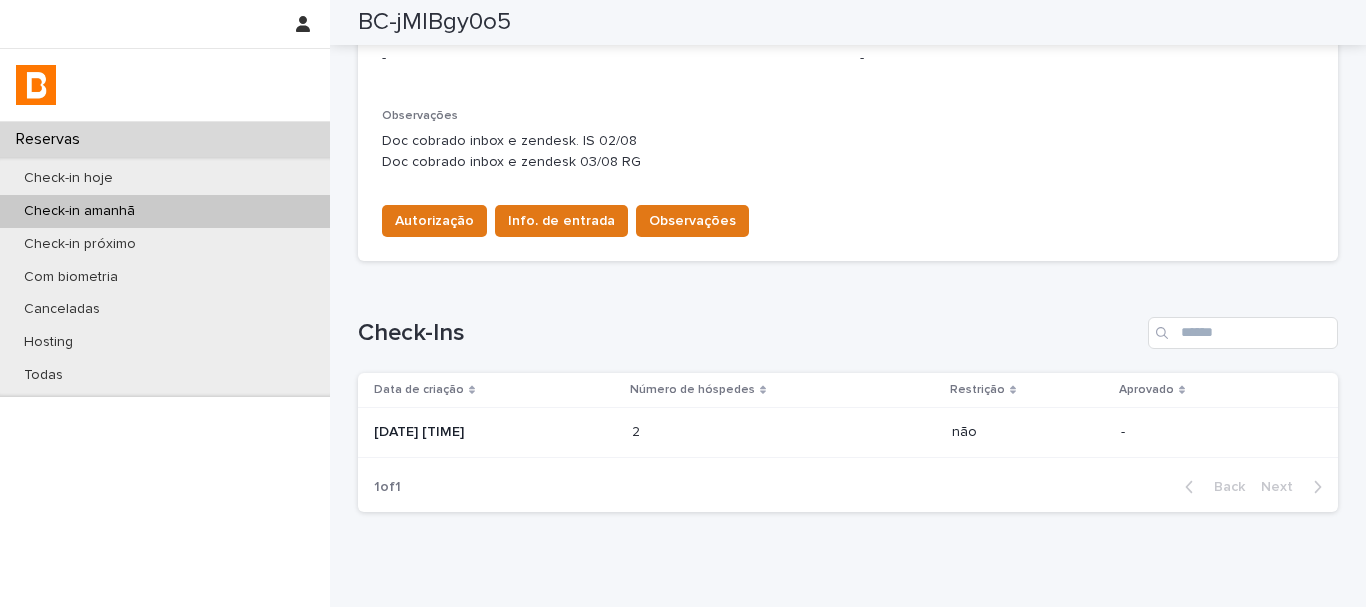 click on "Autorização - Informações de entrada - Observações Doc cobrado inbox e zendesk. IS 02/08
Doc cobrado inbox e zendesk 03/08 RG Autorização Info. de entrada Observações" at bounding box center (848, 131) 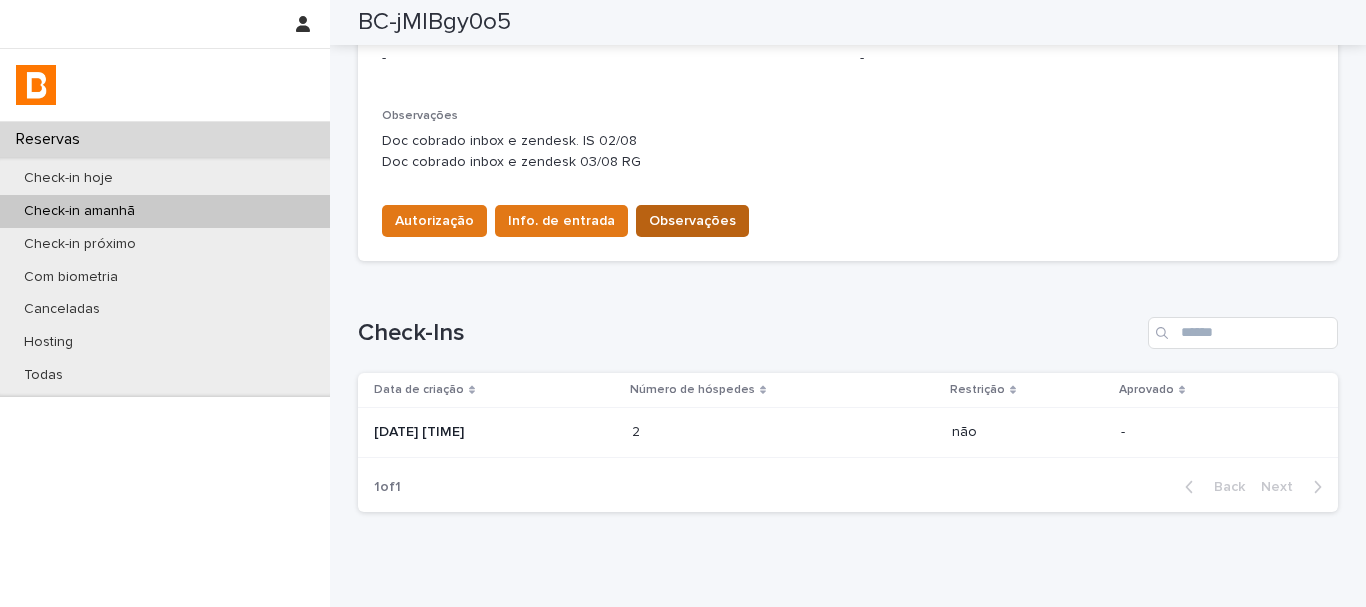 click on "Observações" at bounding box center [692, 221] 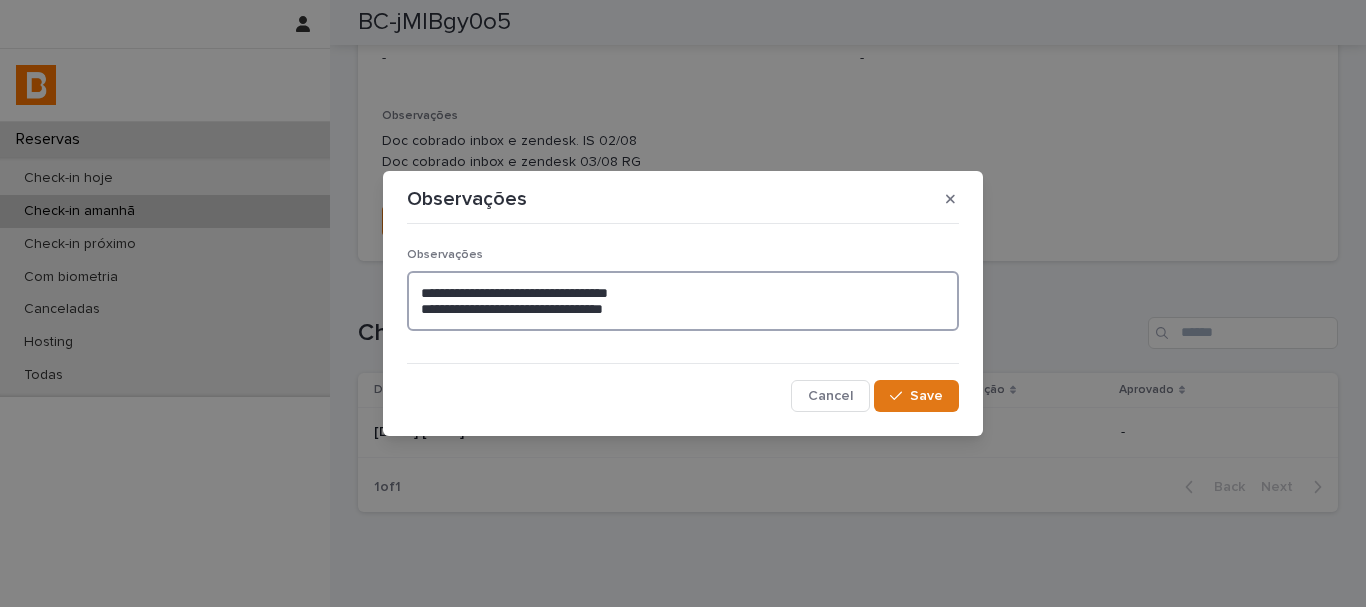 click on "**********" at bounding box center [683, 301] 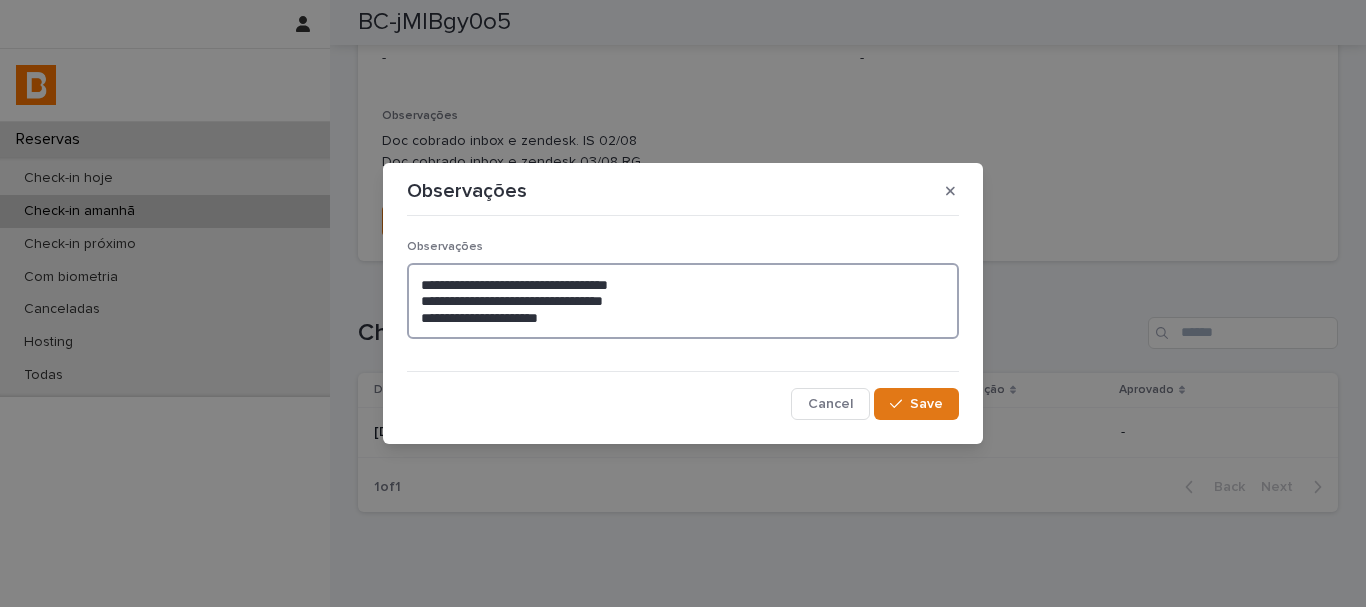 click on "**********" at bounding box center (683, 301) 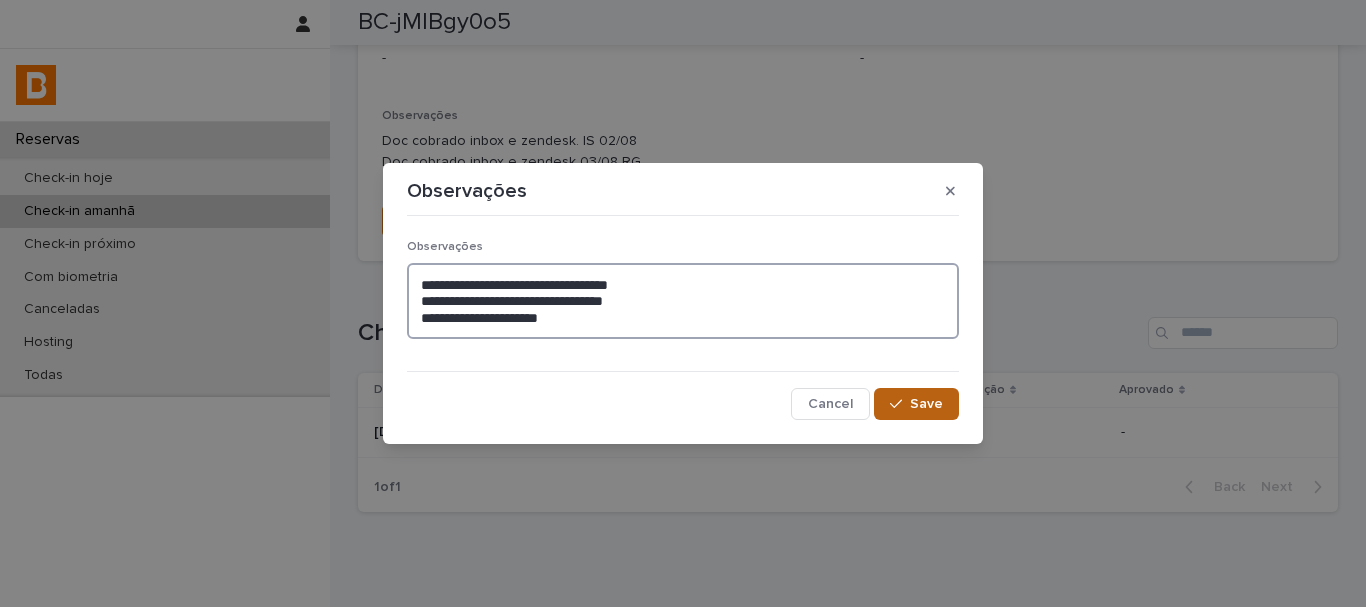 type on "**********" 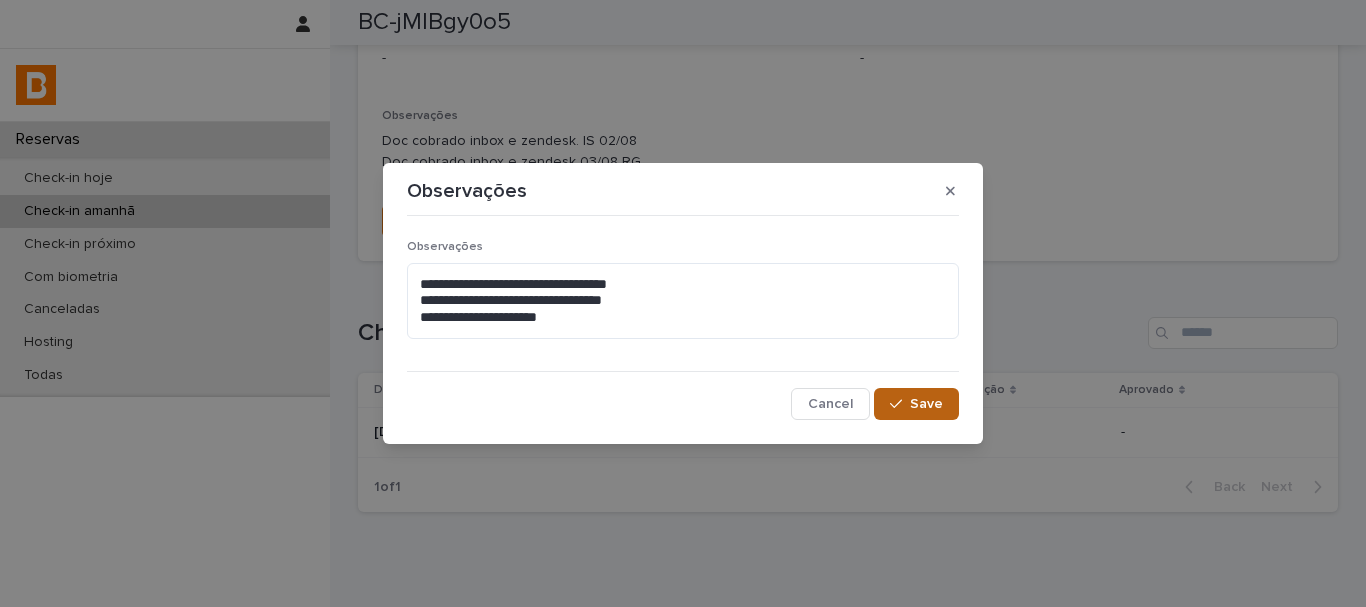 click at bounding box center (900, 404) 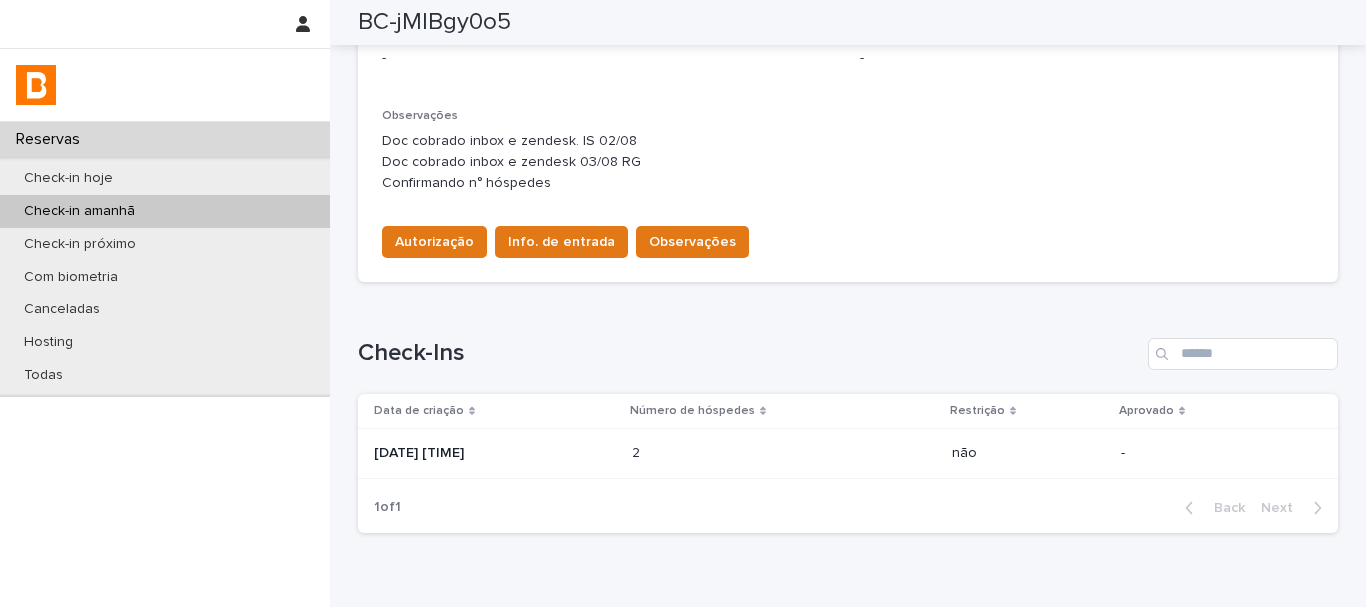 scroll, scrollTop: 610, scrollLeft: 0, axis: vertical 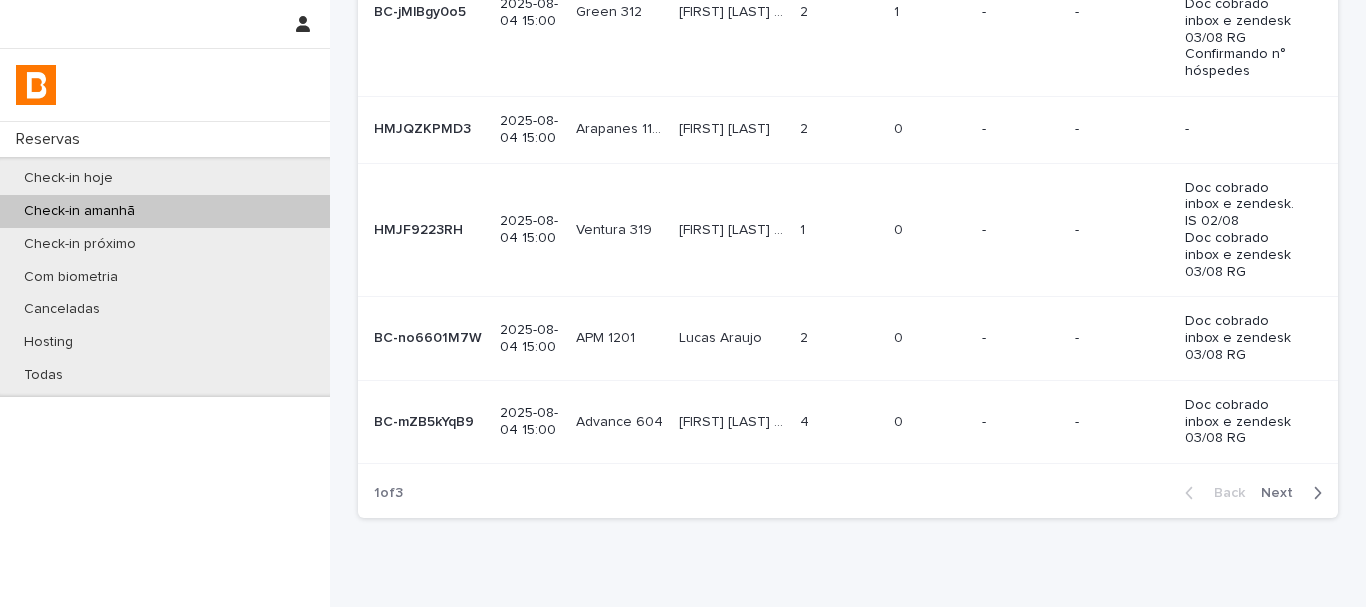 click on "Next" at bounding box center [1283, 493] 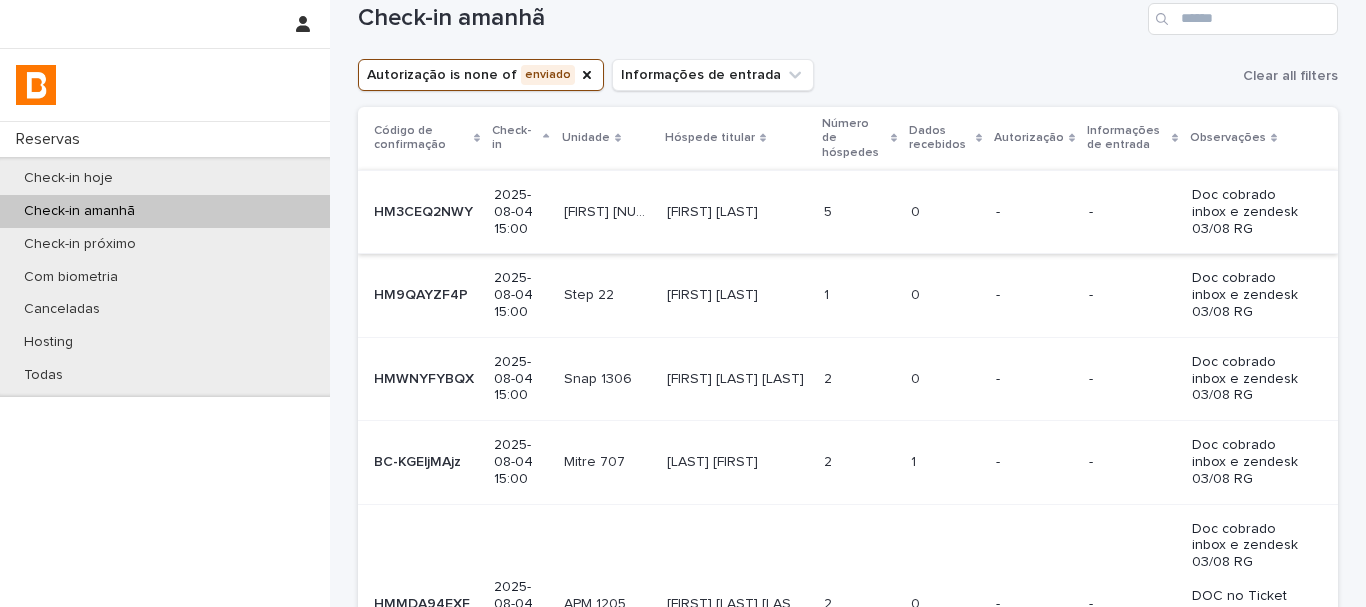 scroll, scrollTop: 100, scrollLeft: 0, axis: vertical 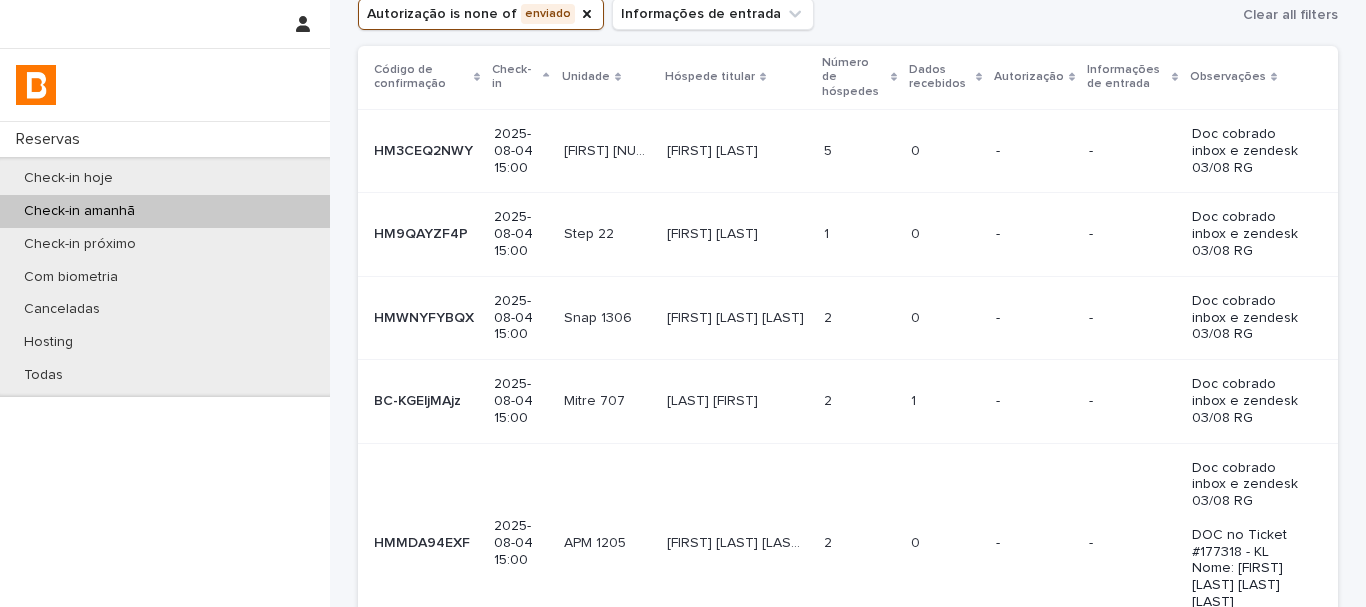 click on "-" at bounding box center [1034, 401] 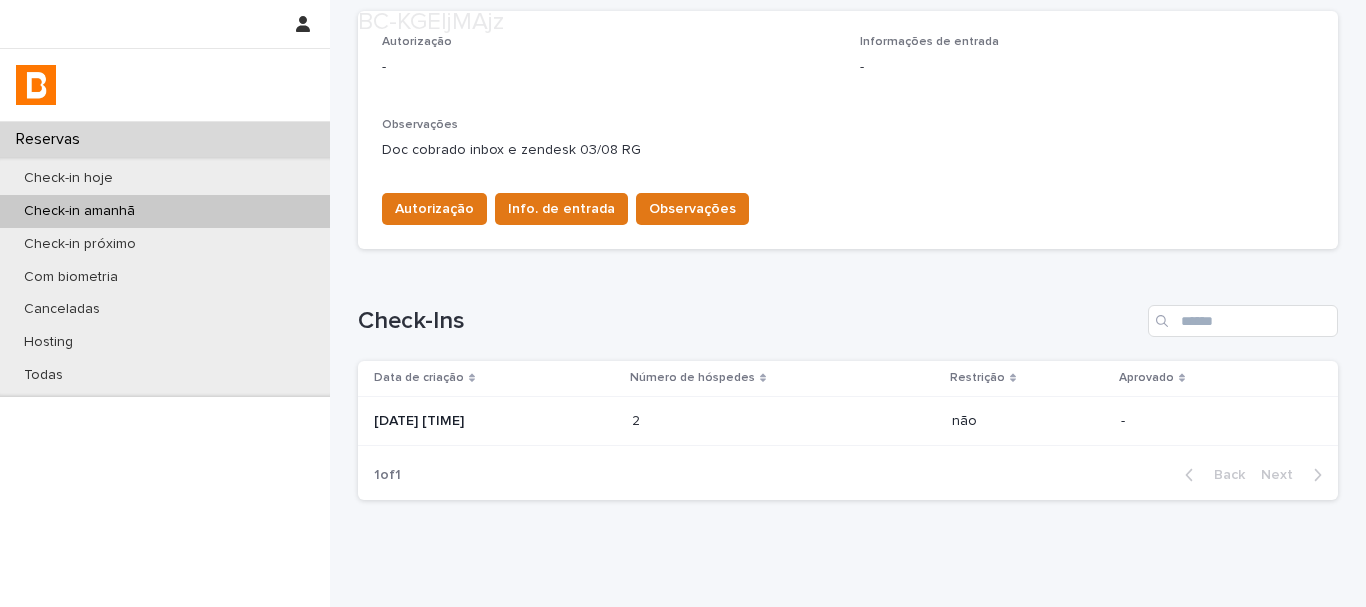 scroll, scrollTop: 657, scrollLeft: 0, axis: vertical 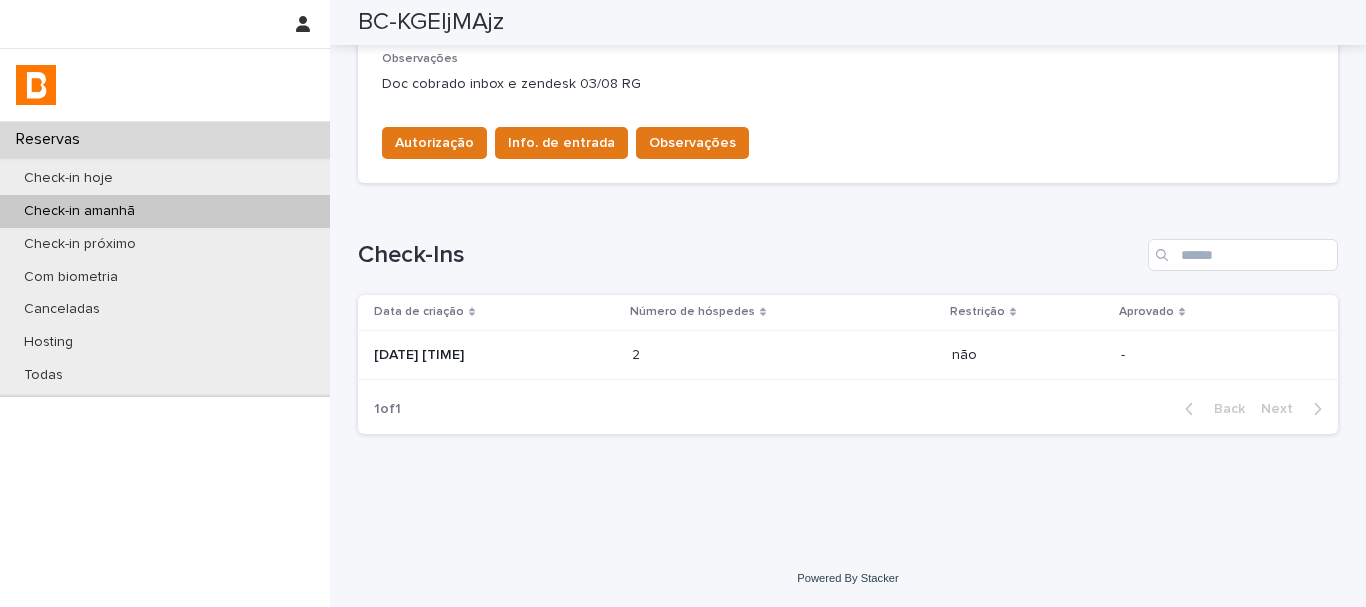 click on "[DATE] [TIME]" at bounding box center (495, 353) 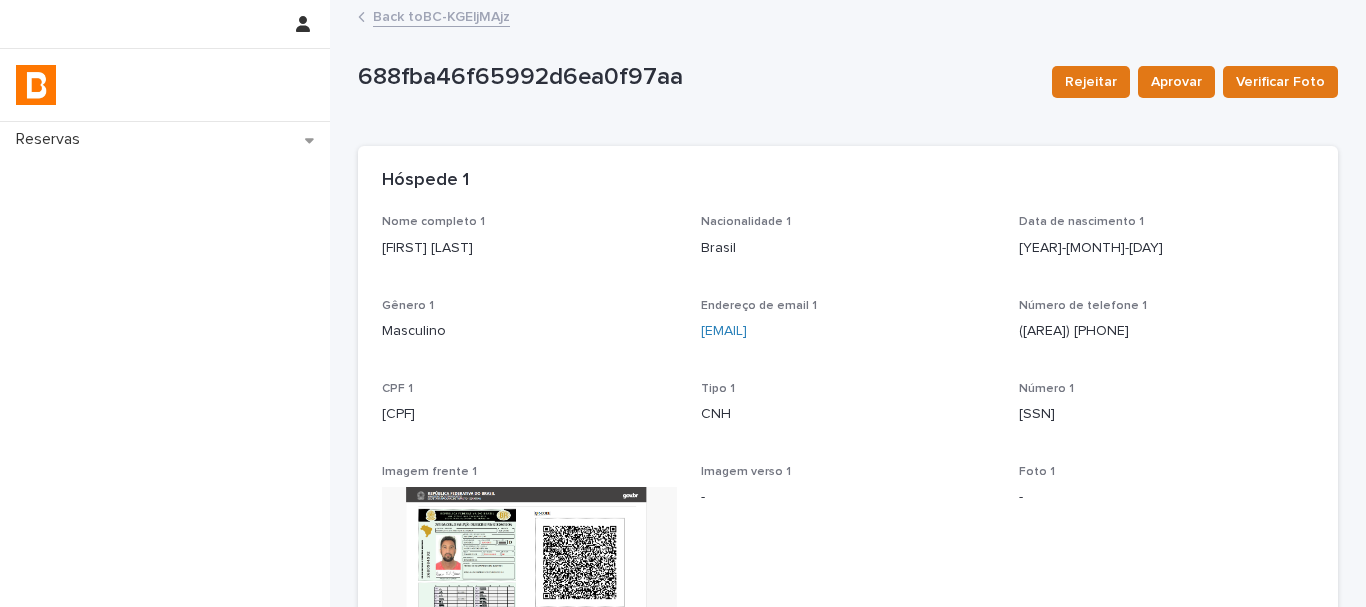 scroll, scrollTop: 400, scrollLeft: 0, axis: vertical 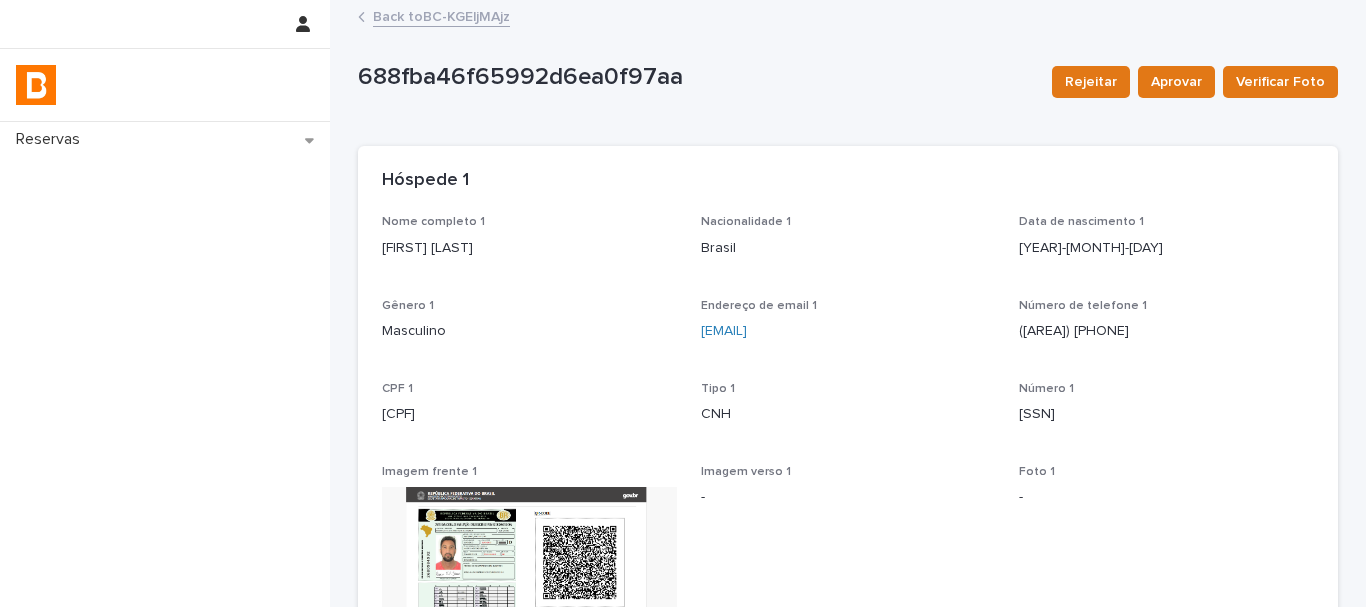 click on "Back to  BC-KGEljMAjz" at bounding box center [441, 15] 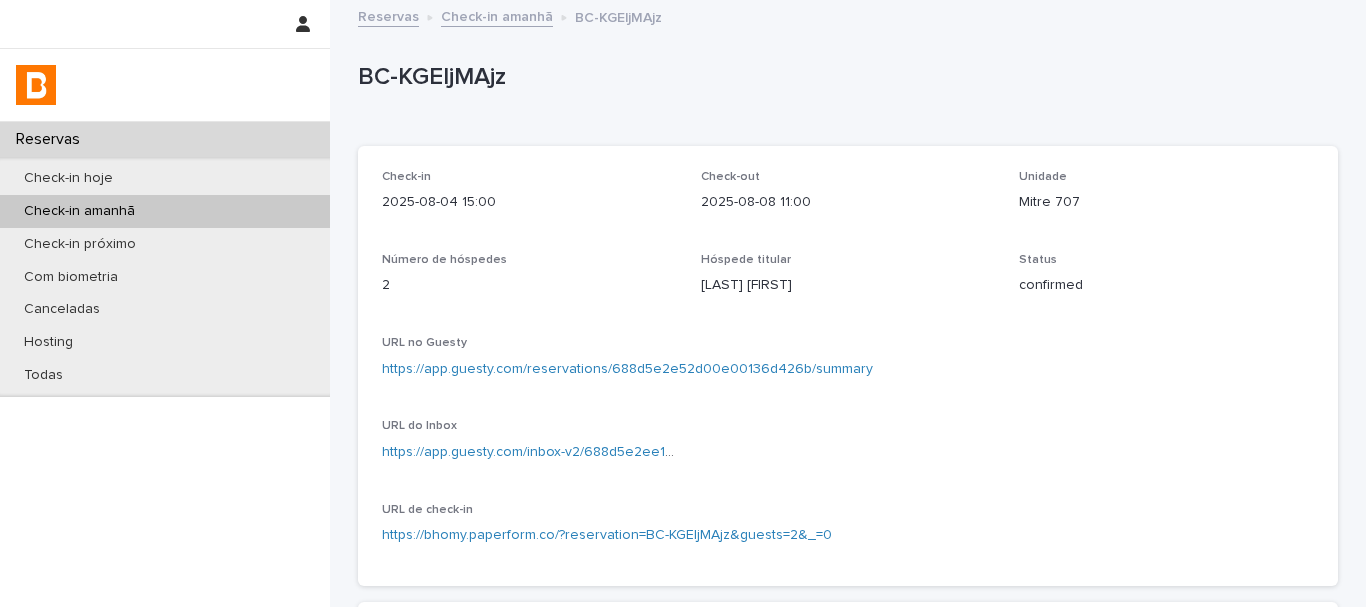 click on "BC-KGEljMAjz" at bounding box center (844, 77) 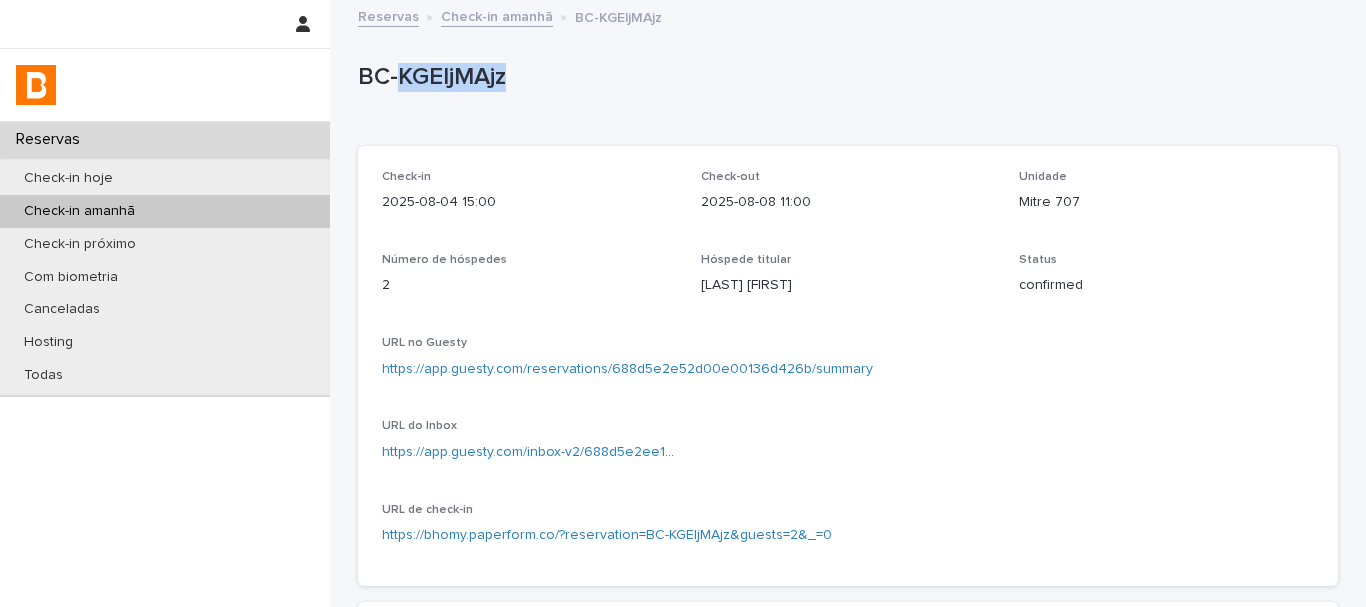 click on "BC-KGEljMAjz" at bounding box center [844, 77] 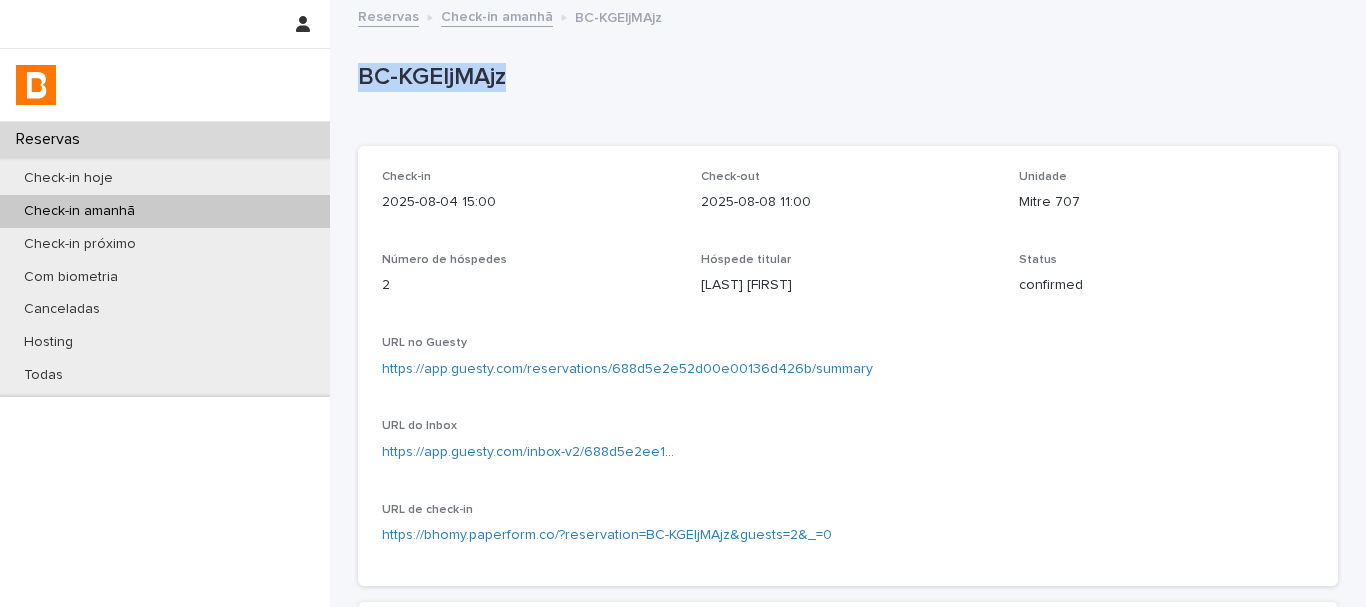 click on "BC-KGEljMAjz" at bounding box center [844, 77] 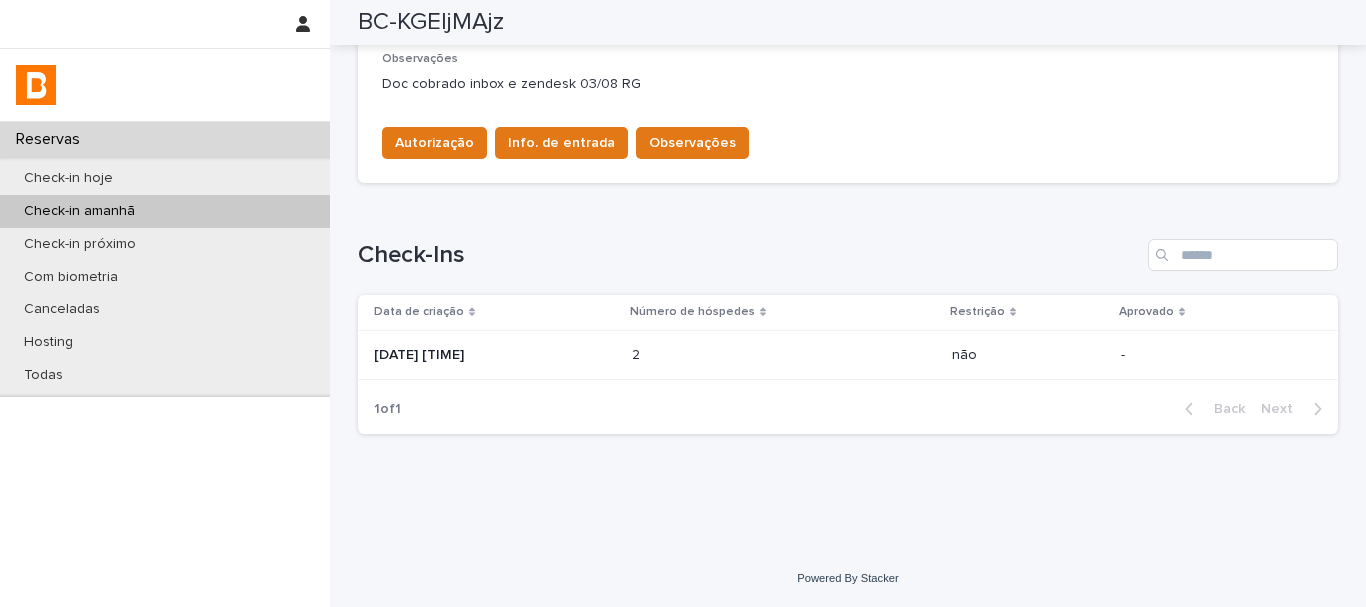 click on "[DATE] [TIME]" at bounding box center (491, 355) 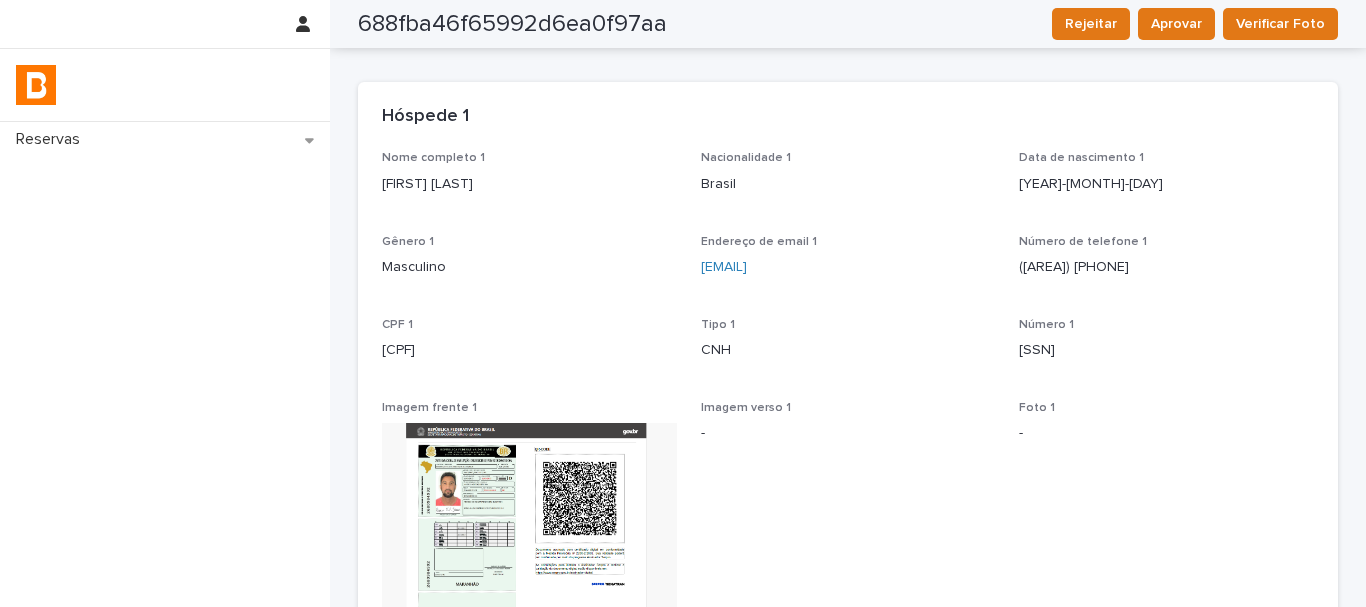 scroll, scrollTop: 0, scrollLeft: 0, axis: both 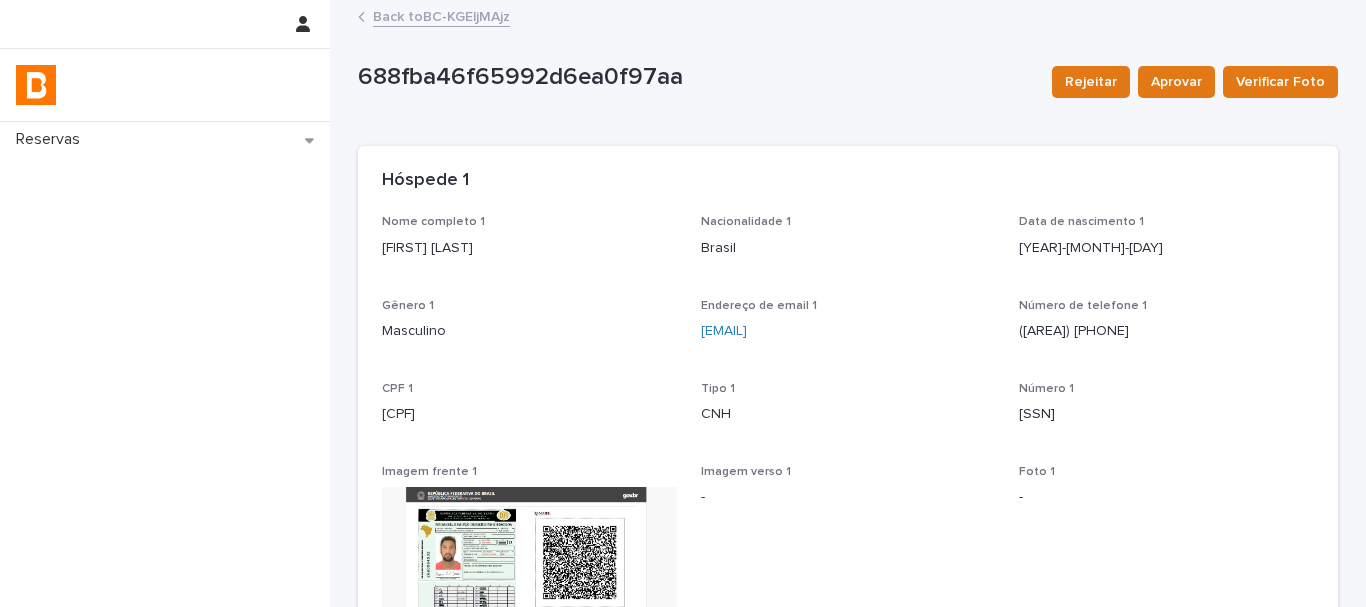 click on "[FIRST] [LAST]" at bounding box center (529, 248) 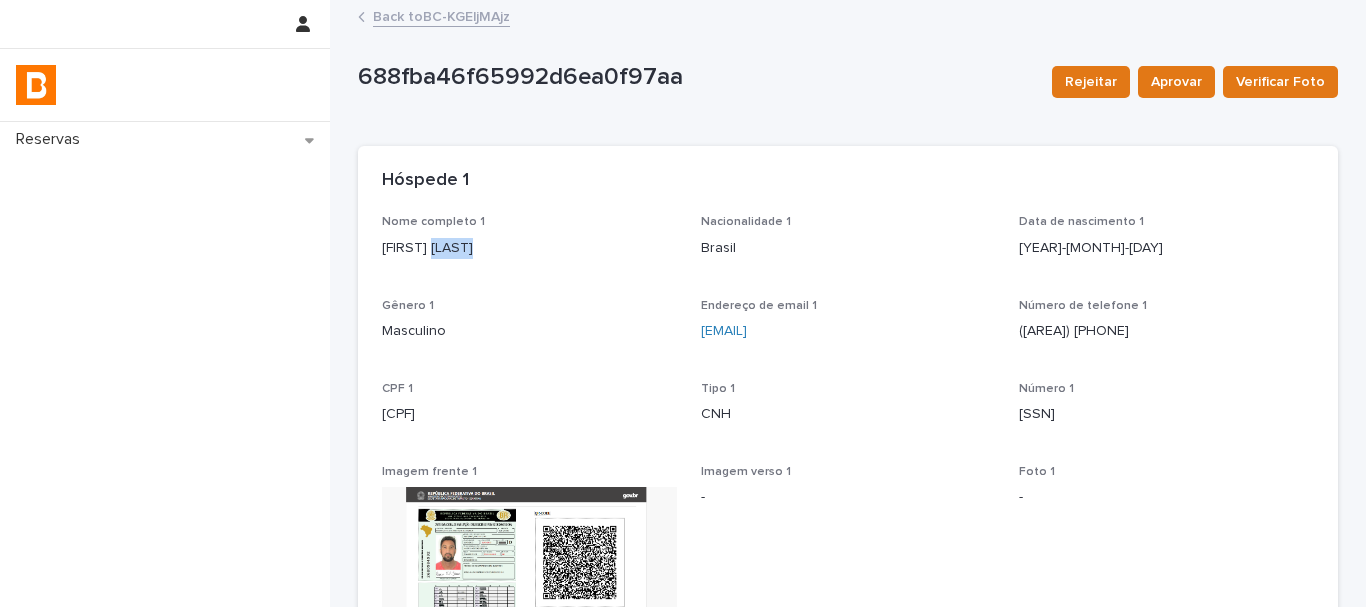 click on "[FIRST] [LAST]" at bounding box center (529, 248) 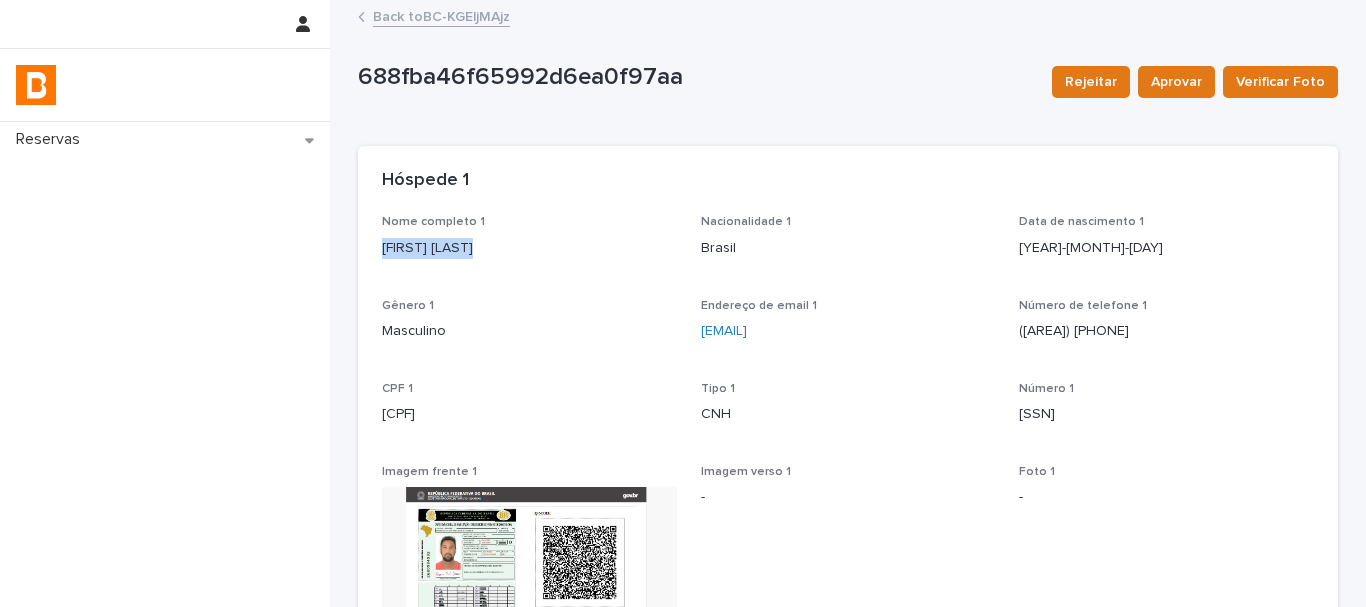 click on "[FIRST] [LAST]" at bounding box center (529, 248) 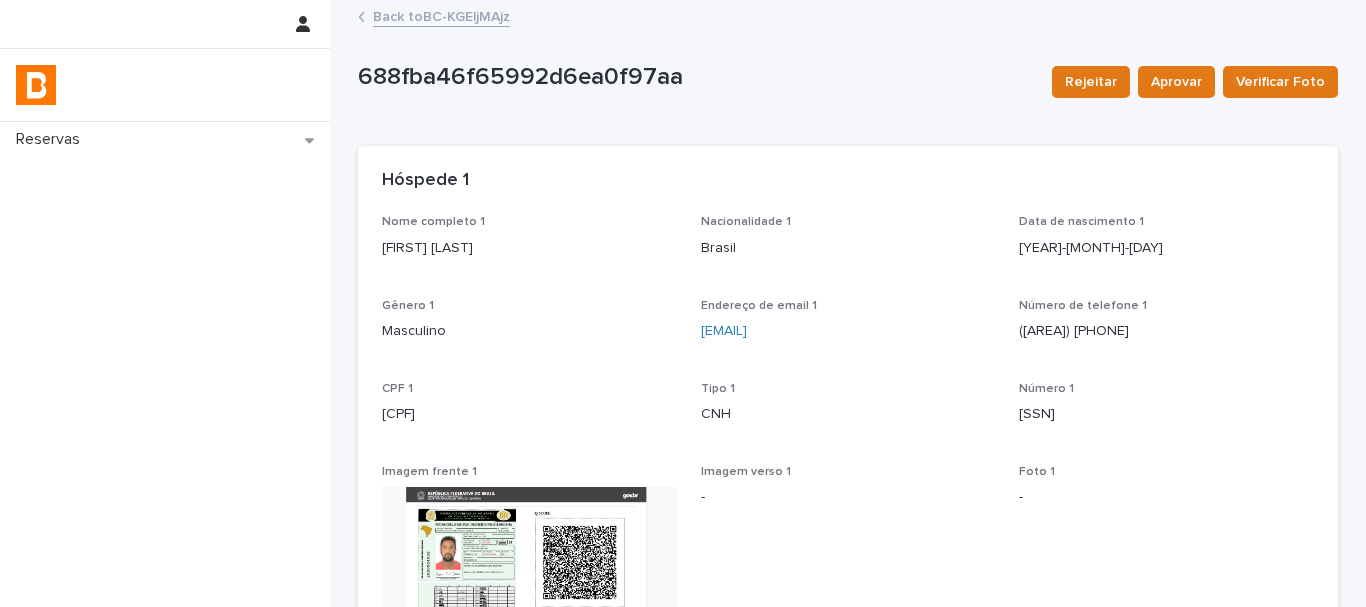 click on "[CPF]" at bounding box center (529, 414) 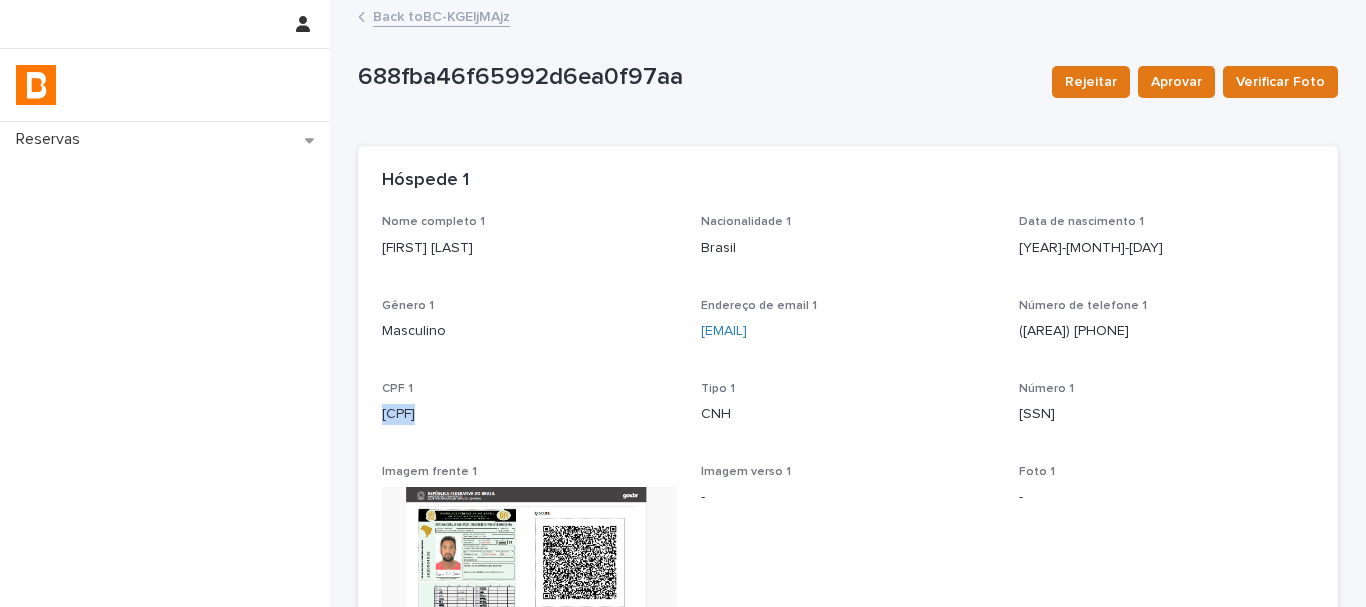 click on "[CPF]" at bounding box center [529, 414] 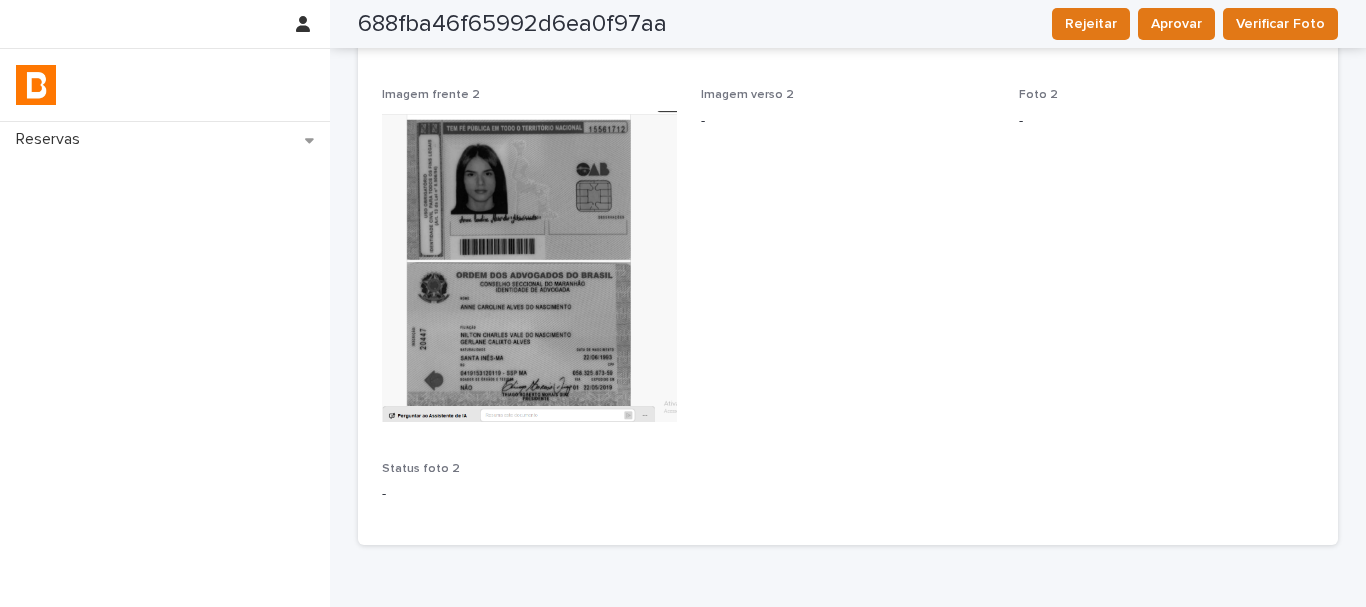 scroll, scrollTop: 800, scrollLeft: 0, axis: vertical 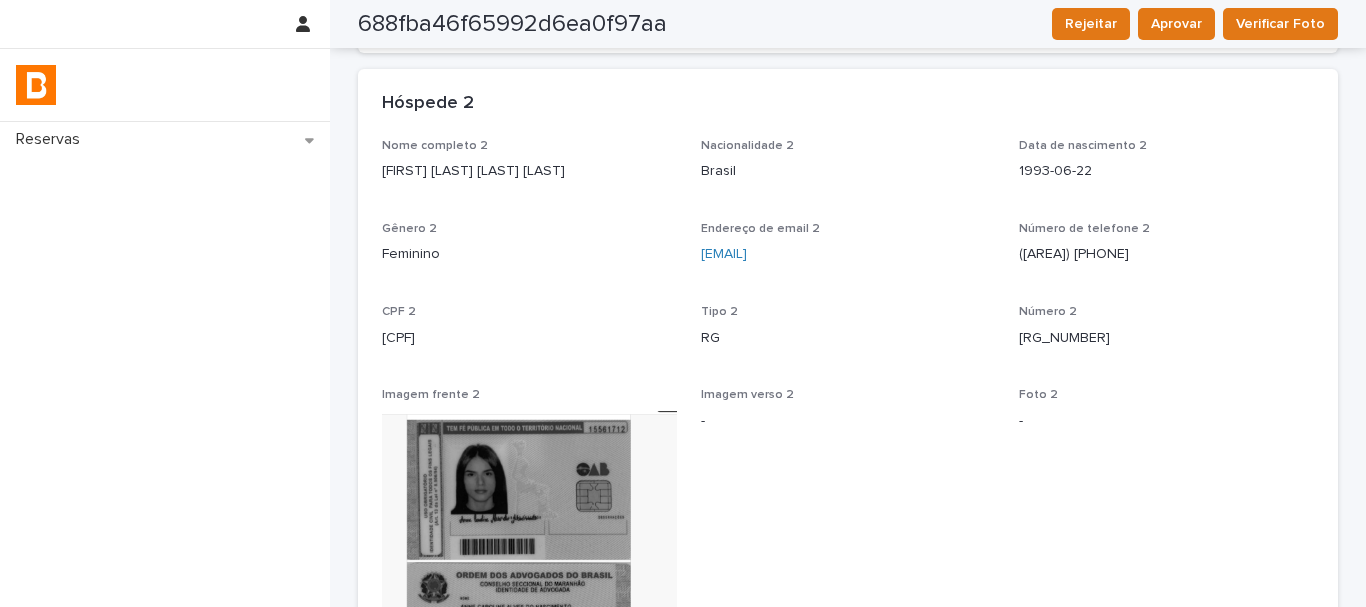 click on "[FIRST] [LAST] [LAST] [LAST]" at bounding box center (529, 171) 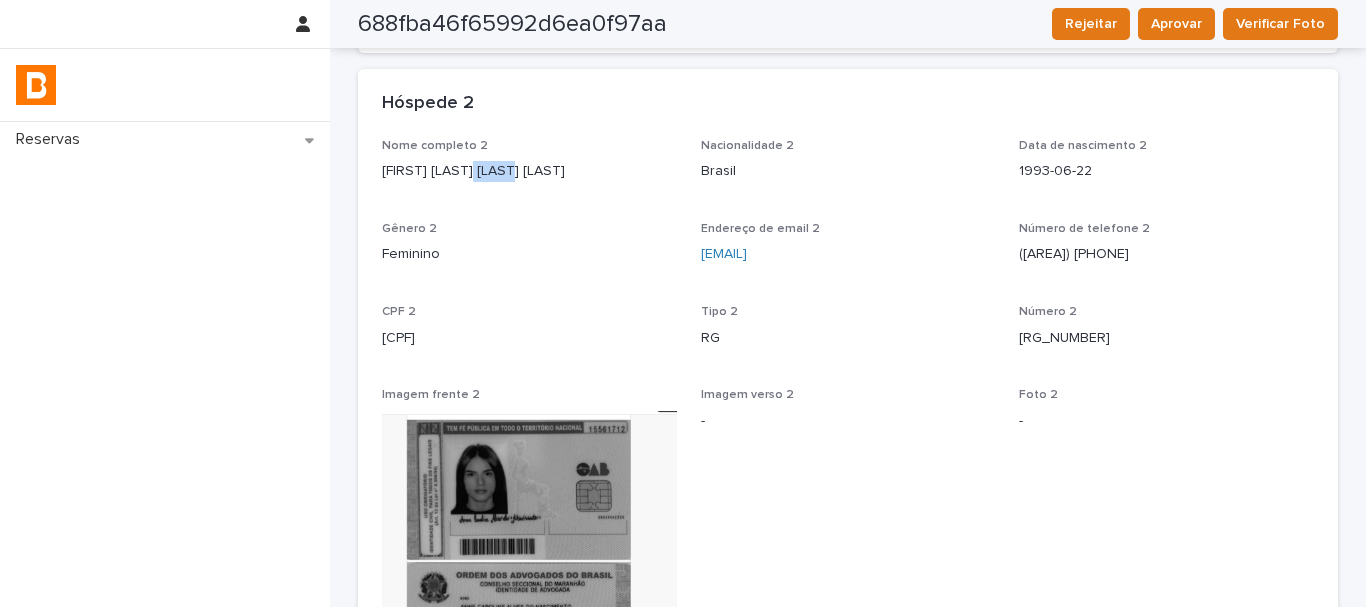 click on "[FIRST] [LAST] [LAST] [LAST]" at bounding box center (529, 171) 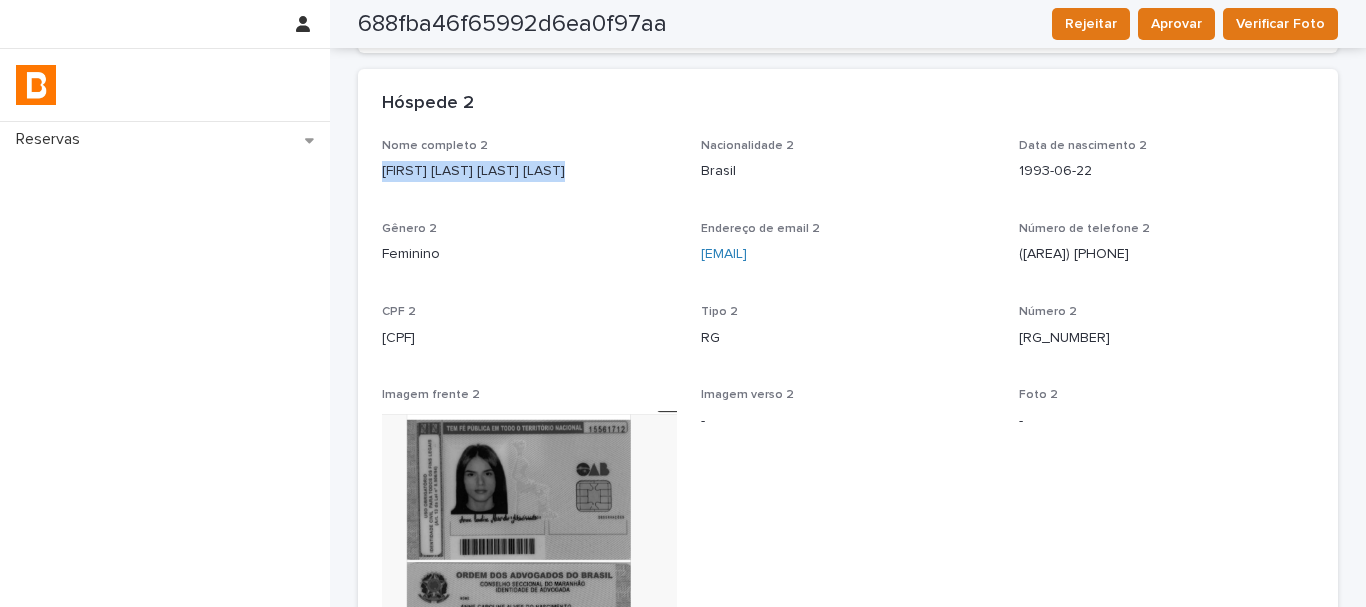 click on "[FIRST] [LAST] [LAST] [LAST]" at bounding box center [529, 171] 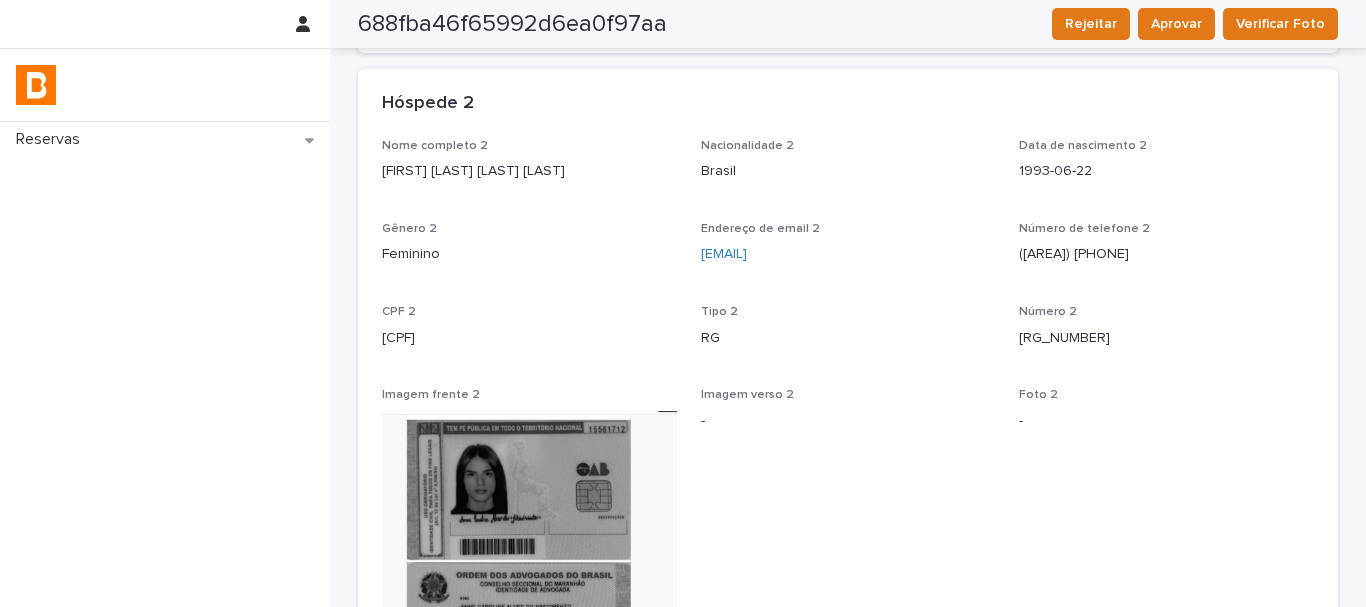 click on "[CPF]" at bounding box center [529, 338] 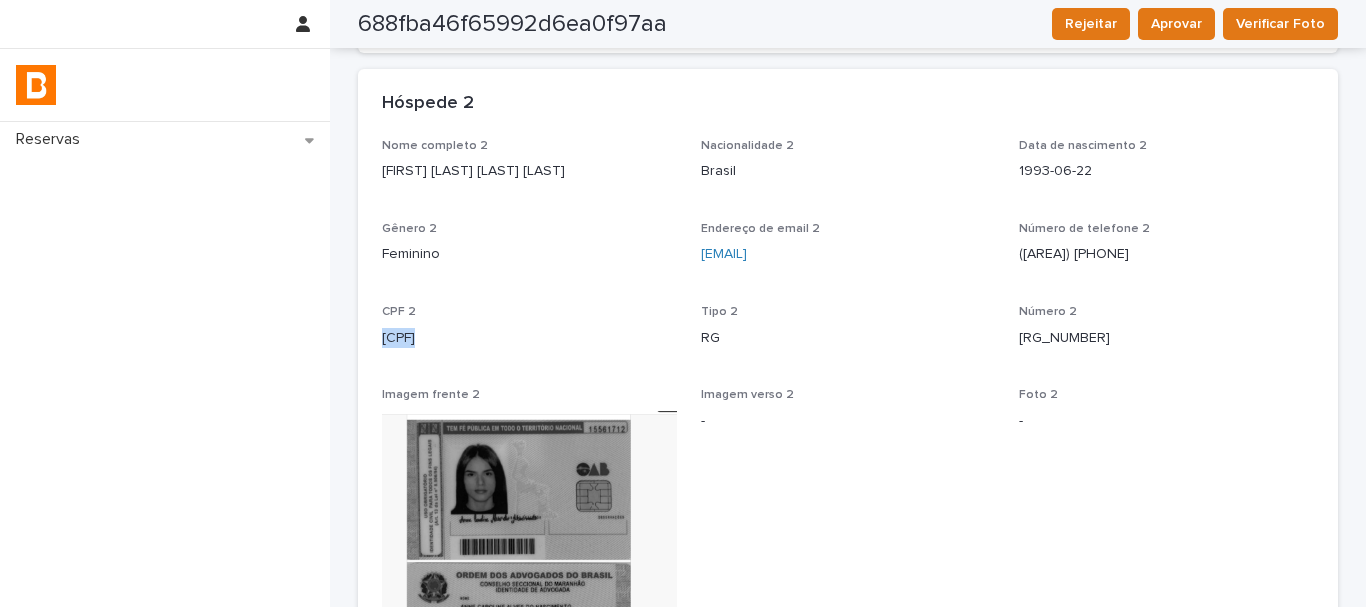 click on "[CPF]" at bounding box center (529, 338) 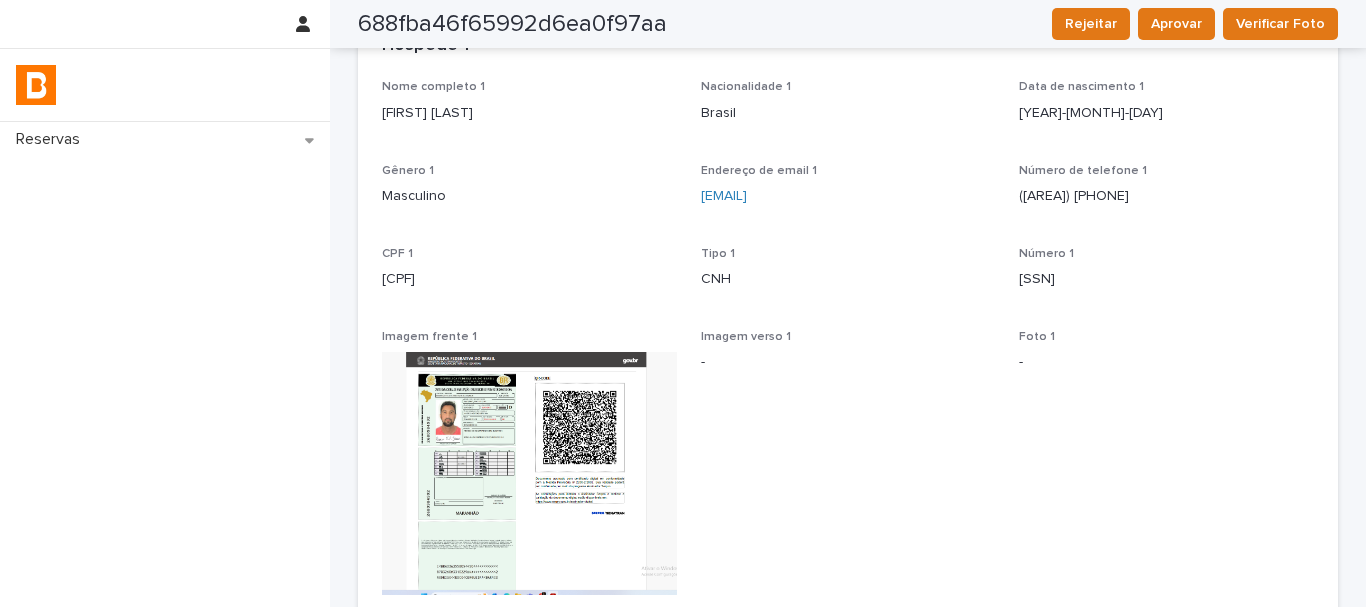 scroll, scrollTop: 0, scrollLeft: 0, axis: both 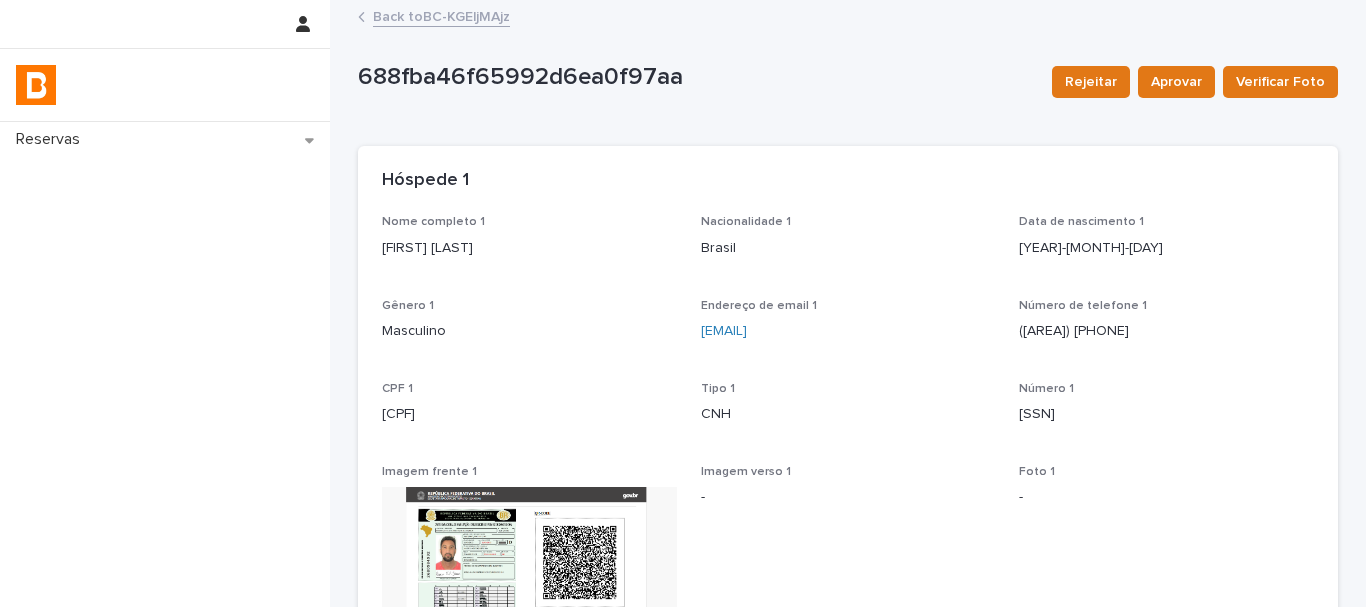 click on "Back to  BC-KGEljMAjz" at bounding box center (441, 15) 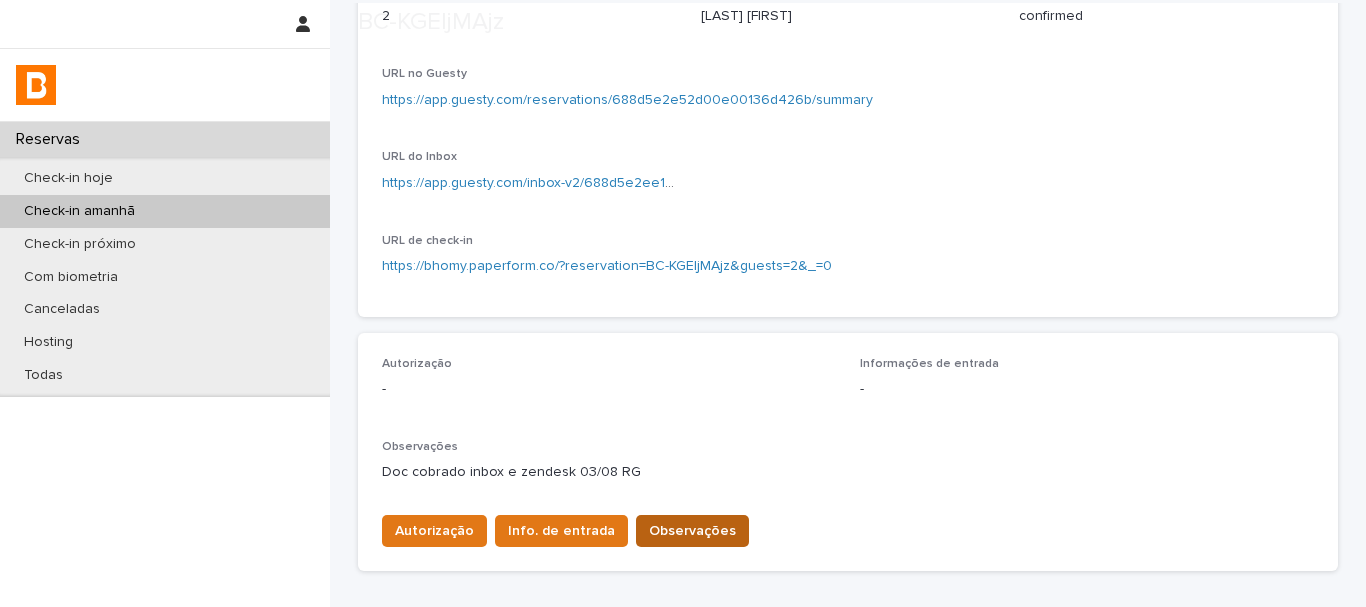 scroll, scrollTop: 600, scrollLeft: 0, axis: vertical 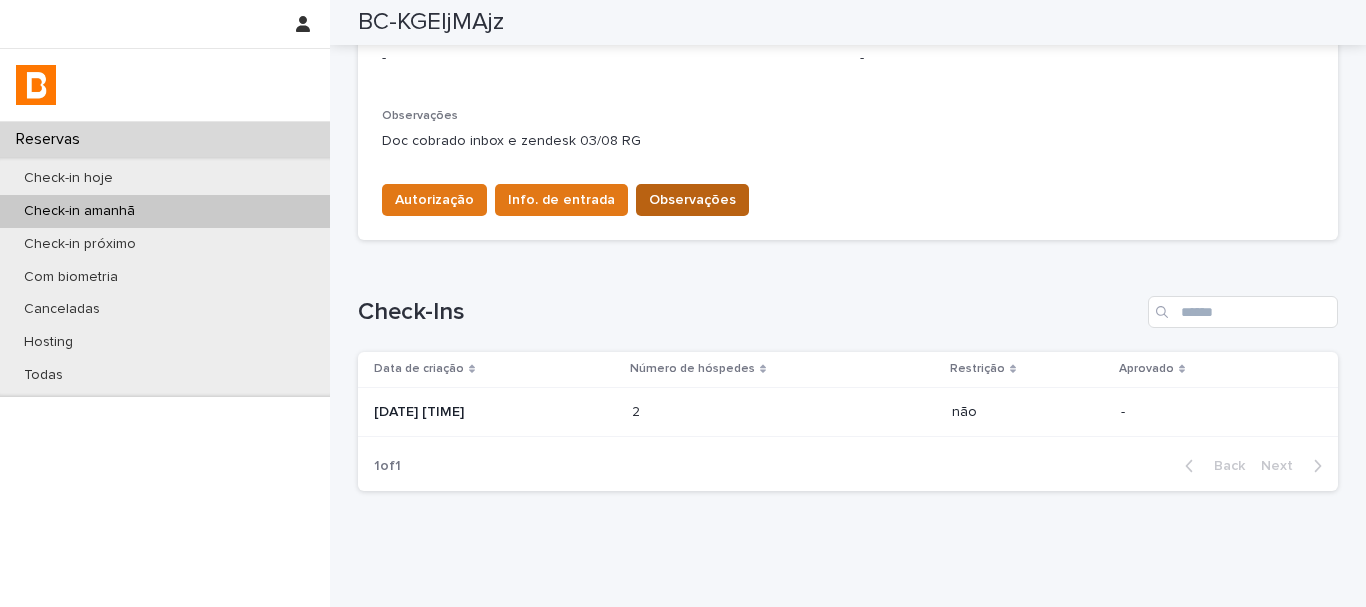 click on "Observações" at bounding box center [692, 200] 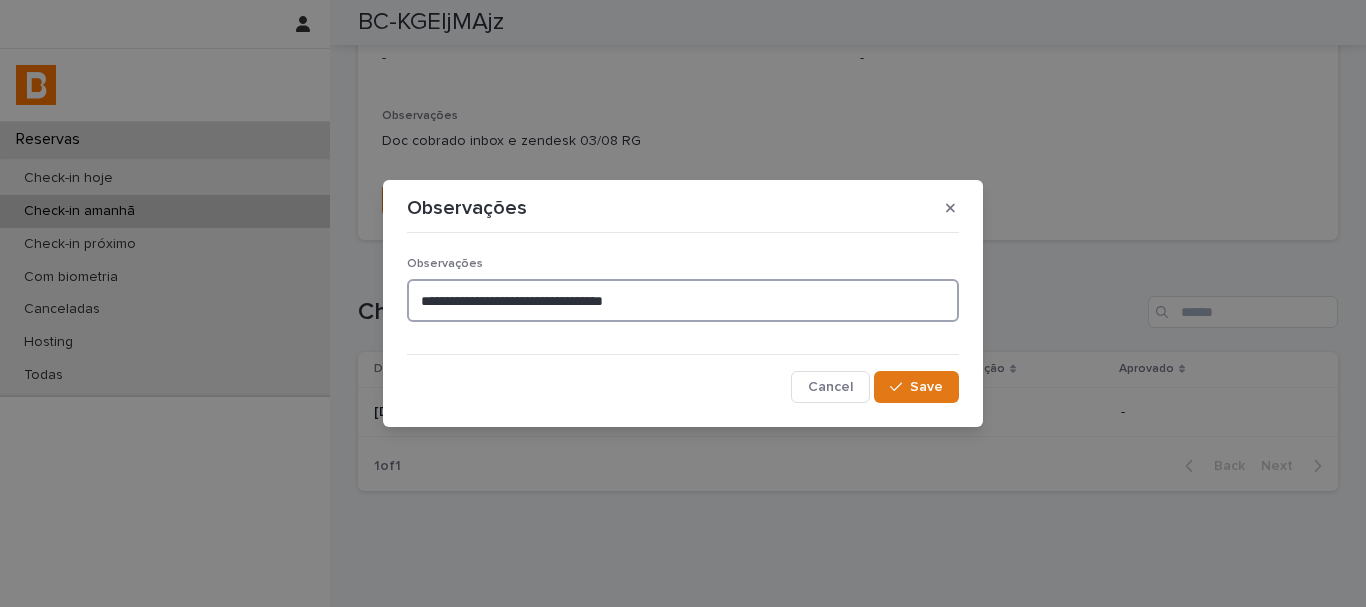 click on "**********" at bounding box center [683, 300] 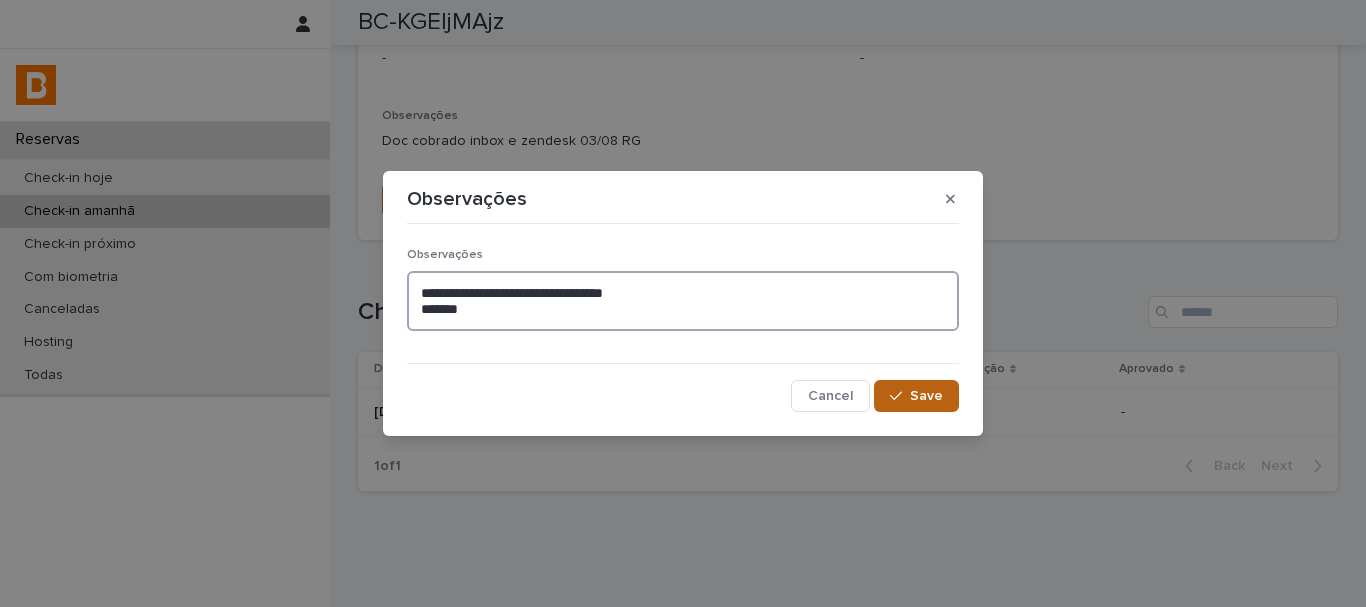 type on "**********" 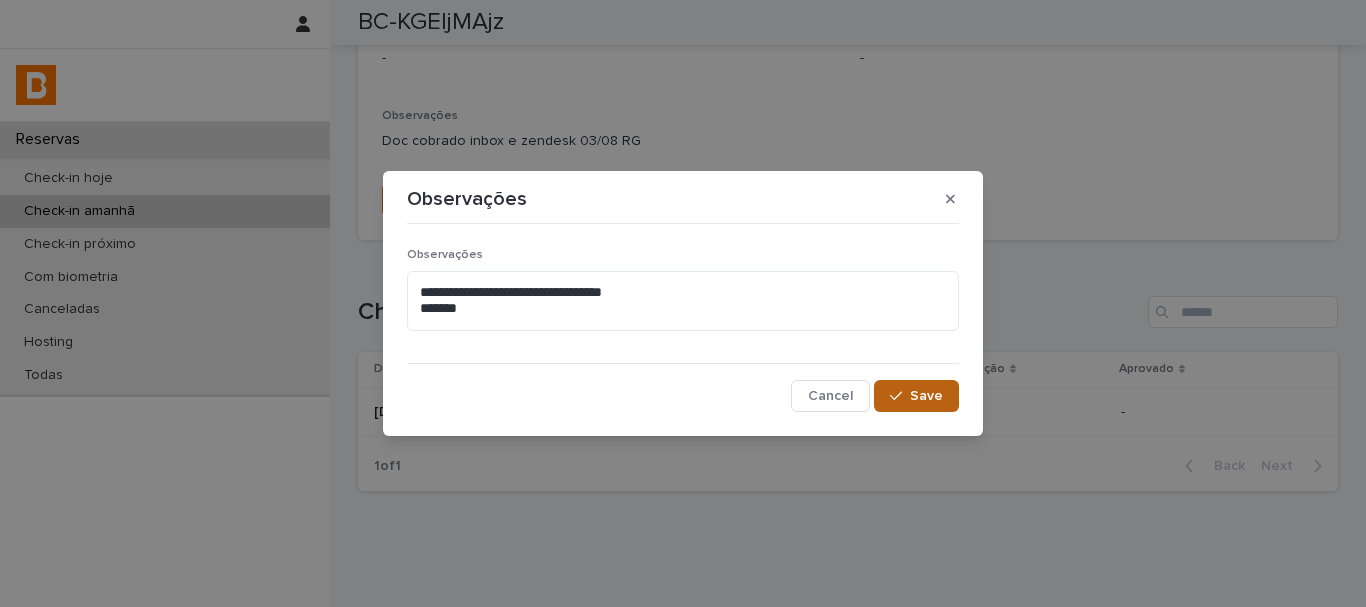 click on "Save" at bounding box center (916, 396) 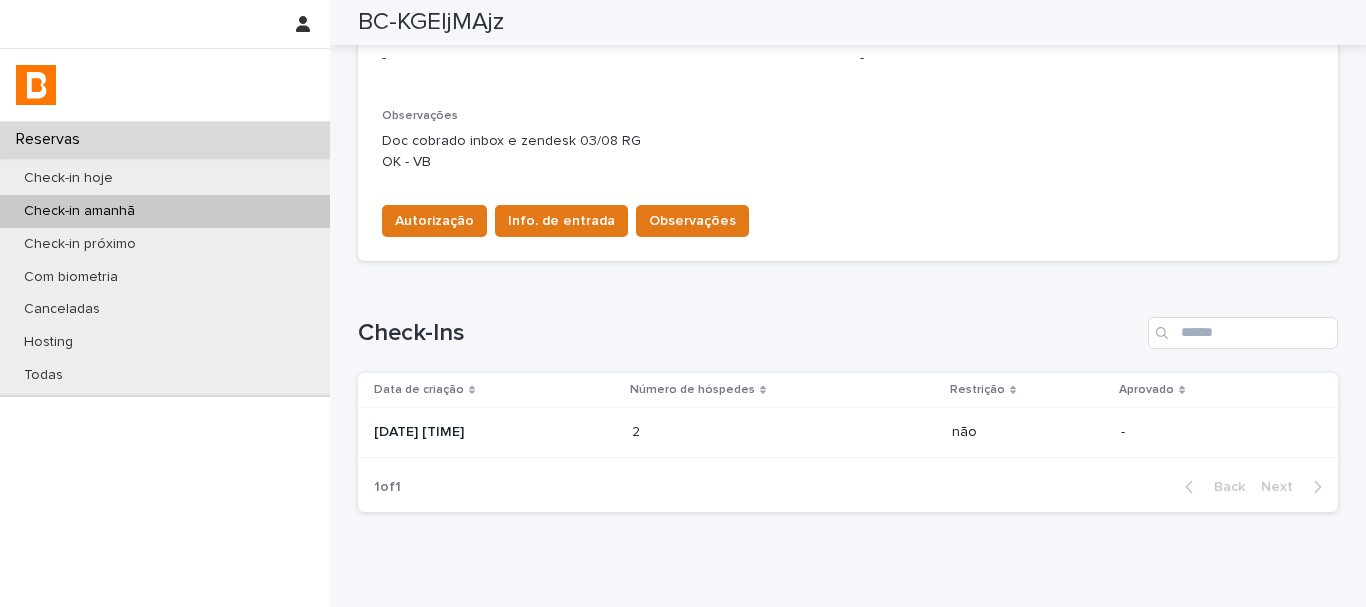 scroll, scrollTop: 611, scrollLeft: 0, axis: vertical 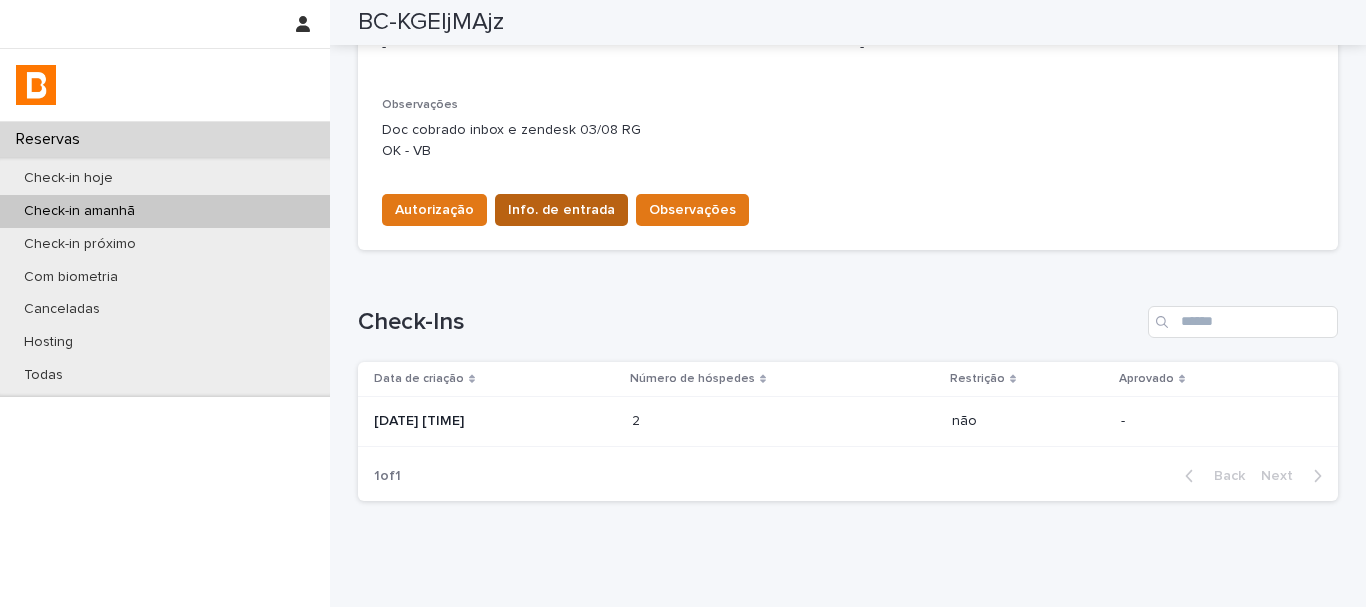 click on "Info. de entrada" at bounding box center [561, 210] 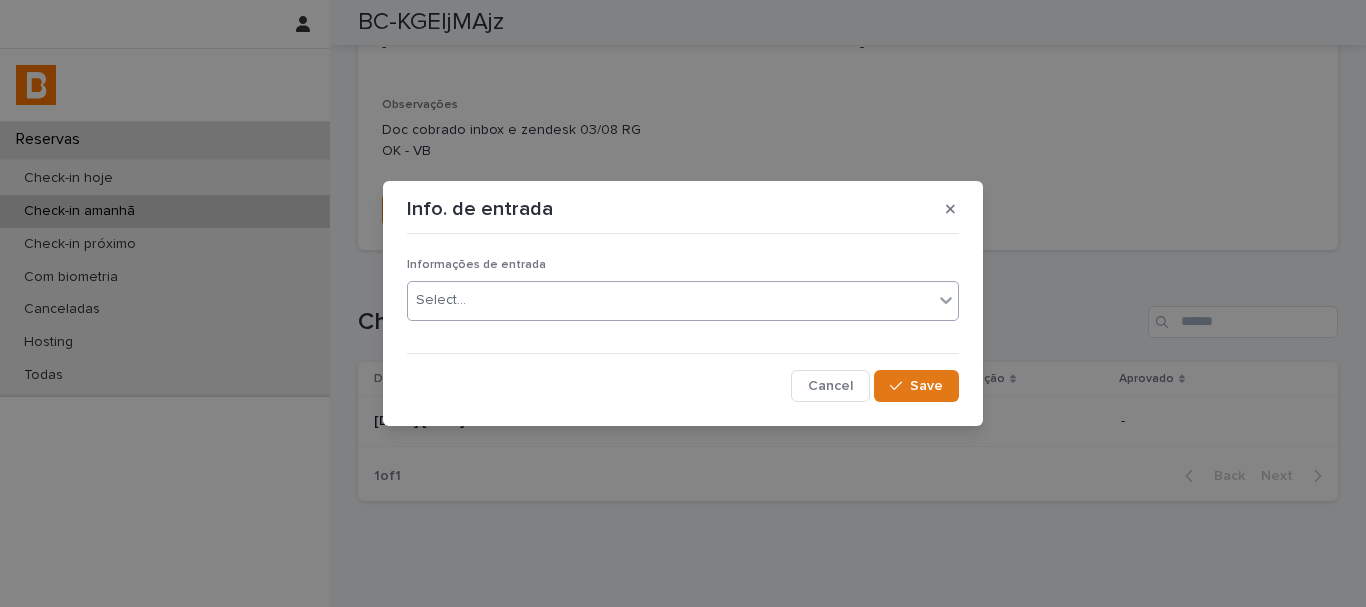 click on "Select..." at bounding box center (670, 300) 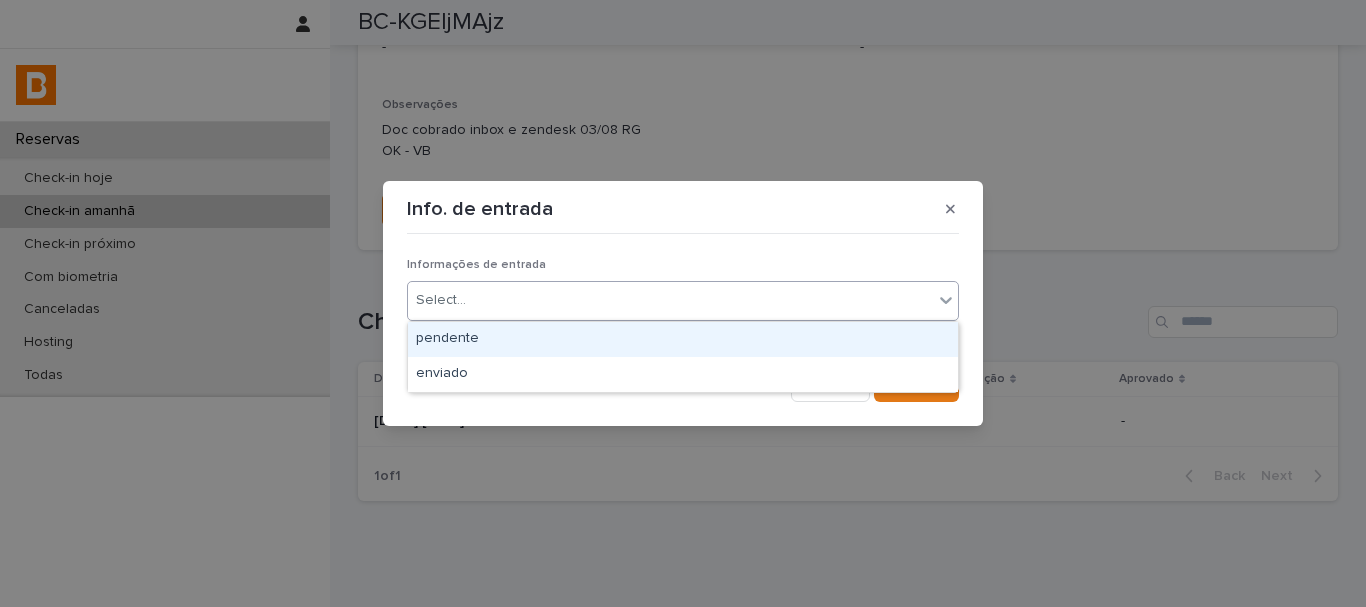 click on "pendente" at bounding box center [683, 339] 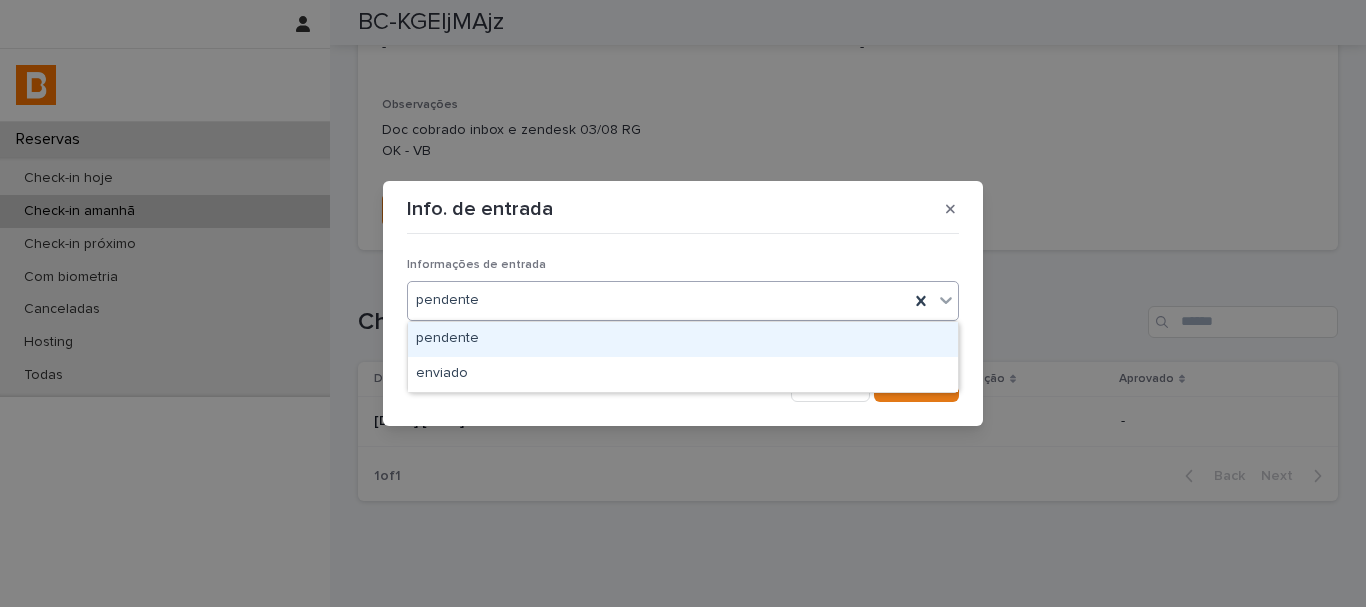 click on "pendente" at bounding box center (658, 300) 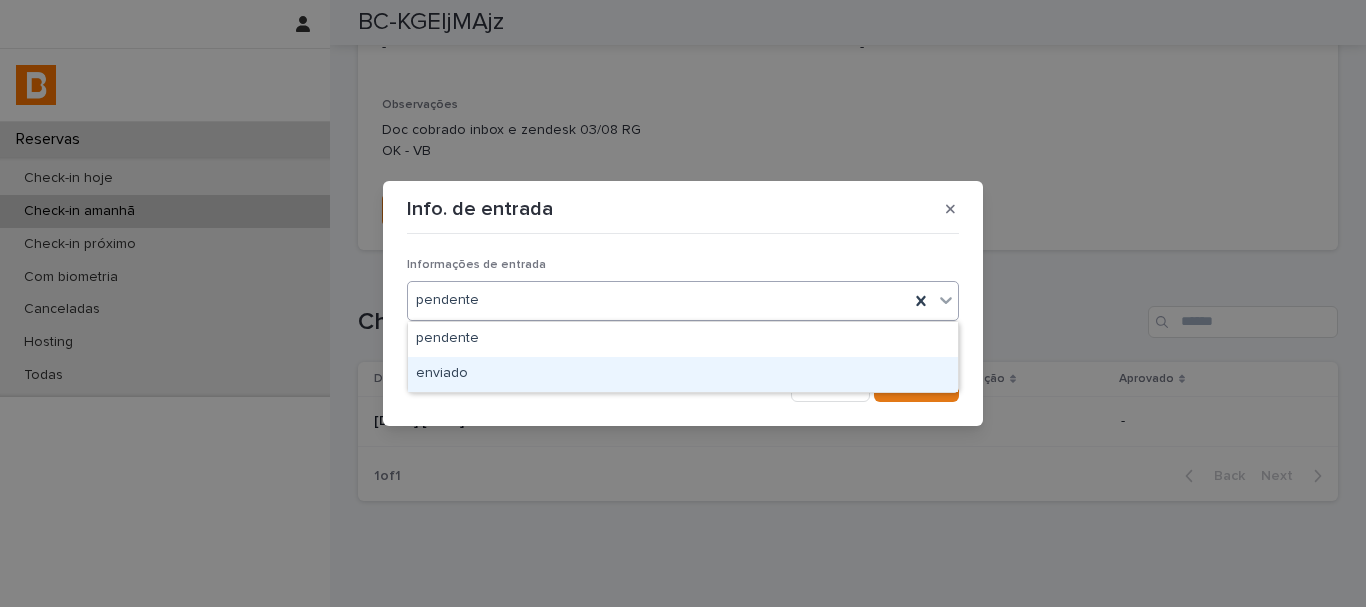 click on "enviado" at bounding box center (683, 374) 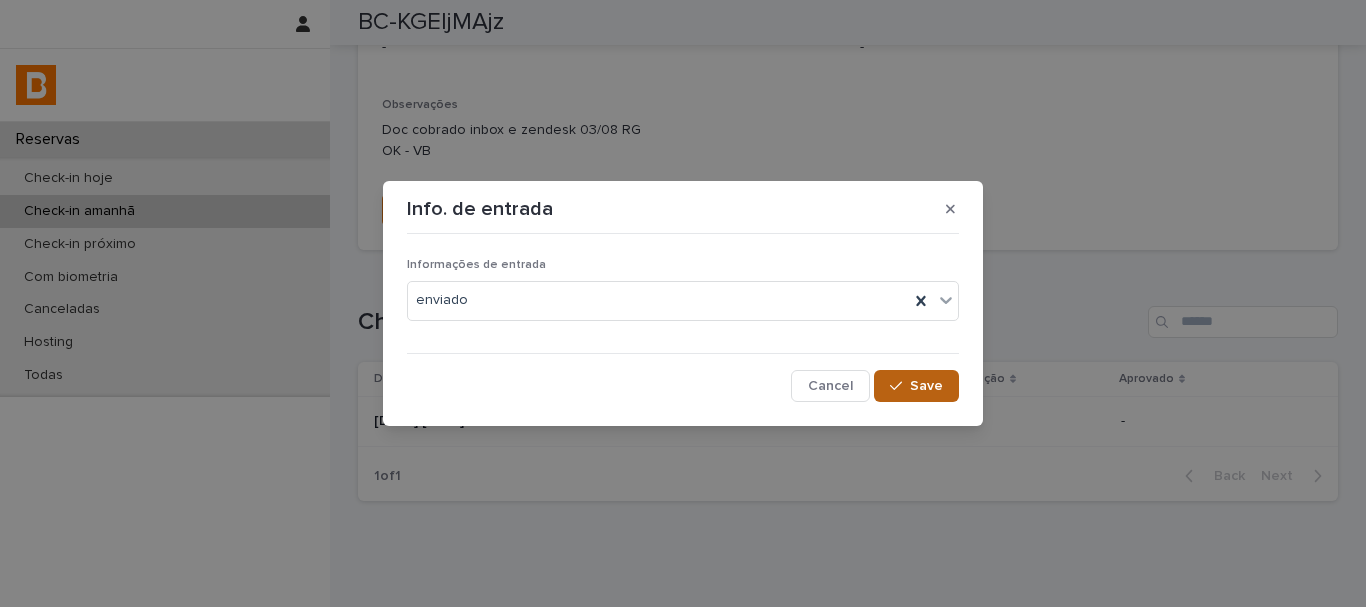 click on "Save" at bounding box center [916, 386] 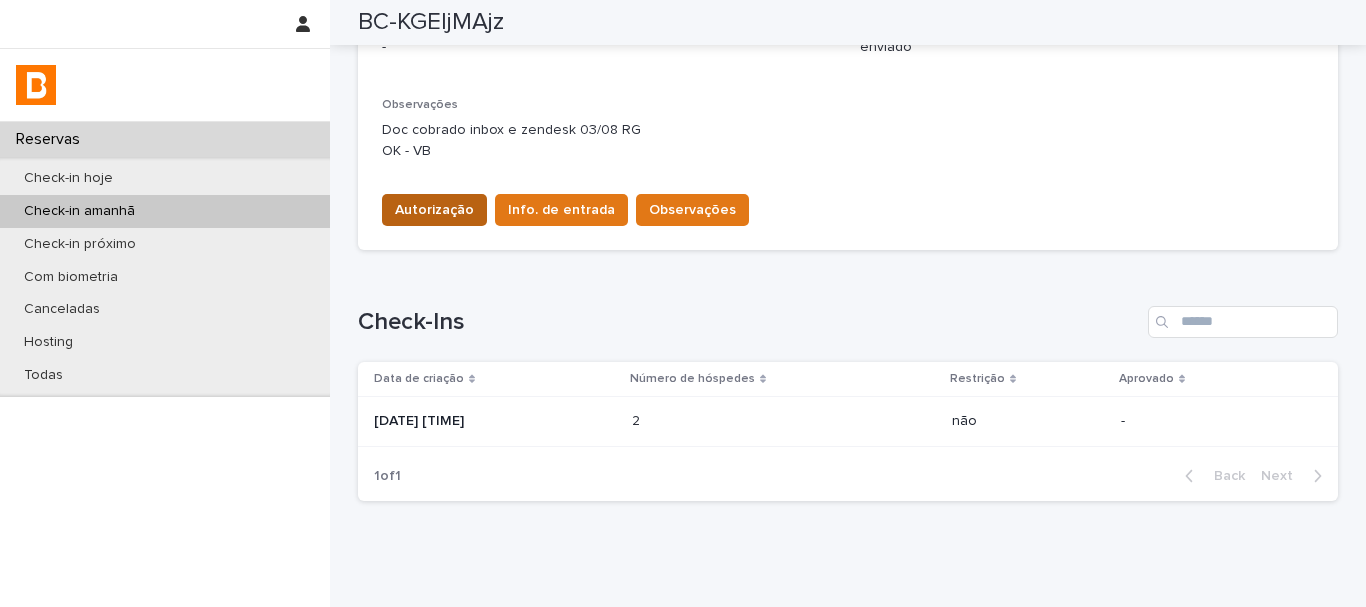 click on "Autorização" at bounding box center (434, 210) 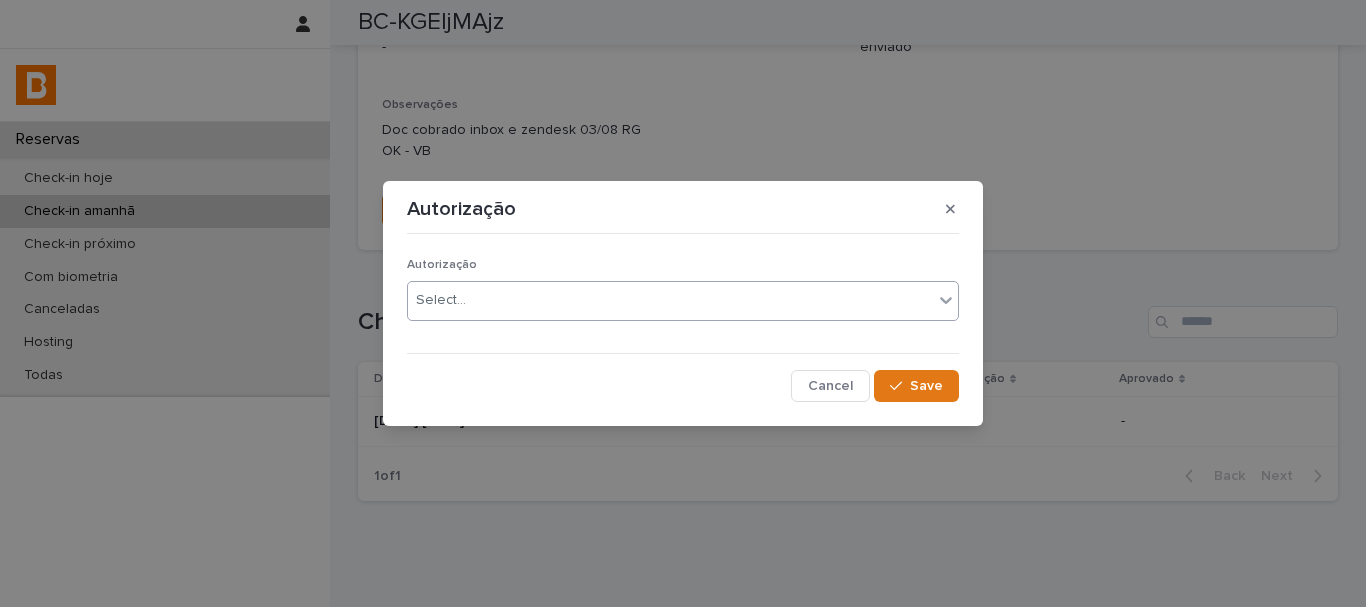 click on "Select..." at bounding box center (670, 300) 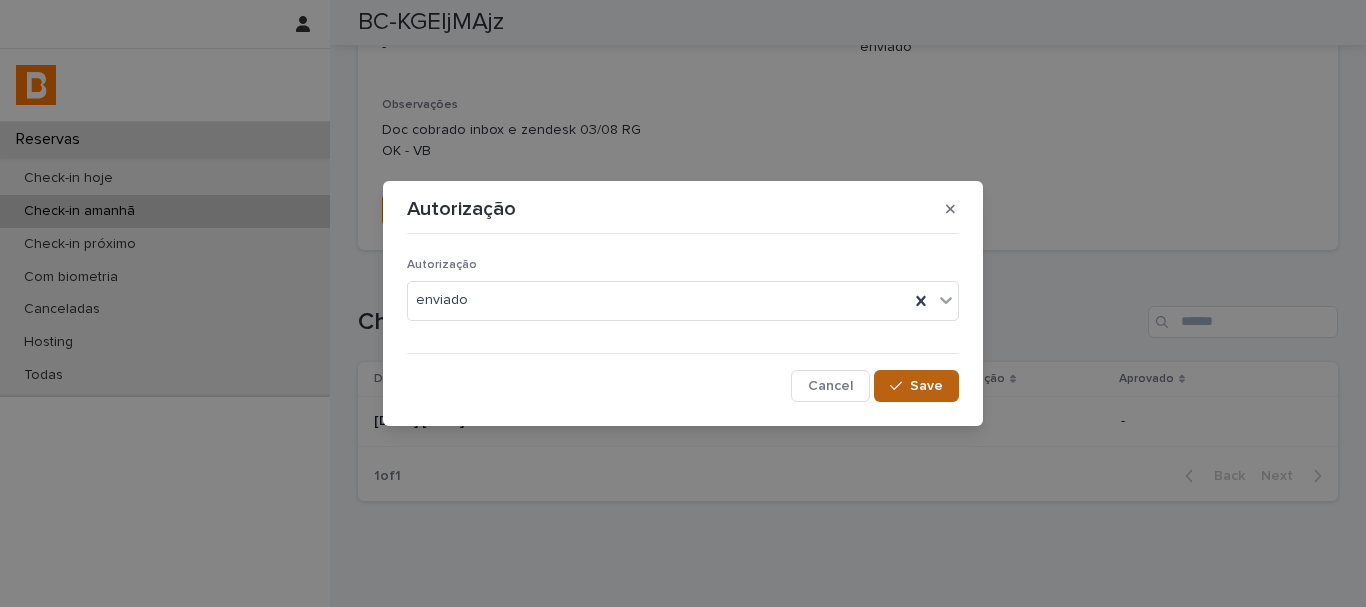 click on "Save" at bounding box center [926, 386] 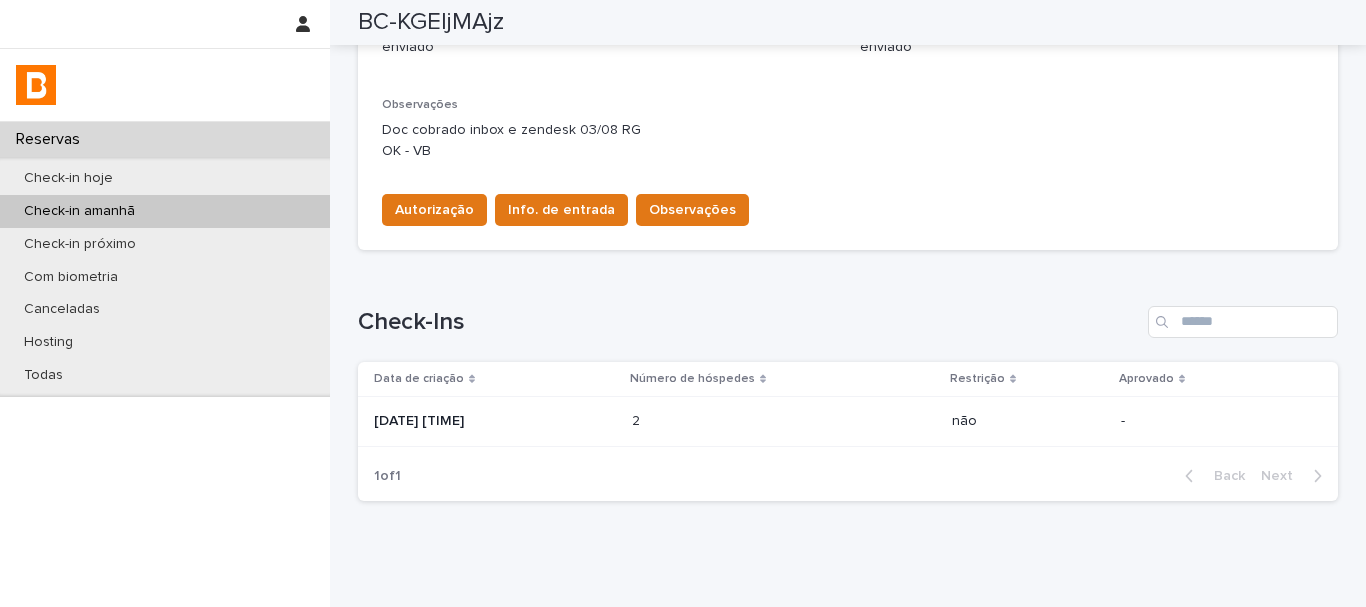 drag, startPoint x: 1088, startPoint y: 320, endPoint x: 1032, endPoint y: 294, distance: 61.741398 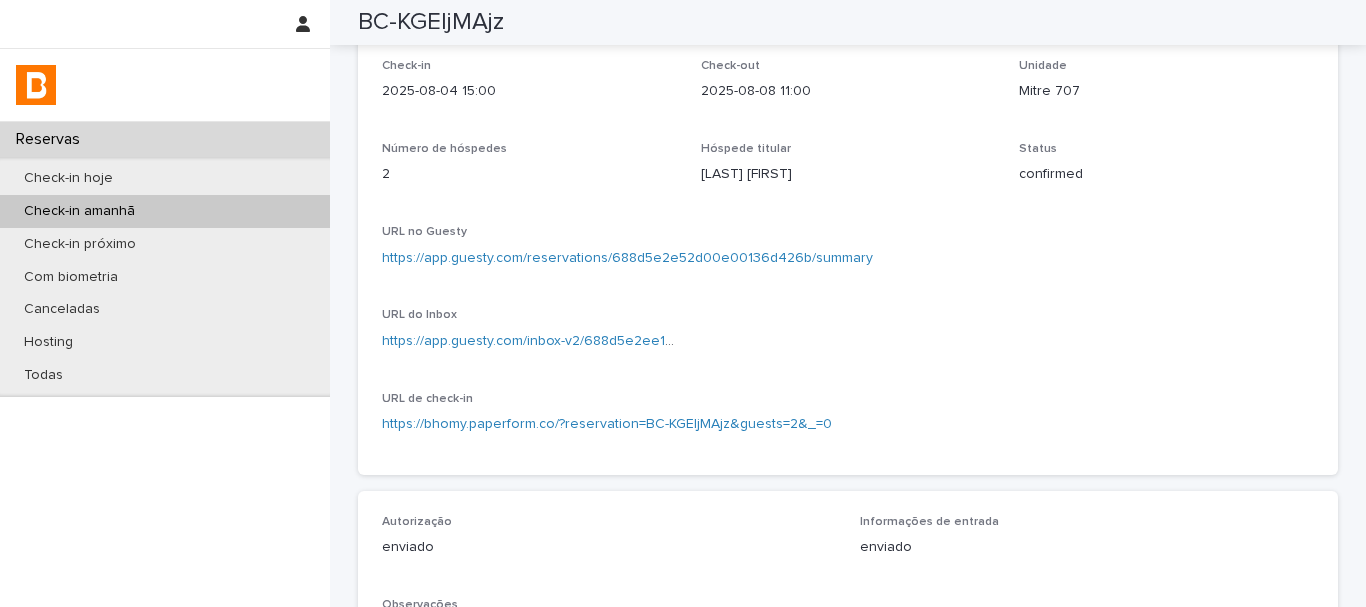 scroll, scrollTop: 11, scrollLeft: 0, axis: vertical 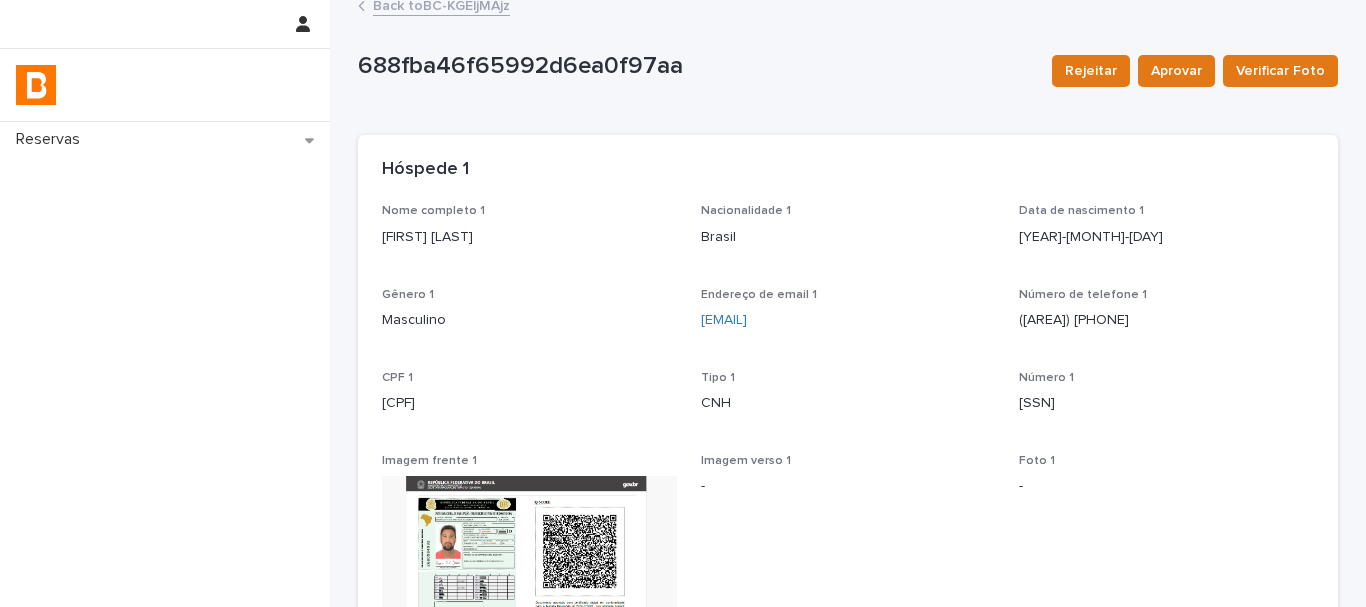 click on "Back to  BC-KGEljMAjz" at bounding box center [441, 4] 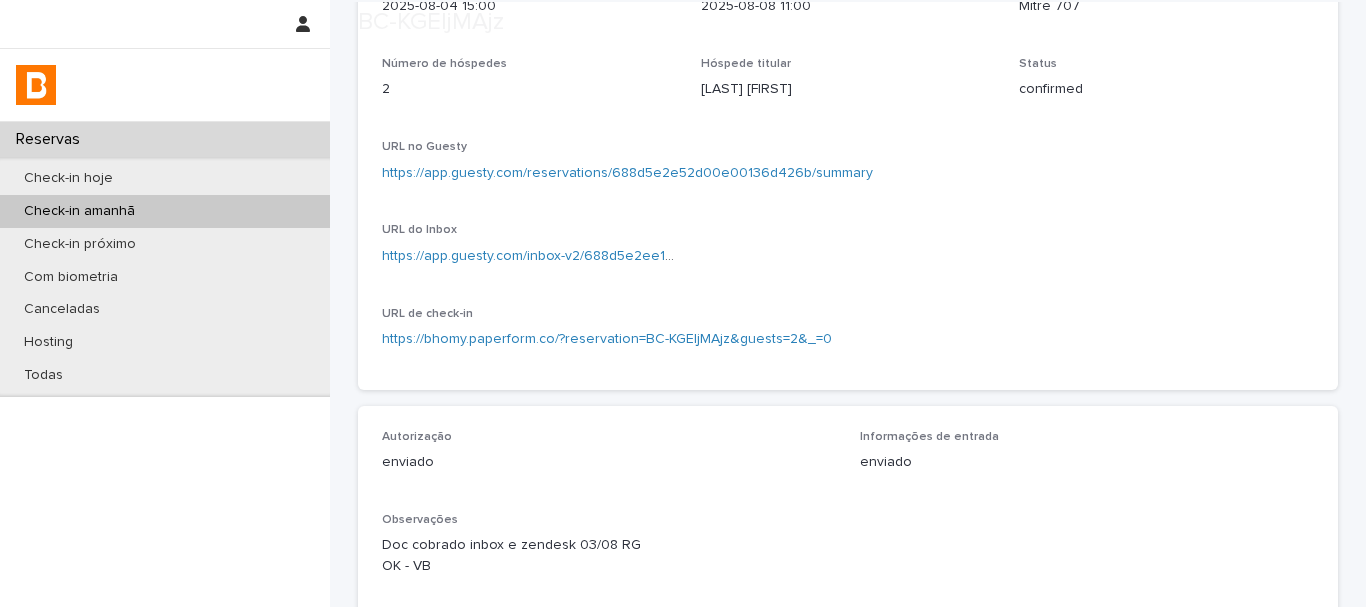 scroll, scrollTop: 411, scrollLeft: 0, axis: vertical 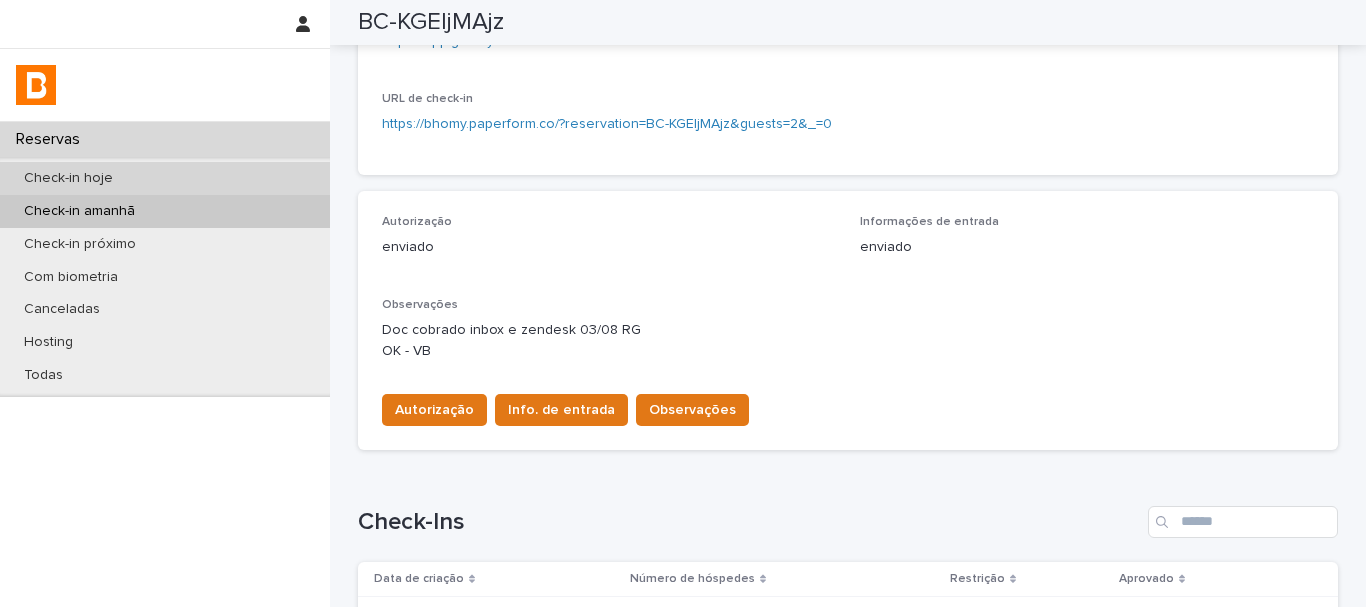 click on "Check-in hoje" at bounding box center (165, 178) 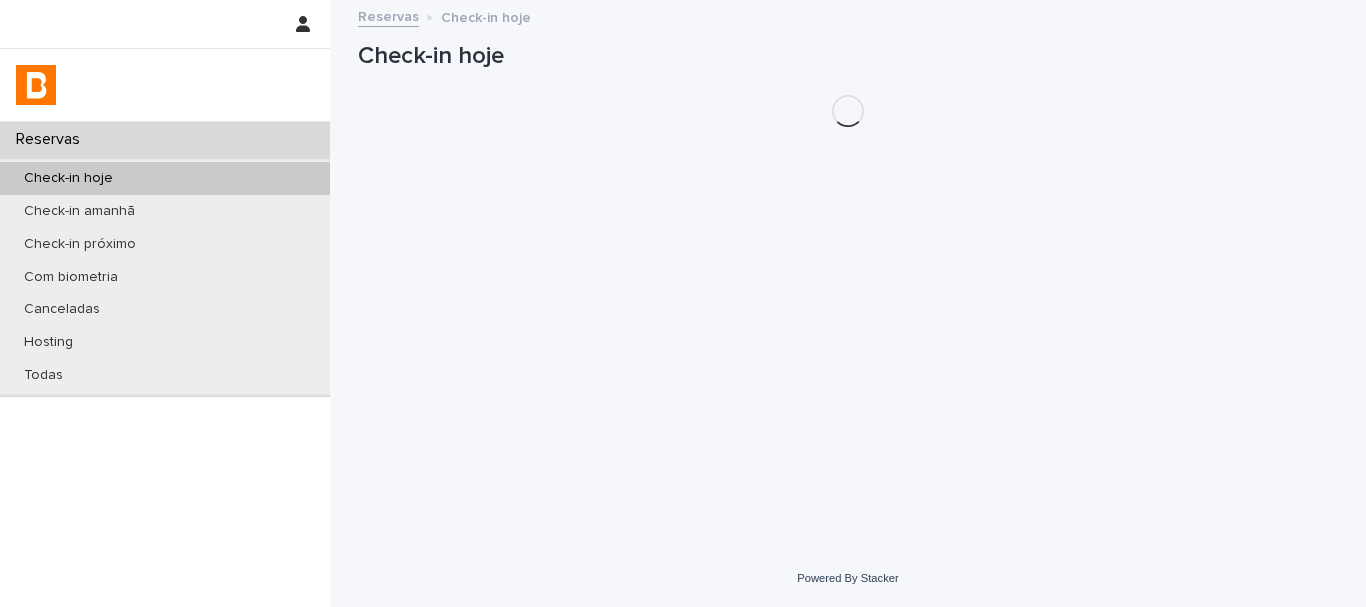 scroll, scrollTop: 0, scrollLeft: 0, axis: both 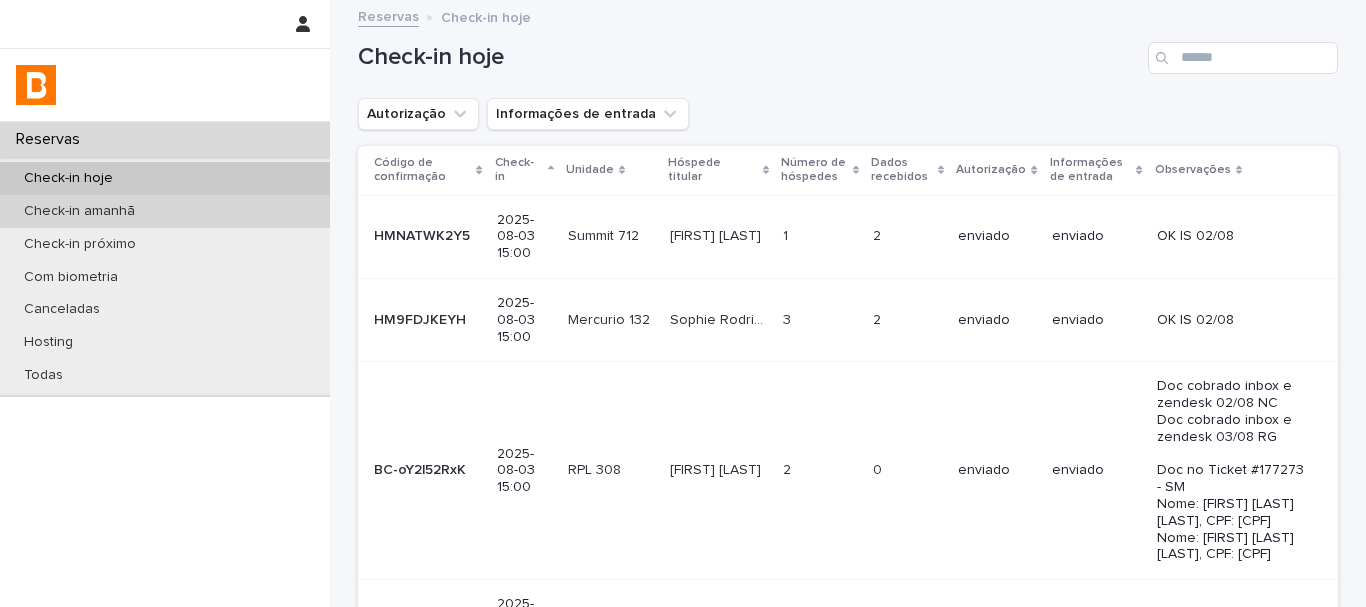 click on "Check-in amanhã" at bounding box center (165, 211) 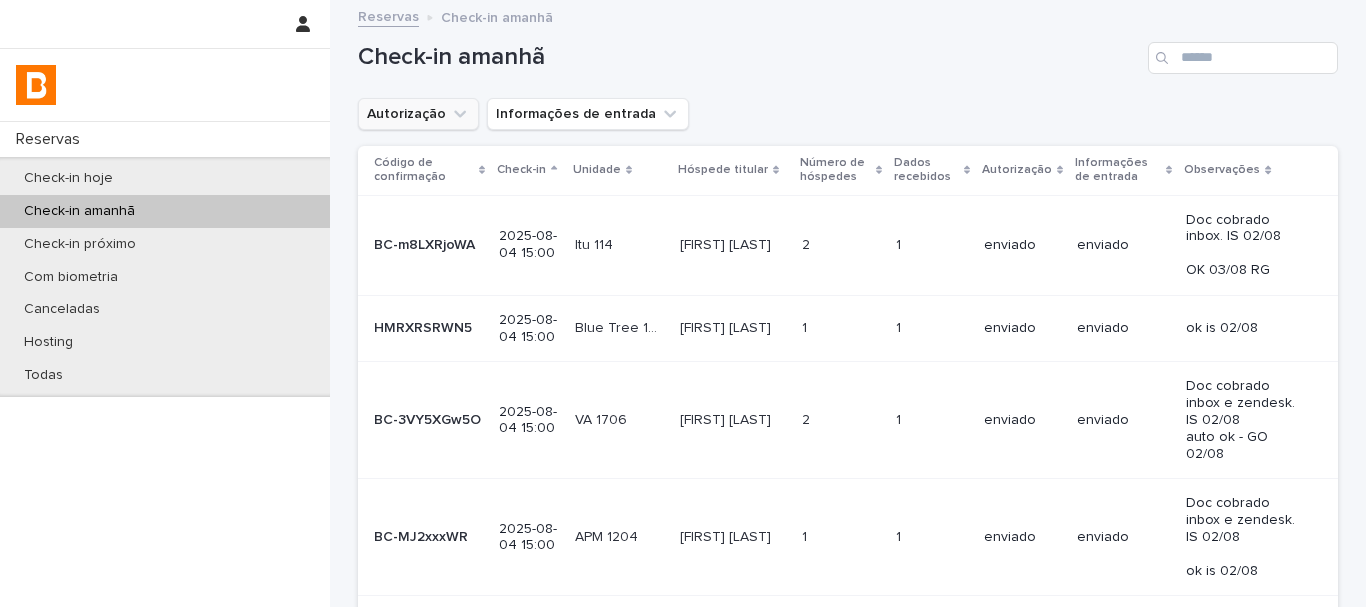 click on "Autorização" at bounding box center [418, 114] 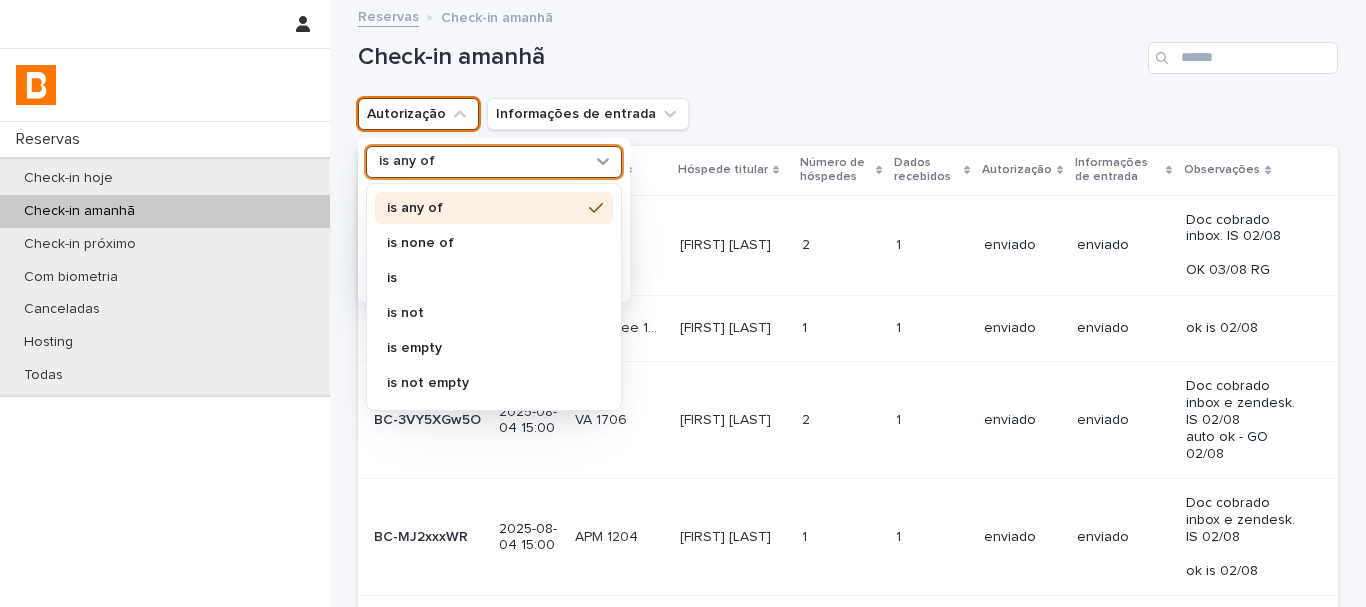 click on "is any of" at bounding box center (481, 161) 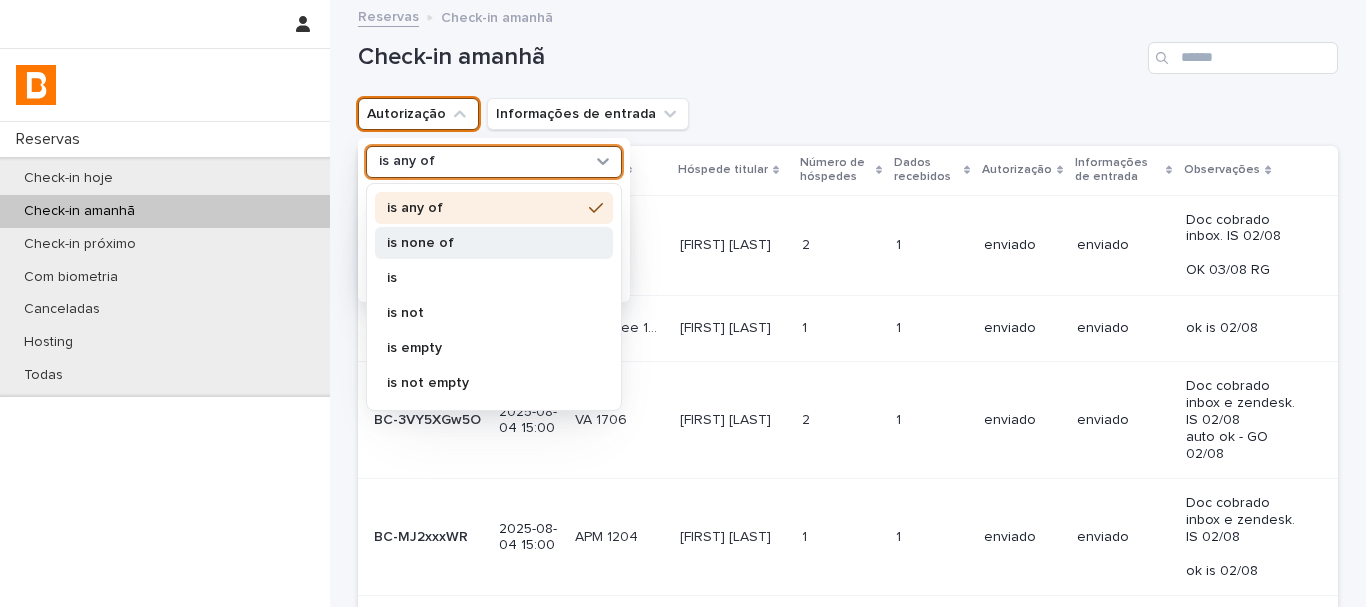 click on "is none of" at bounding box center (494, 243) 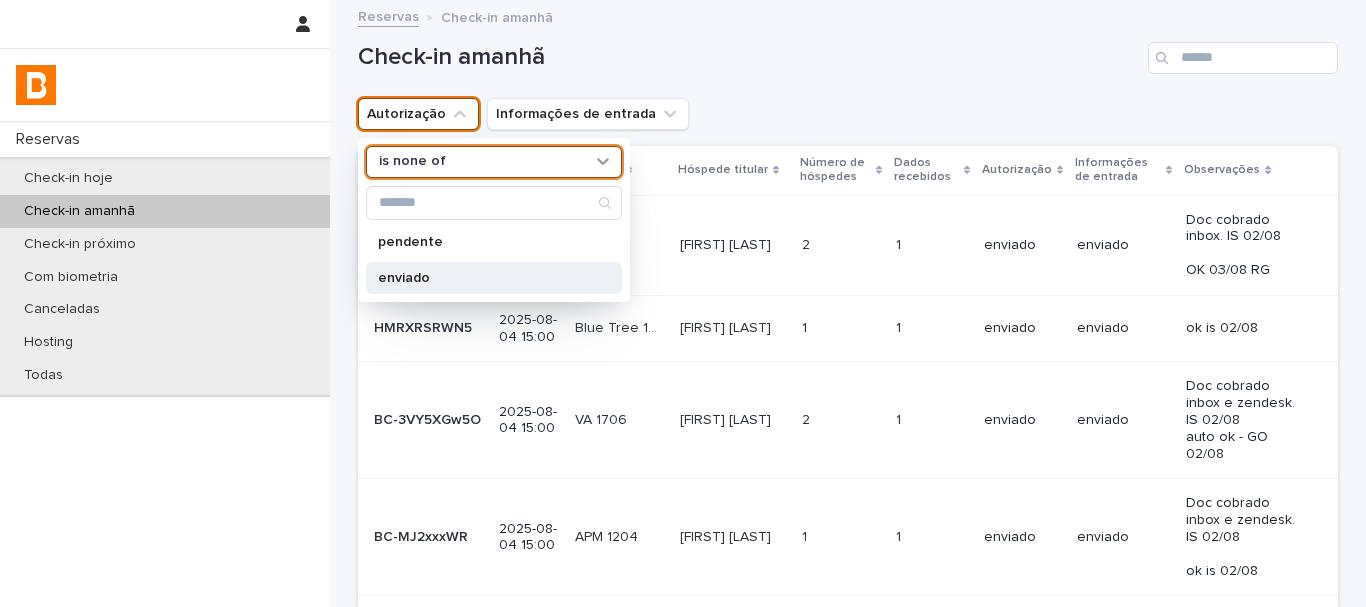 click on "enviado" at bounding box center (484, 278) 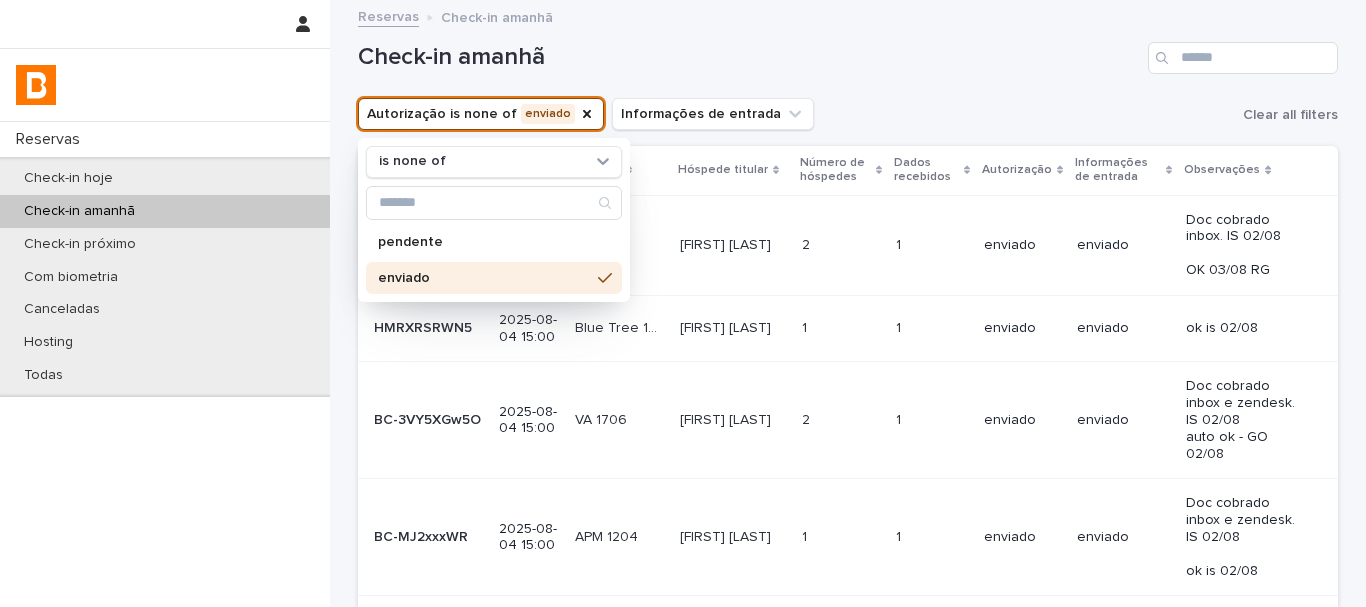 click on "Autorização is none of enviado is none of pendente enviado Informações de entrada Clear all filters" at bounding box center [848, 114] 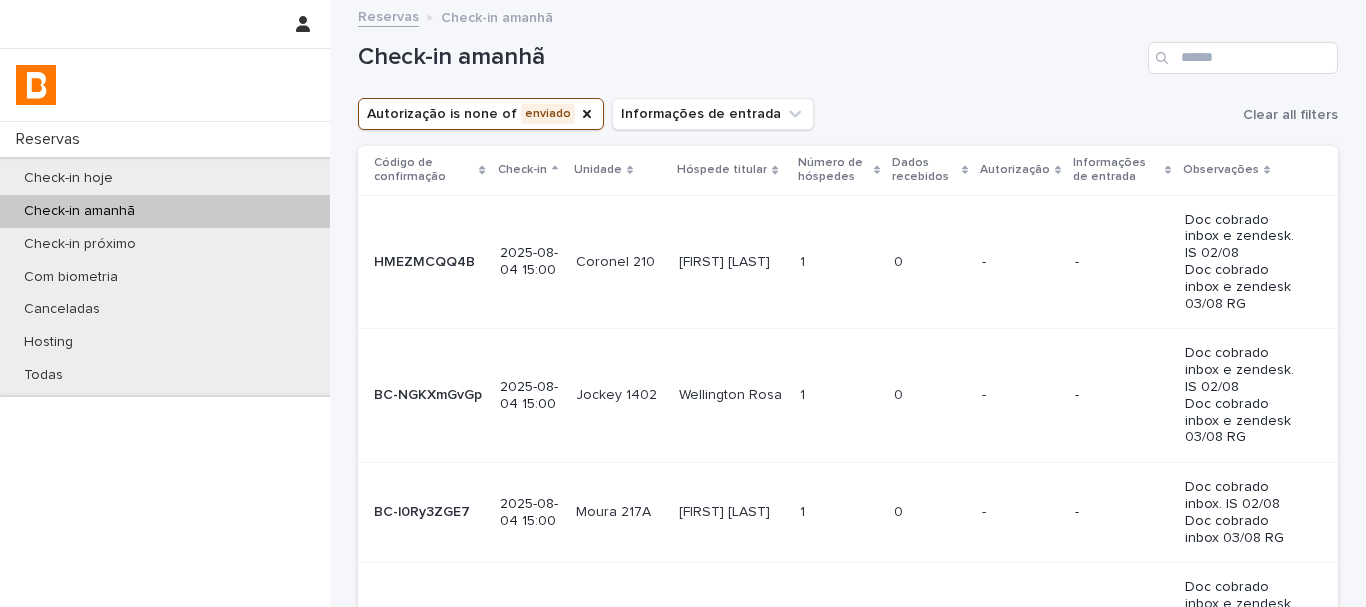 scroll, scrollTop: 1086, scrollLeft: 0, axis: vertical 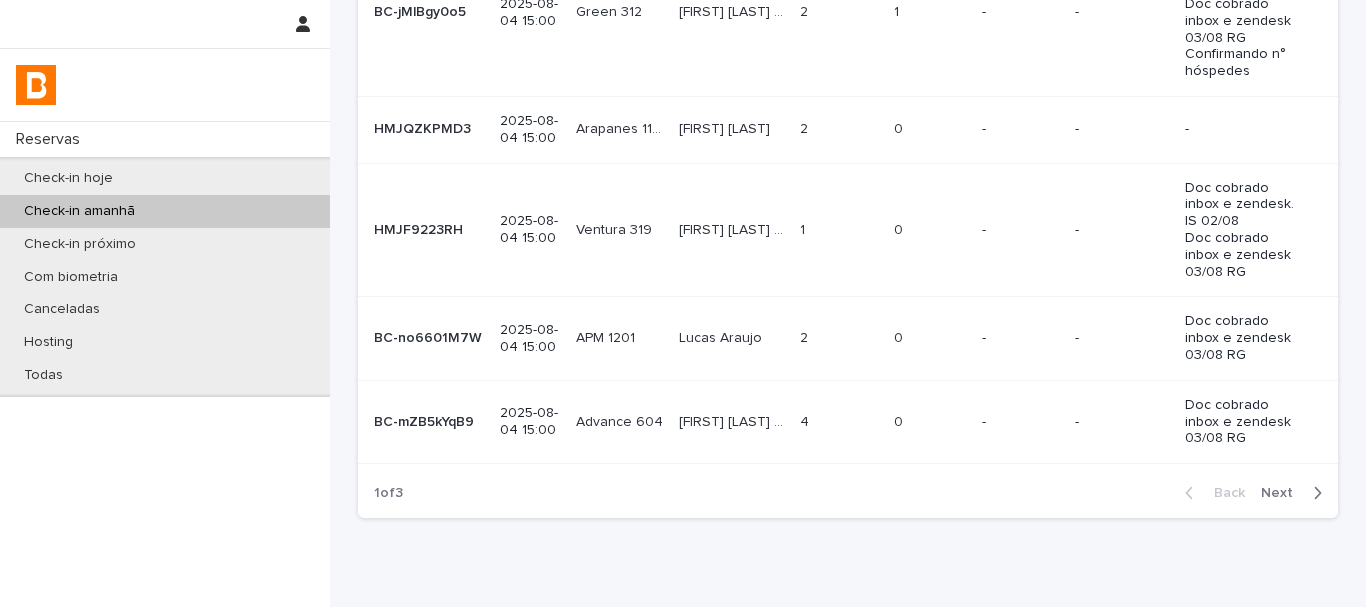 click on "Next" at bounding box center [1283, 493] 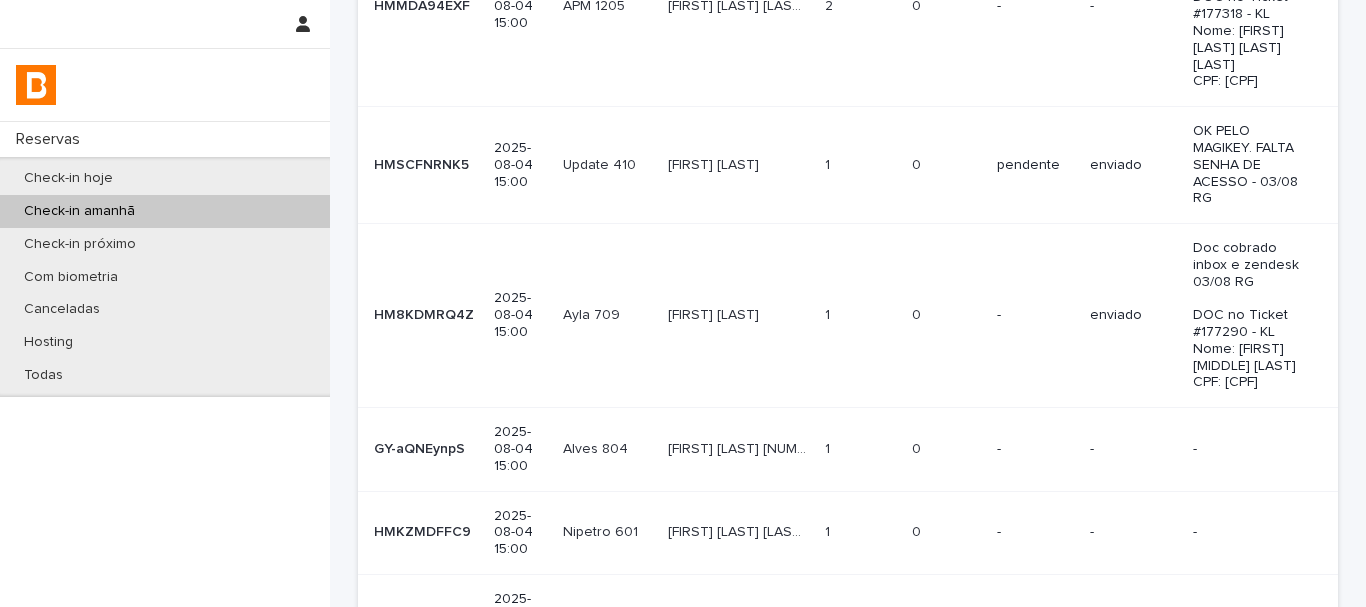 scroll, scrollTop: 817, scrollLeft: 0, axis: vertical 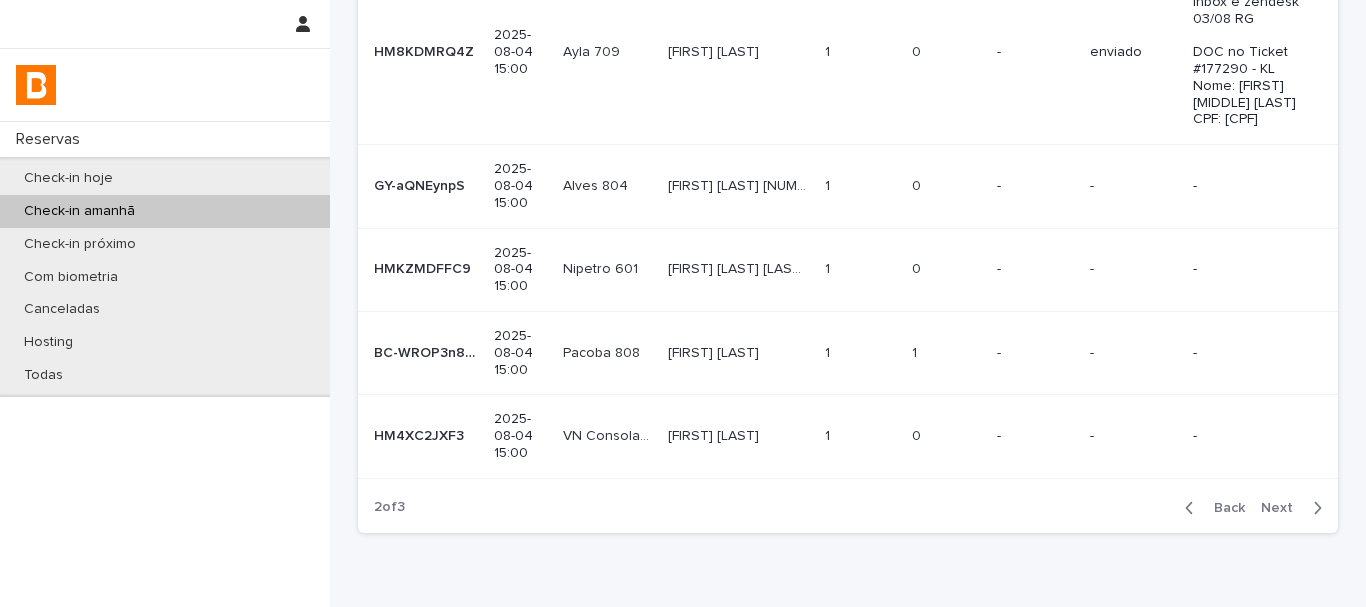 click on "Next" at bounding box center (1283, 508) 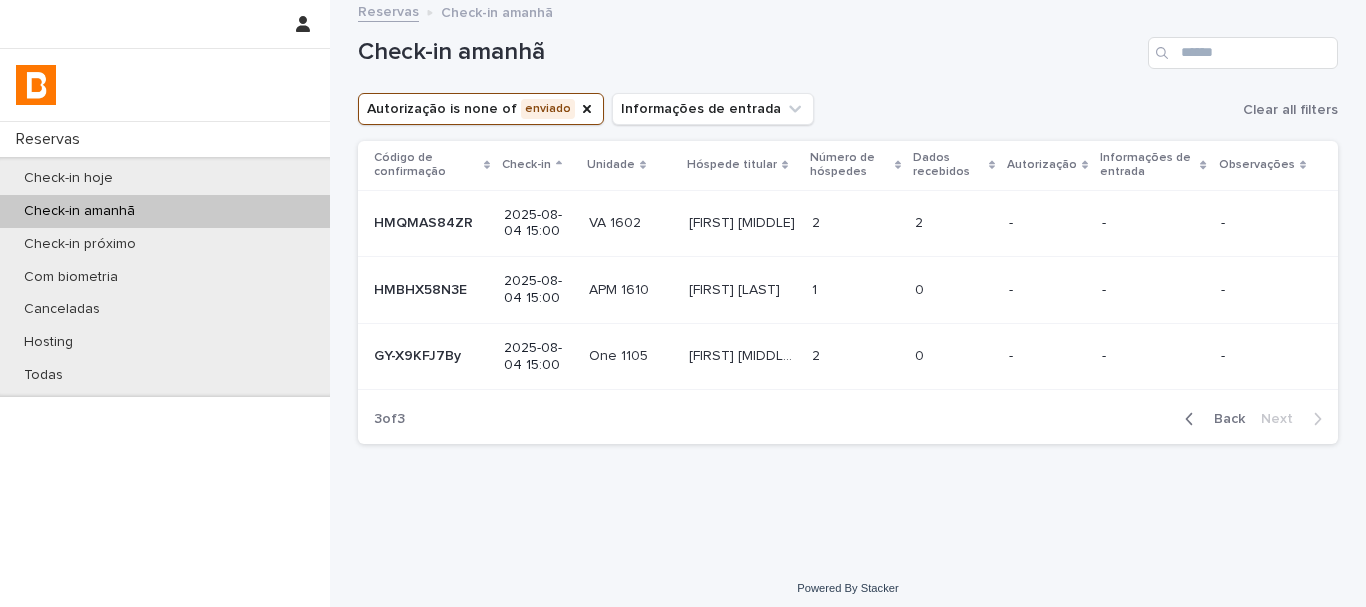 scroll, scrollTop: 0, scrollLeft: 0, axis: both 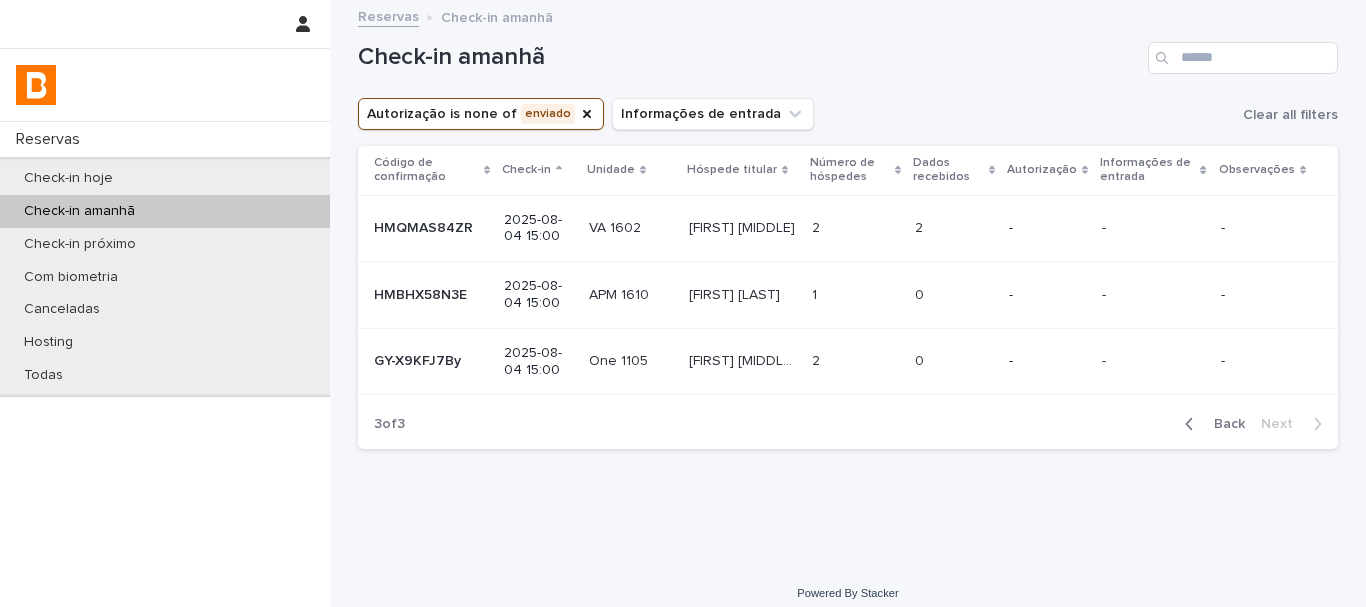 click on "Back" at bounding box center [1223, 424] 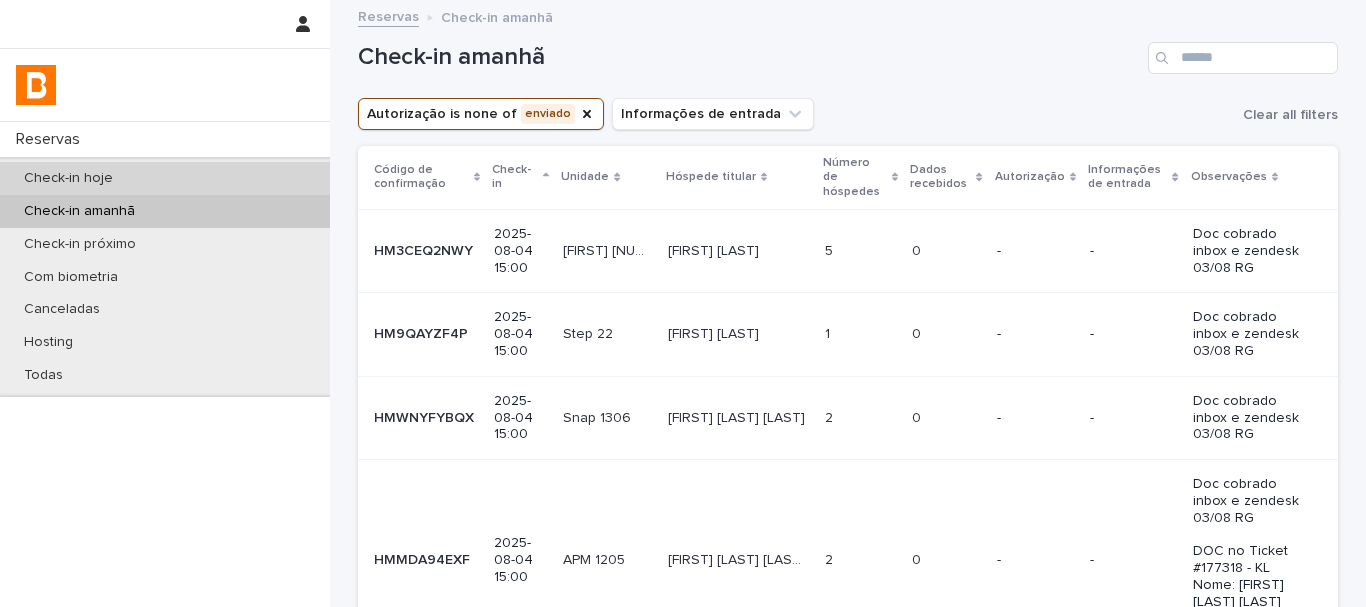 click on "Check-in hoje" at bounding box center (165, 178) 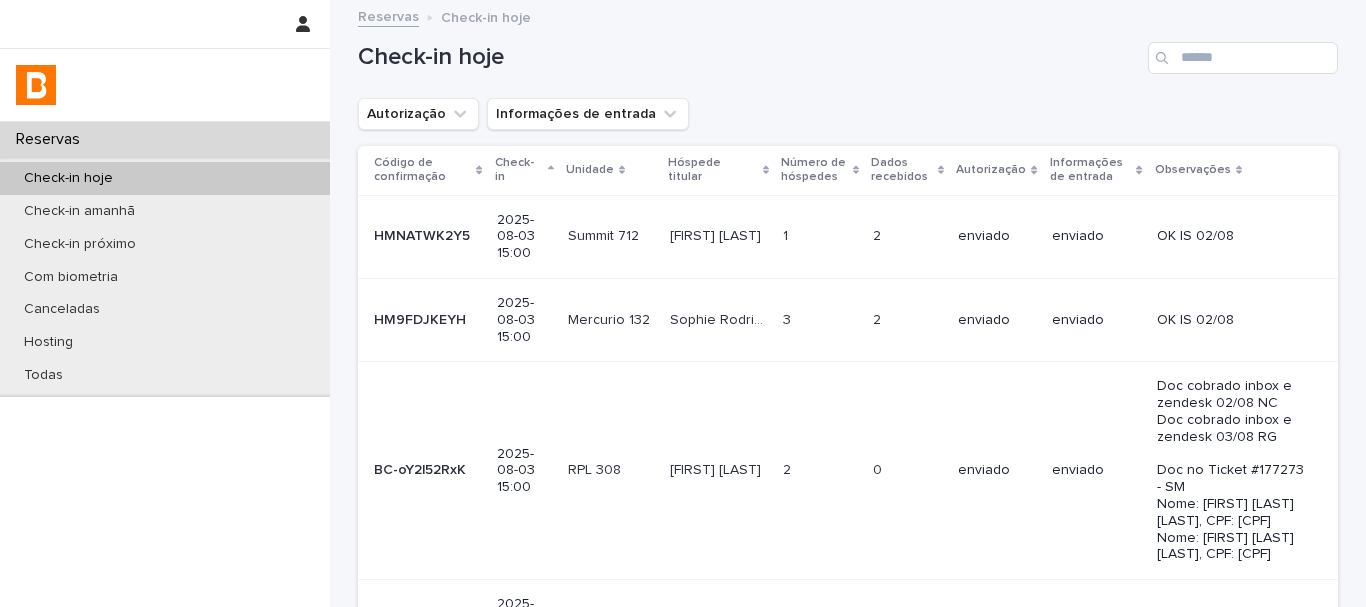 click on "Check-in hoje" at bounding box center (165, 178) 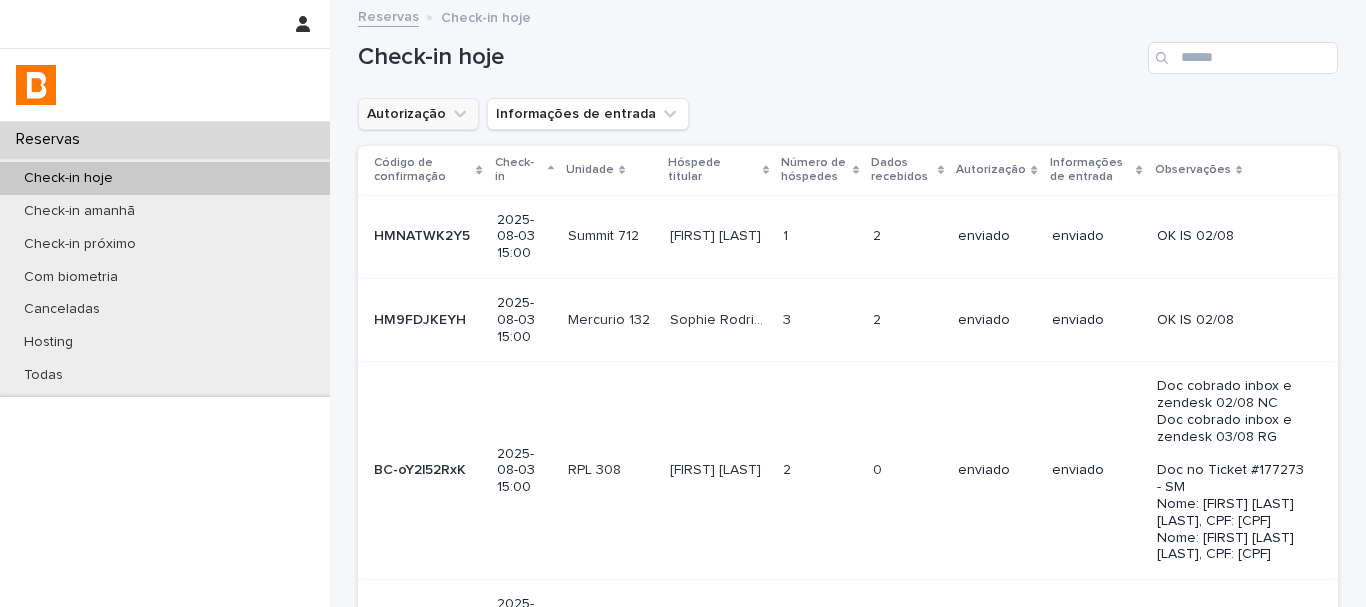 click on "Autorização" at bounding box center [418, 114] 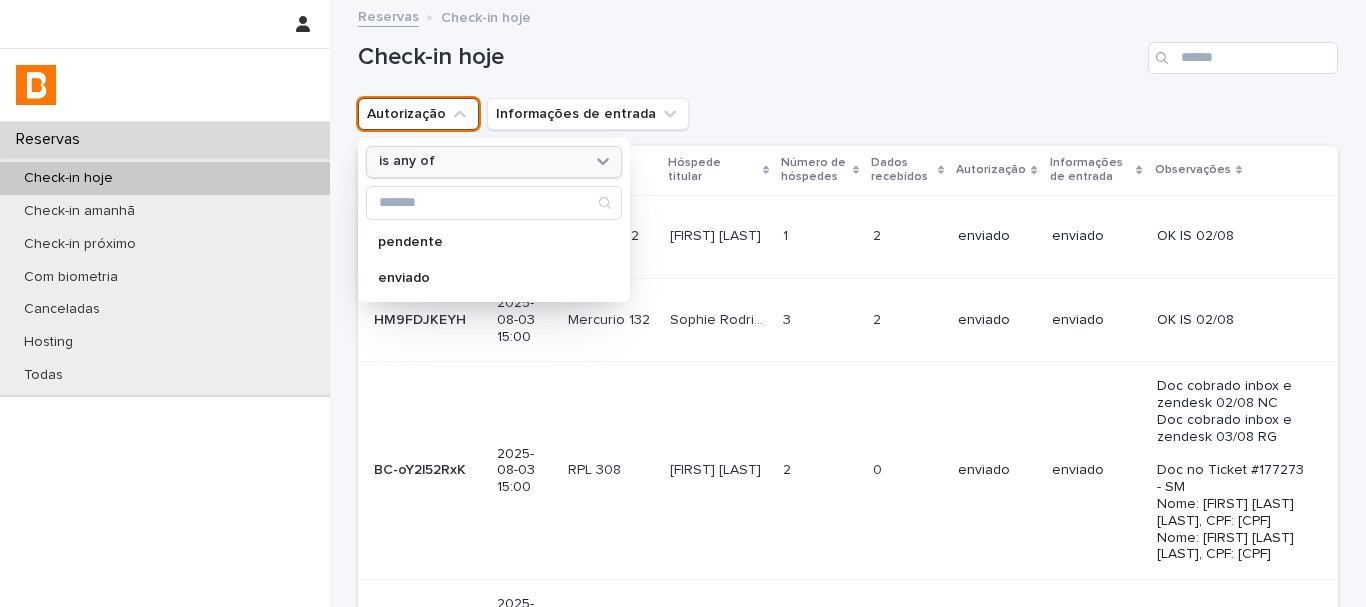 click on "is any of" at bounding box center [481, 161] 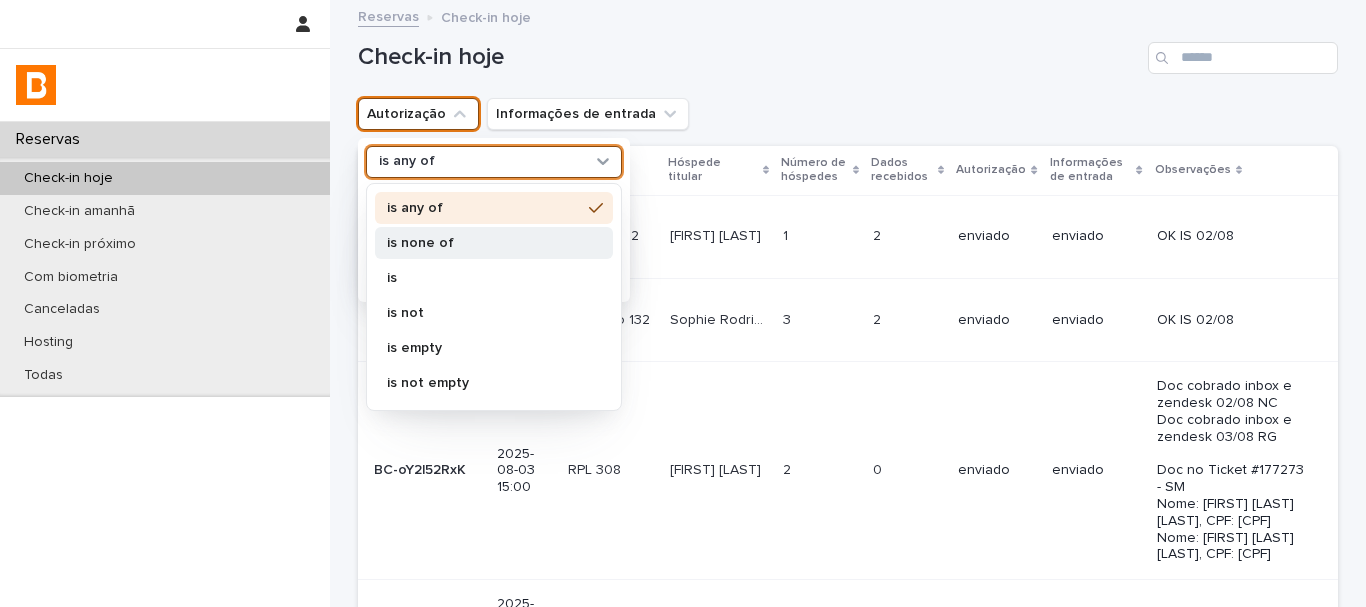 click on "is none of" at bounding box center (484, 243) 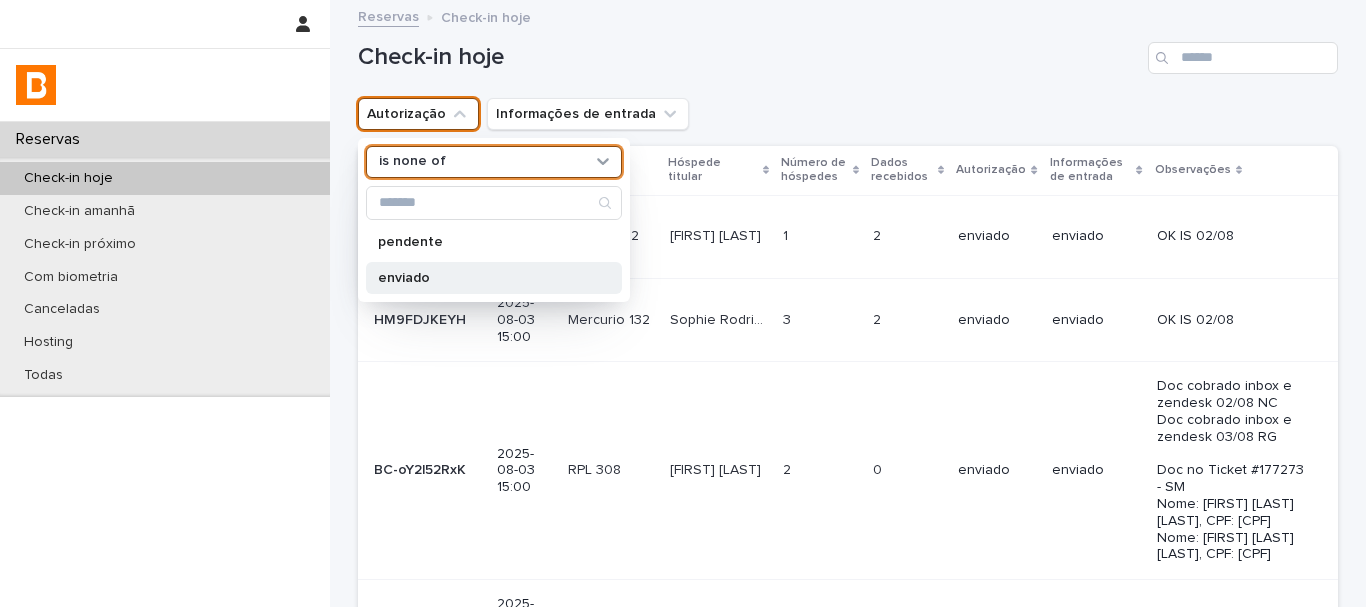 drag, startPoint x: 419, startPoint y: 273, endPoint x: 430, endPoint y: 270, distance: 11.401754 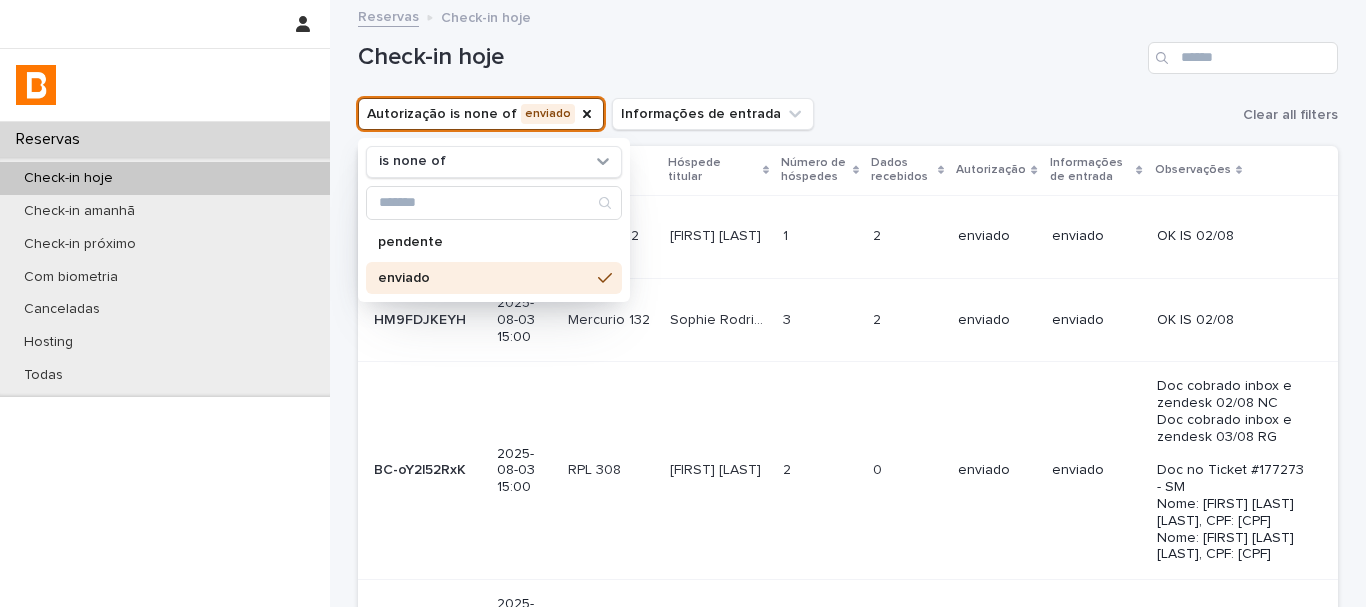 click on "Autorização is none of enviado is none of pendente enviado Informações de entrada Clear all filters" at bounding box center [848, 114] 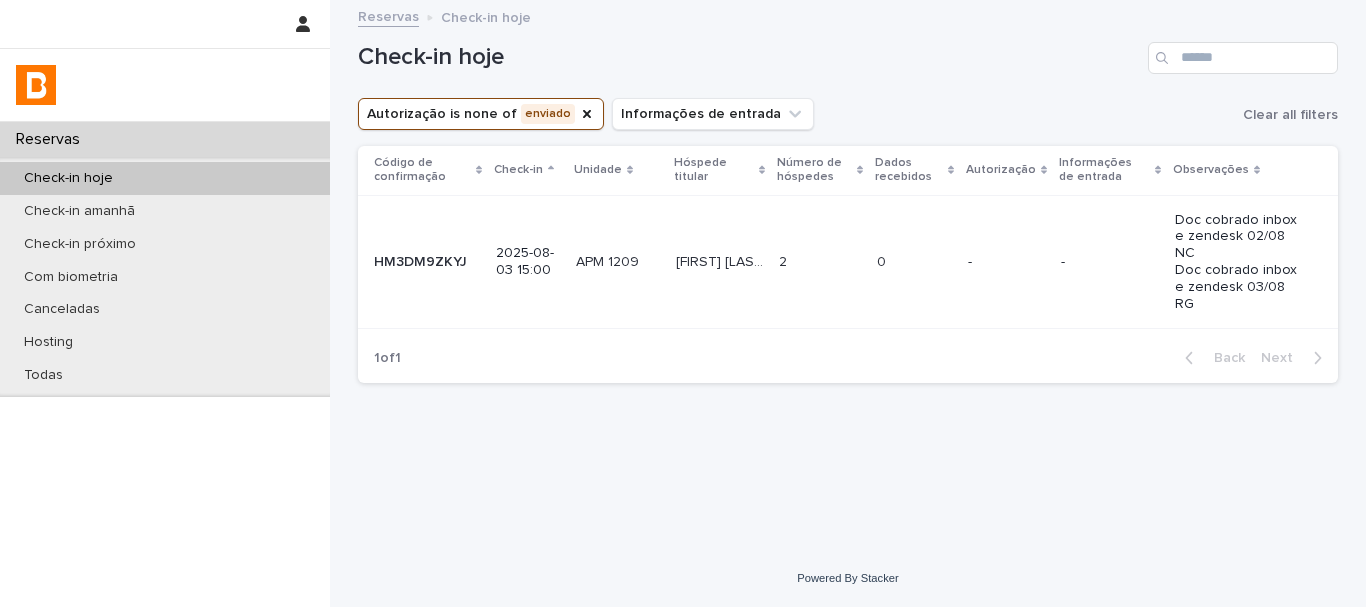 click at bounding box center (820, 262) 